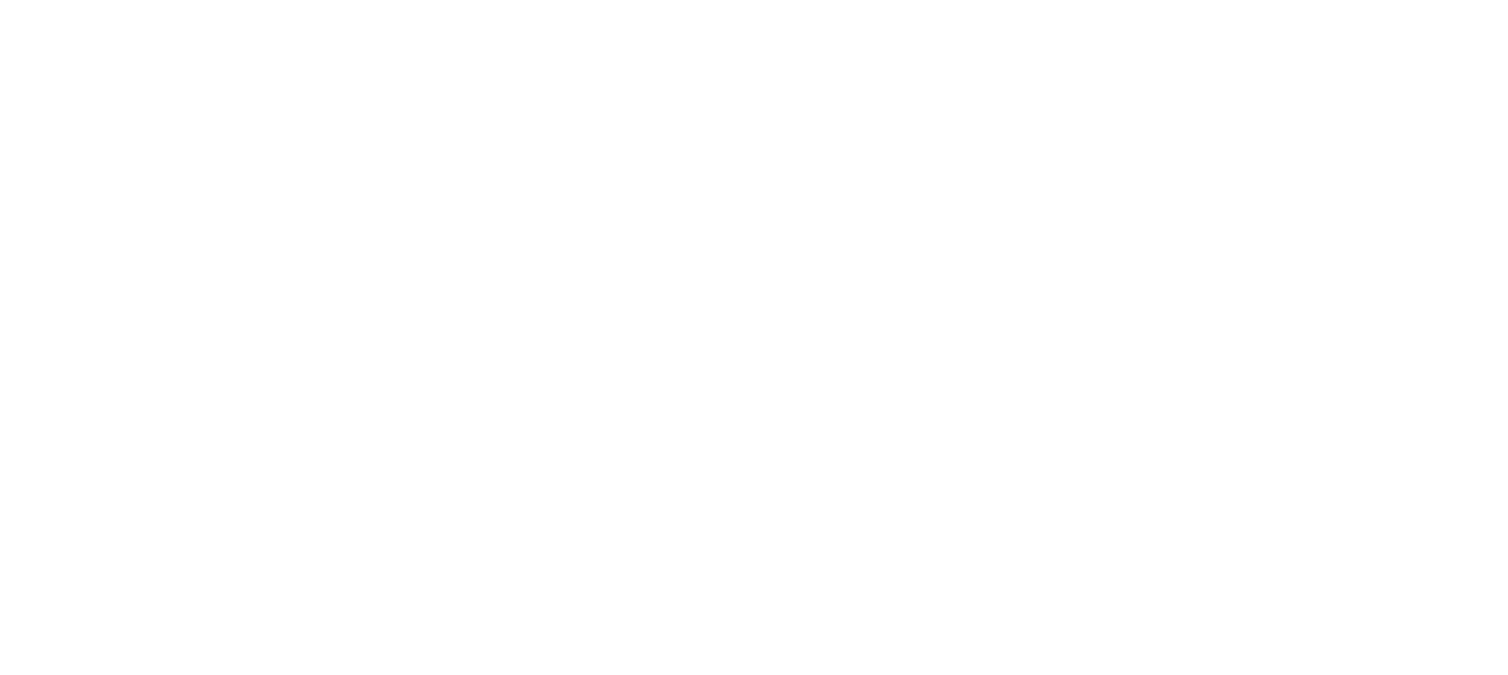 scroll, scrollTop: 0, scrollLeft: 0, axis: both 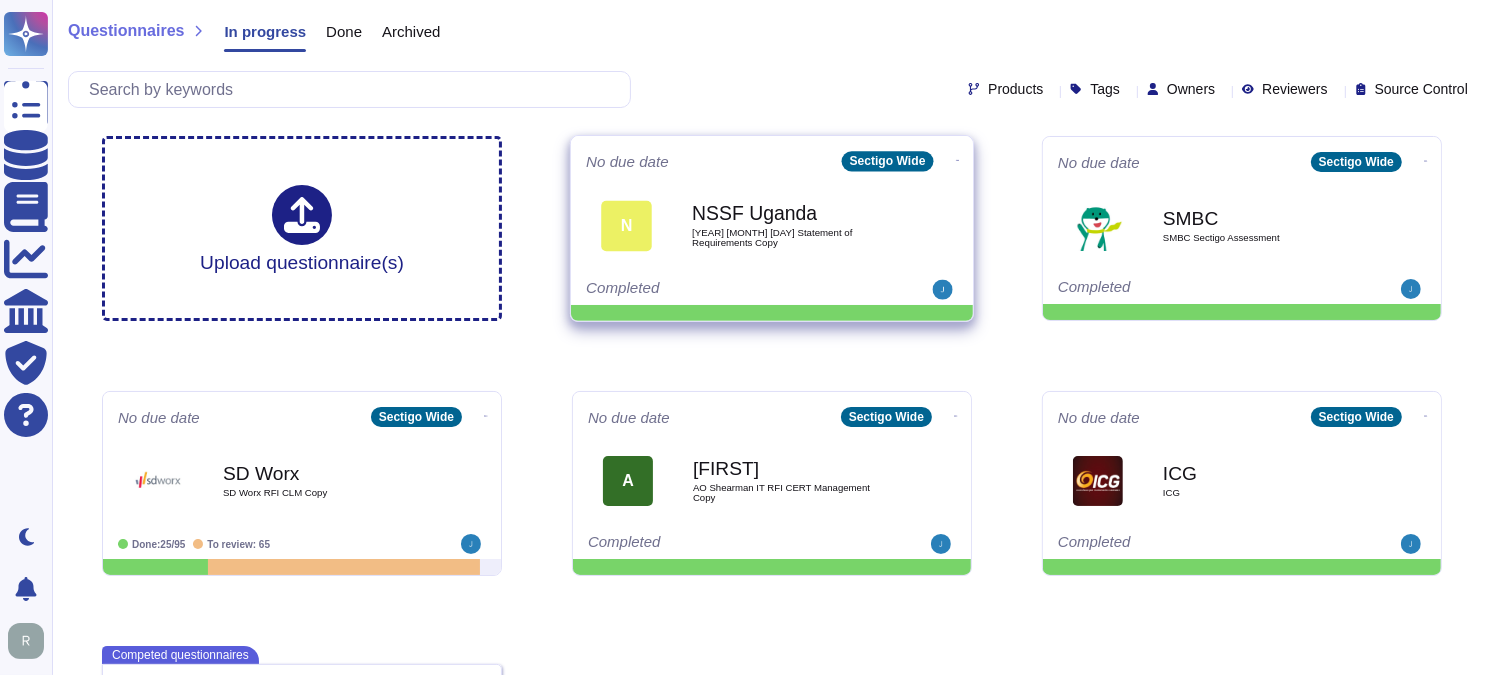 click on "[YEAR] [MONTH] [DAY] Statement of Requirements Copy" at bounding box center (793, 237) 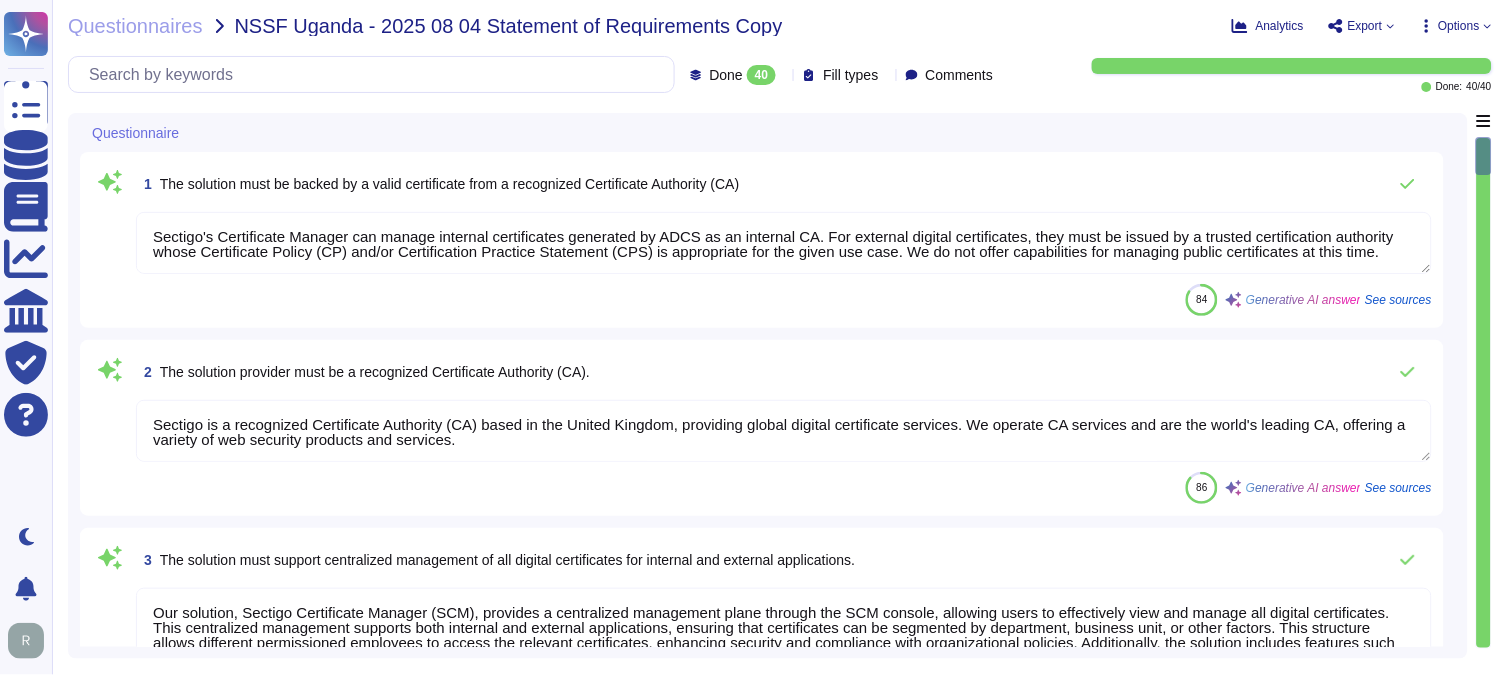 type on "Sectigo's Certificate Manager can manage internal certificates generated by ADCS as an internal CA. For external digital certificates, they must be issued by a trusted certification authority whose Certificate Policy (CP) and/or Certification Practice Statement (CPS) is appropriate for the given use case. We do not offer capabilities for managing public certificates at this time." 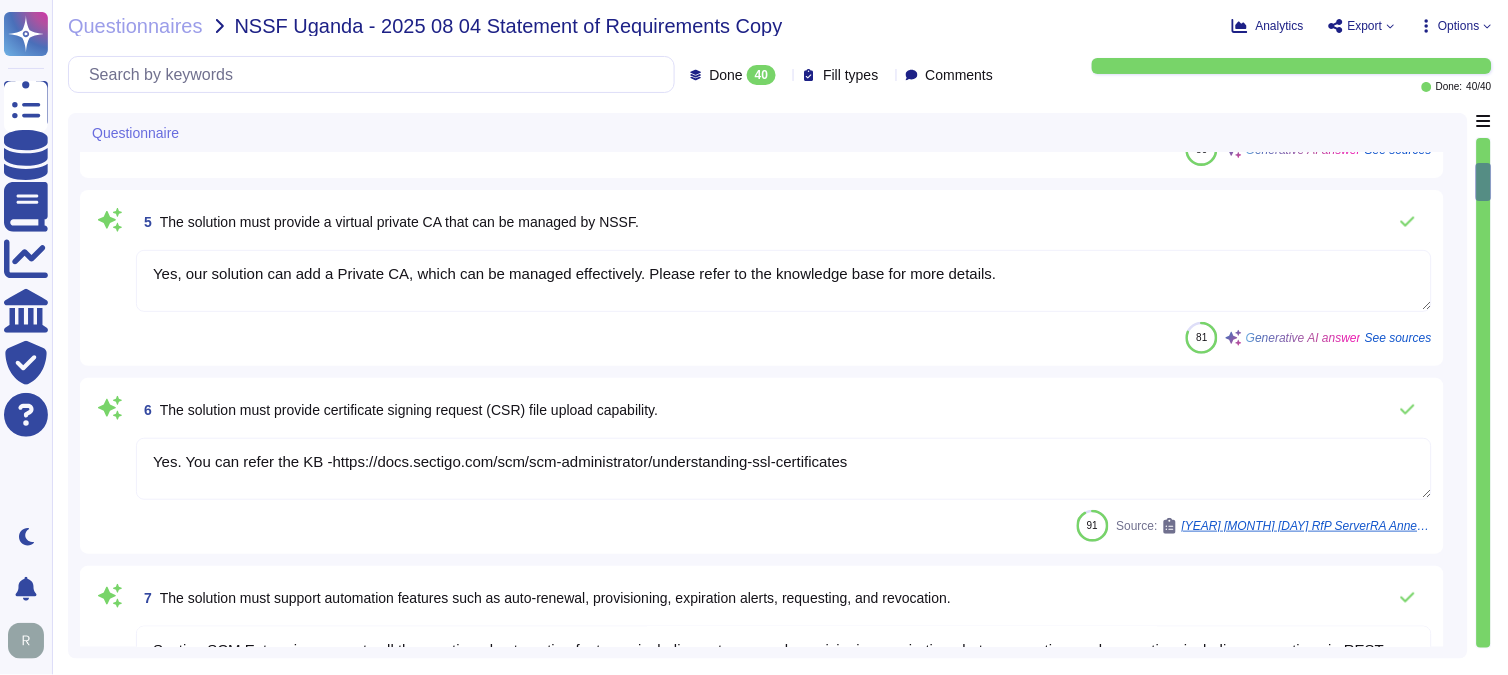 type on "Sectigo SCM Enterprise supports all the mentioned automation features, including auto-renewal, provisioning, expiration alerts, requesting, and revocation, including revocation via REST API. Our Certificate Manager (SCM) also automates certificate issuance and renewal, ensuring a streamlined and efficient process for managing the entire lifecycle of digital certificates." 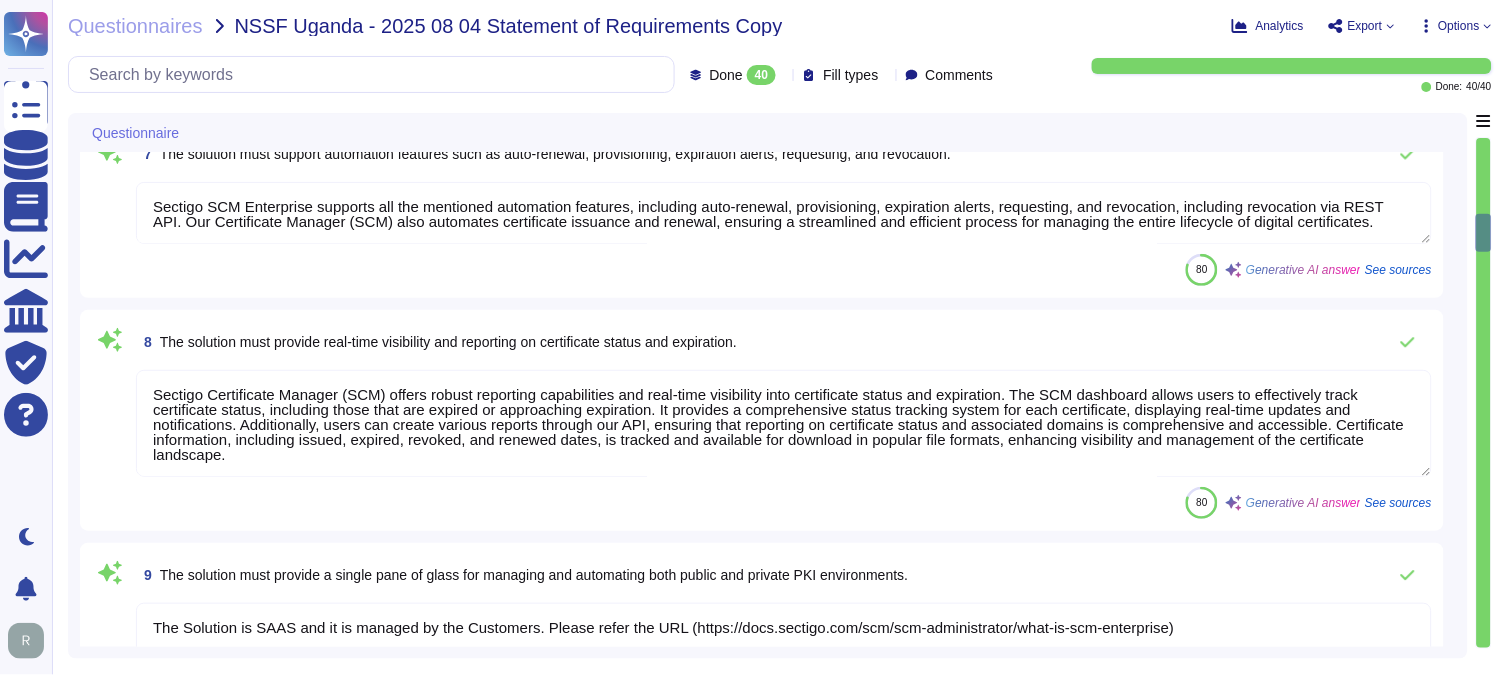 type on "Our SCM primarily focuses on the issuance, management, and lifecycle of digital certificates, including those used for document signing. The proposed solution maintains the integrity of the uploaded signed documents and ensures non-repudiation, as confirmed by our certifications. Therefore, our solution is equipped with digital signing capabilities that ensure integrity and authenticity for internal applications." 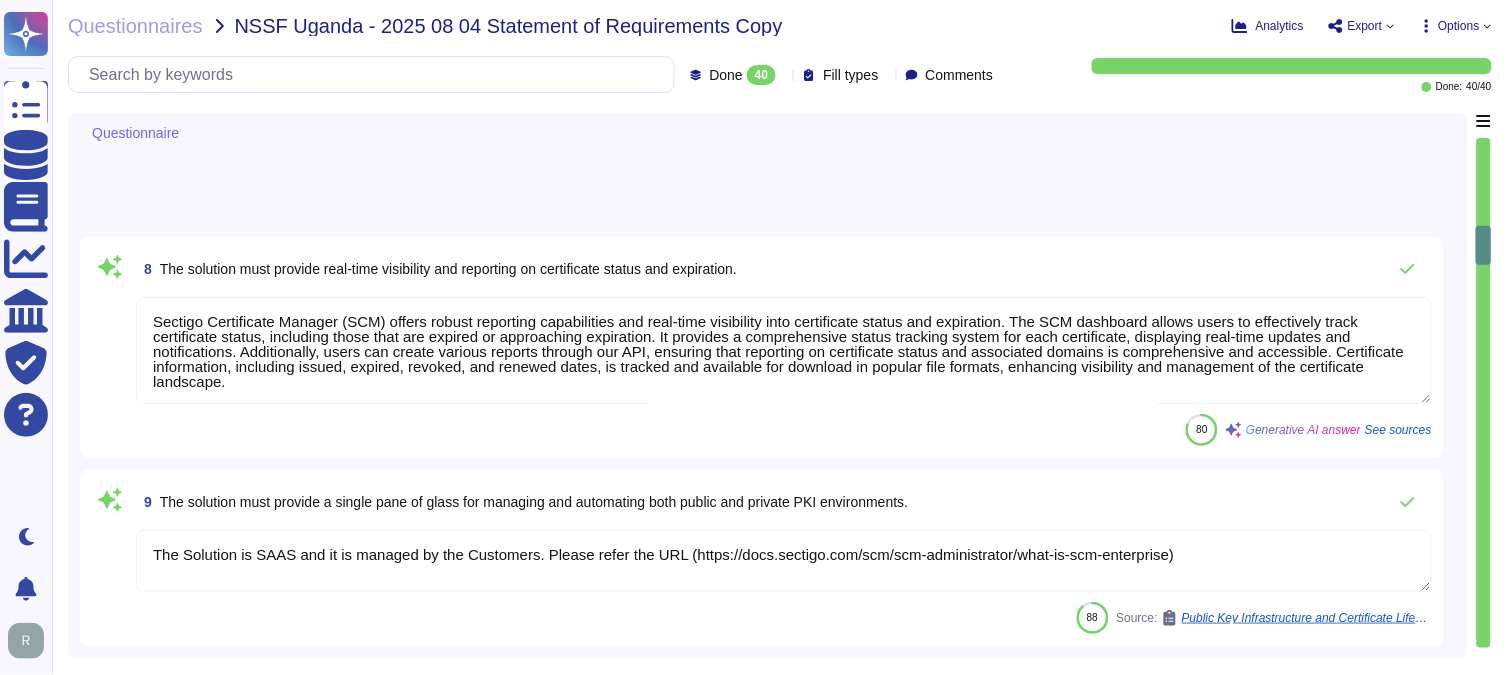 scroll, scrollTop: 1777, scrollLeft: 0, axis: vertical 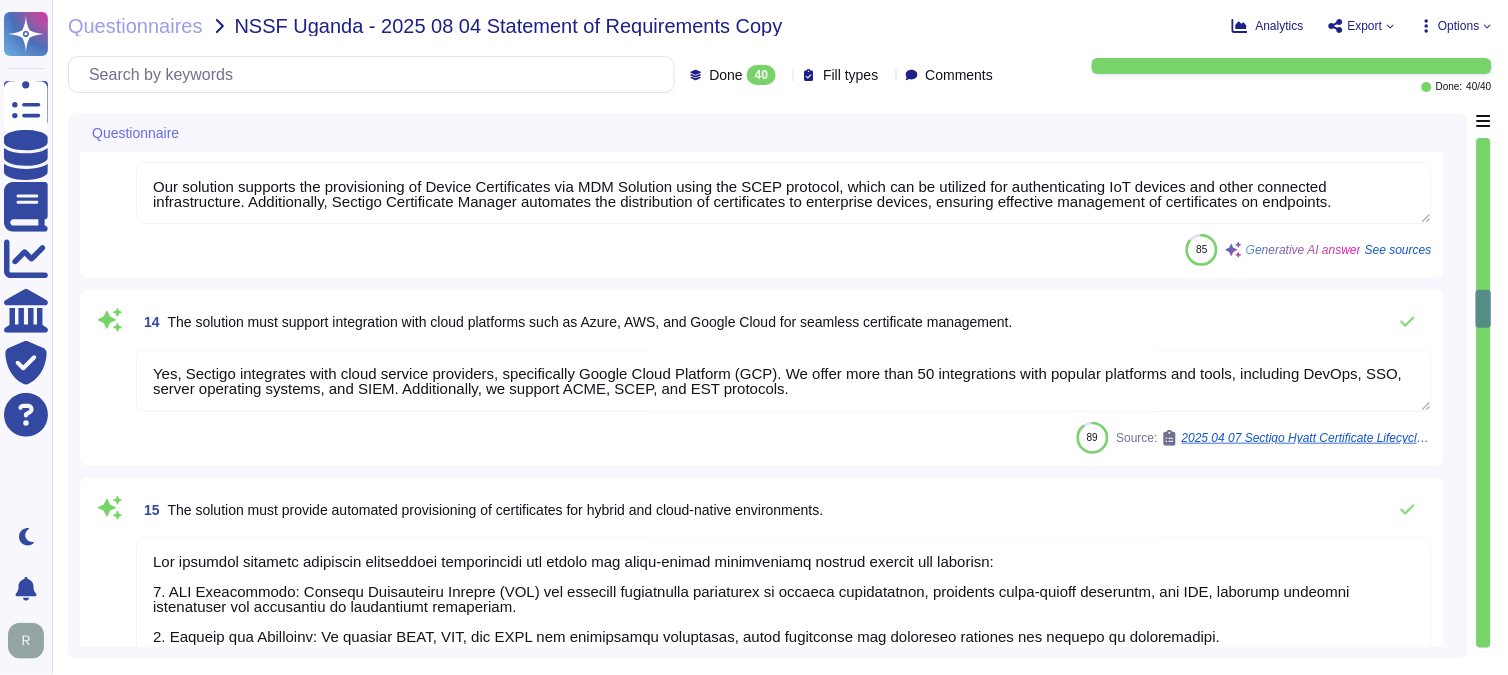 type on "Our solution ensures end-to-end encryption capabilities for corporate communications and sensitive data. We utilize end-to-end encryption protocols whenever technically possible, and private keys are transmitted using end-to-end encryption. Additionally, we enforce encryption using secure protocols like TLS 1.2 or higher for data in transit and AES-256 for data at rest, ensuring that all sensitive information is adequately protected against unauthorized access and disclosure." 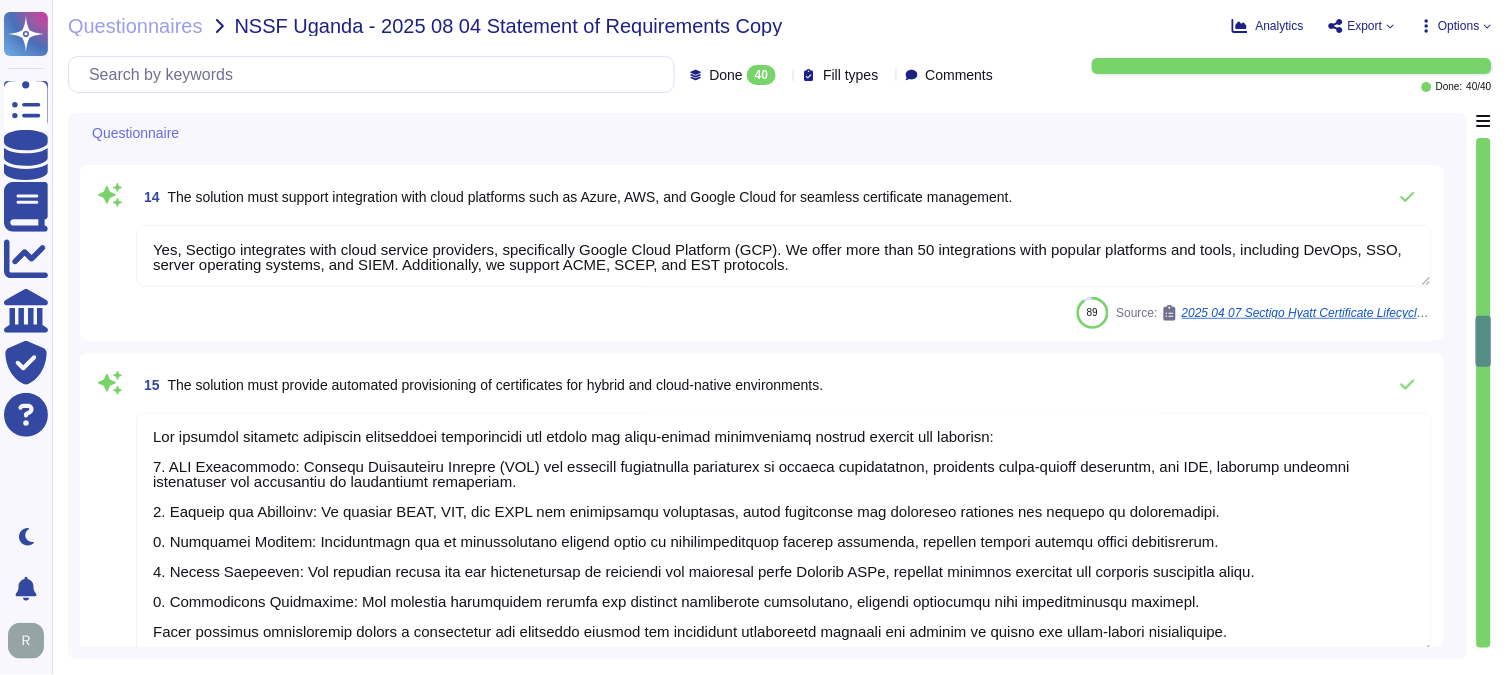 scroll, scrollTop: 2888, scrollLeft: 0, axis: vertical 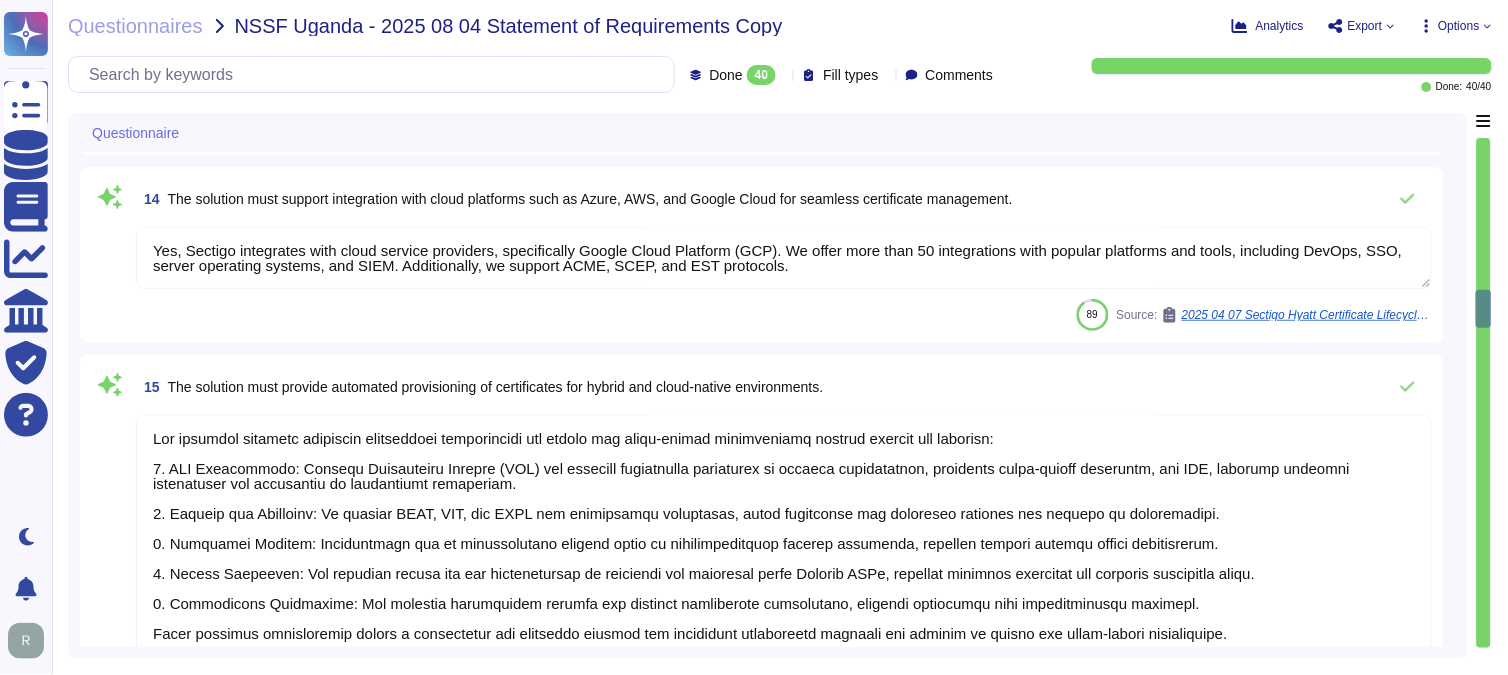type on "Yes, Sectigo SCM Enterprise supports the issuance of Code Signing certificates, which includes the capability for key pair generation and the signing process. This allows for code signing for software and firmware for both internal and external use." 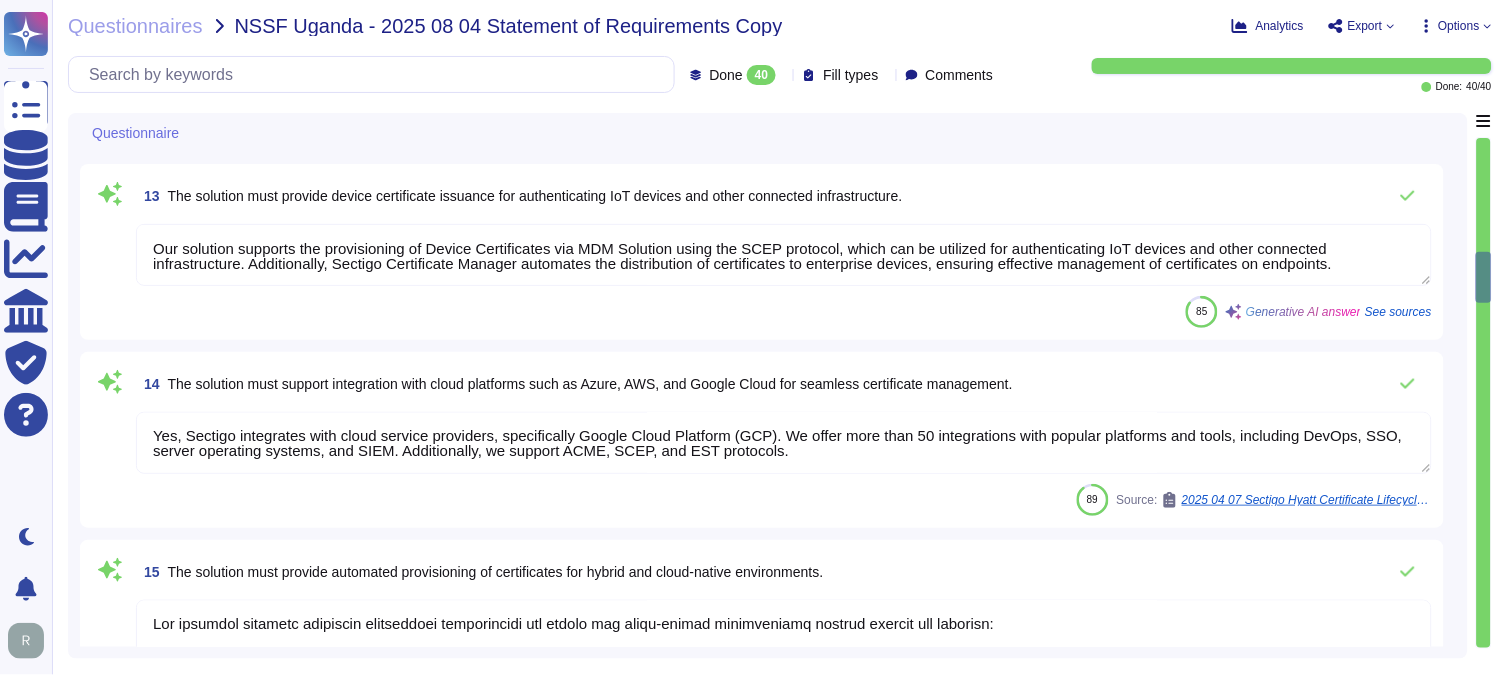 type on "Sectigo Certificate Manager (SCM) offers robust reporting capabilities and real-time visibility into certificate status and expiration. The SCM dashboard allows users to effectively track certificate status, including those that are expired or approaching expiration. It provides a comprehensive status tracking system for each certificate, displaying real-time updates and notifications. Additionally, users can create various reports through our API, ensuring that reporting on certificate status and associated domains is comprehensive and accessible. Certificate information, including issued, expired, revoked, and renewed dates, is tracked and available for download in popular file formats, enhancing visibility and management of the certificate landscape." 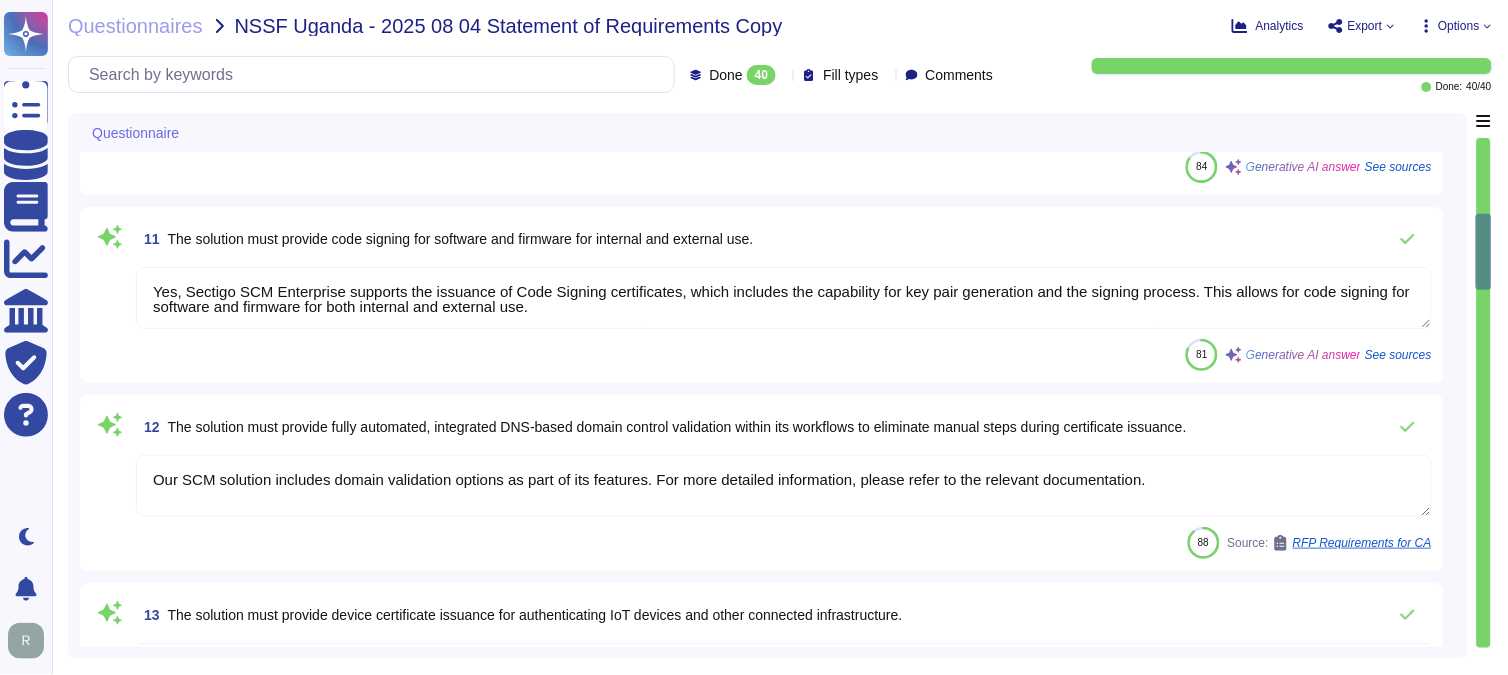 type on "Sectigo SCM Enterprise supports all the mentioned automation features, including auto-renewal, provisioning, expiration alerts, requesting, and revocation, including revocation via REST API. Our Certificate Manager (SCM) also automates certificate issuance and renewal, ensuring a streamlined and efficient process for managing the entire lifecycle of digital certificates." 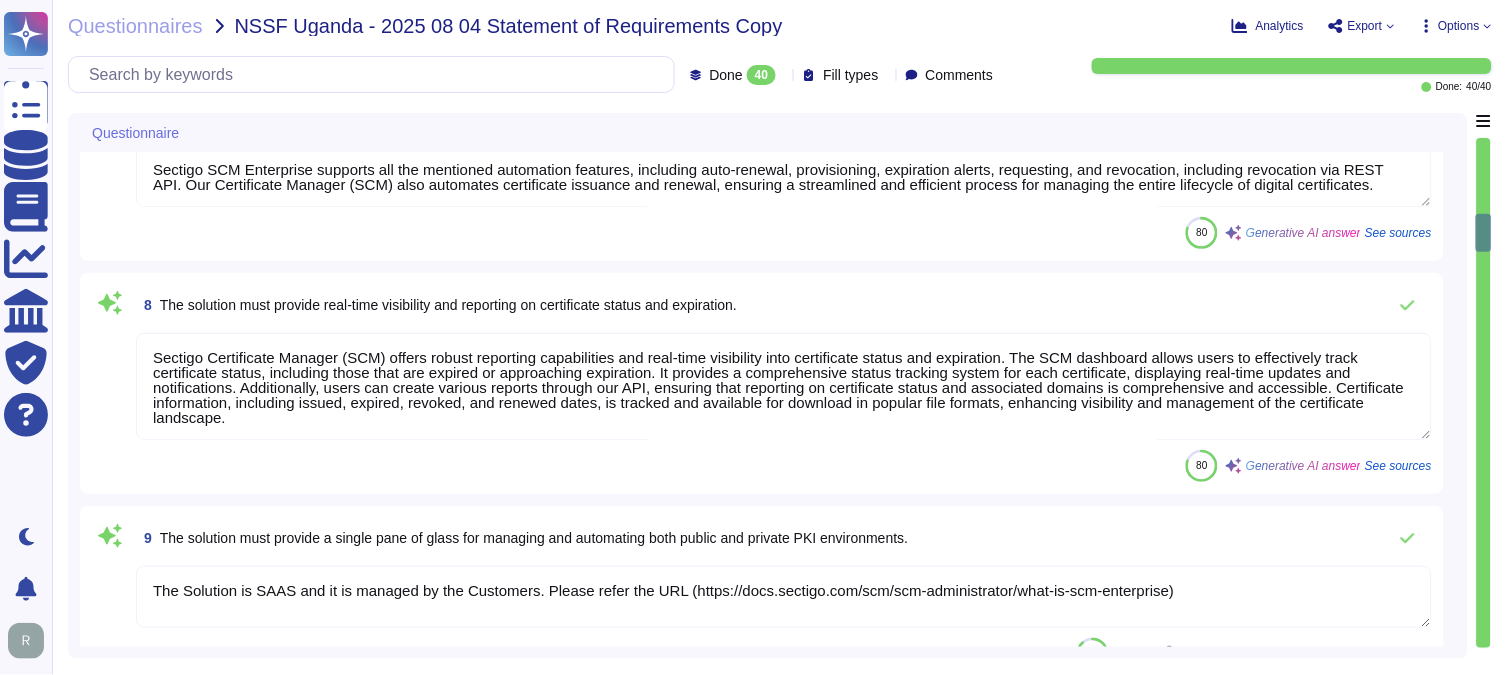 type on "Yes, our solution can add a Private CA, which can be managed effectively. Please refer to the knowledge base for more details." 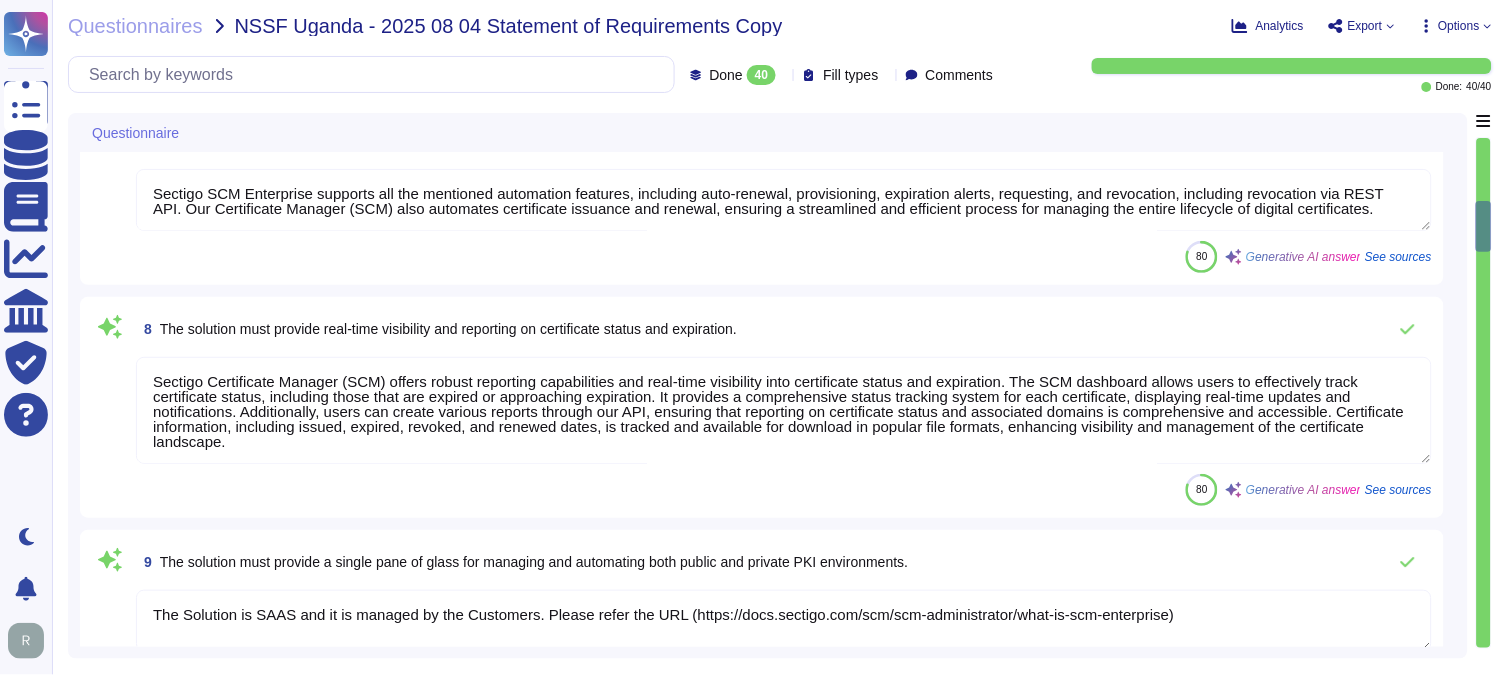 type on "Our solution, Sectigo Certificate Manager (SCM), provides a centralized management plane through the SCM console, allowing users to effectively view and manage all digital certificates. This centralized management supports both internal and external applications, ensuring that certificates can be segmented by department, business unit, or other factors. This structure allows different permissioned employees to access the relevant certificates, enhancing security and compliance with organizational policies. Additionally, the solution includes features such as automated discovery, issuance, renewal, and revocation of certificates, ensuring a streamlined and efficient management process for all digital certificates." 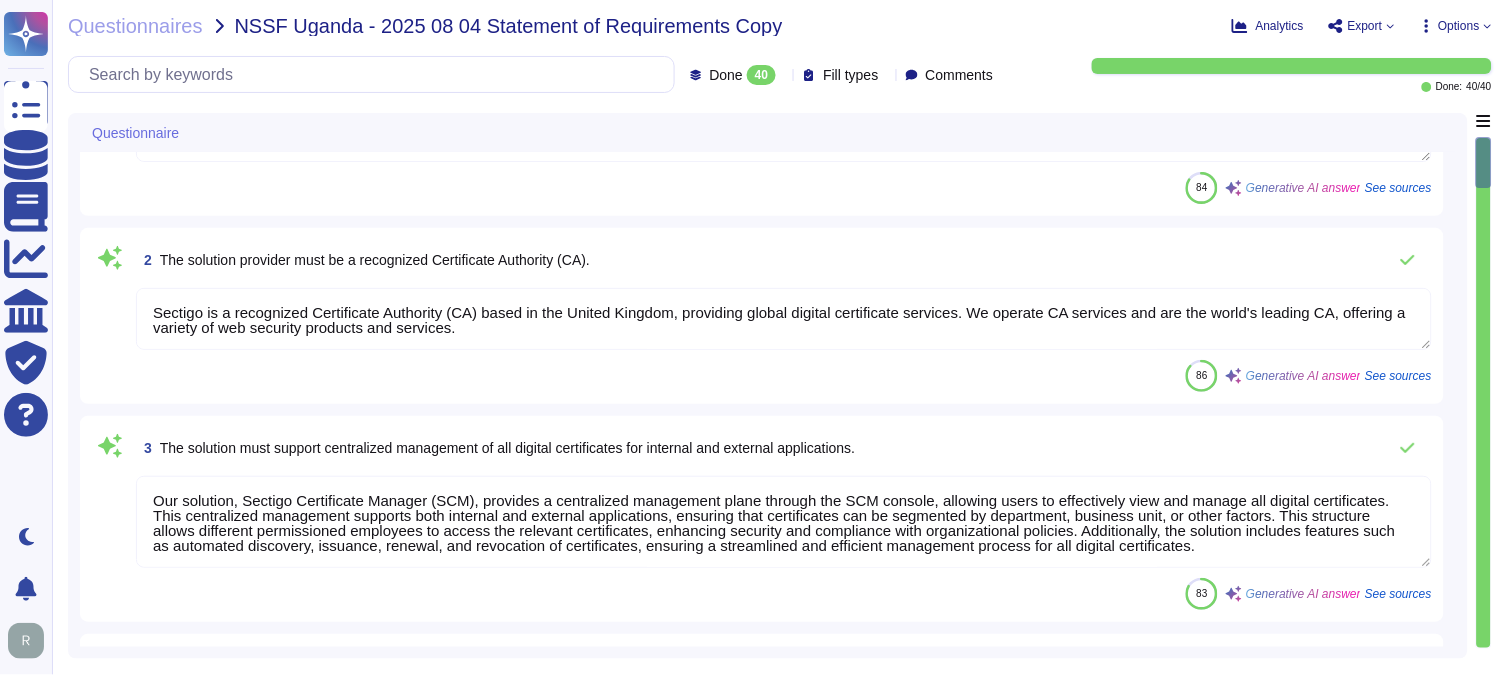 type on "Sectigo's Certificate Manager can manage internal certificates generated by ADCS as an internal CA. For external digital certificates, they must be issued by a trusted certification authority whose Certificate Policy (CP) and/or Certification Practice Statement (CPS) is appropriate for the given use case. We do not offer capabilities for managing public certificates at this time." 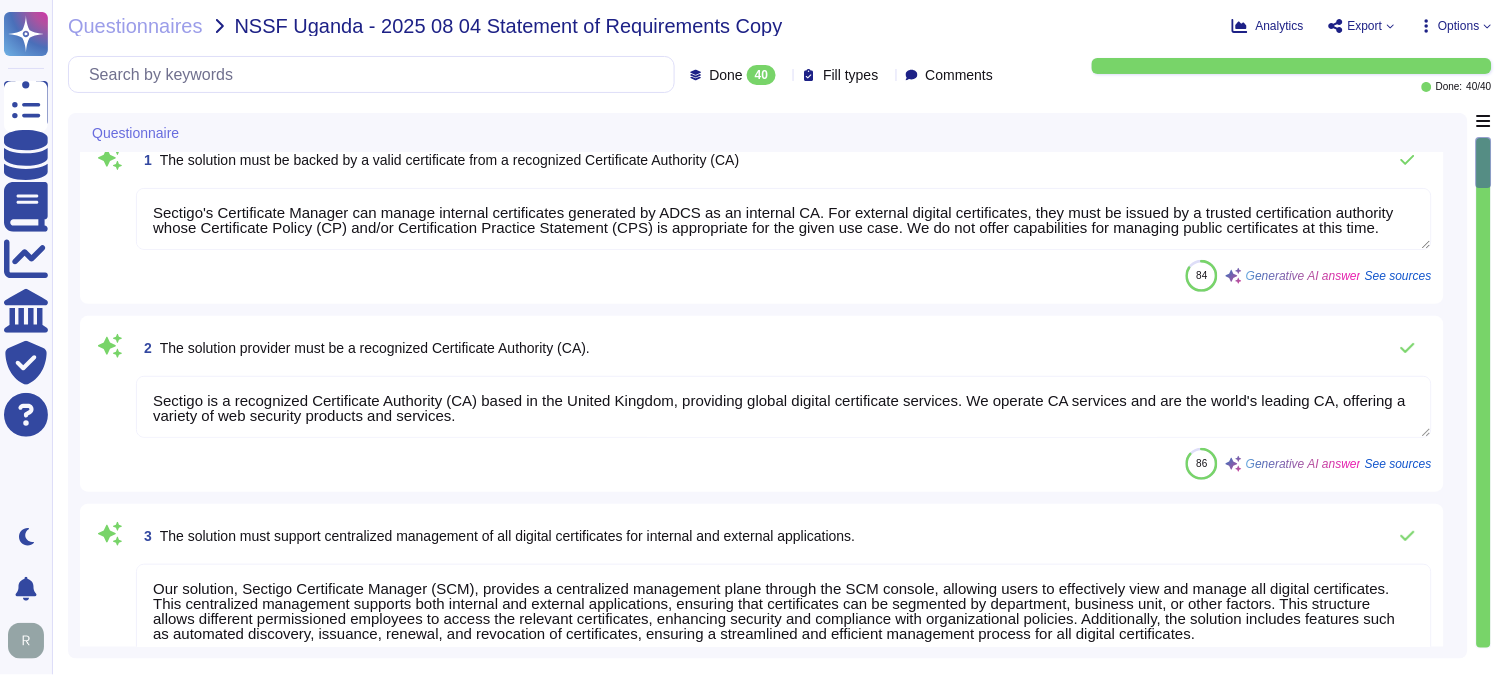 scroll, scrollTop: 0, scrollLeft: 0, axis: both 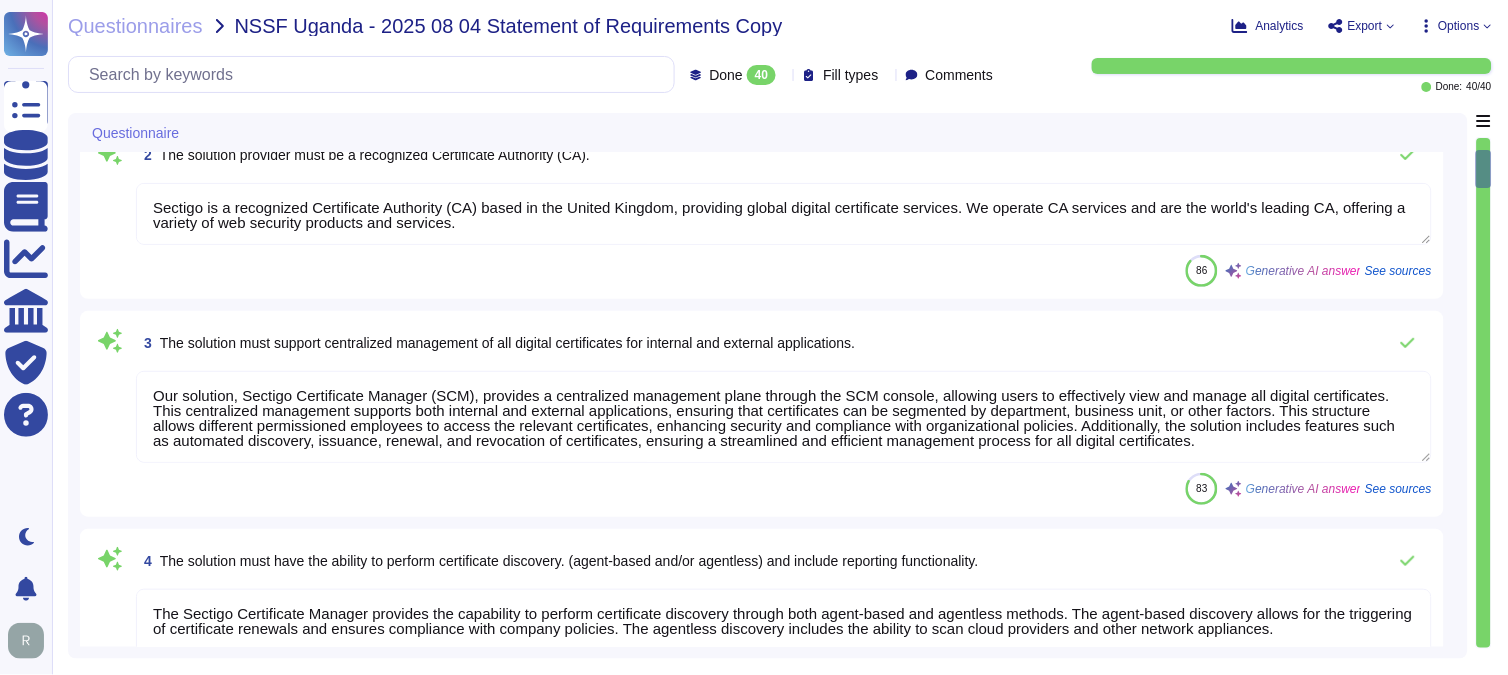 type on "Yes. You can refer the KB -https://docs.sectigo.com/scm/scm-administrator/understanding-ssl-certificates" 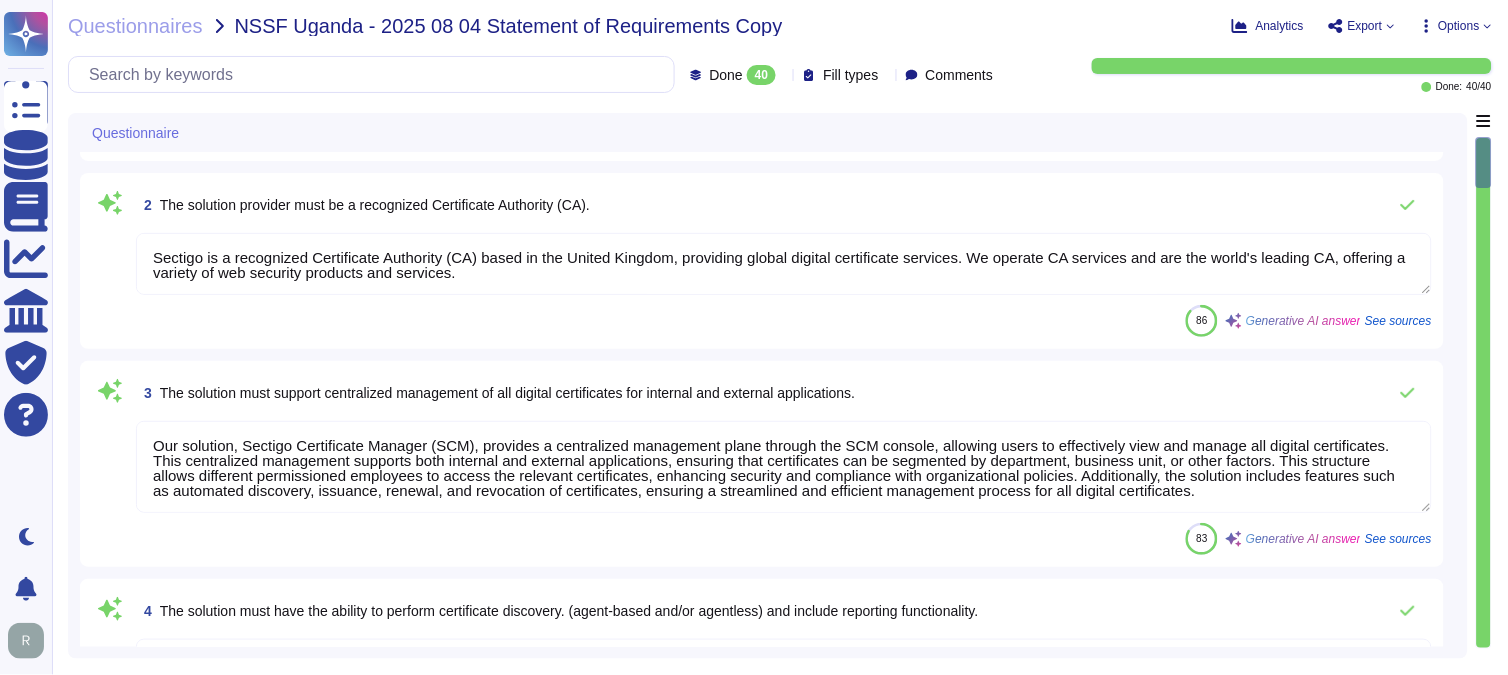 scroll, scrollTop: 222, scrollLeft: 0, axis: vertical 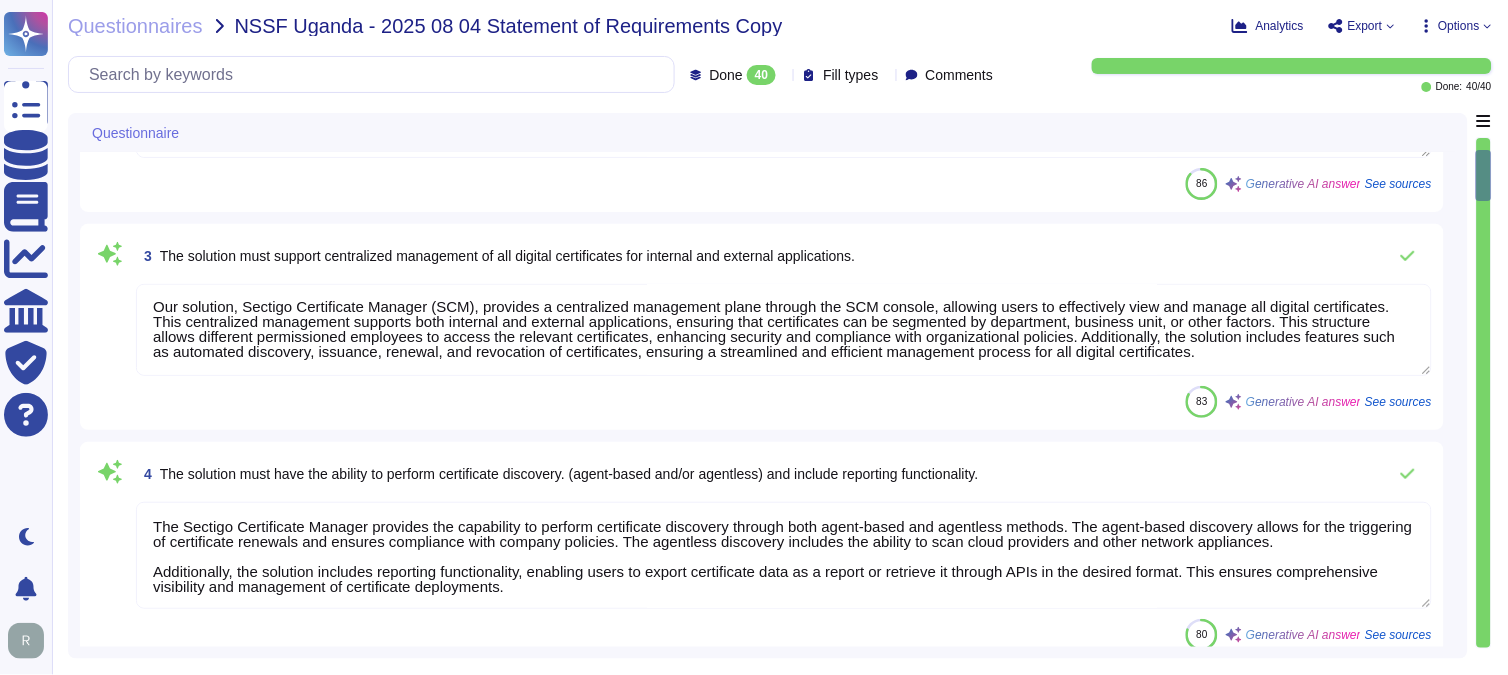type on "Sectigo SCM Enterprise supports all the mentioned automation features, including auto-renewal, provisioning, expiration alerts, requesting, and revocation, including revocation via REST API. Our Certificate Manager (SCM) also automates certificate issuance and renewal, ensuring a streamlined and efficient process for managing the entire lifecycle of digital certificates." 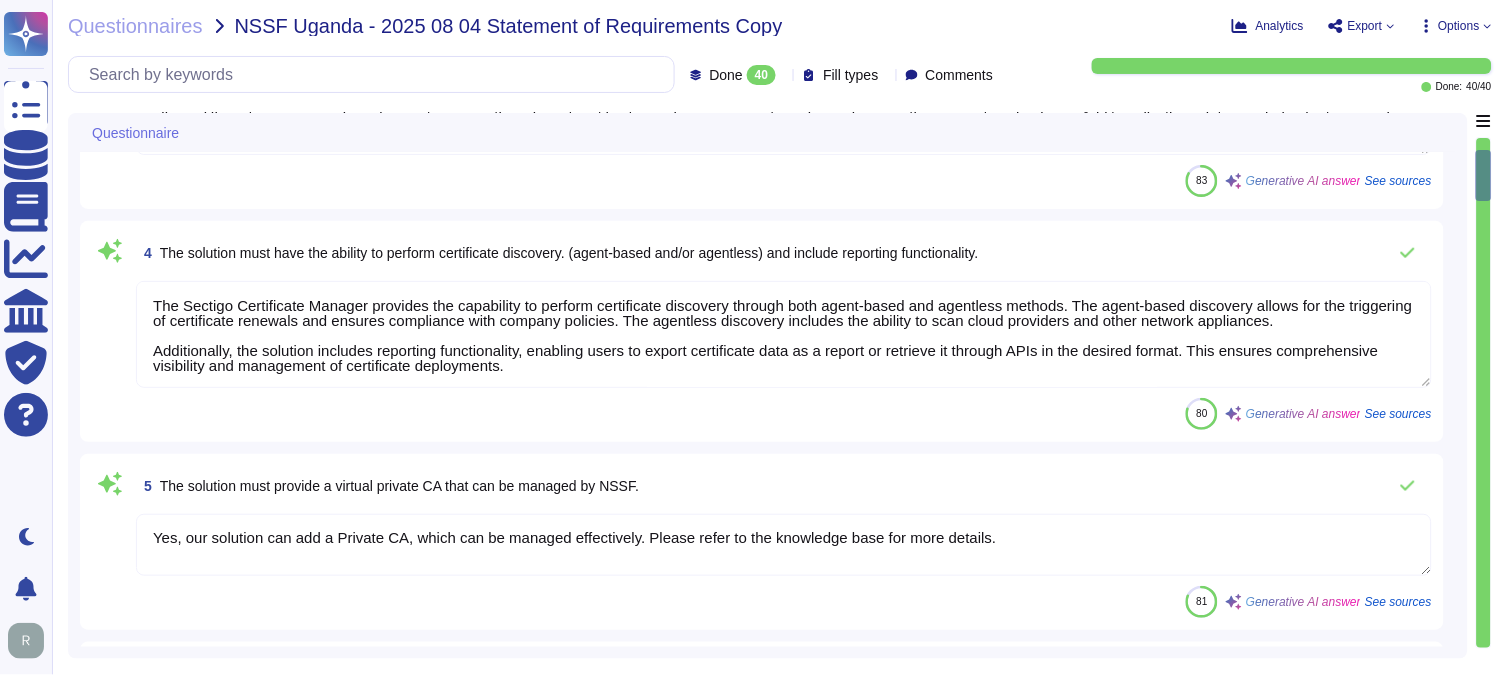 scroll, scrollTop: 555, scrollLeft: 0, axis: vertical 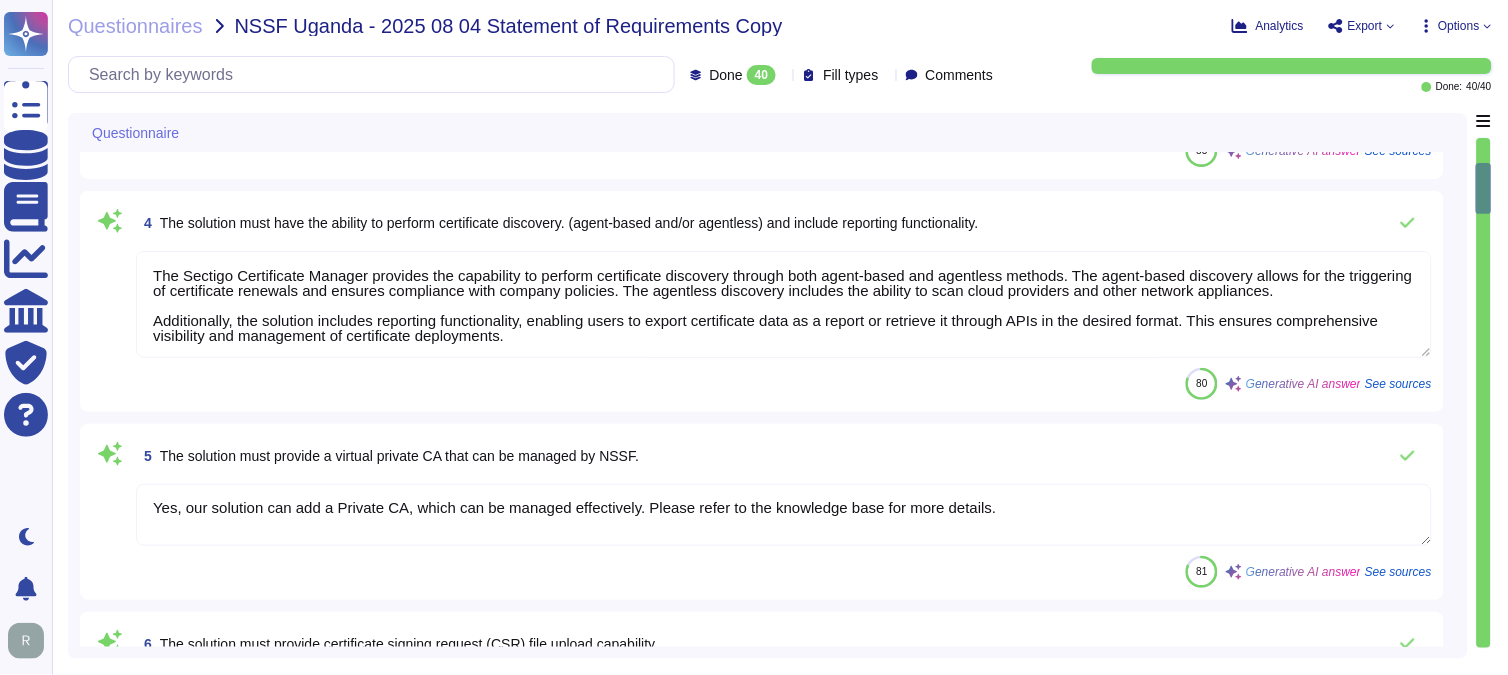 type on "Sectigo Certificate Manager (SCM) offers robust reporting capabilities and real-time visibility into certificate status and expiration. The SCM dashboard allows users to effectively track certificate status, including those that are expired or approaching expiration. It provides a comprehensive status tracking system for each certificate, displaying real-time updates and notifications. Additionally, users can create various reports through our API, ensuring that reporting on certificate status and associated domains is comprehensive and accessible. Certificate information, including issued, expired, revoked, and renewed dates, is tracked and available for download in popular file formats, enhancing visibility and management of the certificate landscape." 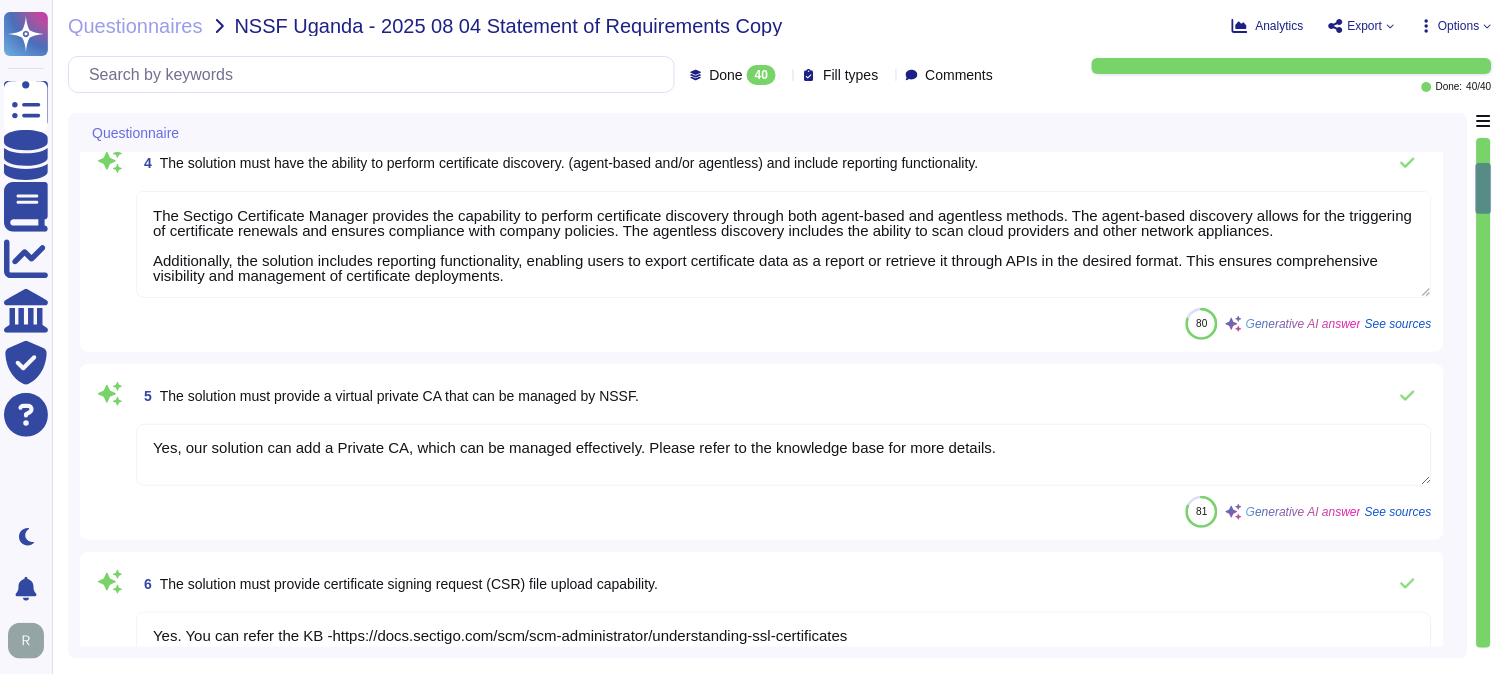 scroll, scrollTop: 666, scrollLeft: 0, axis: vertical 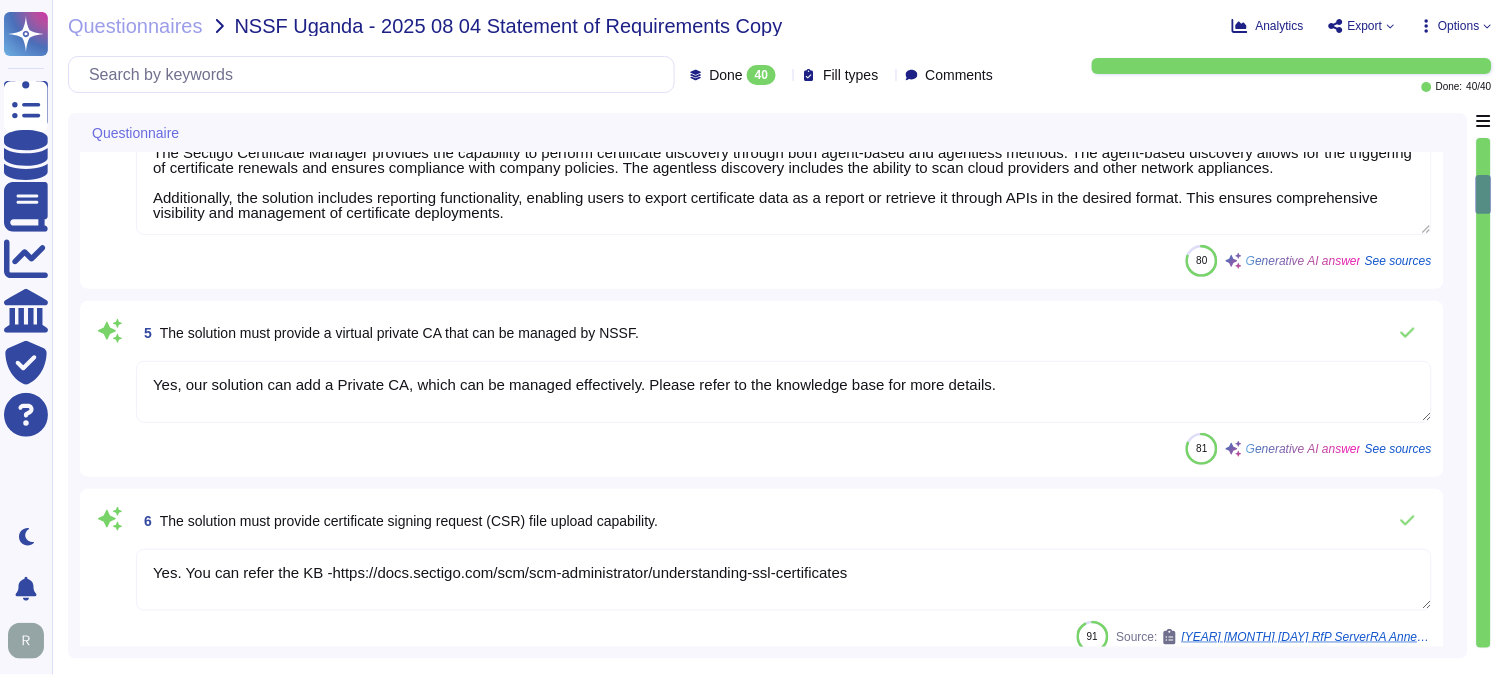 type on "The Solution is SAAS and it is managed by the Customers. Please refer the URL (https://docs.sectigo.com/scm/scm-administrator/what-is-scm-enterprise)" 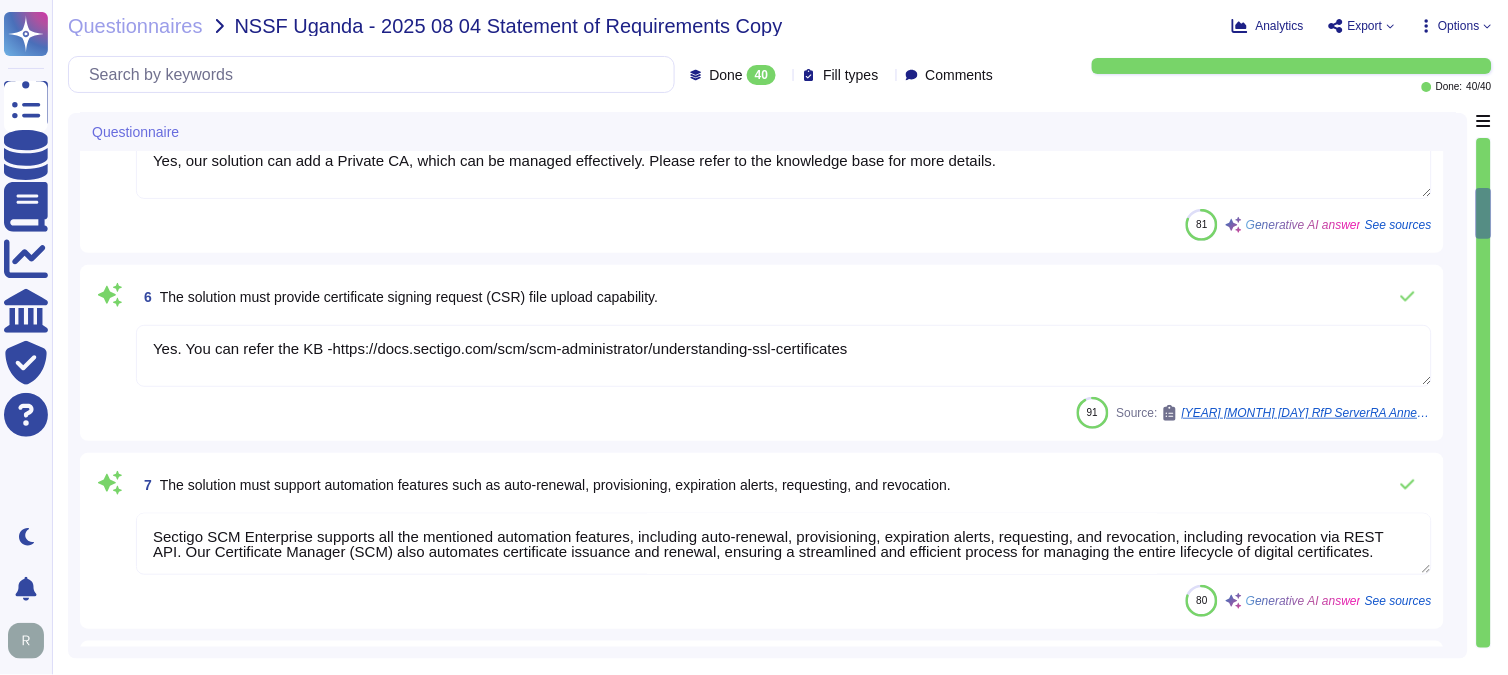 type on "Our SCM primarily focuses on the issuance, management, and lifecycle of digital certificates, including those used for document signing. The proposed solution maintains the integrity of the uploaded signed documents and ensures non-repudiation, as confirmed by our certifications. Therefore, our solution is equipped with digital signing capabilities that ensure integrity and authenticity for internal applications." 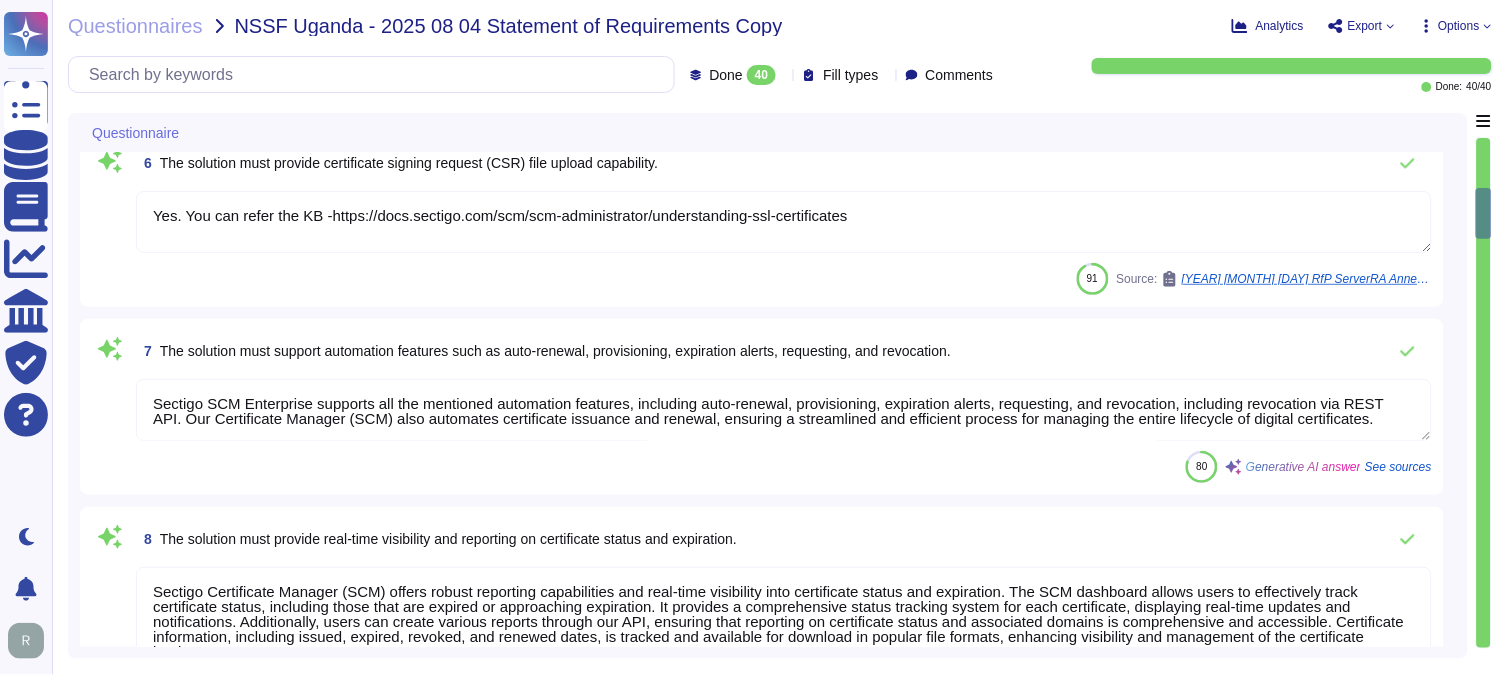 type on "Yes, Sectigo SCM Enterprise supports the issuance of Code Signing certificates, which includes the capability for key pair generation and the signing process. This allows for code signing for software and firmware for both internal and external use." 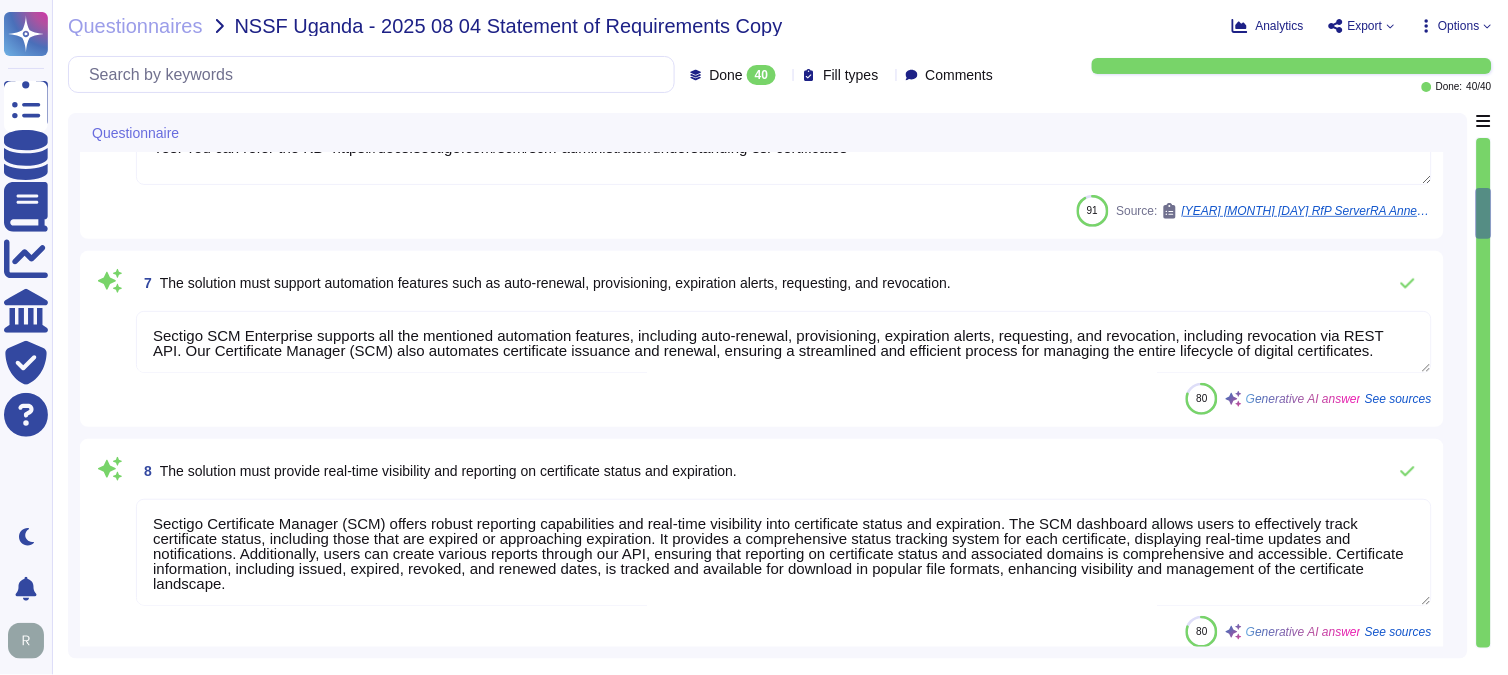 scroll, scrollTop: 1222, scrollLeft: 0, axis: vertical 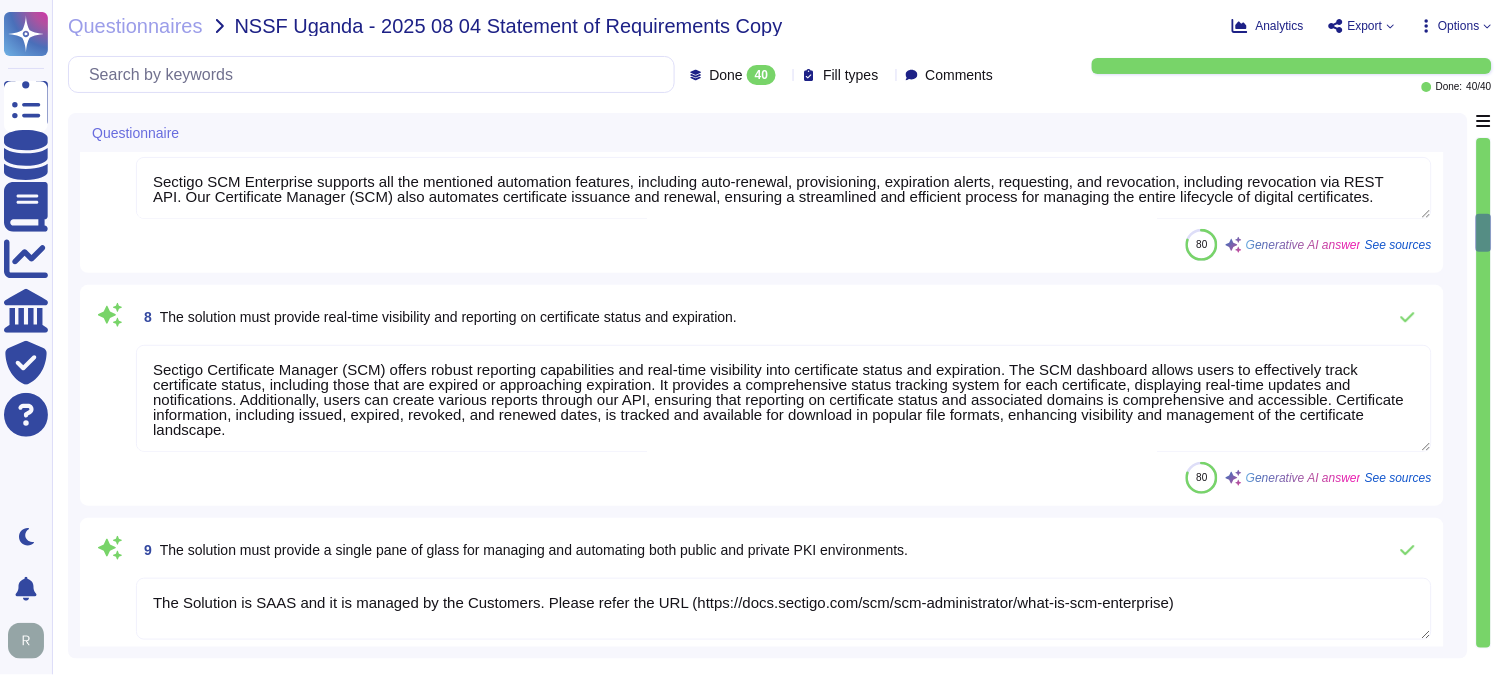 type on "Our SCM solution includes domain validation options as part of its features. For more detailed information, please refer to the relevant documentation." 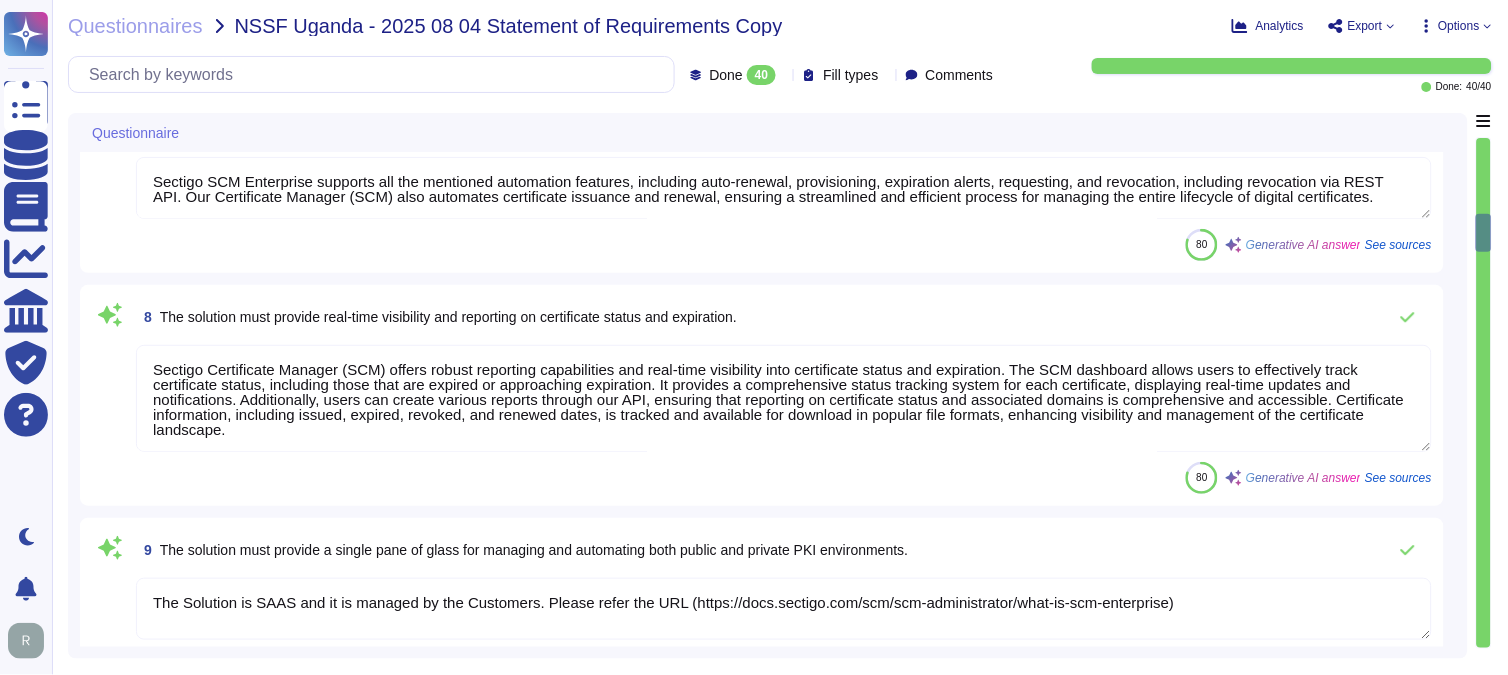 scroll, scrollTop: 2, scrollLeft: 0, axis: vertical 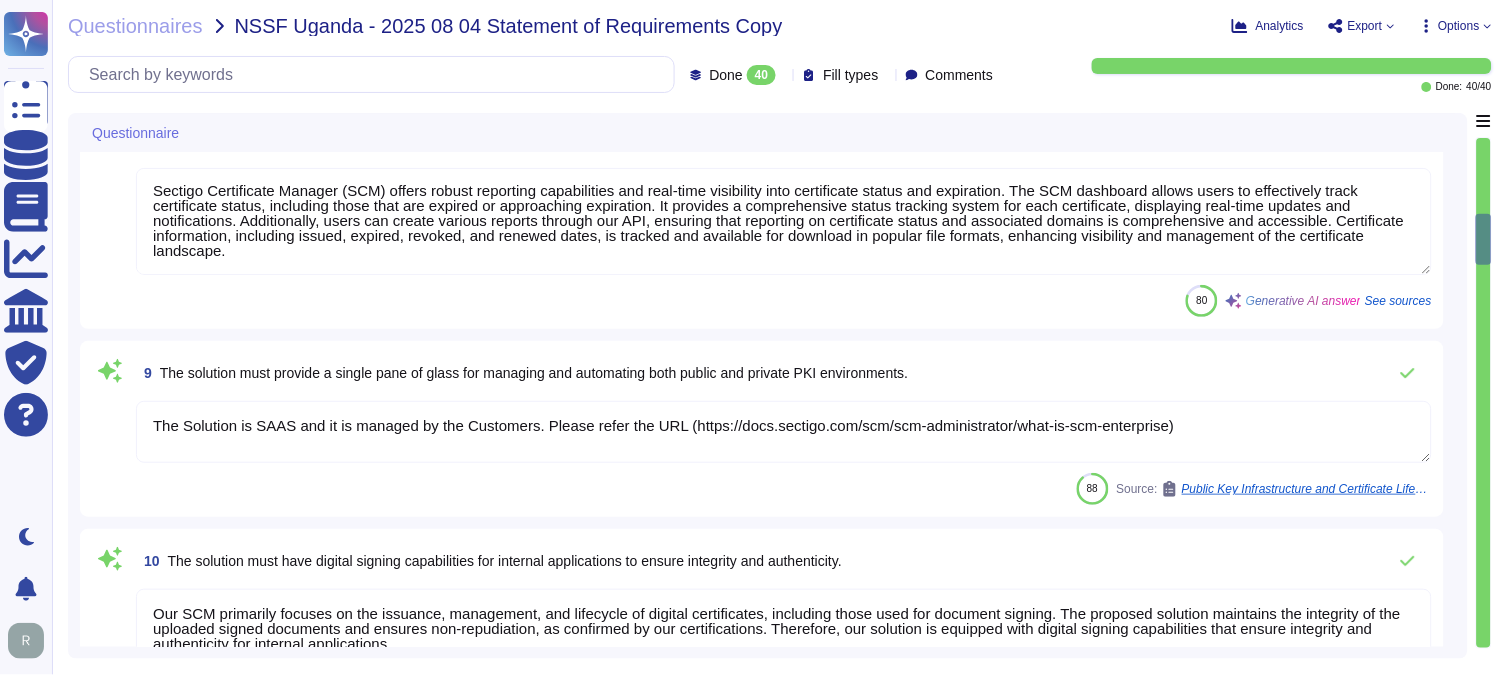 type on "Our solution supports the provisioning of Device Certificates via MDM Solution using the SCEP protocol, which can be utilized for authenticating IoT devices and other connected infrastructure. Additionally, Sectigo Certificate Manager automates the distribution of certificates to enterprise devices, ensuring effective management of certificates on endpoints." 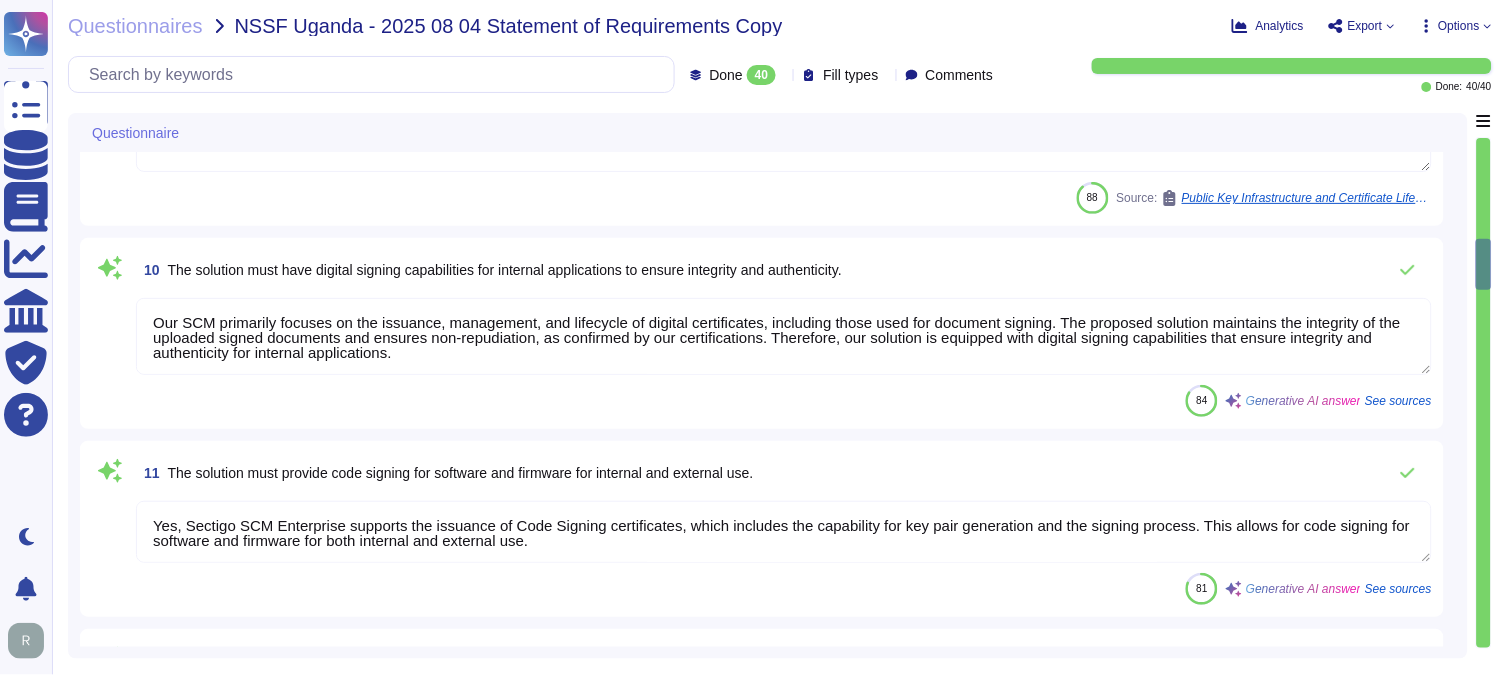 type on "Yes, Sectigo integrates with cloud service providers, specifically Google Cloud Platform (GCP). We offer more than 50 integrations with popular platforms and tools, including DevOps, SSO, server operating systems, and SIEM. Additionally, we support ACME, SCEP, and EST protocols." 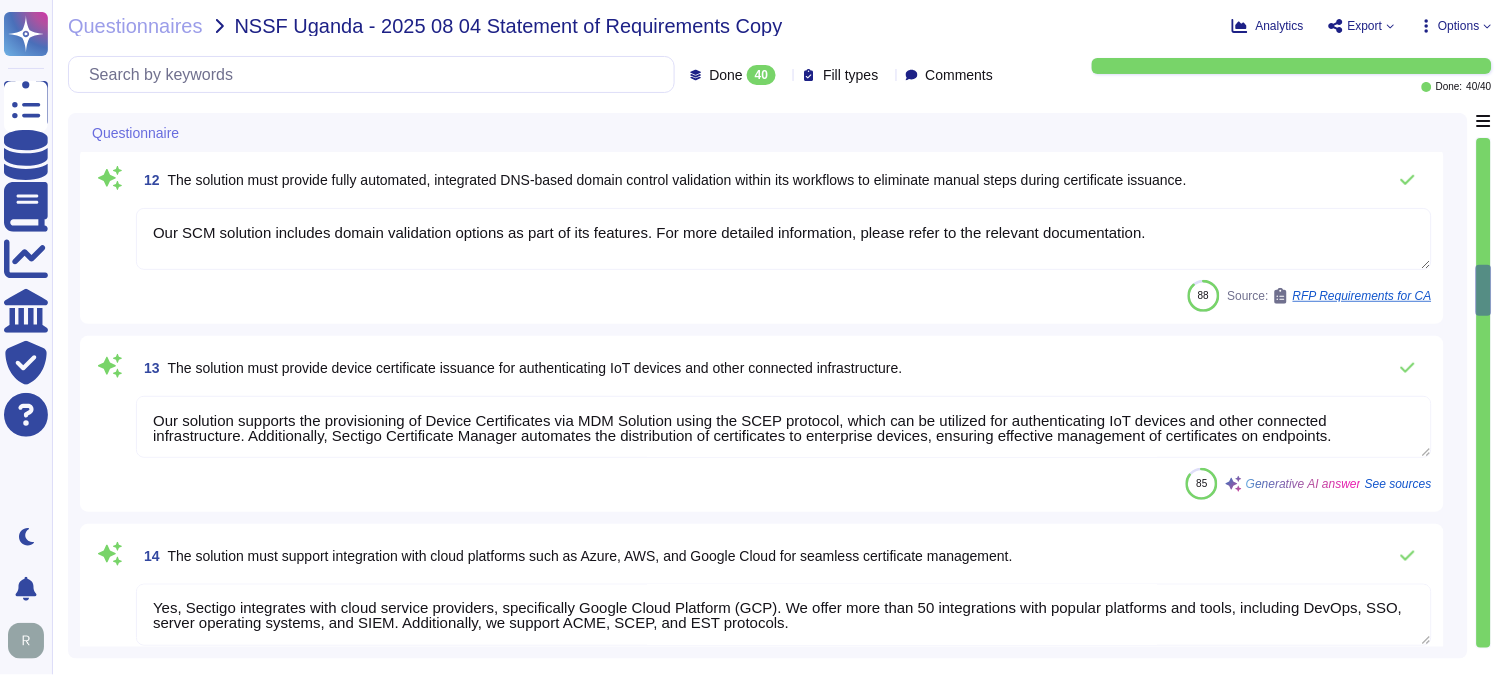 type on "Our solution supports automated certificate provisioning for hybrid and cloud-native environments through several key features:
1. API Integration: Sectigo Certificate Manager (SCM) can automate certificate deployment to various environments, including cloud-native solutions, via API, ensuring seamless integration and automation of certificate management.
2. Support for Protocols: We support ACME, EST, and SCEP for certificate management, which facilitate the automatic issuance and renewal of certificates.
3. Automatic Renewal: Certificates can be automatically renewed based on organizationally defined workflows, ensuring renewal without manual intervention.
4. Custom Workflows: The platform allows for the customization of workflows via scripting using Sectigo APIs, enabling tailored solutions for specific deployment needs.
5. Certificate Deployment: The solution effectively manages and oversees certificate deployments, ensuring compliance with organizational policies.
These features collectively ens..." 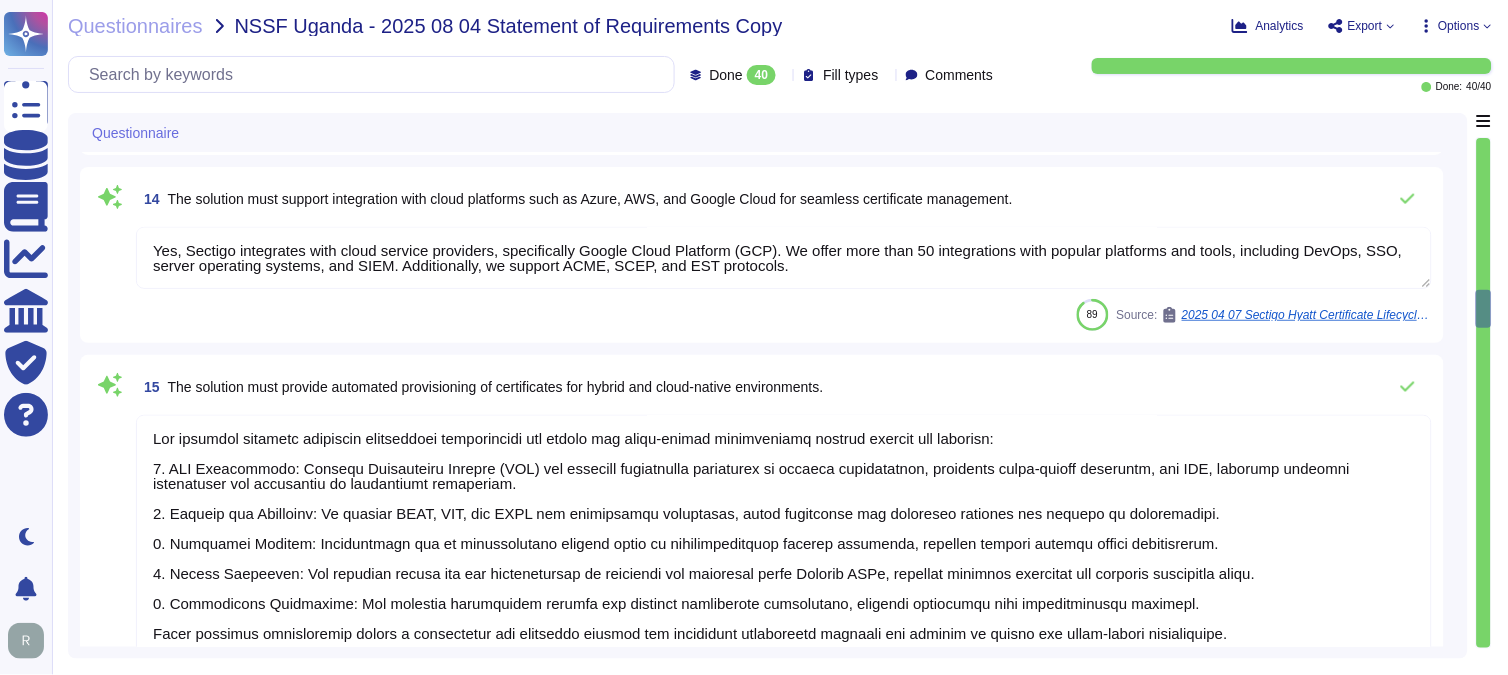 type on "Our solution provides comprehensive TLS/SSL certificate management to secure data in transit across web applications and services. We utilize TLS 1.2 or higher for all communications, ensuring that data is encrypted during transmission. Additionally, we support the management of both public and private TLS certificates, and we implement strong access controls, including multi-factor authentication, to protect user accounts. Our commitment to secure protocols and encryption effectively addresses the risks associated with data transmission." 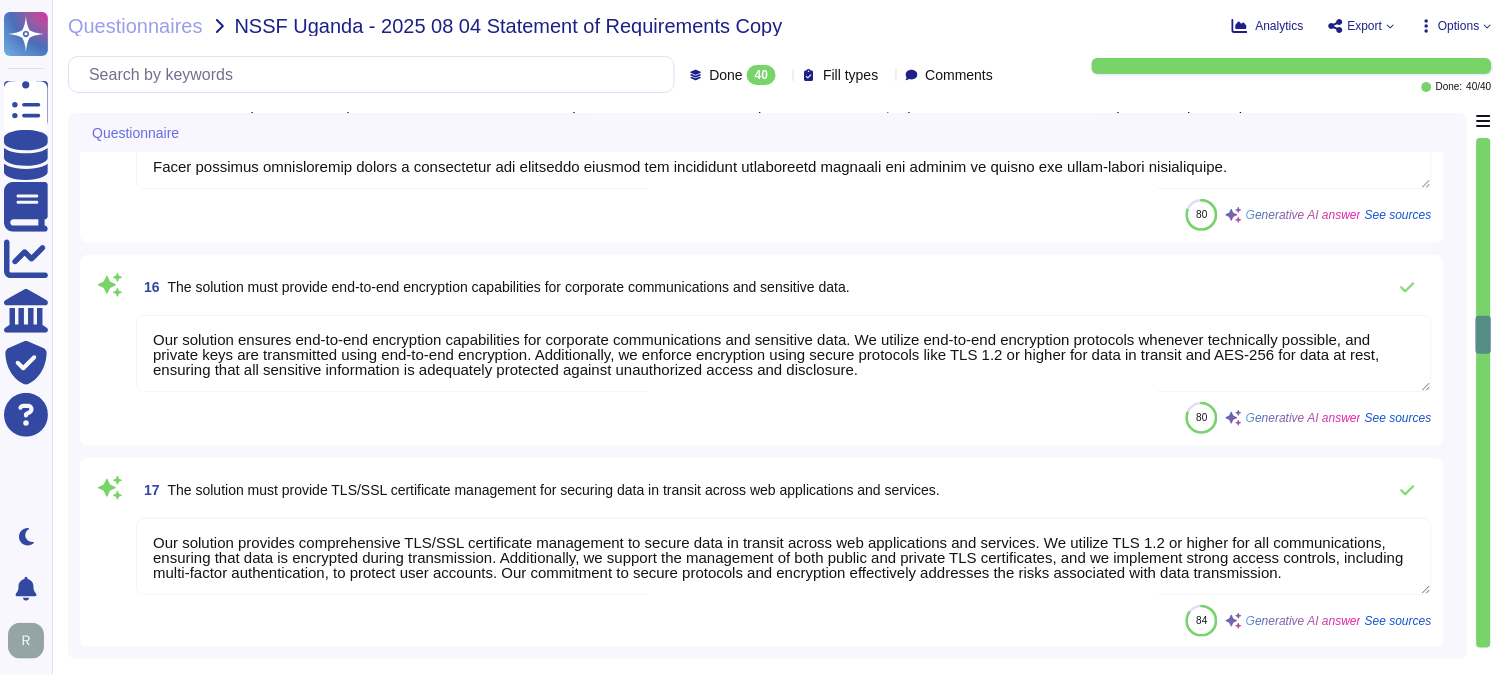 type on "Sectigo provides robust customization options that include the ability to change policies, templates, workflows, and automation rules to ensure compliance with industry security standards. Administrators can create automation profiles that serve as templates for automated certificate requests, allowing for the configuration of certificate types and the auto-renewal process. The use of Sectigo APIs enables the customization of workflows, ensuring that automation profiles can be tailored to meet specific organizational needs. This flexibility supports the enforcement of company policies on certificate issuance and renewal, ensuring compliance with both internal standards and industry regulations." 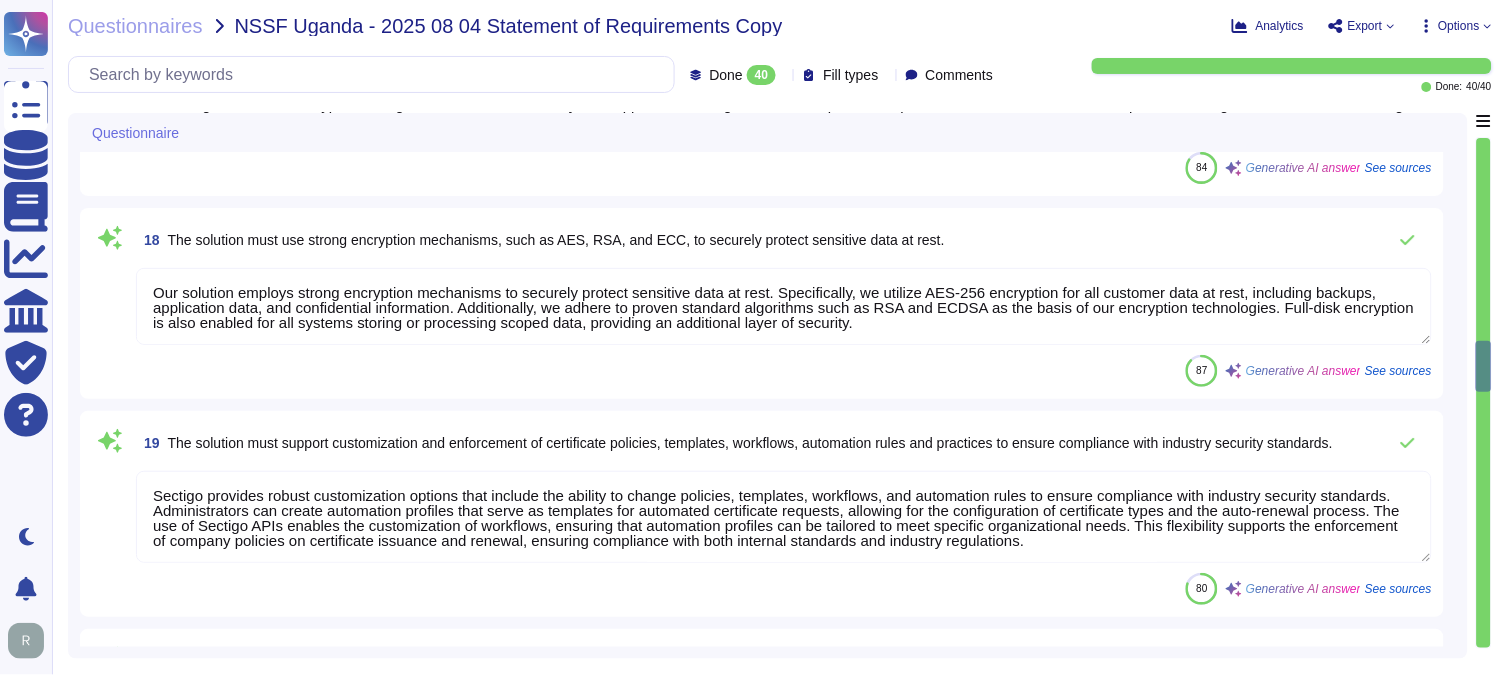 type on "Sectigo provides a robust solution for notifying users of real-time critical events such as certificate expiration and revocation. Notifications can be customized and are available through various channels, including:
- [EMAIL]
- API
- Webhooks
- Teams
- Slack
Our system ensures that users are alerted about critical events, including potential misconfigurations, through these channels. Additionally, users can create custom notifications to specify terms prior to expiring certificates, ensuring that all relevant events are communicated effectively. This comprehensive approach allows for timely alerts to be directed to the appropriate users or teams, facilitating effective management of certificate statuses." 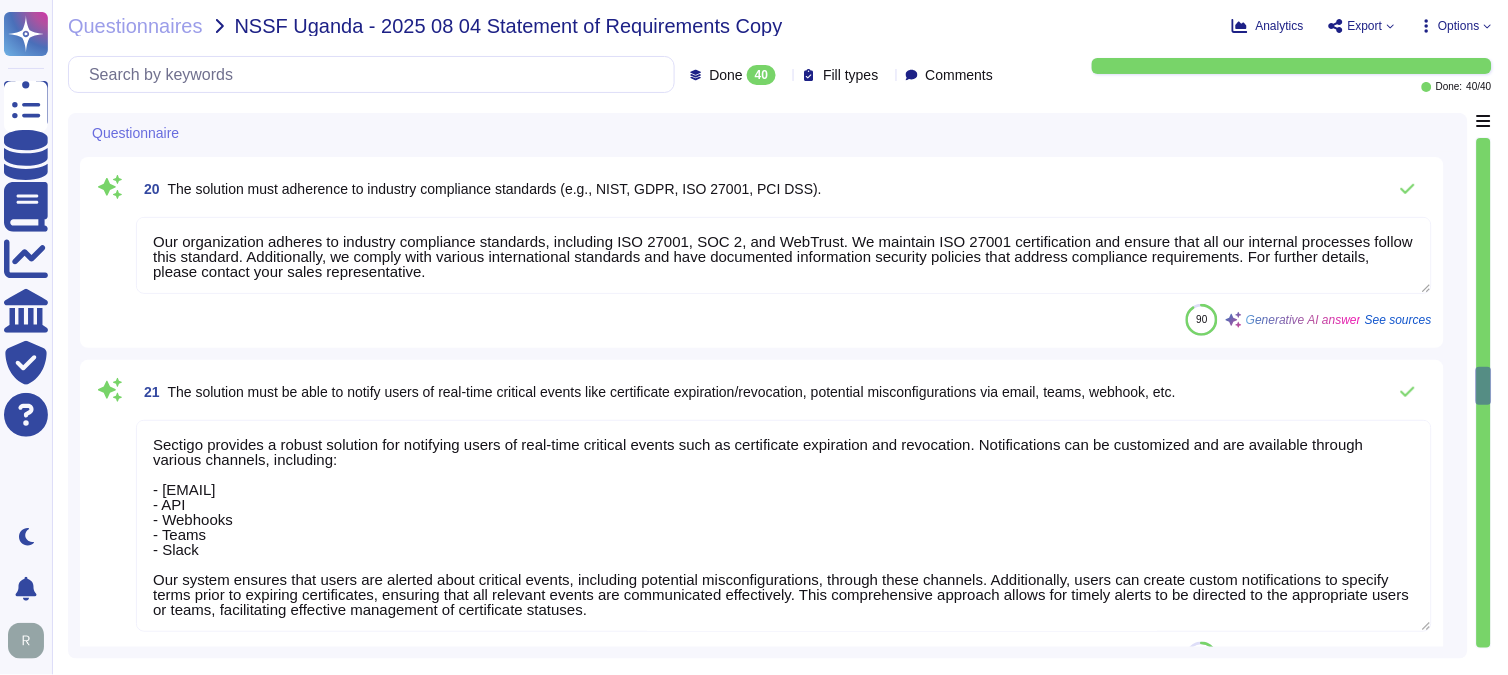 type on "Our solution supports seamless integration with Hardware Security Modules (HSMs) for secure key management, including key generation, storage, rotation, and destruction. We ensure that cryptographic keys are managed securely to prevent any compromise of their protection, with access to the key vault restricted to authorized personnel only." 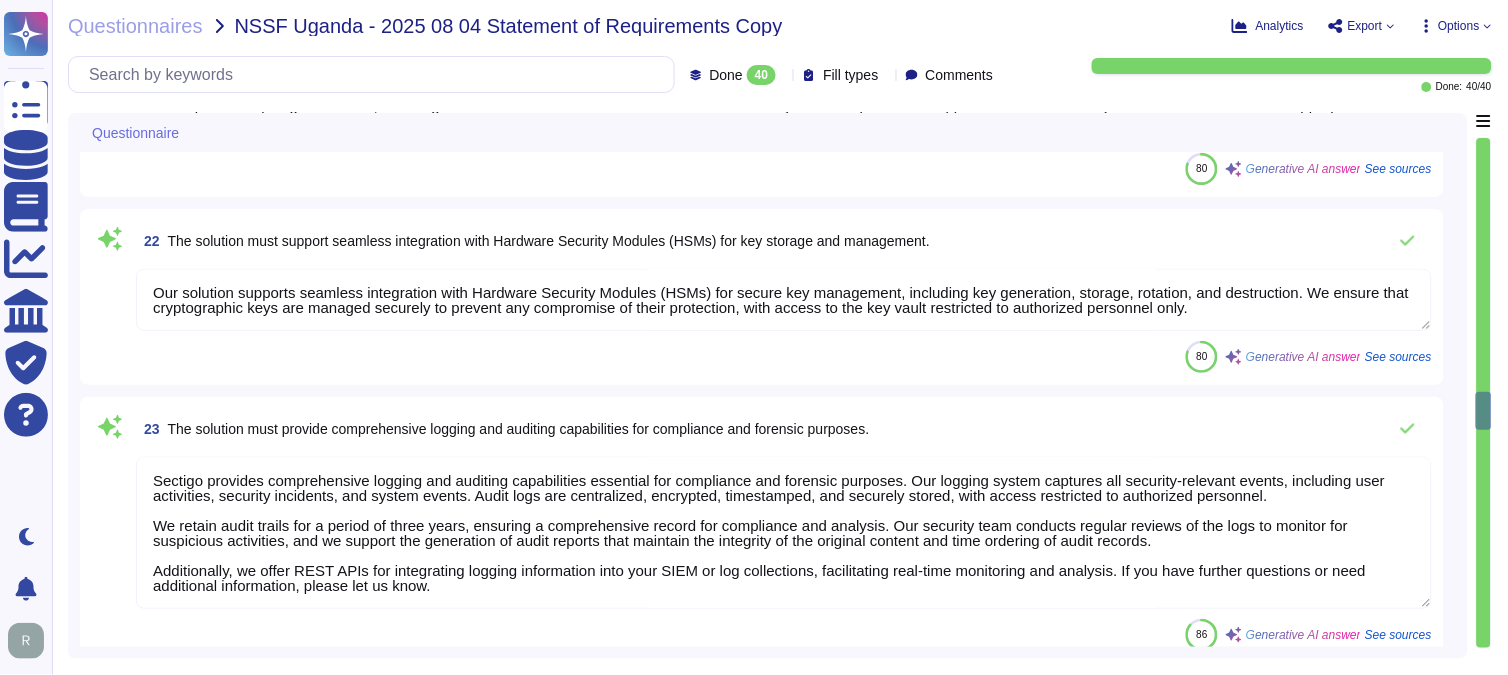 type on "Our solution is designed to efficiently handle high-volume requests, including the management of at least 1000 active certificates concurrently, without any degradation in system performance, latency, or reliability. Key aspects of our approach include:
1. Scalability: Sectigo SCM Enterprise is scalable to manage certificates across large enterprise environments, ensuring that scalability is not an issue for typical customer use cases.
2. Capacity Management: We maintain, monitor, and evaluate our current processing capacity and the use of system components, including infrastructure, data, and software. This comprehensive capacity management process allows us to manage capacity demand effectively and implement additional capacity as needed.
3. Proactive Monitoring: We continuously monitor resource usage to ensure adequate system performance and to identify when additional capacity is required. Our documented capacity management process sets boundaries for acceptable service performance and availability...." 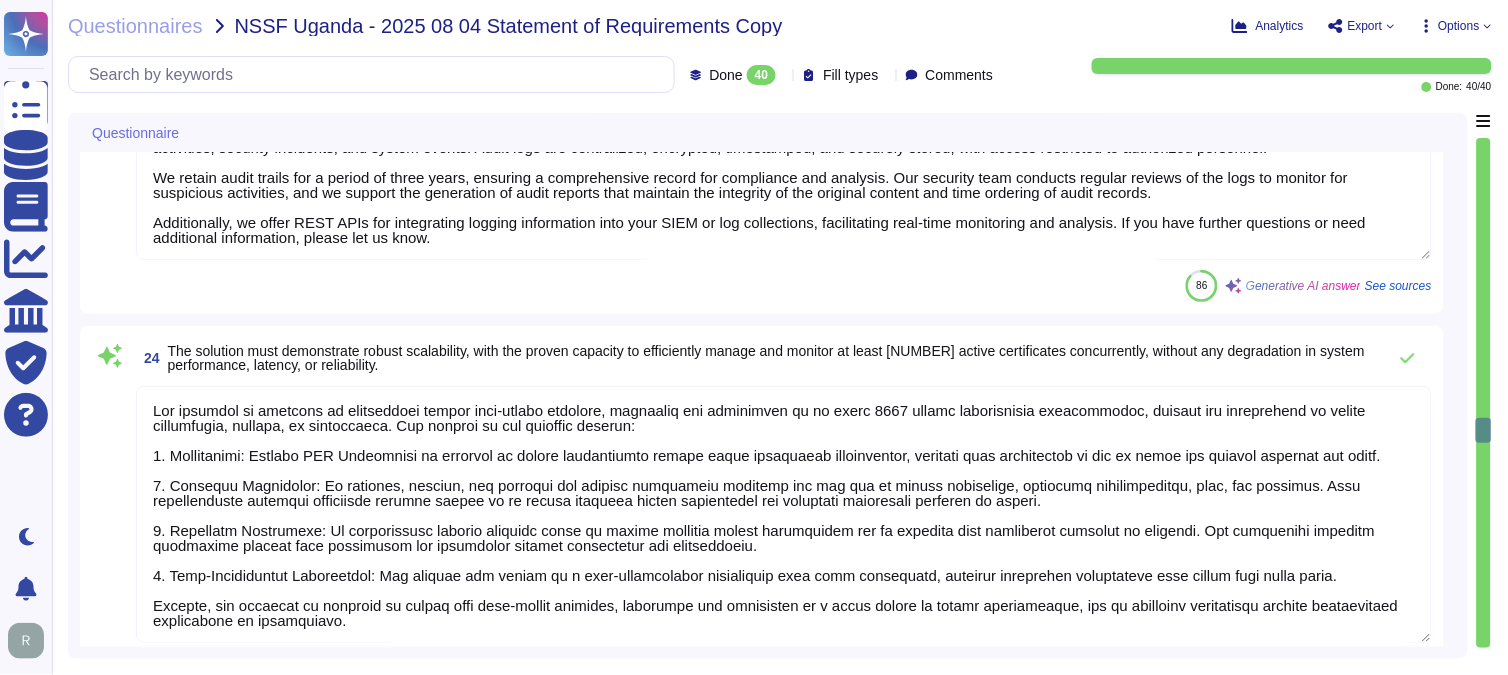 type on "Sectigo provides a user-friendly dashboard through its SCM, which includes advanced analytics and customizable reporting options. The dashboard allows for effective monitoring and visualization of data, and it can be integrated with reporting and alerting systems. Customers can access detailed metrics and analytics related to their certificate management, ensuring they can manage and optimize their usage effectively. For specific requirements or further details, please reach out to your enterprise sales representative." 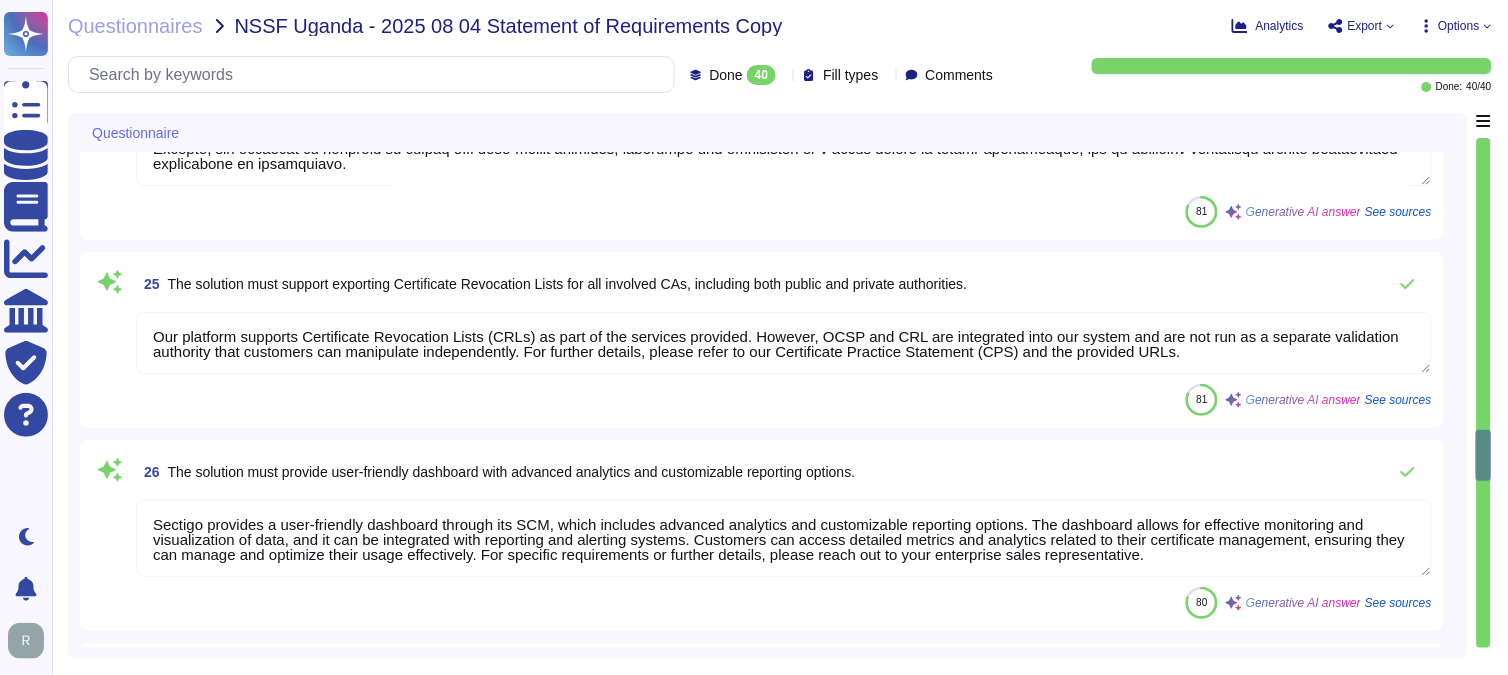 type on "Our solution employs Role-Based Access Control (RBAC) to effectively govern user access rights based on defined roles and responsibilities. This approach ensures that access is provisioned according to the specific duties of each user, allowing them to access only the resources necessary for their roles, in line with the principle of least privilege.
Key elements of our RBAC implementation include:
1. Role Definition: Clearly defined roles based on responsibilities, with permissions assigned accordingly.
2. Access Provisioning: Access is provisioned based on the specific duties of each user.
3. Compliance Oversight: Permissions are managed by the Compliance department, ensuring unbiased oversight.
4. Periodic Access Reviews: Regular reviews of user access rights to ensure ongoing authorization and compliance.
5. Access Management: User access requests are formally submitted and approved by appropriate management.
6. Separation of Accounts: Individuals with administrative and regular roles have separate ..." 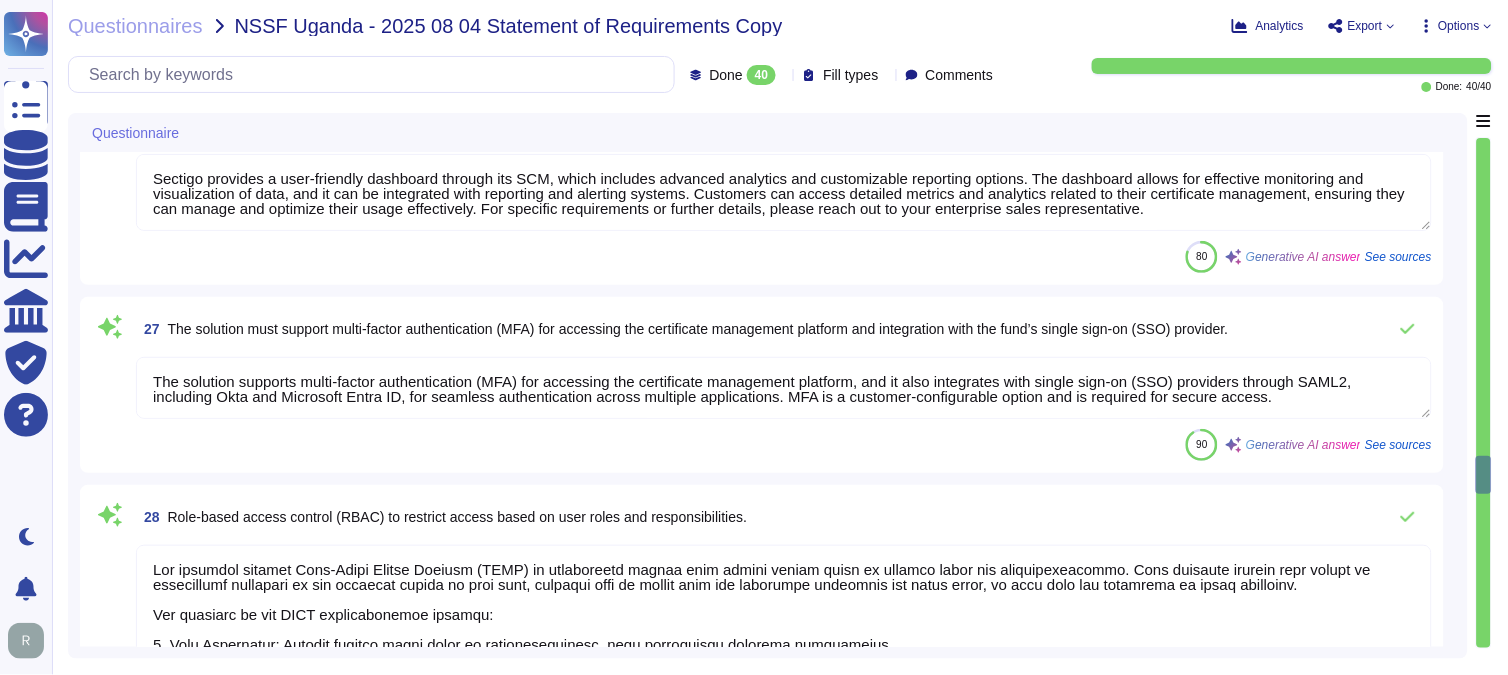 type on "Our CLM solution is designed to support multi-tenancy, ensuring logical separation of tenants. Each tenant's data is stored in a separate instance, which guarantees complete data isolation and security. This allows for effective management of certificates across multiple departments or business units, as customer data is virtually segmented, ensuring that each tenant's information remains isolated. Additionally, client access is managed on the customer side through an administrator account, providing each tenant with control over their own data and access permissions." 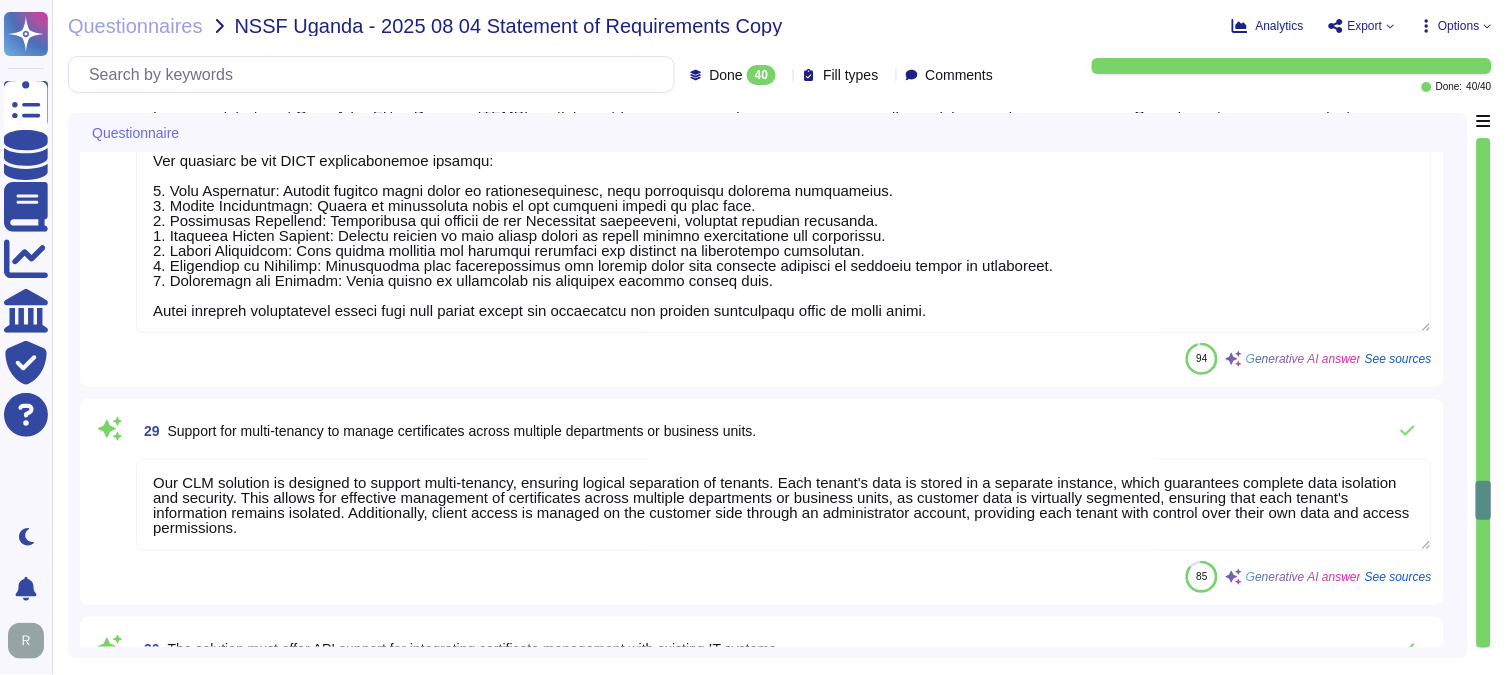 type on "Our solution offers a comprehensive and documented RESTful API that supports various operations related to certificate management, including the issuance and management of SSL, client and device certificates, domain management, organization management, person management, discovery, and reporting. The API facilitates automation of tasks and supports both pull and push operations, enabling seamless integration. Additionally, customer certificate data can be exported as reports or retrieved through APIs, enhancing monitoring capabilities. For detailed documentation and further integration capabilities, we recommend checking our official resources." 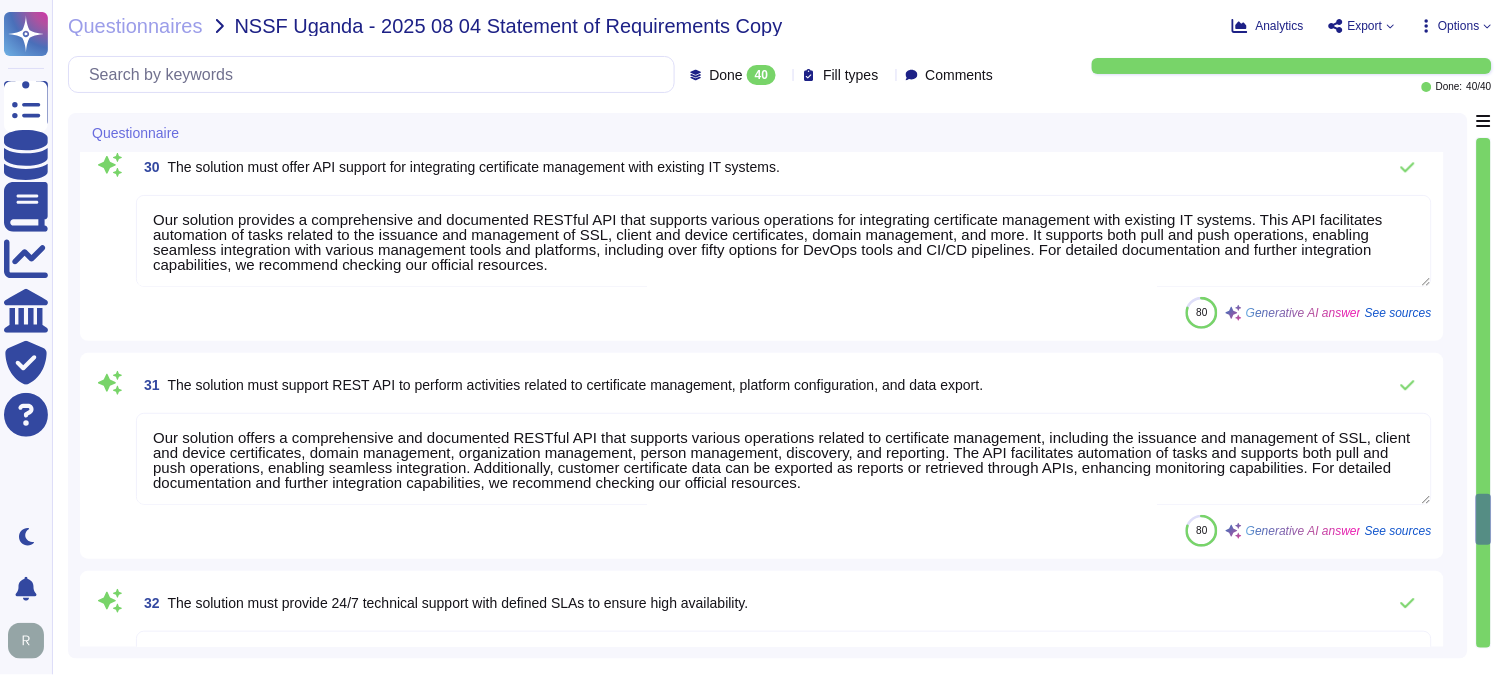 type on "Our solution is designed to support disaster recovery and high availability options to maintain business continuity through a comprehensive approach that includes:
1. Redundant Infrastructure: We utilize redundant compute, storage, and network components to maximize availability and ensure seamless service continuity in the event of a failure.
2. Geographically Distributed Data Centers: Our system is hosted in redundant, synchronized data centers located in Secaucus, [STATE], and Manchester, [COUNTRY], allowing for seamless failover capabilities.
3. Disaster Recovery Plan: We have a well-documented Disaster Recovery Plan that is tested annually, including full failover exercises to ensure quick recovery from incidents. Our infrastructure allows for failover from the primary to the secondary data center in under twelve hours, with a recovery point of less than an hour.
4. Continuous Backups: Backups are made continually and tested regularly, with a comprehensive backup and restore procedure to minimize..." 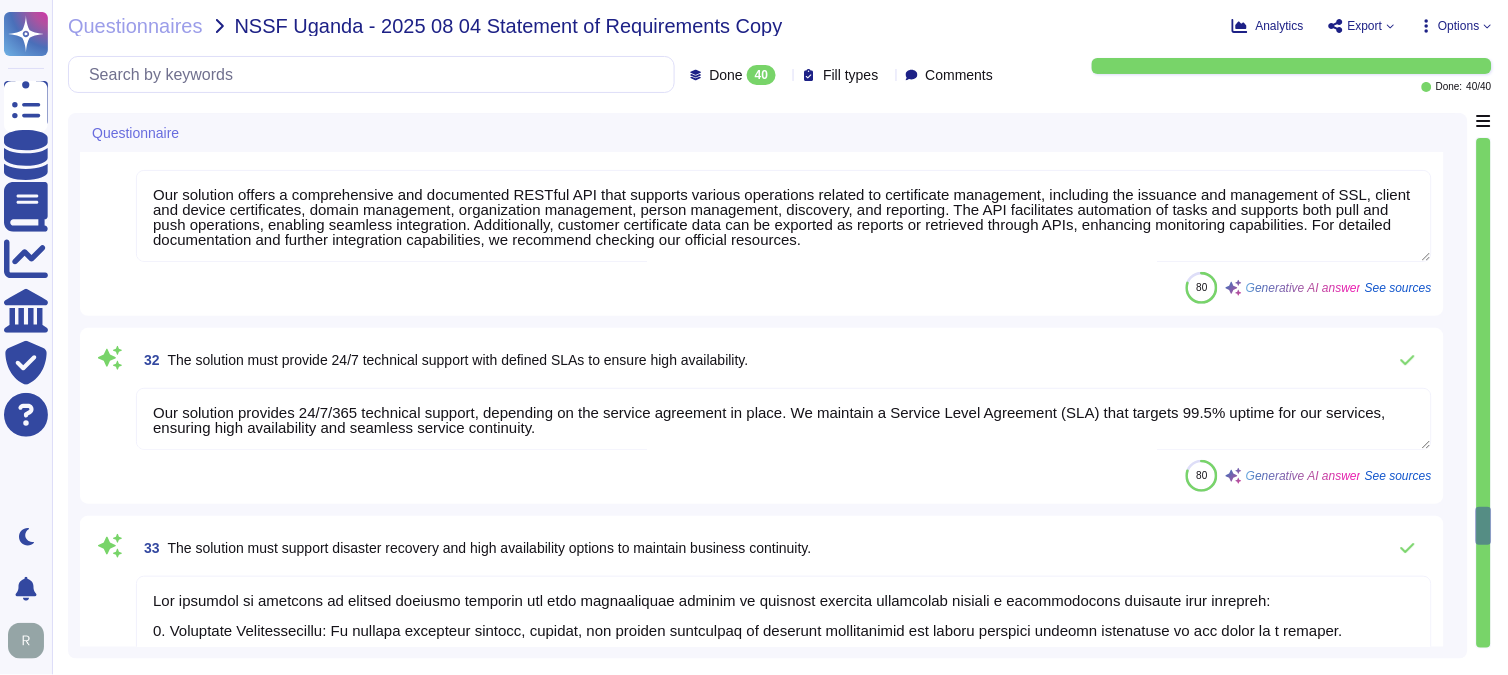 type on "Sectigo's Certificate Manager (SCM) supports the issuance and management of Extended Validation (EV), Organization Validation (OV), and Domain Validation (DV) certificates. This capability ensures that our solution meets the requirements for managing various types of certificates effectively." 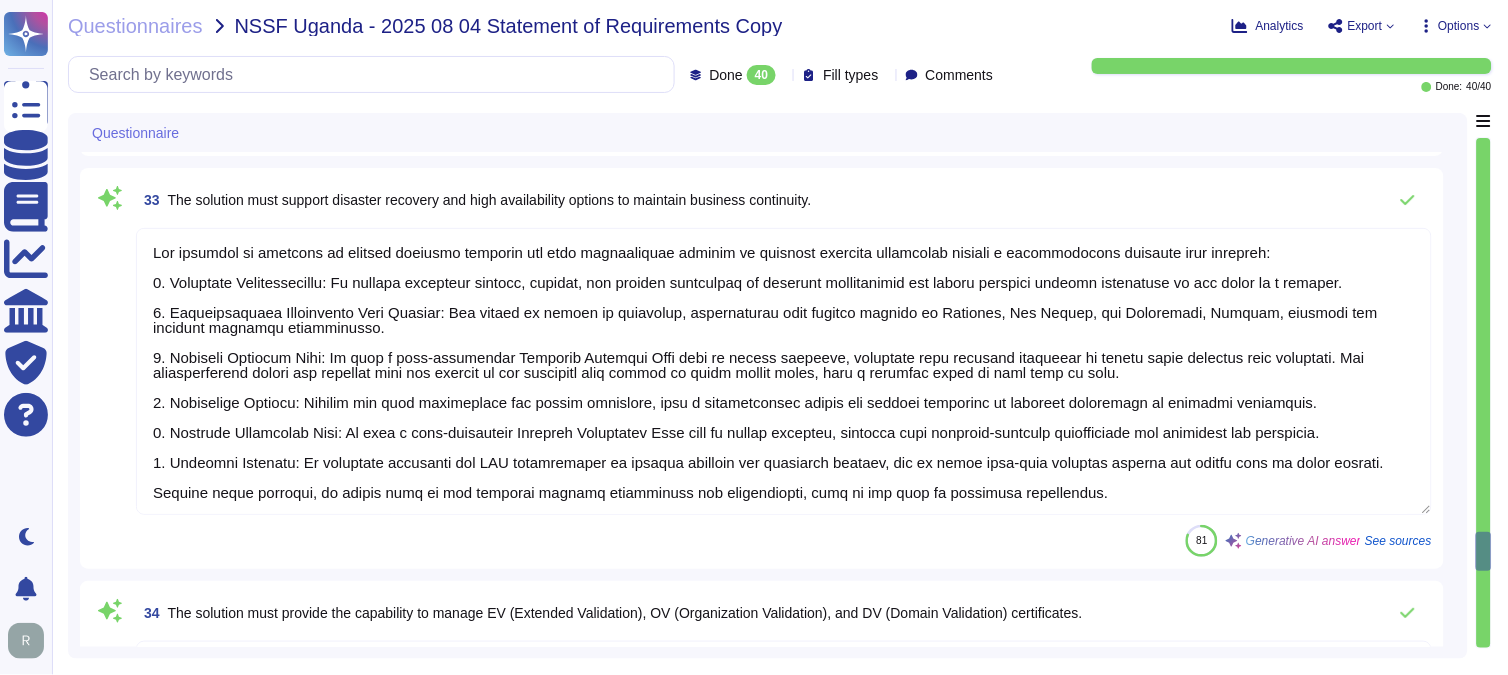 type on "Sectigo's Certificate Manager (SCM) supports automatic renewal and deployment of certificates with minimal manual intervention through several key features:
1. Automatic Renewal: Certificates can be automatically renewed based on organizationally defined workflows, ensuring renewal without manual intervention.
2. Enrollment Process: The auto-renewal feature can be set up during the certificate request process, aligning the renewal process with company policies.
3. API Integration: The SCM can automate certificate deployment to various environments, allowing for seamless integration and automation of certificate management.
4. Certificate Discovery: SCM can discover certificates from appliances accessible via the network, ensuring that certificates can be automatically identified and managed.
5. Support for Protocols: The solution supports protocols like ACME, EST, and SCEP for certificate management, facilitating automatic issuance and renewal.
6. Validation: The SCM solution automatically validates ..." 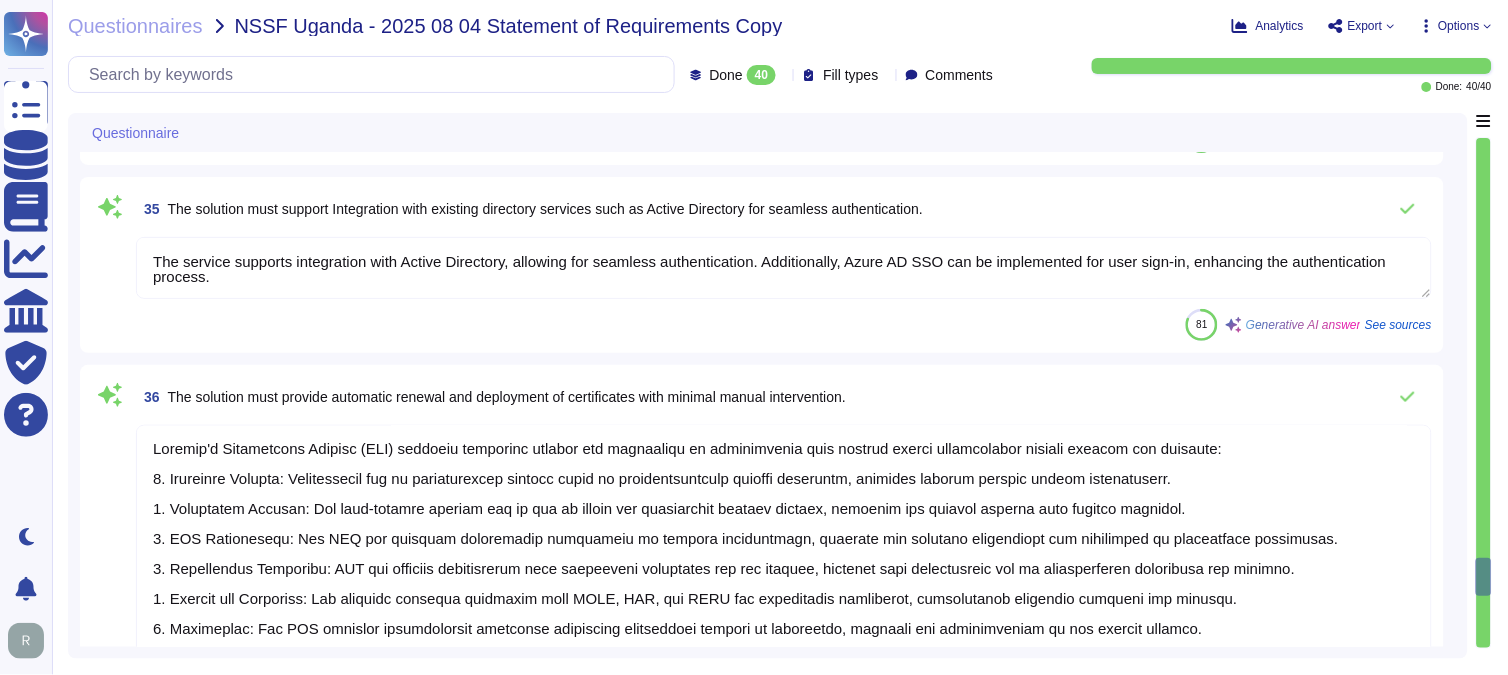 type on "Our solution supports SCEP, allowing users to automate certificate enrollment to web servers. Additionally, we provide a REST API for further automation and integration, ensuring a streamlined process for enrolling certificates in running servers. Our agents can be installed on popular server operating systems to assist with discovery and certificate installation, which can be achieved through API." 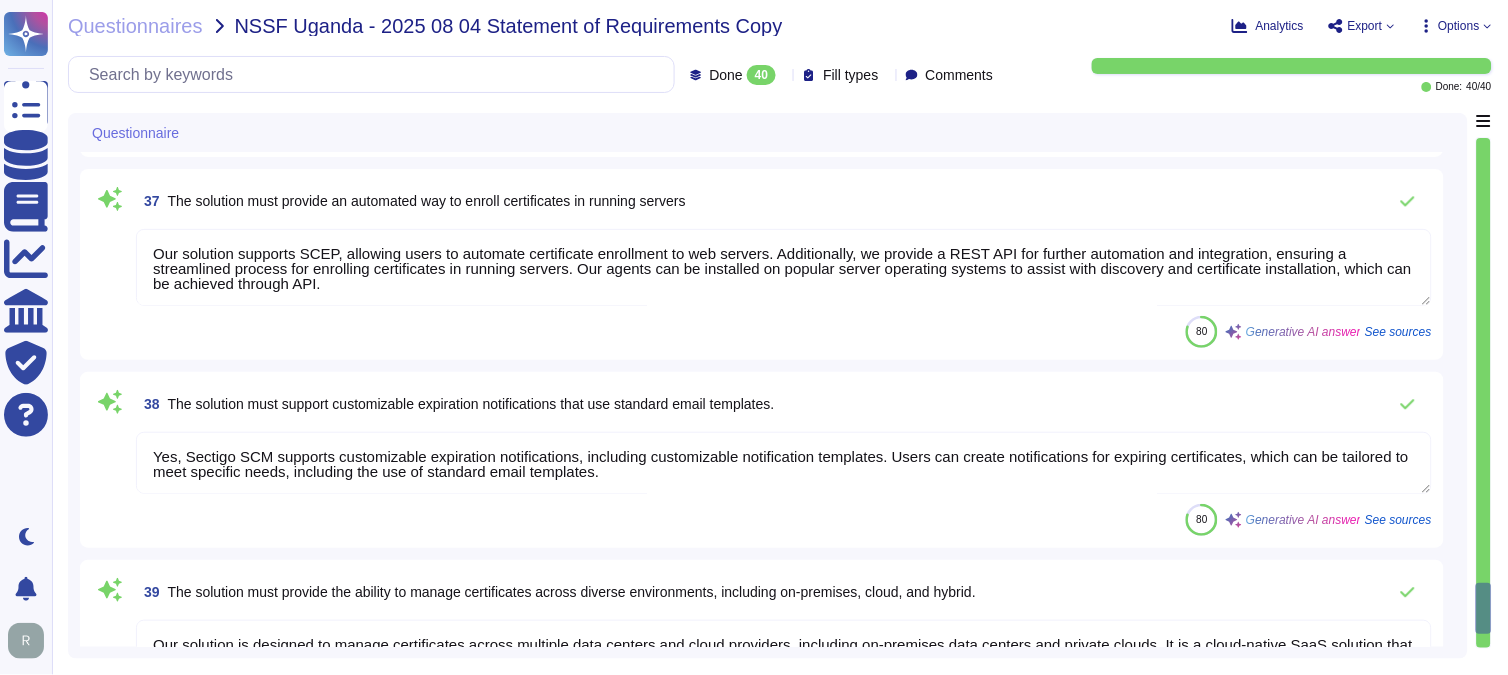 type on "We provide training for IT administrators during onboarding, which includes access to a large knowledge base specifically designed for their needs. Additionally, we encourage discussions about other training options with your enterprise representative to ensure effective use and management of our solutions. Our training includes ongoing resources and support to help IT teams stay informed and proficient." 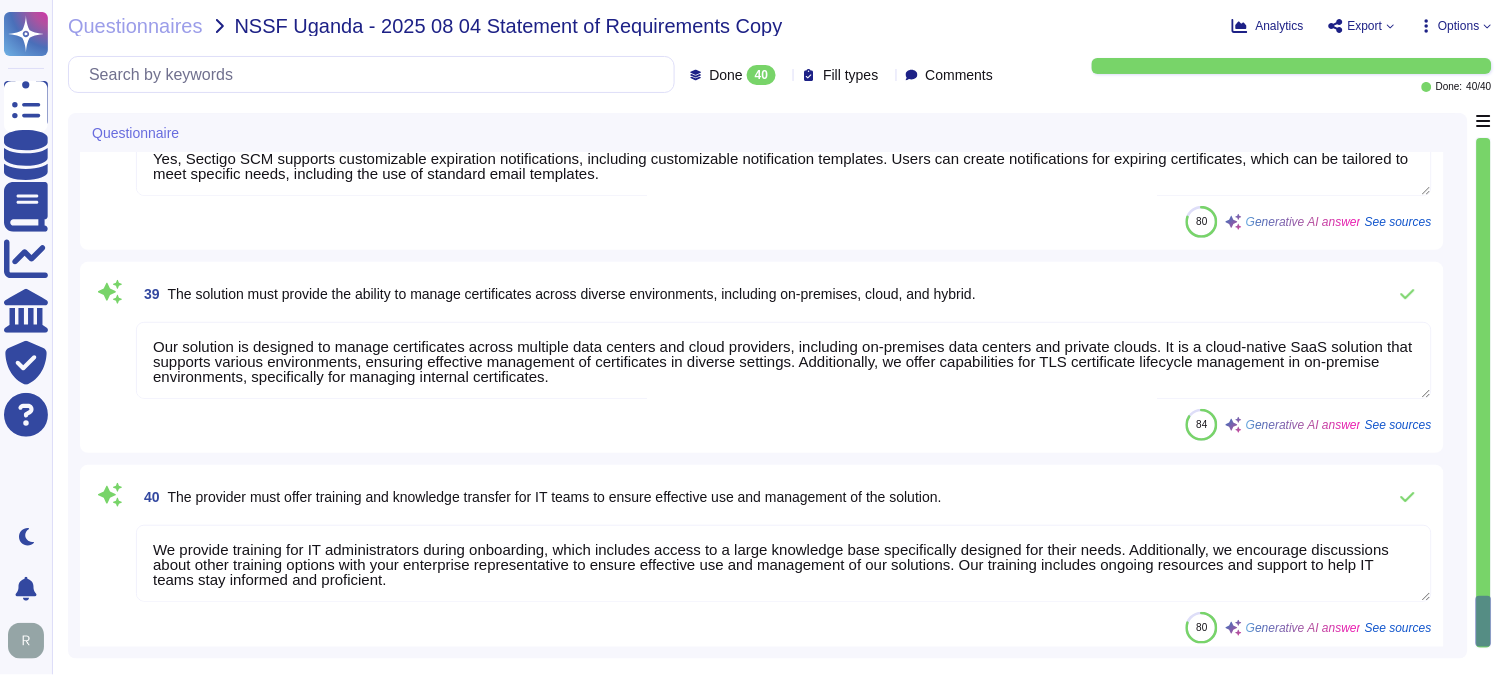 scroll, scrollTop: 8180, scrollLeft: 0, axis: vertical 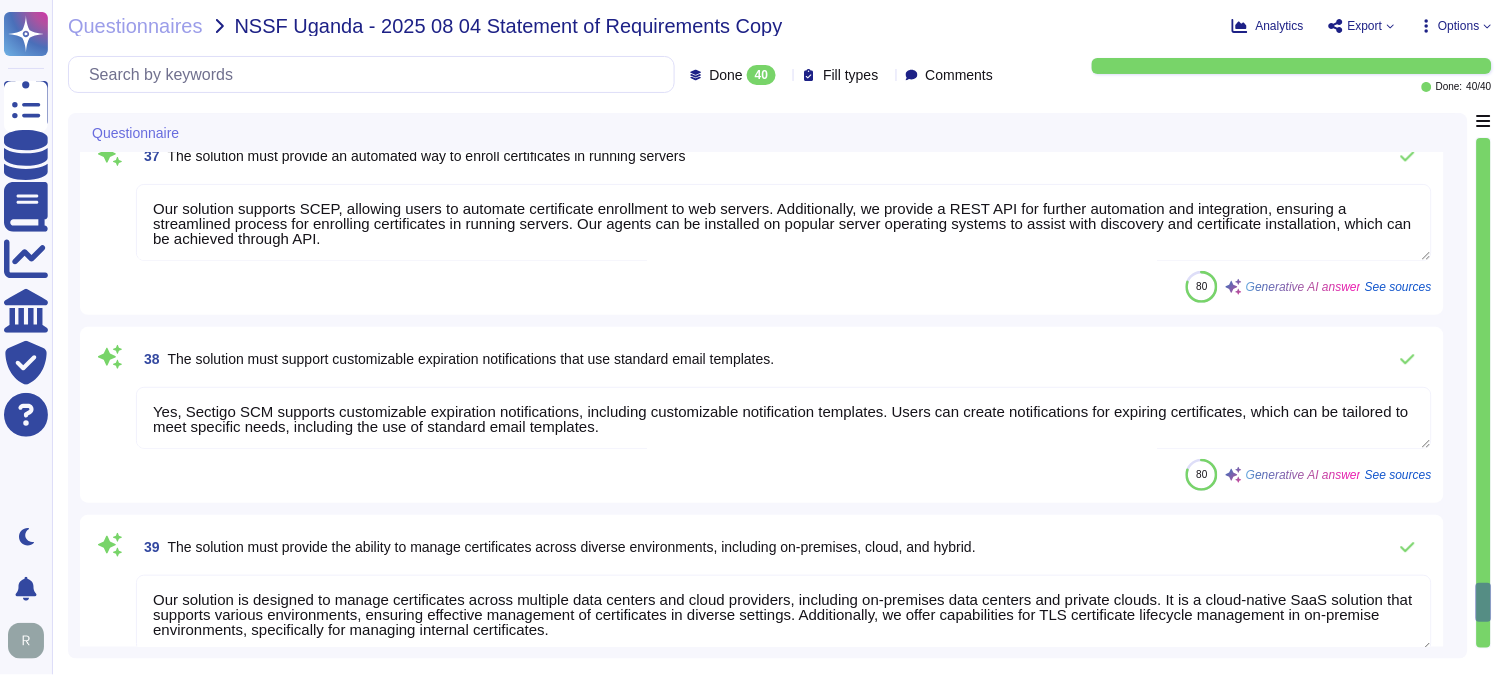 type on "Sectigo's Certificate Manager (SCM) supports the issuance and management of Extended Validation (EV), Organization Validation (OV), and Domain Validation (DV) certificates. This capability ensures that our solution meets the requirements for managing various types of certificates effectively." 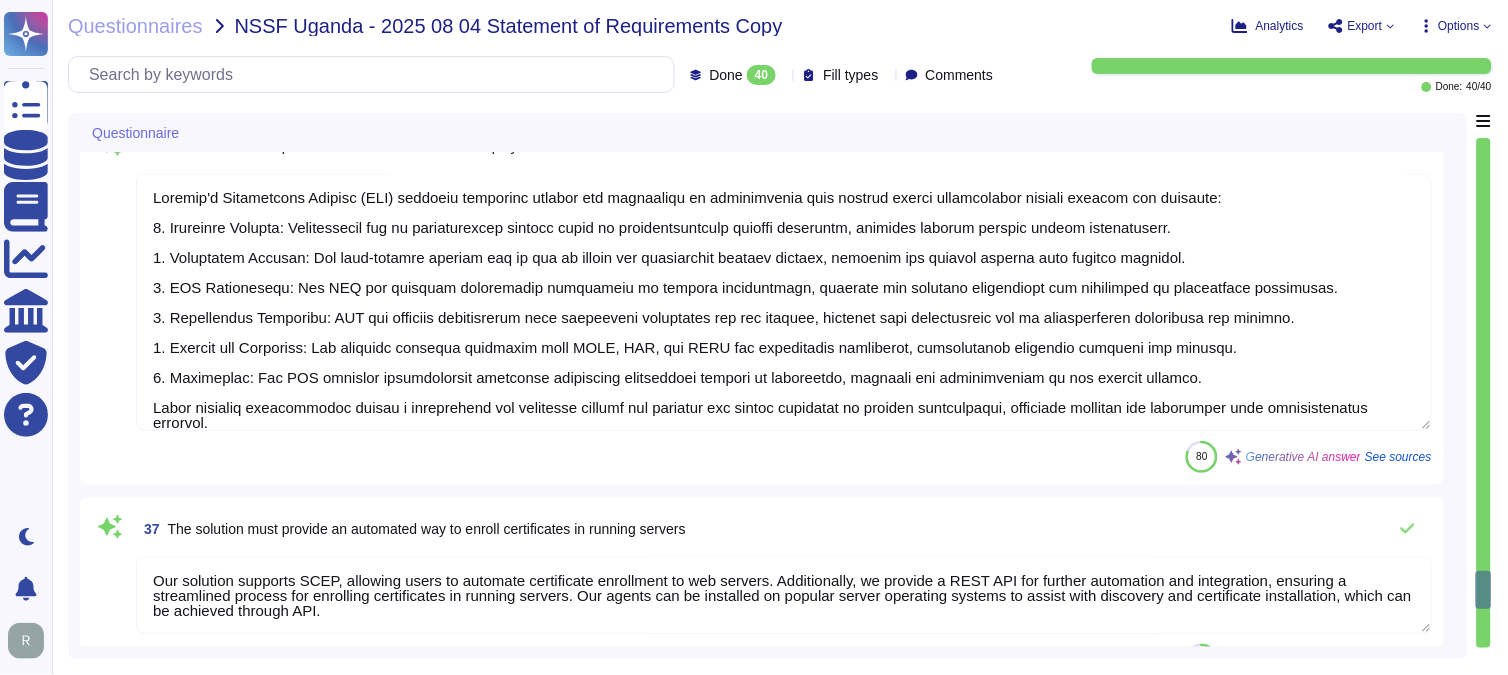type on "Our solution is designed to support disaster recovery and high availability options to maintain business continuity through a comprehensive approach that includes:
1. Redundant Infrastructure: We utilize redundant compute, storage, and network components to maximize availability and ensure seamless service continuity in the event of a failure.
2. Geographically Distributed Data Centers: Our system is hosted in redundant, synchronized data centers located in Secaucus, [STATE], and Manchester, [COUNTRY], allowing for seamless failover capabilities.
3. Disaster Recovery Plan: We have a well-documented Disaster Recovery Plan that is tested annually, including full failover exercises to ensure quick recovery from incidents. Our infrastructure allows for failover from the primary to the secondary data center in under twelve hours, with a recovery point of less than an hour.
4. Continuous Backups: Backups are made continually and tested regularly, with a comprehensive backup and restore procedure to minimize..." 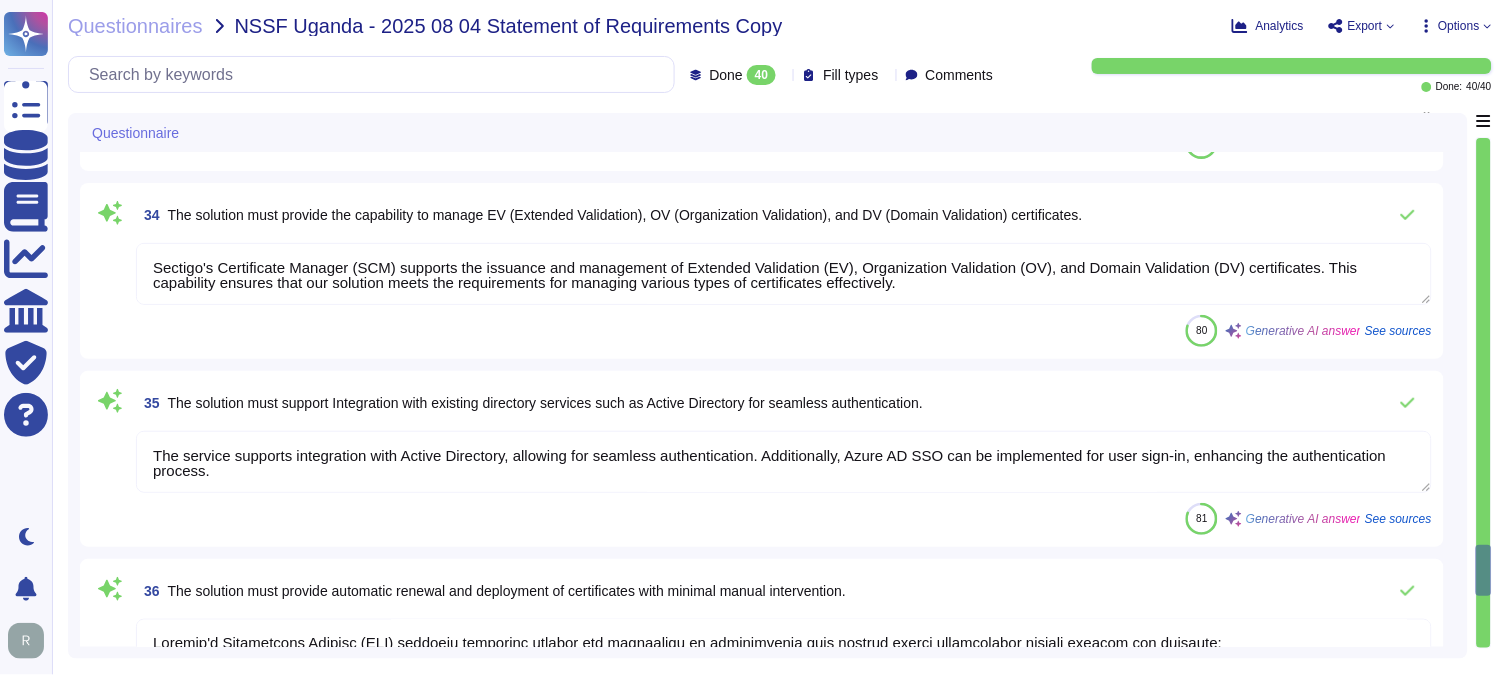 scroll, scrollTop: 7068, scrollLeft: 0, axis: vertical 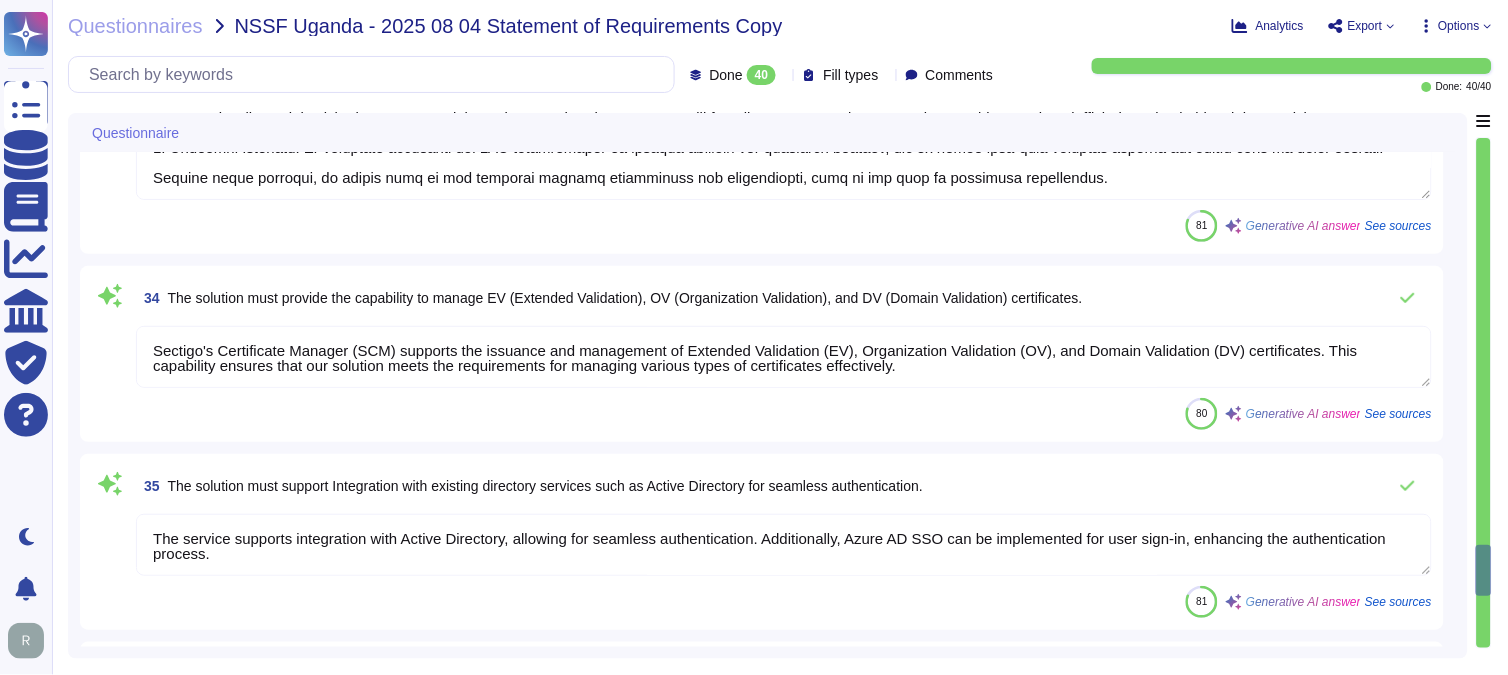 drag, startPoint x: 1486, startPoint y: 566, endPoint x: 1480, endPoint y: 616, distance: 50.358715 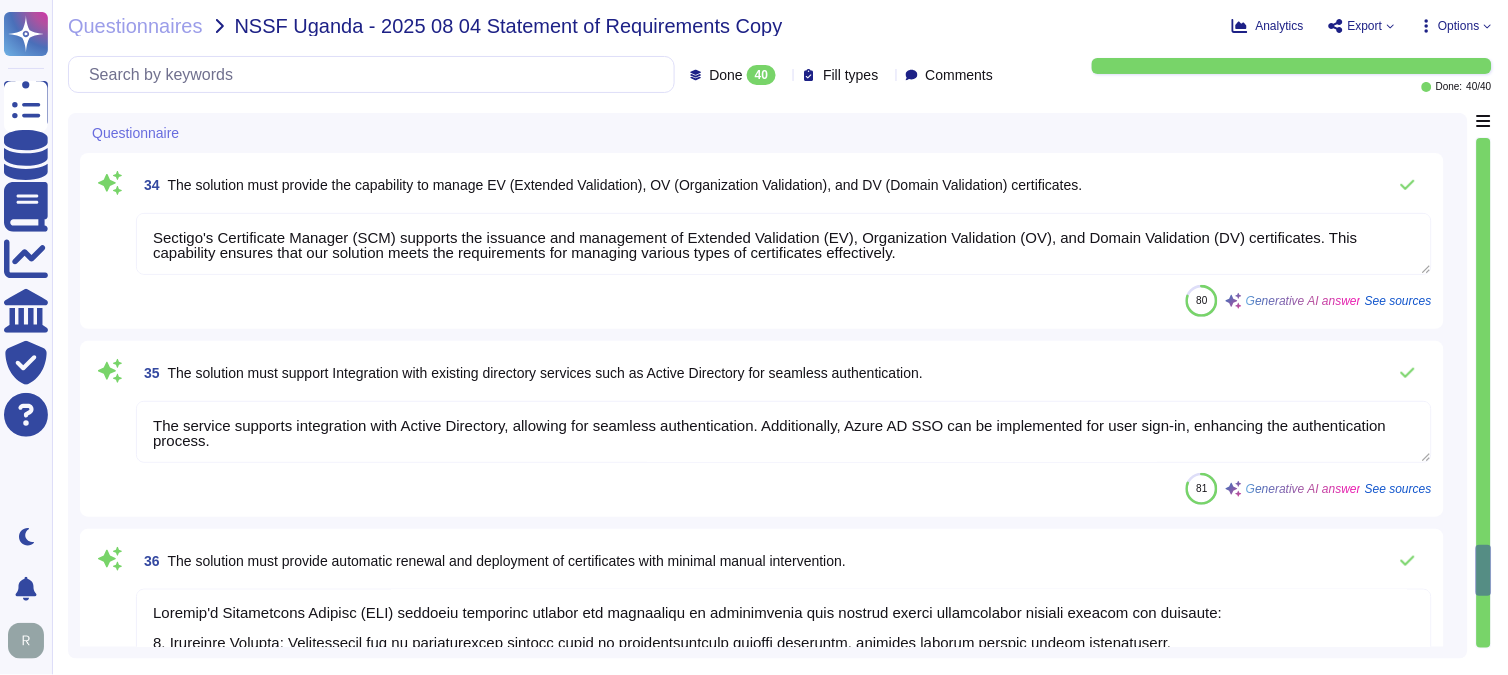 type on "Yes, Sectigo SCM supports customizable expiration notifications, including customizable notification templates. Users can create notifications for expiring certificates, which can be tailored to meet specific needs, including the use of standard email templates." 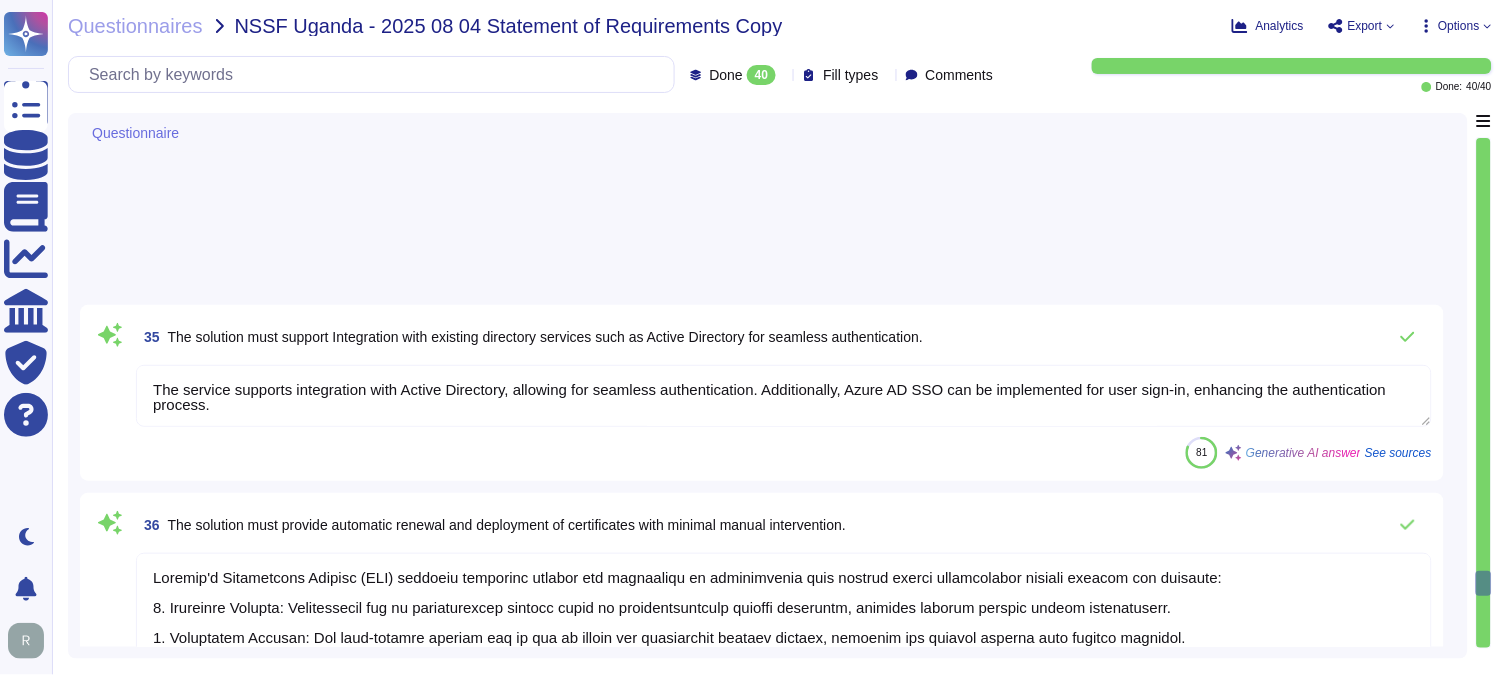 type on "Our solution is designed to manage certificates across multiple data centers and cloud providers, including on-premises data centers and private clouds. It is a cloud-native SaaS solution that supports various environments, ensuring effective management of certificates in diverse settings. Additionally, we offer capabilities for TLS certificate lifecycle management in on-premise environments, specifically for managing internal certificates." 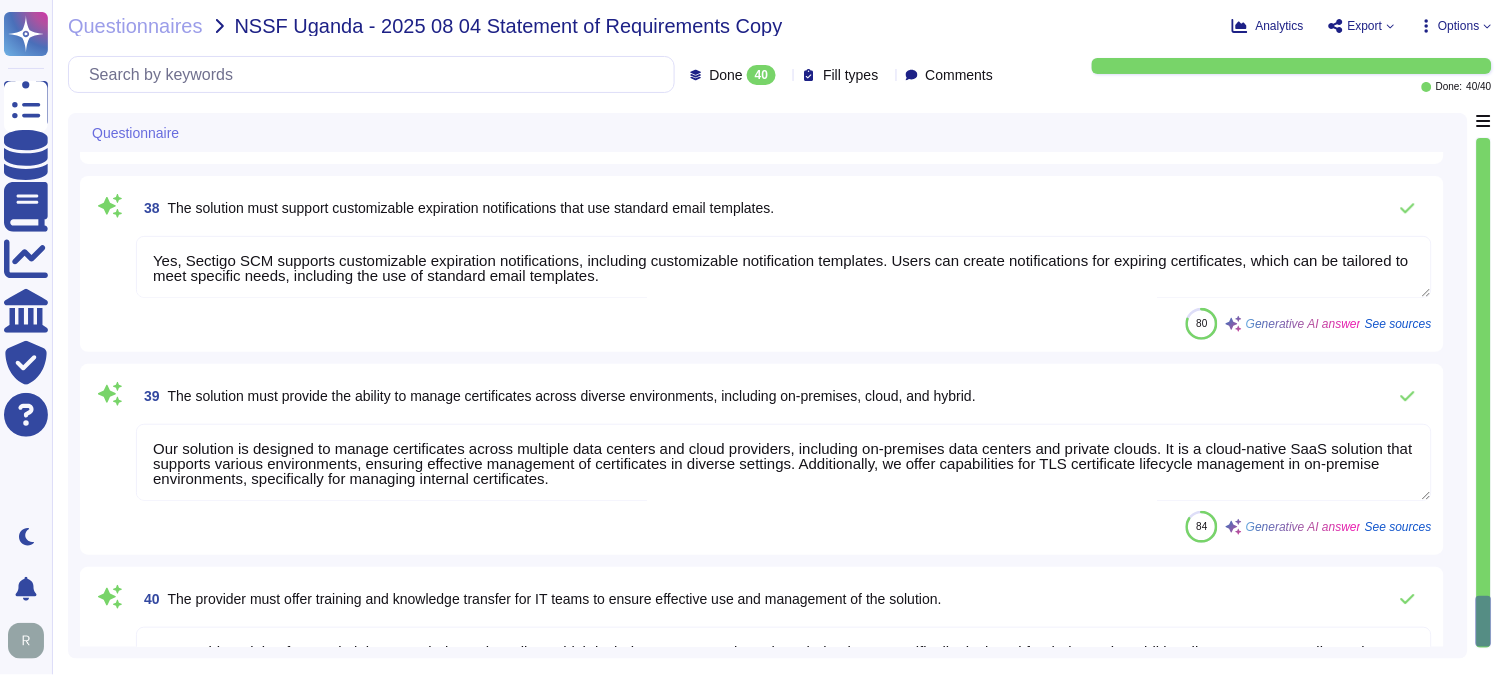 click at bounding box center [1484, 393] 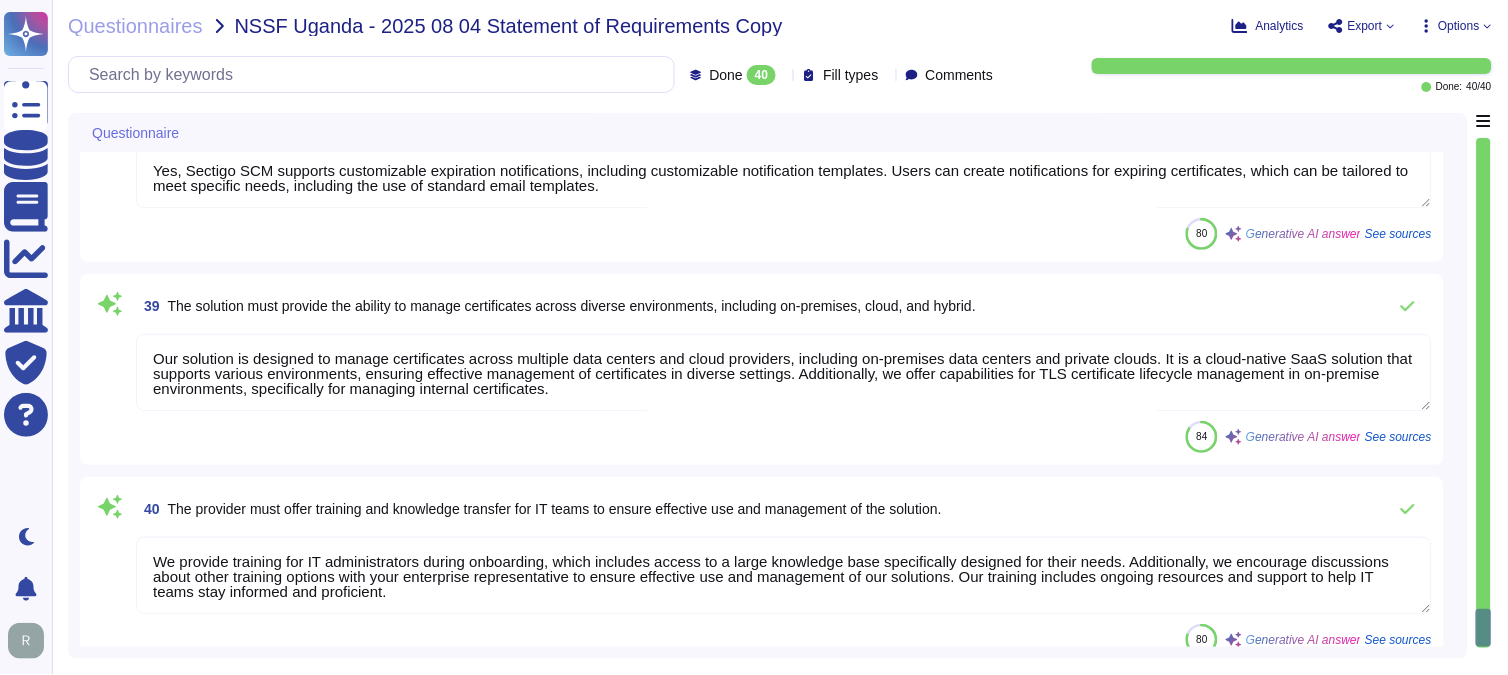 scroll, scrollTop: 8181, scrollLeft: 0, axis: vertical 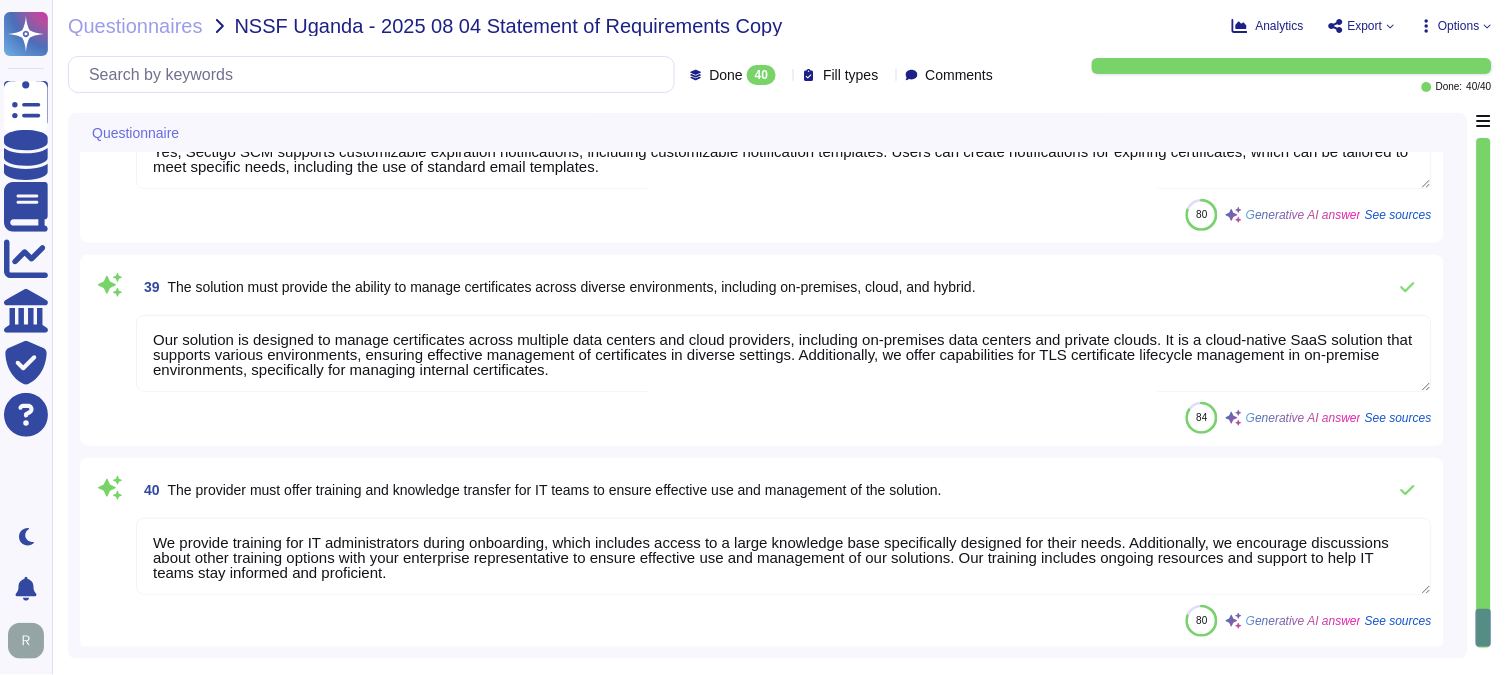 click at bounding box center (1484, 393) 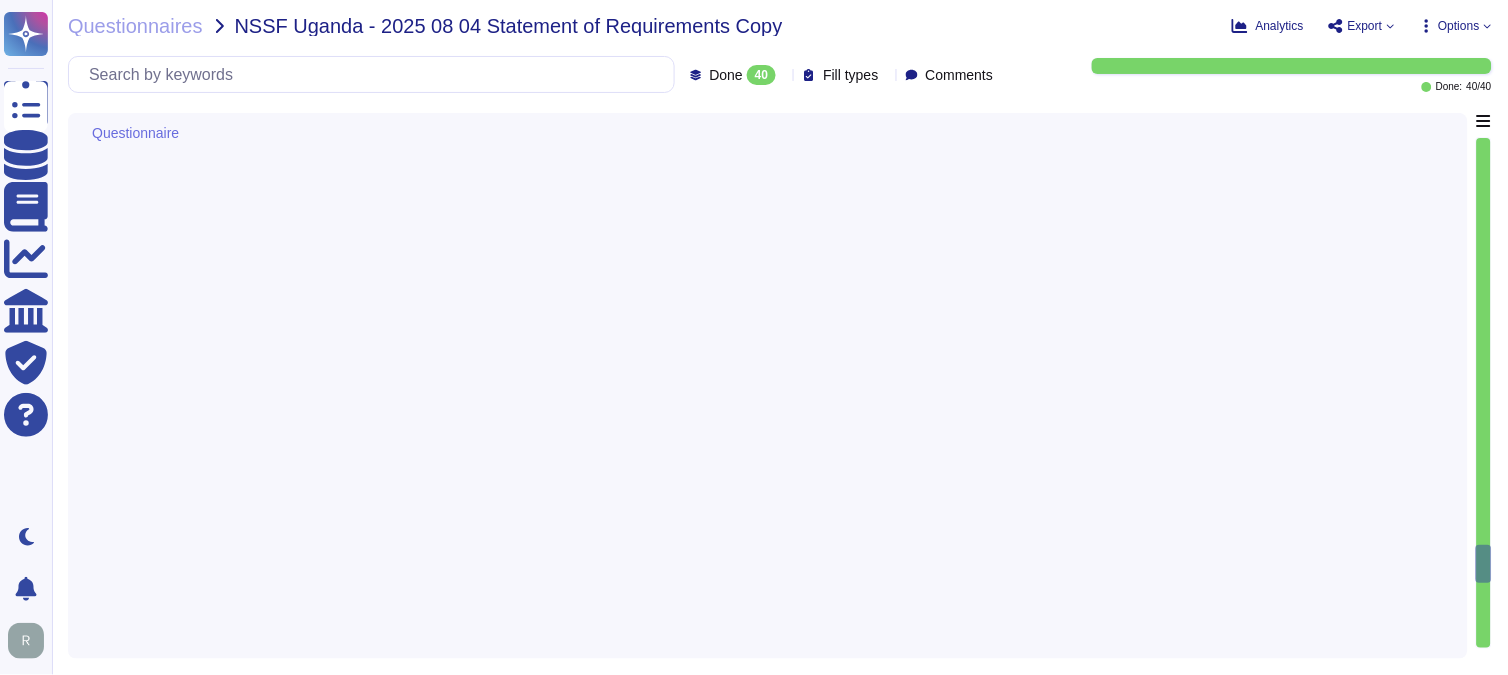 type on "Our CLM solution is designed to support multi-tenancy, ensuring logical separation of tenants. Each tenant's data is stored in a separate instance, which guarantees complete data isolation and security. This allows for effective management of certificates across multiple departments or business units, as customer data is virtually segmented, ensuring that each tenant's information remains isolated. Additionally, client access is managed on the customer side through an administrator account, providing each tenant with control over their own data and access permissions." 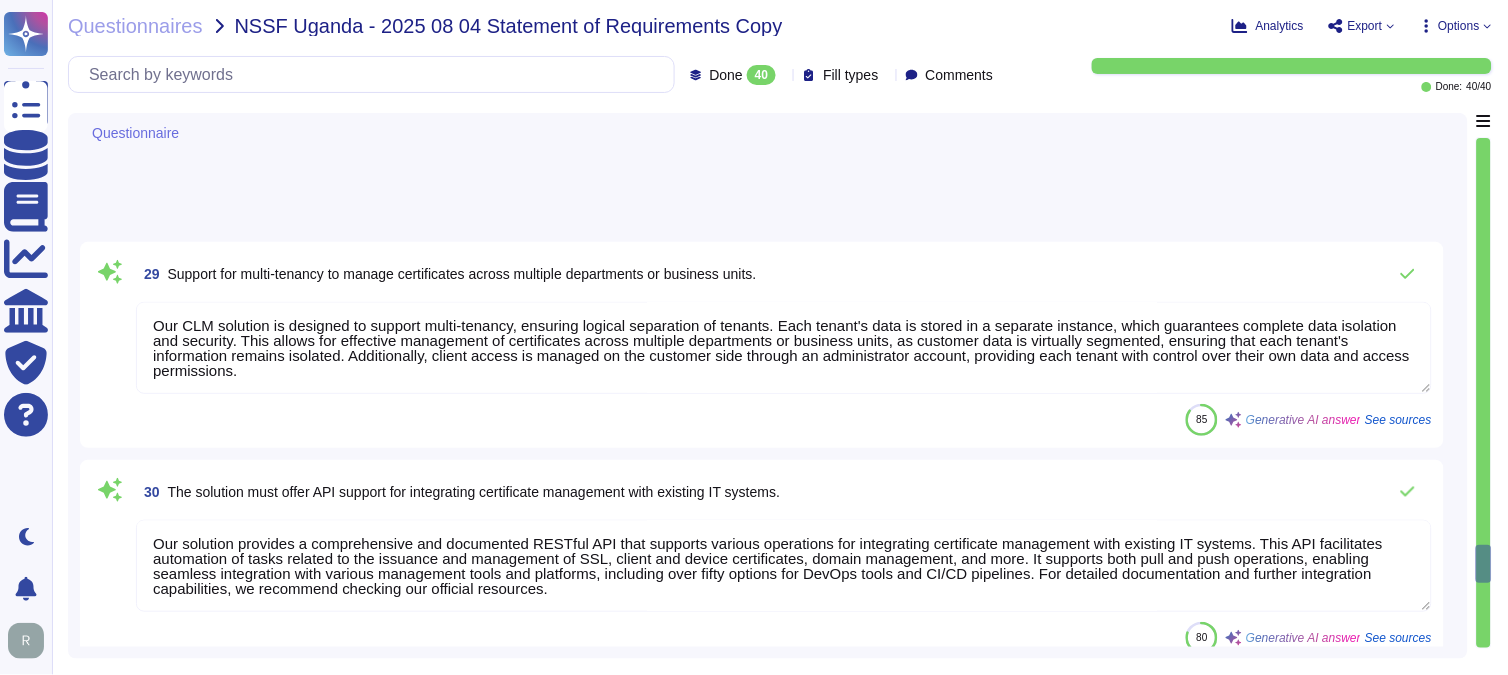 type on "Our solution provides 24/7/365 technical support, depending on the service agreement in place. We maintain a Service Level Agreement (SLA) that targets 99.5% uptime for our services, ensuring high availability and seamless service continuity." 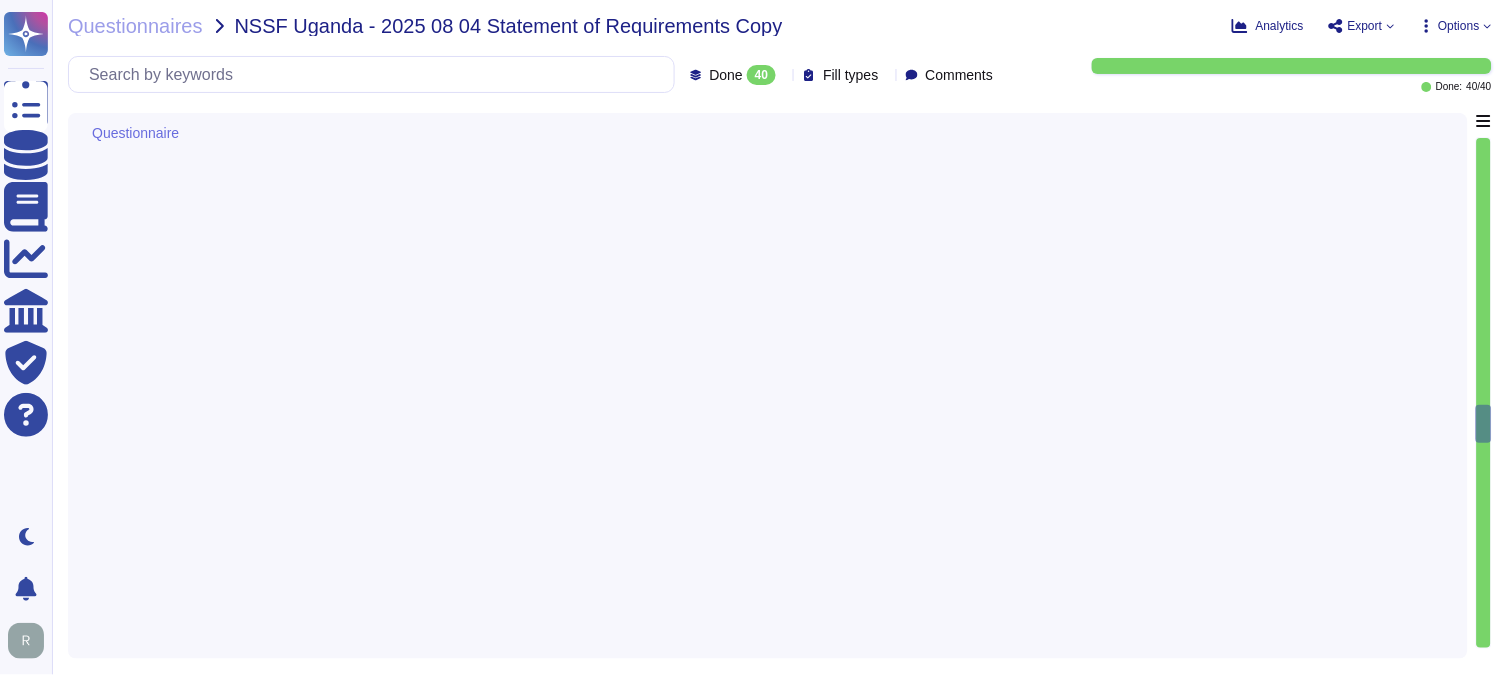 type on "Our solution employs strong encryption mechanisms to securely protect sensitive data at rest. Specifically, we utilize AES-256 encryption for all customer data at rest, including backups, application data, and confidential information. Additionally, we adhere to proven standard algorithms such as RSA and ECDSA as the basis of our encryption technologies. Full-disk encryption is also enabled for all systems storing or processing scoped data, providing an additional layer of security." 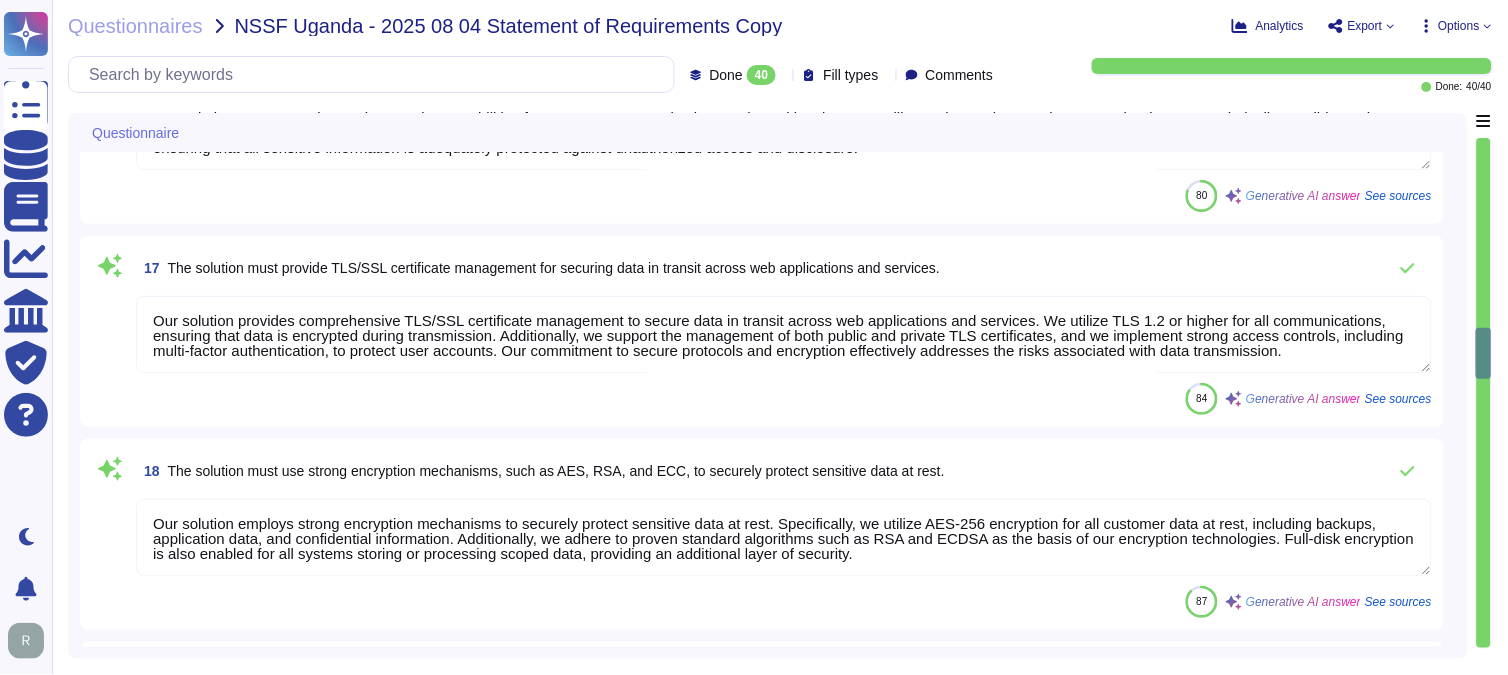 type on "Our solution supports automated certificate provisioning for hybrid and cloud-native environments through several key features:
1. API Integration: Sectigo Certificate Manager (SCM) can automate certificate deployment to various environments, including cloud-native solutions, via API, ensuring seamless integration and automation of certificate management.
2. Support for Protocols: We support ACME, EST, and SCEP for certificate management, which facilitate the automatic issuance and renewal of certificates.
3. Automatic Renewal: Certificates can be automatically renewed based on organizationally defined workflows, ensuring renewal without manual intervention.
4. Custom Workflows: The platform allows for the customization of workflows via scripting using Sectigo APIs, enabling tailored solutions for specific deployment needs.
5. Certificate Deployment: The solution effectively manages and oversees certificate deployments, ensuring compliance with organizational policies.
These features collectively ens..." 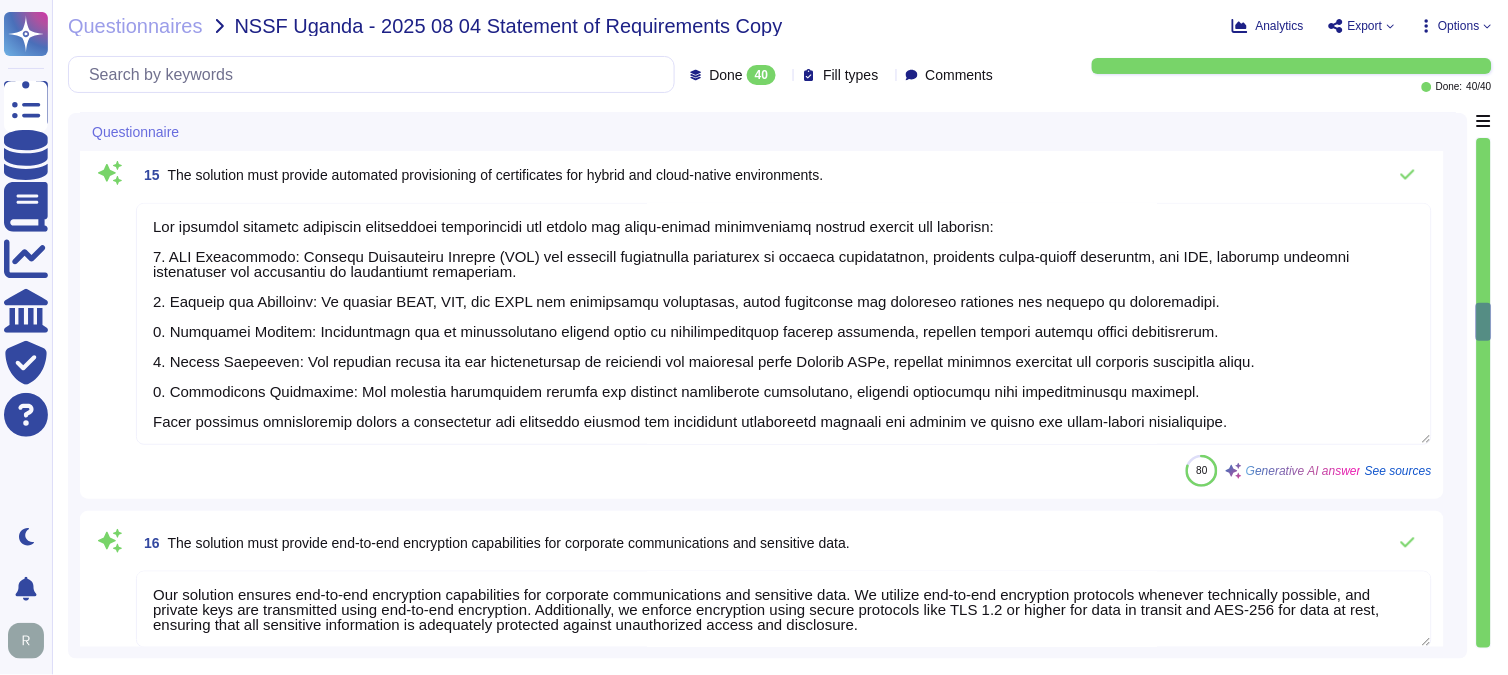 type on "Our SCM solution includes domain validation options as part of its features. For more detailed information, please refer to the relevant documentation." 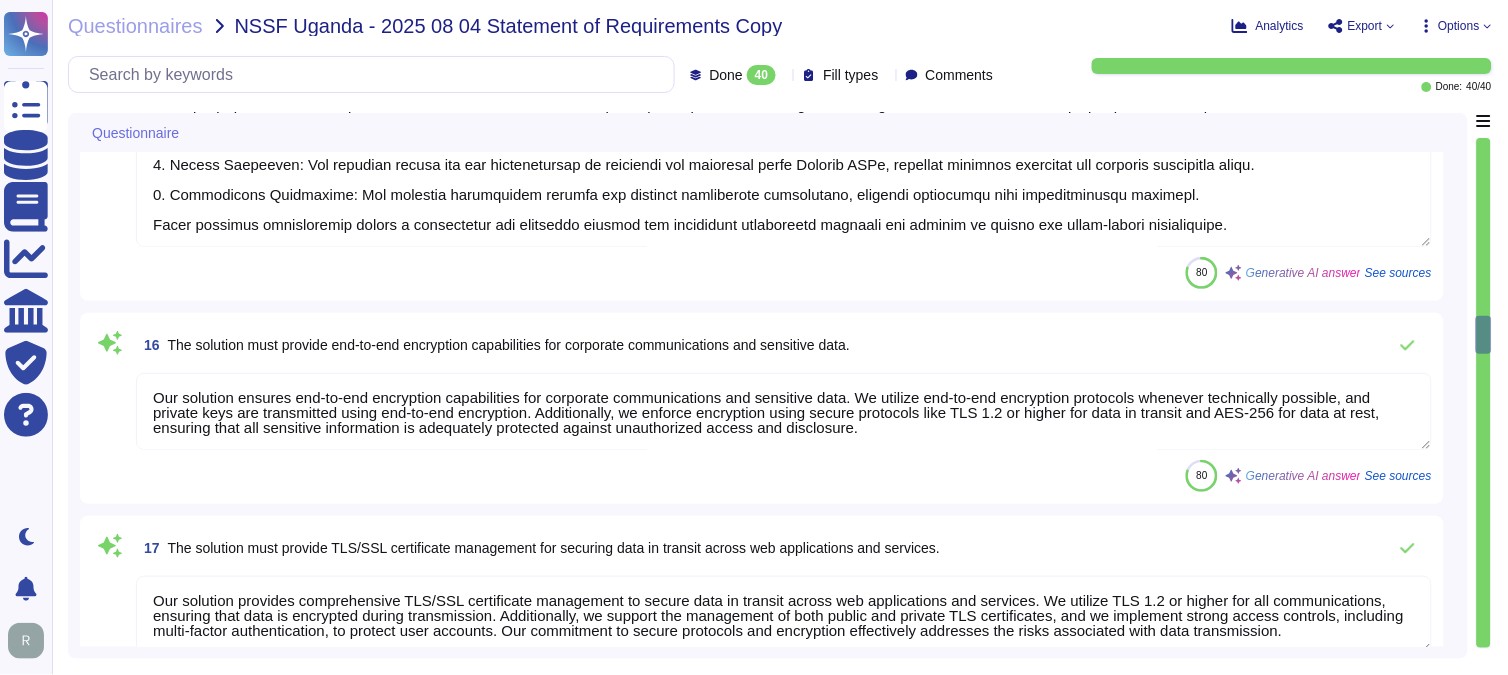 type on "Our organization adheres to industry compliance standards, including ISO 27001, SOC 2, and WebTrust. We maintain ISO 27001 certification and ensure that all our internal processes follow this standard. Additionally, we comply with various international standards and have documented information security policies that address compliance requirements. For further details, please contact your sales representative." 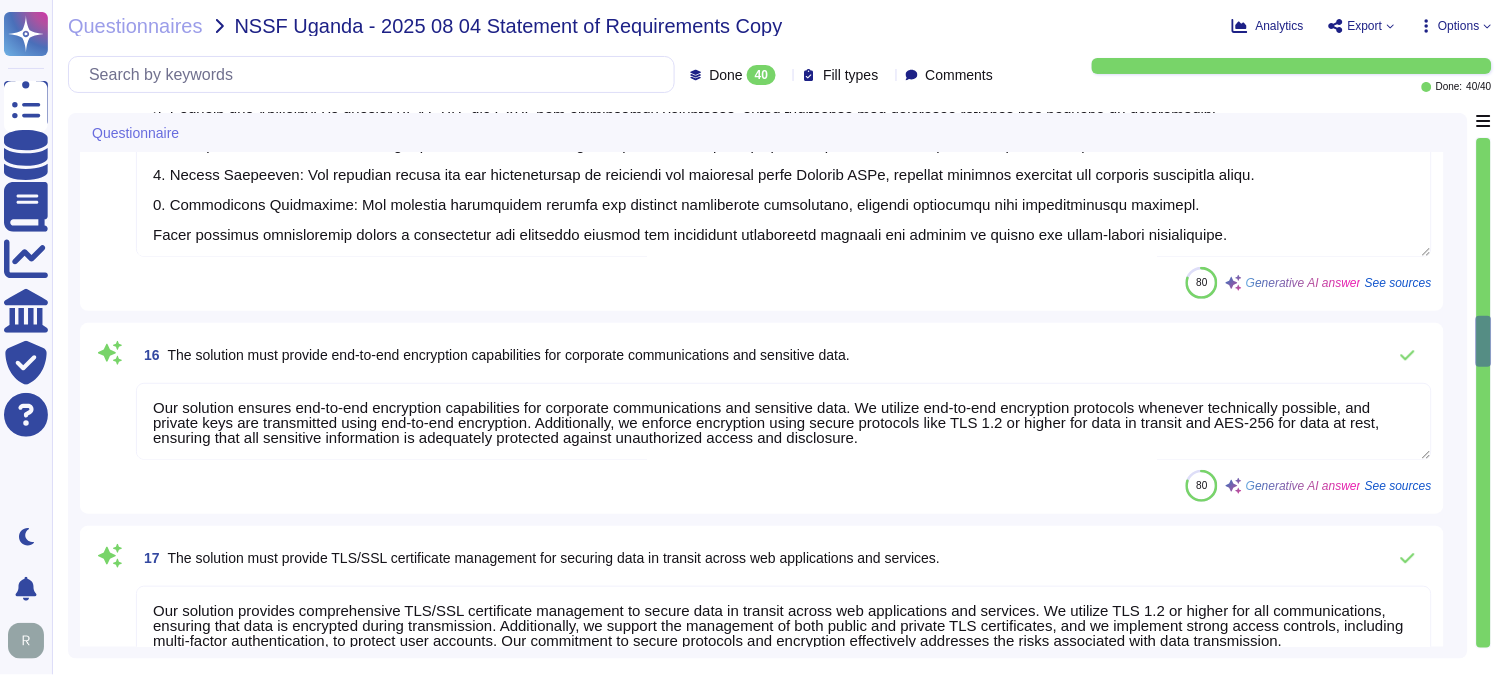 type on "Our solution supports the provisioning of Device Certificates via MDM Solution using the SCEP protocol, which can be utilized for authenticating IoT devices and other connected infrastructure. Additionally, Sectigo Certificate Manager automates the distribution of certificates to enterprise devices, ensuring effective management of certificates on endpoints." 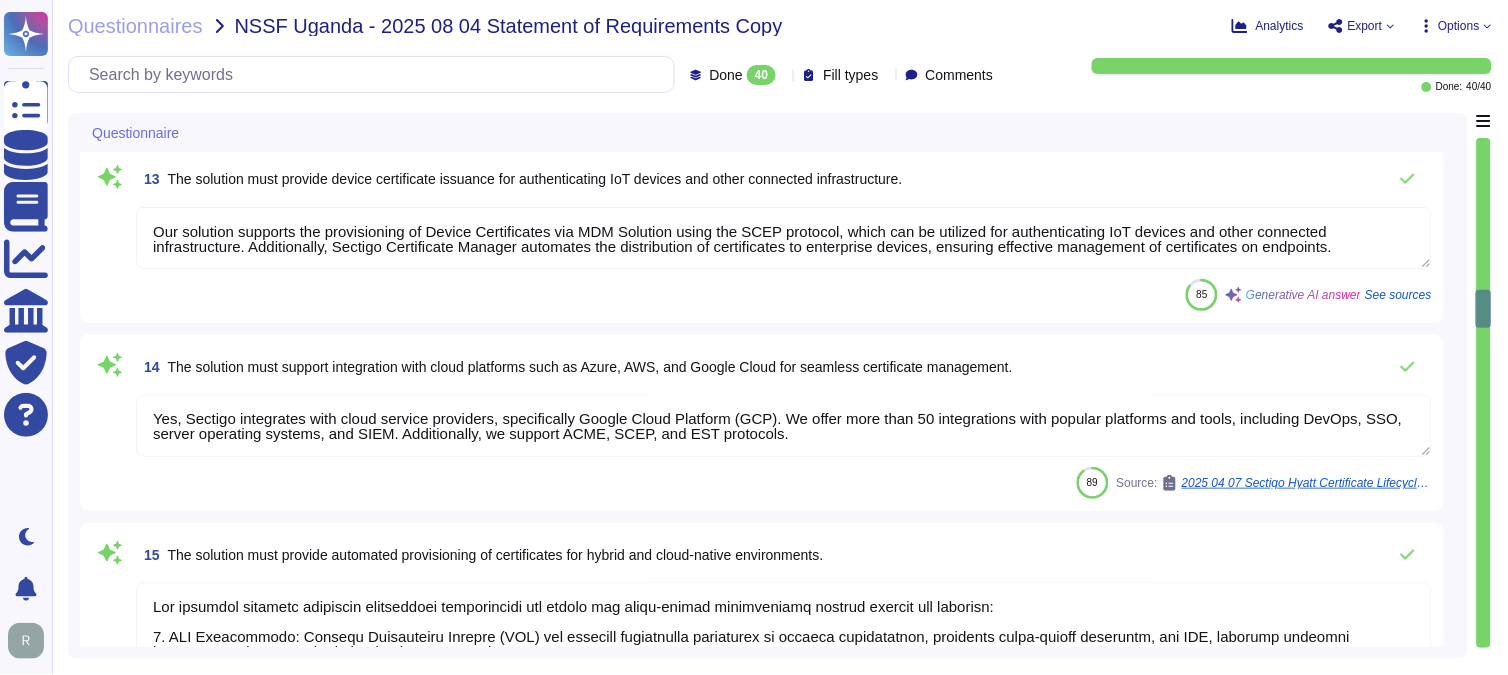 type on "Our SCM primarily focuses on the issuance, management, and lifecycle of digital certificates, including those used for document signing. The proposed solution maintains the integrity of the uploaded signed documents and ensures non-repudiation, as confirmed by our certifications. Therefore, our solution is equipped with digital signing capabilities that ensure integrity and authenticity for internal applications." 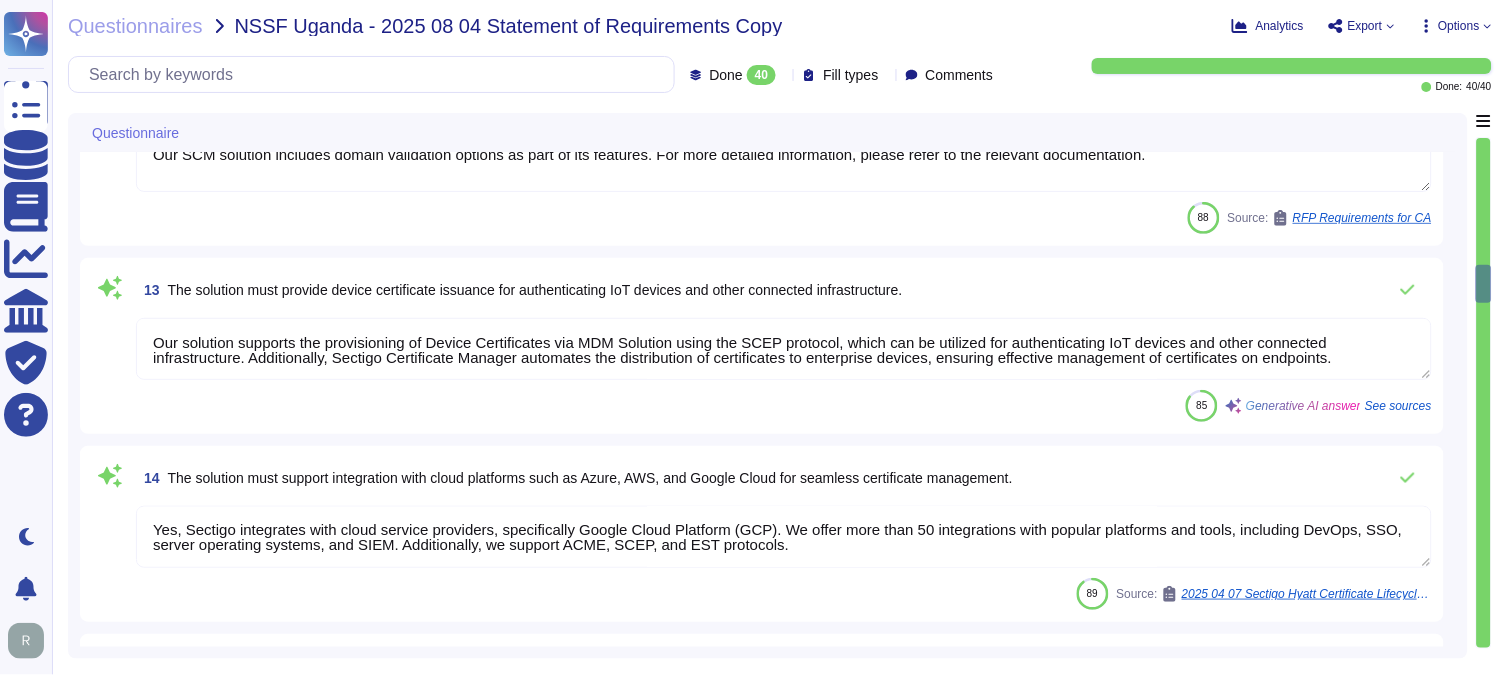 type on "Sectigo Certificate Manager (SCM) offers robust reporting capabilities and real-time visibility into certificate status and expiration. The SCM dashboard allows users to effectively track certificate status, including those that are expired or approaching expiration. It provides a comprehensive status tracking system for each certificate, displaying real-time updates and notifications. Additionally, users can create various reports through our API, ensuring that reporting on certificate status and associated domains is comprehensive and accessible. Certificate information, including issued, expired, revoked, and renewed dates, is tracked and available for download in popular file formats, enhancing visibility and management of the certificate landscape." 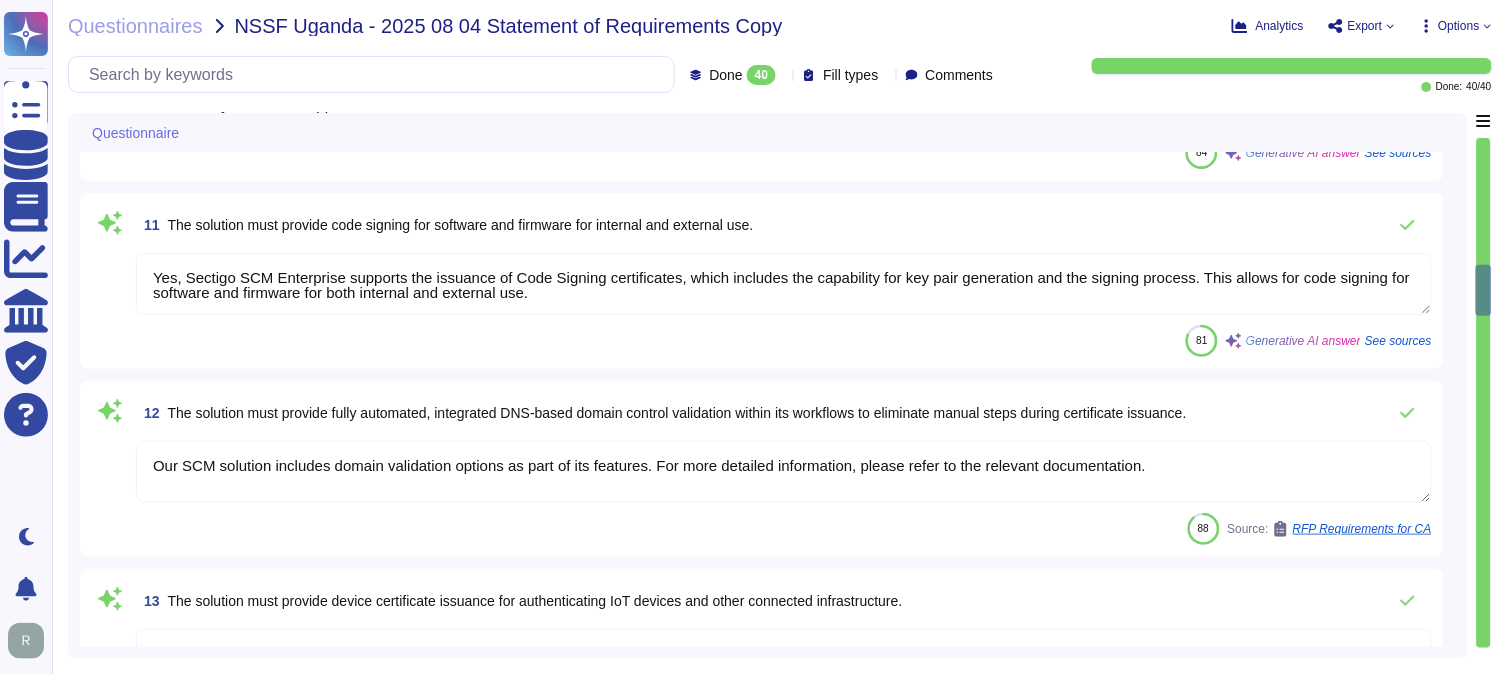 type on "Our solution ensures end-to-end encryption capabilities for corporate communications and sensitive data. We utilize end-to-end encryption protocols whenever technically possible, and private keys are transmitted using end-to-end encryption. Additionally, we enforce encryption using secure protocols like TLS 1.2 or higher for data in transit and AES-256 for data at rest, ensuring that all sensitive information is adequately protected against unauthorized access and disclosure." 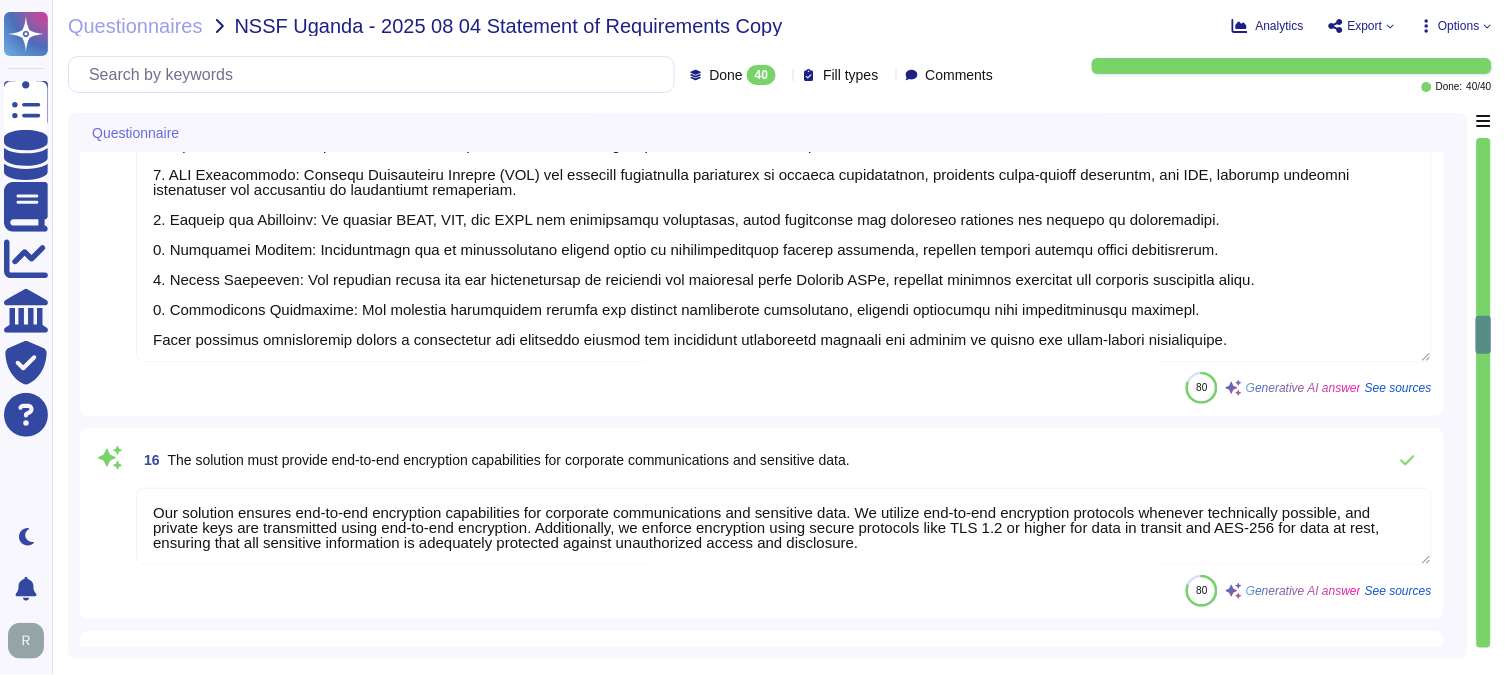 type on "Our solution provides comprehensive TLS/SSL certificate management to secure data in transit across web applications and services. We utilize TLS 1.2 or higher for all communications, ensuring that data is encrypted during transmission. Additionally, we support the management of both public and private TLS certificates, and we implement strong access controls, including multi-factor authentication, to protect user accounts. Our commitment to secure protocols and encryption effectively addresses the risks associated with data transmission." 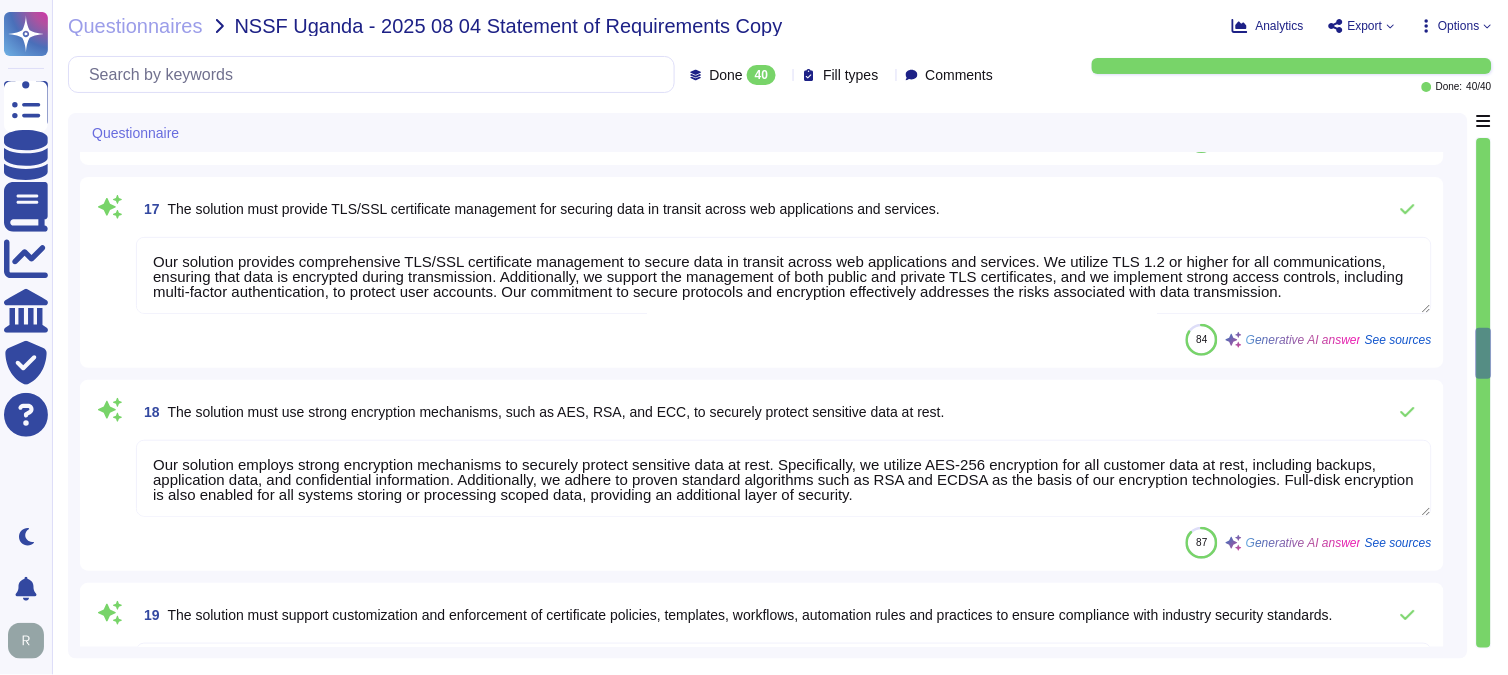 type on "Sectigo provides a robust solution for notifying users of real-time critical events such as certificate expiration and revocation. Notifications can be customized and are available through various channels, including:
- [EMAIL]
- API
- Webhooks
- Teams
- Slack
Our system ensures that users are alerted about critical events, including potential misconfigurations, through these channels. Additionally, users can create custom notifications to specify terms prior to expiring certificates, ensuring that all relevant events are communicated effectively. This comprehensive approach allows for timely alerts to be directed to the appropriate users or teams, facilitating effective management of certificate statuses." 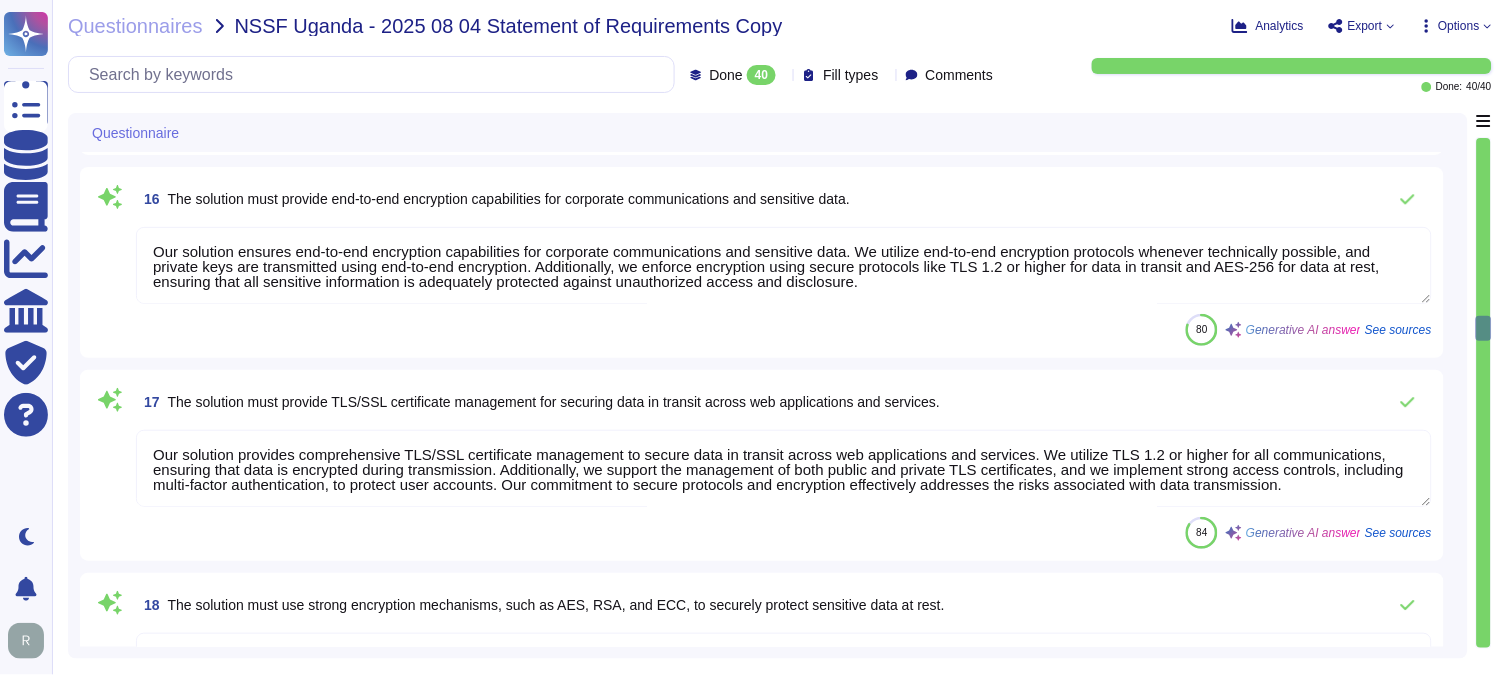 type on "Our SCM solution includes domain validation options as part of its features. For more detailed information, please refer to the relevant documentation." 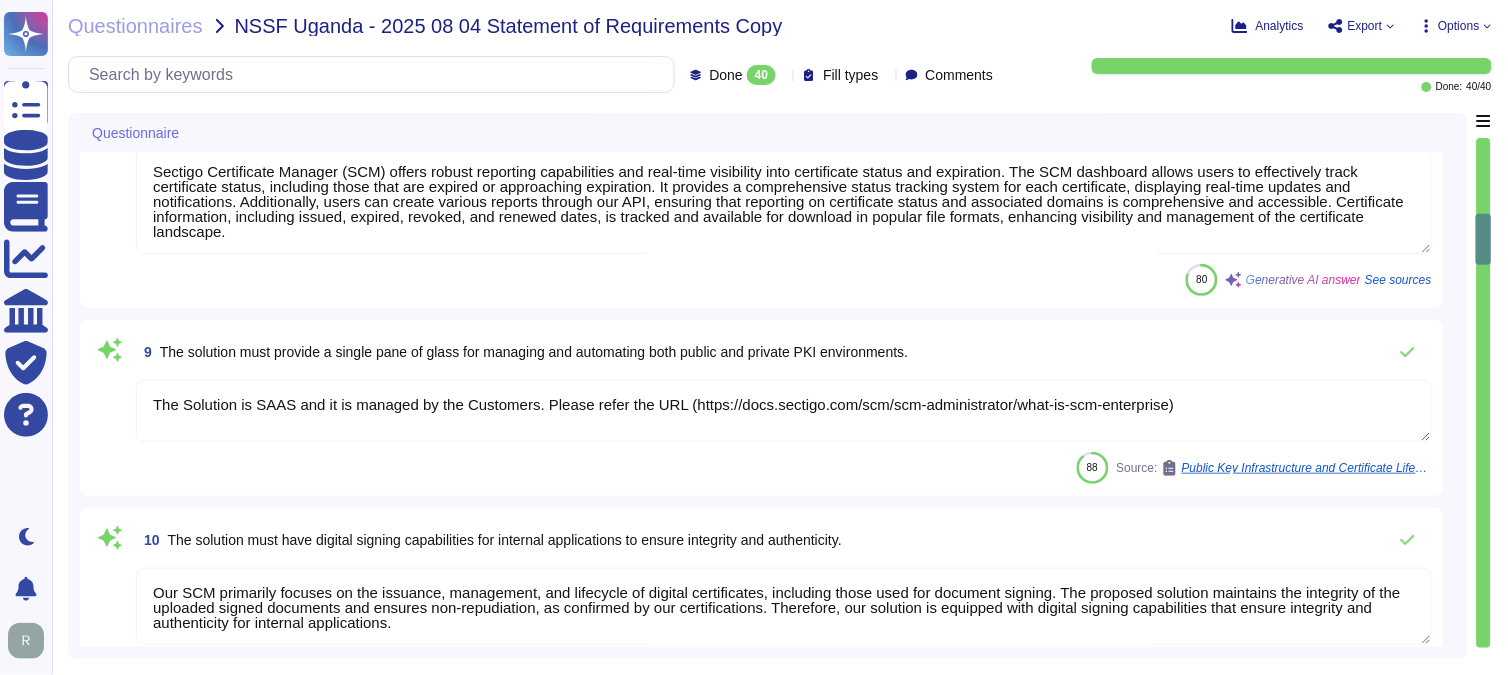 click at bounding box center [1484, 393] 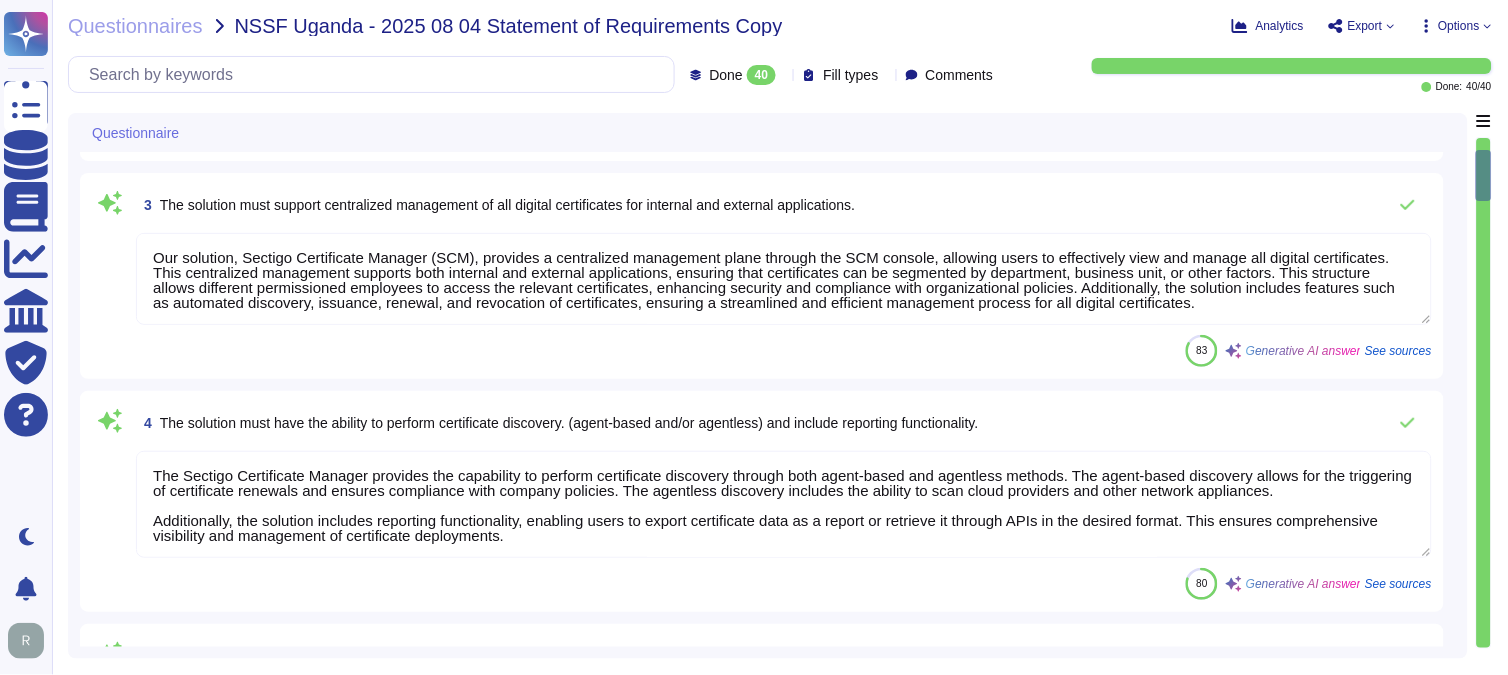 type on "Sectigo's Certificate Manager can manage internal certificates generated by ADCS as an internal CA. For external digital certificates, they must be issued by a trusted certification authority whose Certificate Policy (CP) and/or Certification Practice Statement (CPS) is appropriate for the given use case. We do not offer capabilities for managing public certificates at this time." 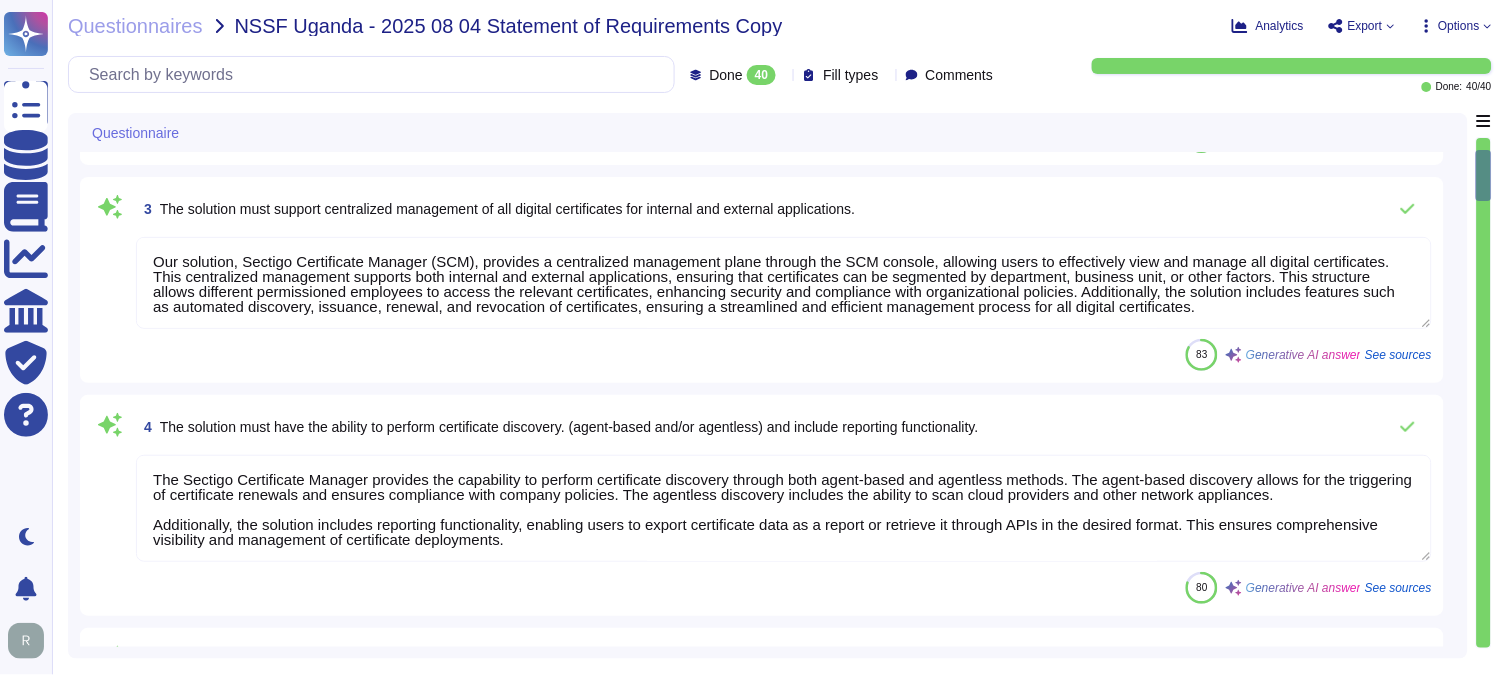 type on "Yes. You can refer the KB -https://docs.sectigo.com/scm/scm-administrator/understanding-ssl-certificates" 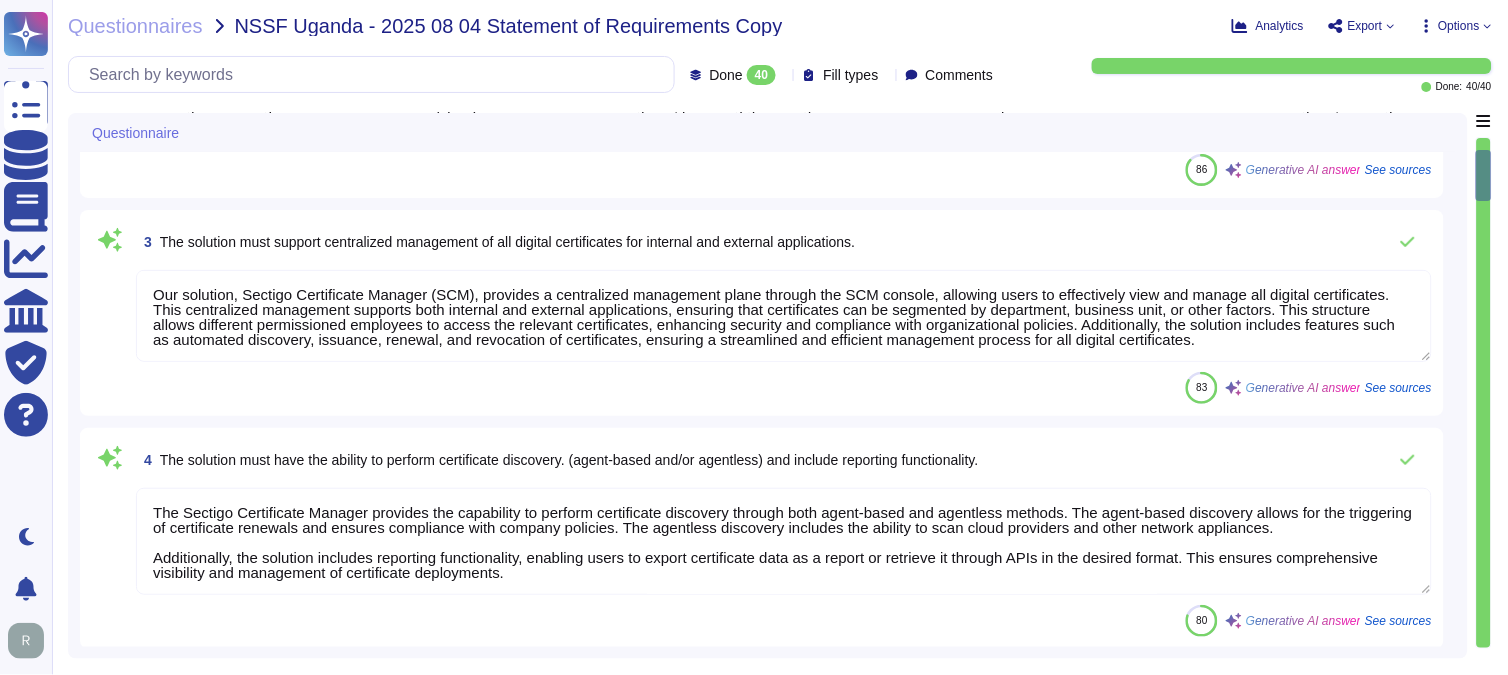 type on "Yes. You can refer the KB -https://docs.sectigo.com/scm/scm-administrator/understanding-ssl-certificates" 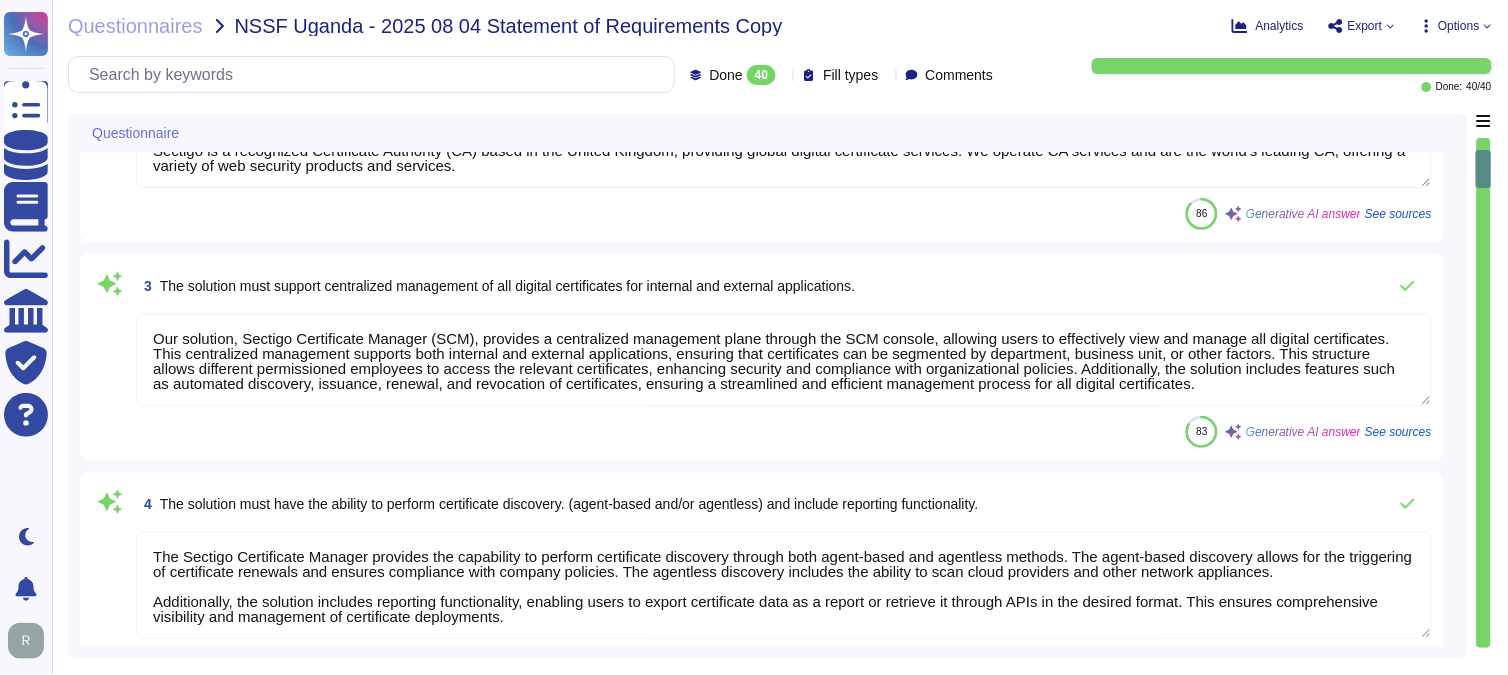 scroll, scrollTop: 241, scrollLeft: 0, axis: vertical 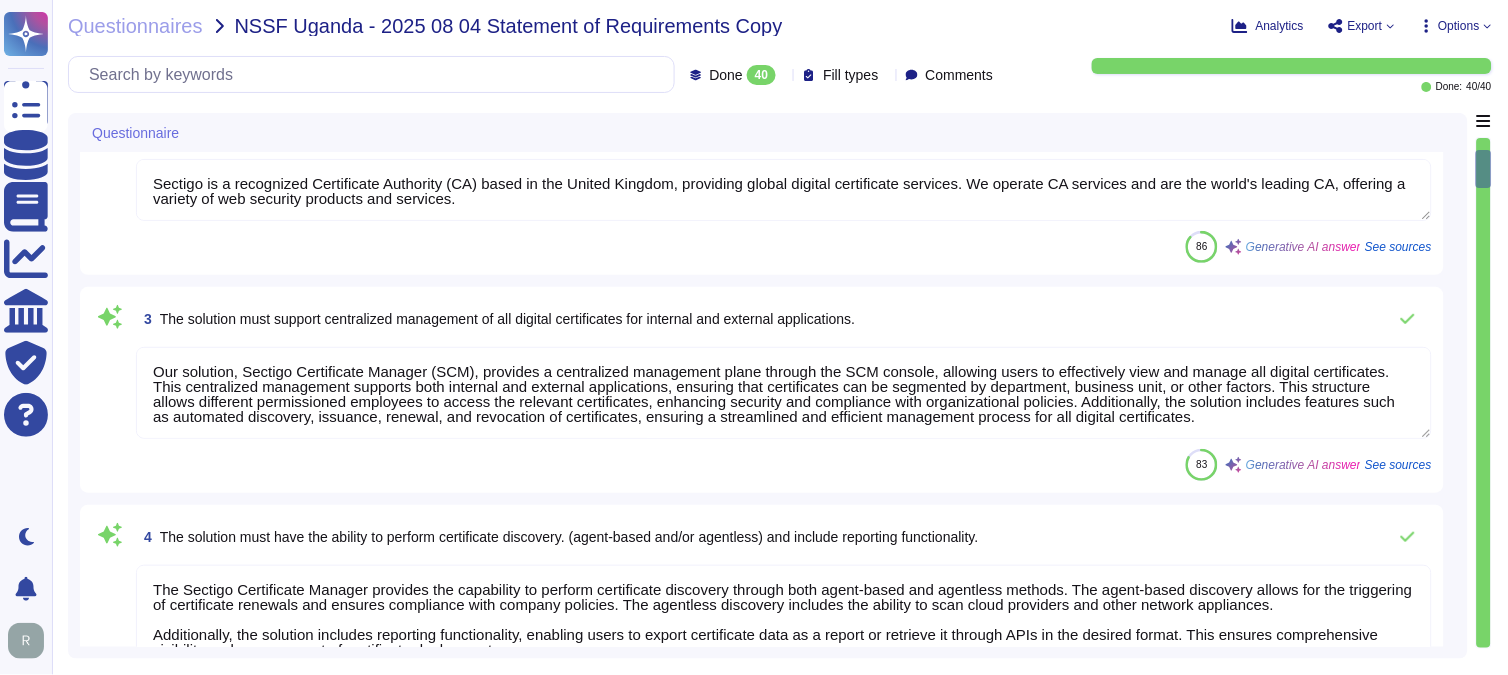 click on "86 Generative AI answer See sources" at bounding box center (784, 247) 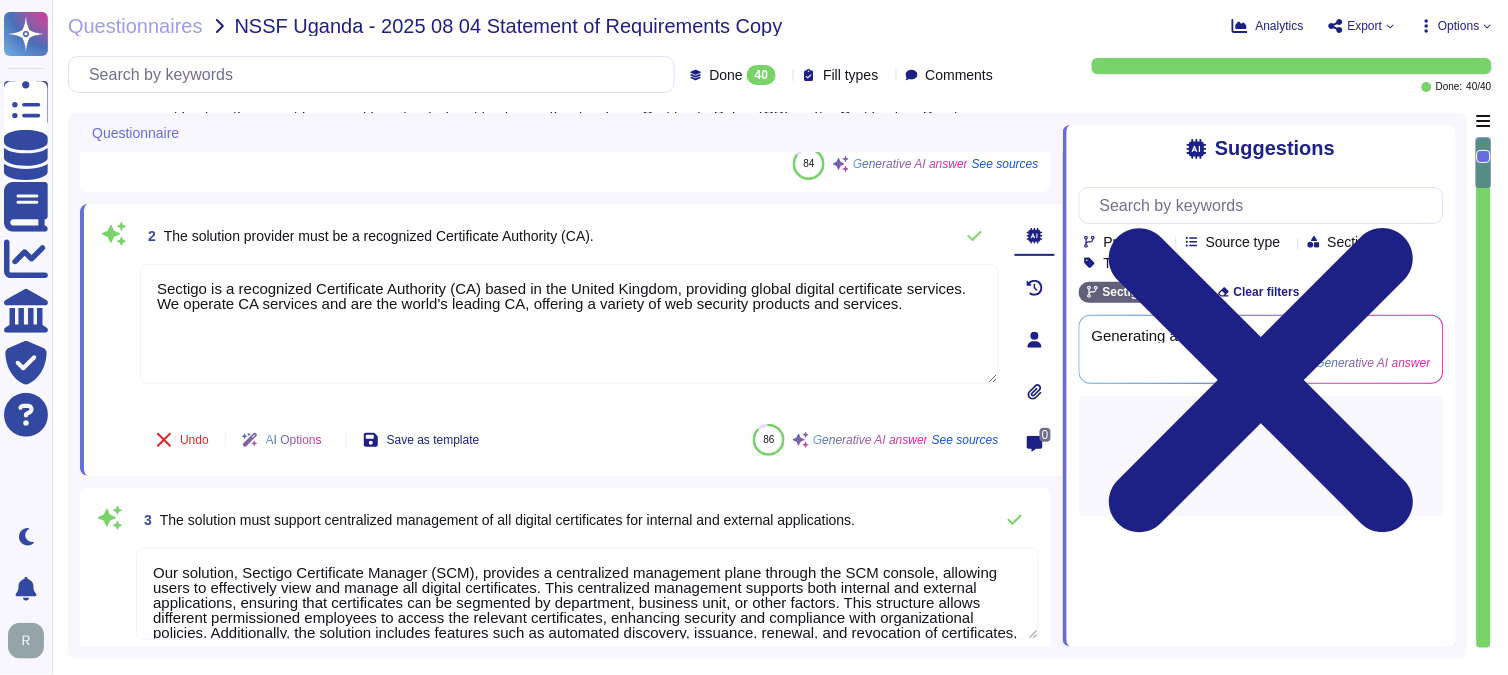 scroll, scrollTop: 18, scrollLeft: 0, axis: vertical 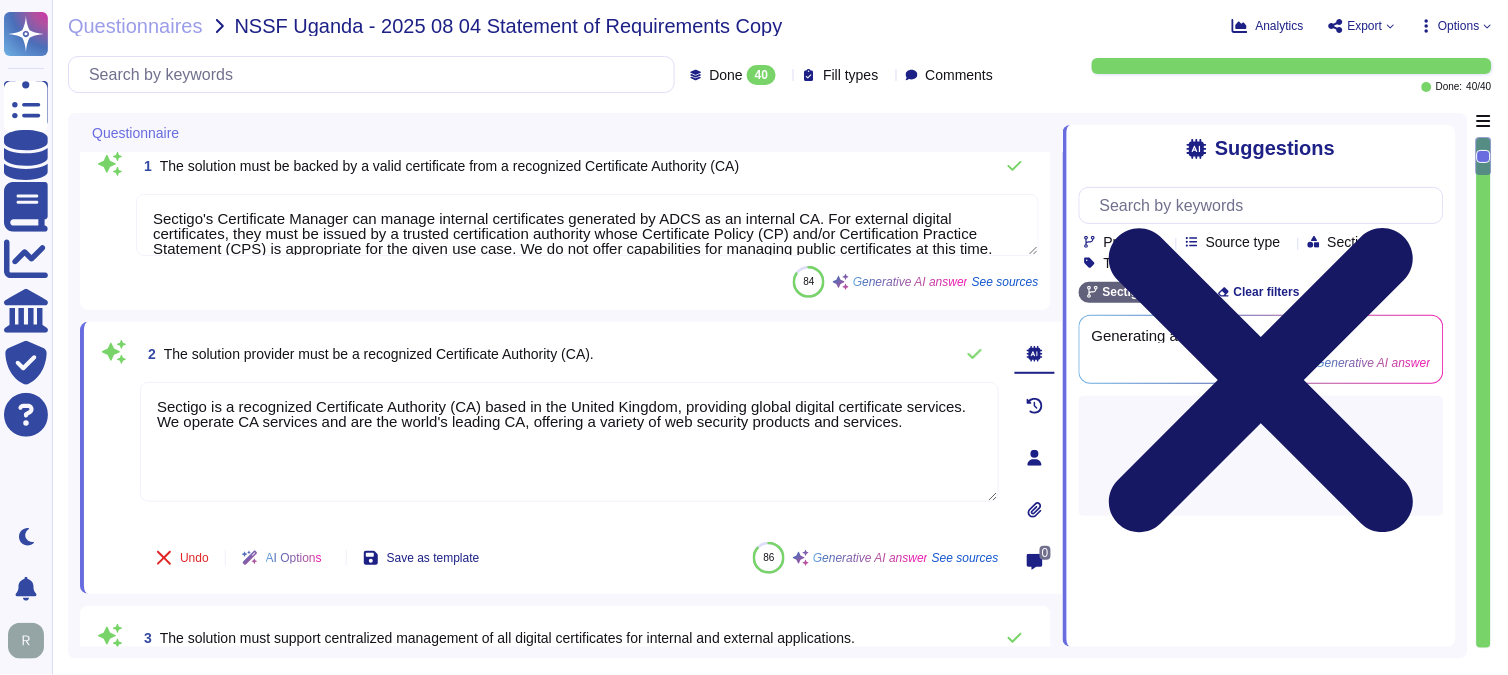 click 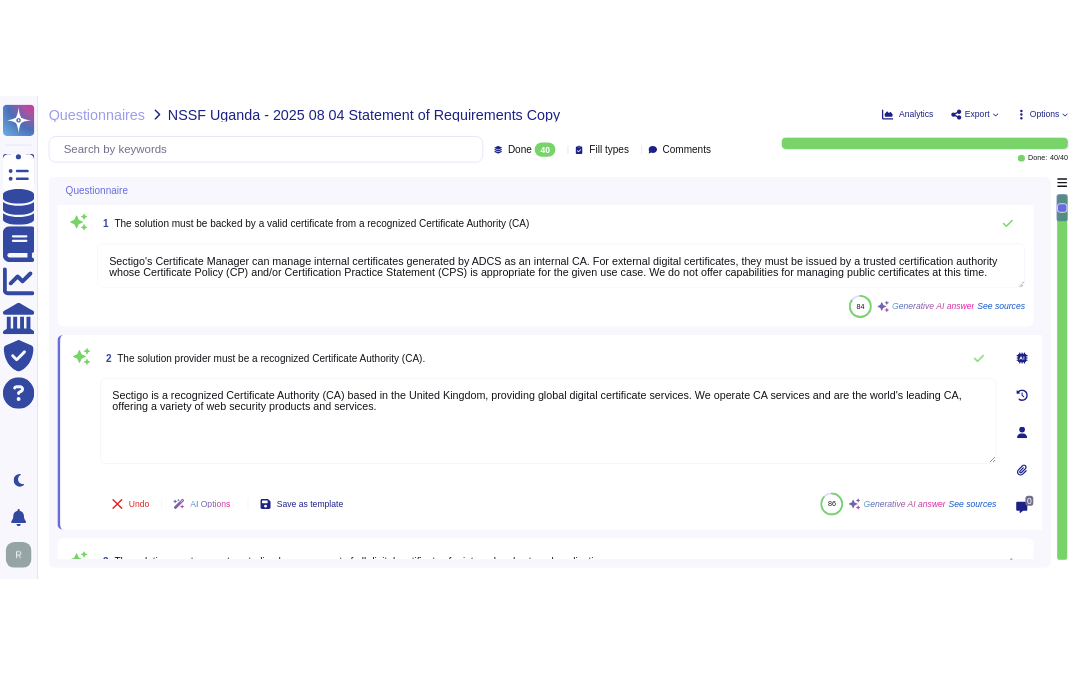 scroll, scrollTop: 0, scrollLeft: 0, axis: both 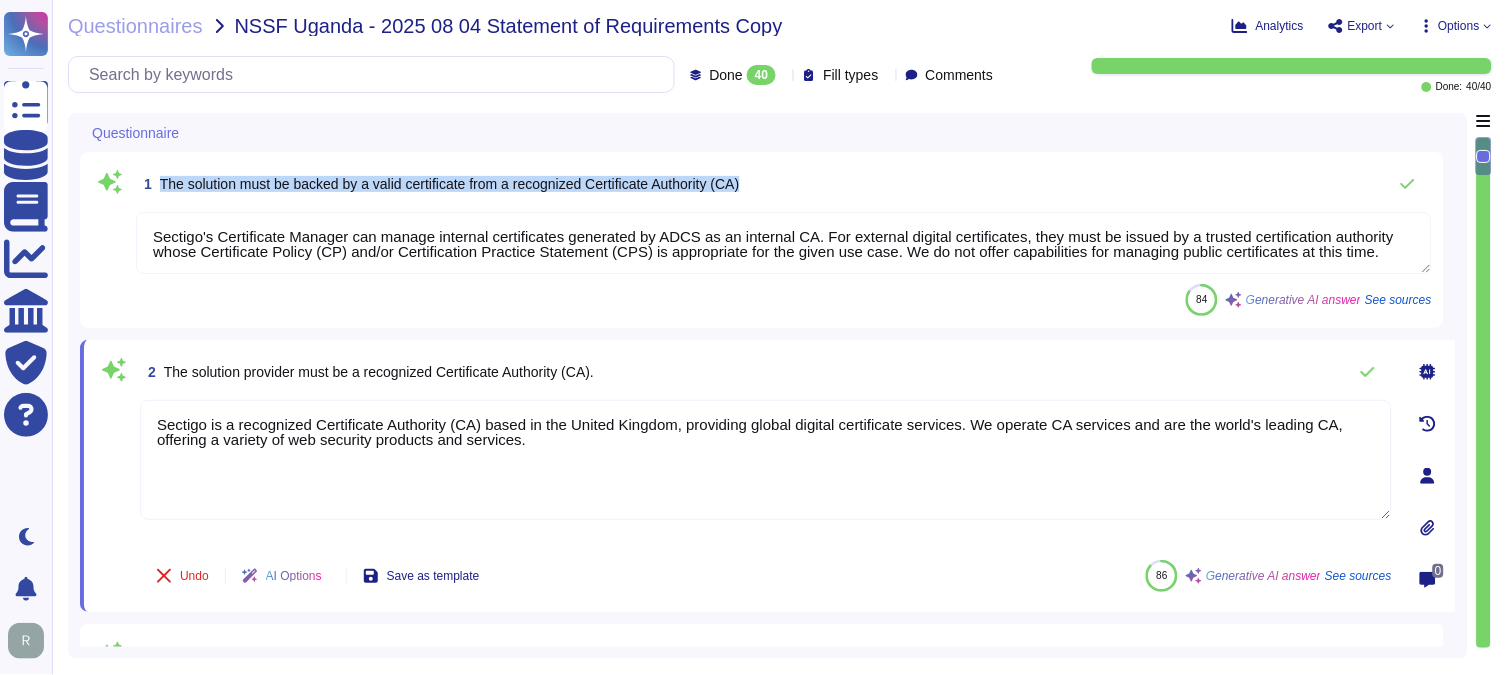 drag, startPoint x: 160, startPoint y: 178, endPoint x: 852, endPoint y: 176, distance: 692.00287 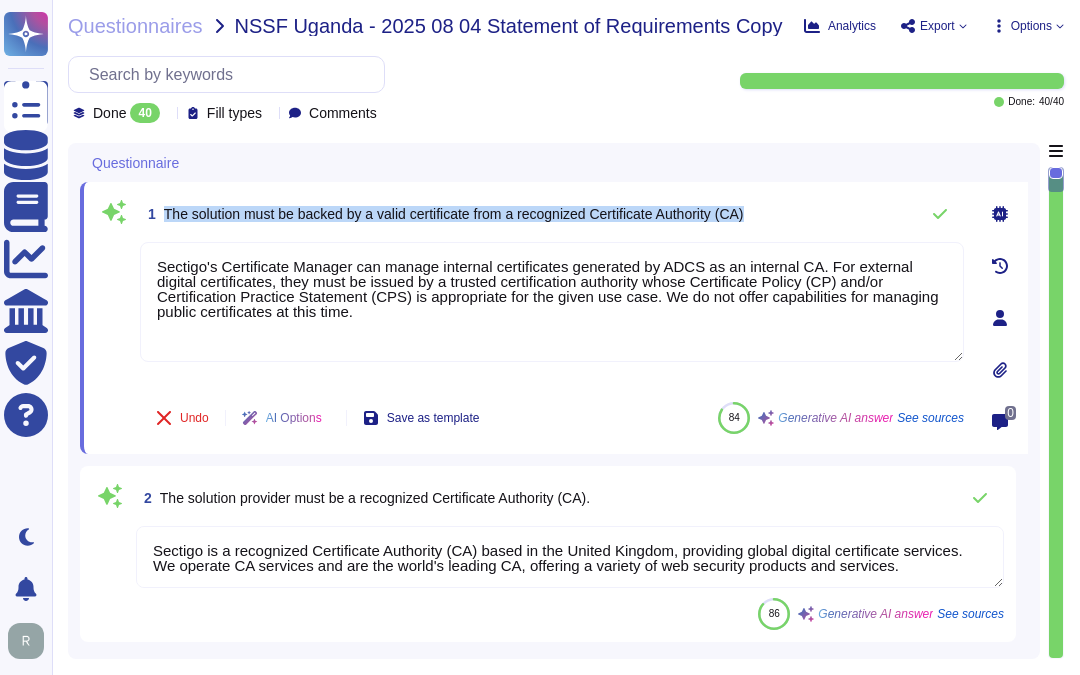 drag, startPoint x: 164, startPoint y: 211, endPoint x: 780, endPoint y: 205, distance: 616.02924 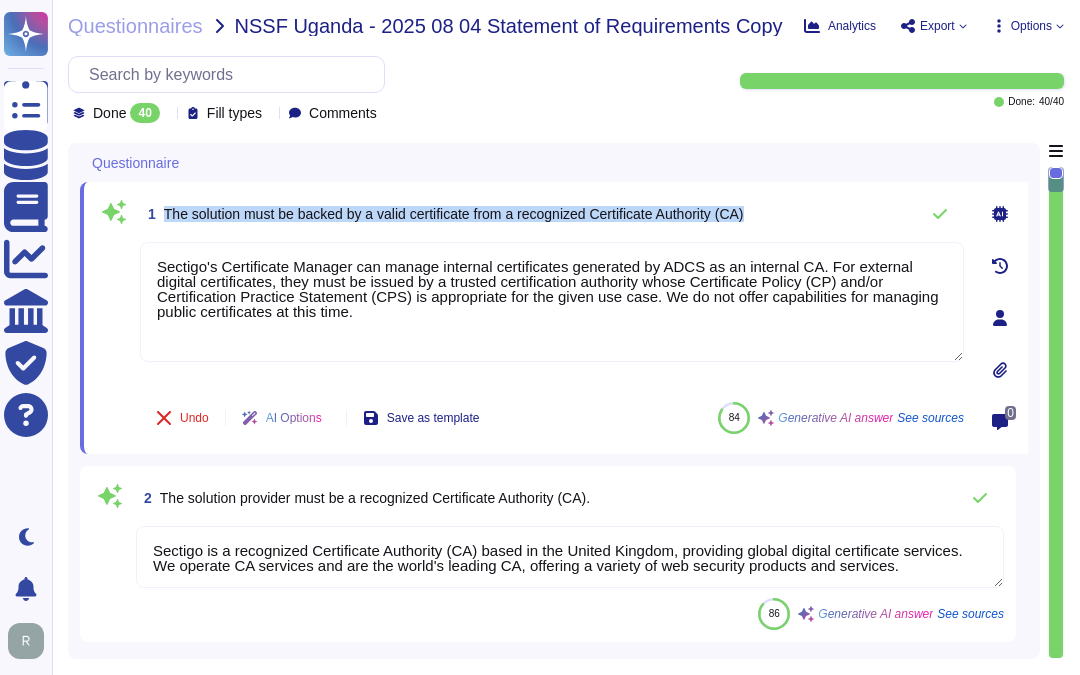 click on "The solution must be backed by a valid certificate from a recognized Certificate Authority (CA)" at bounding box center [454, 214] 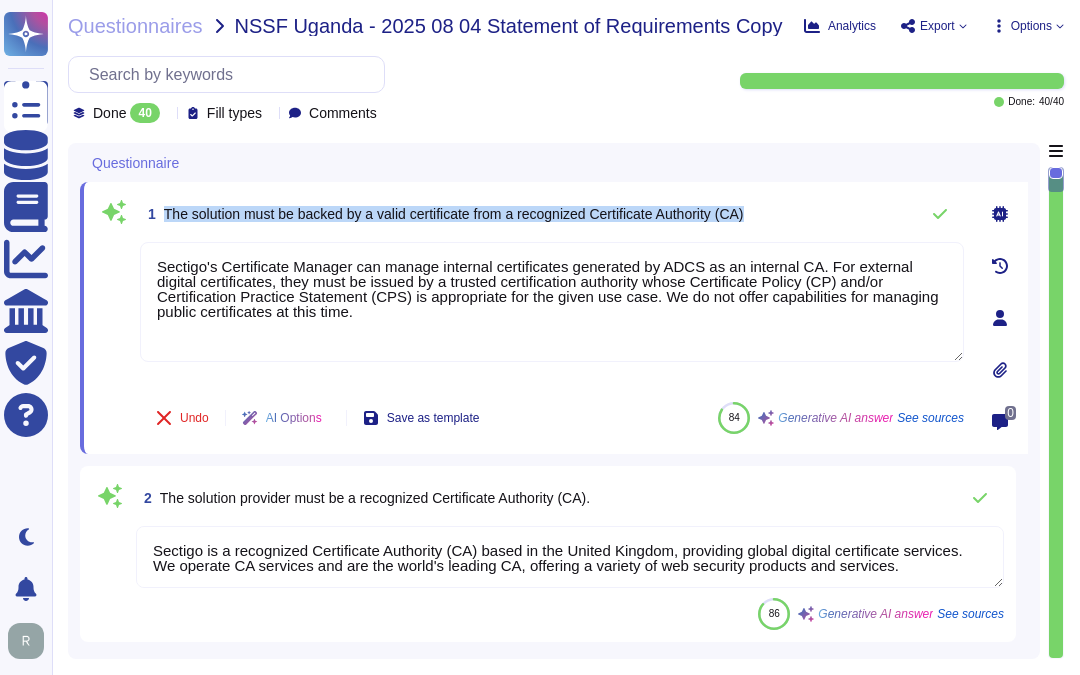drag, startPoint x: 164, startPoint y: 211, endPoint x: 781, endPoint y: 213, distance: 617.00323 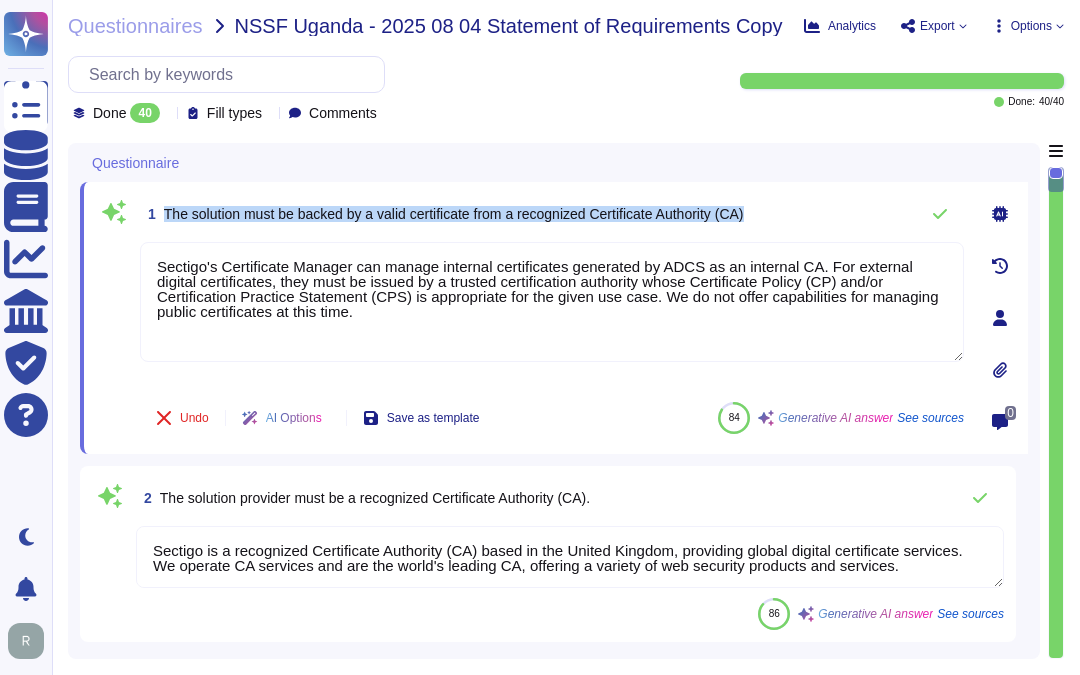 click on "The solution must be backed by a valid certificate from a recognized Certificate Authority (CA)" at bounding box center [454, 214] 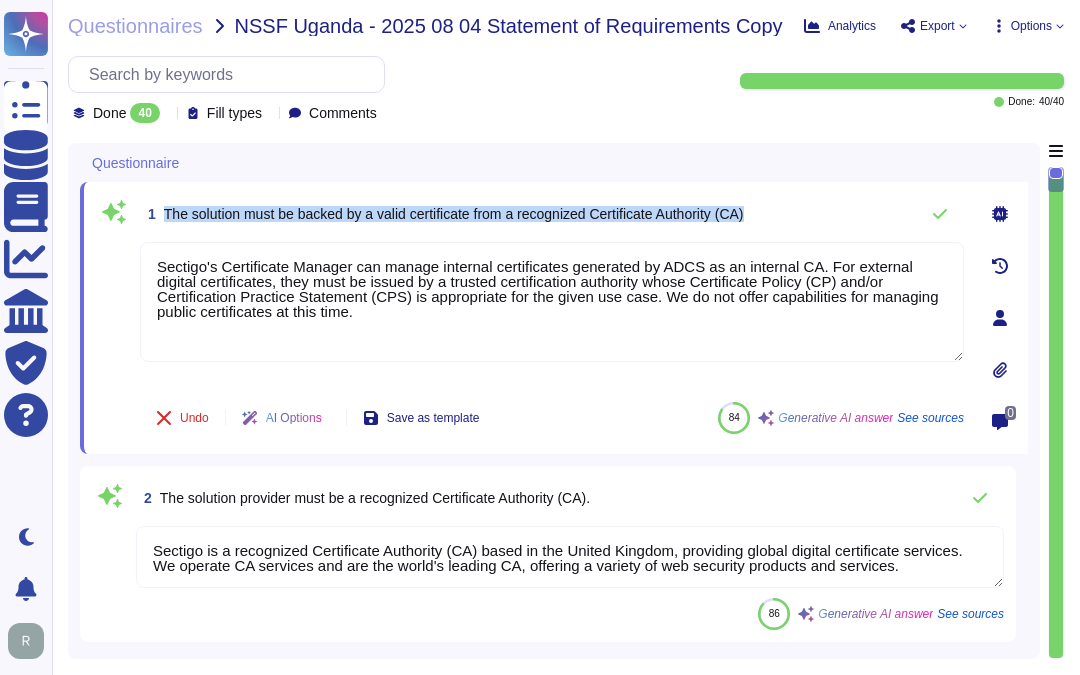 drag, startPoint x: 163, startPoint y: 211, endPoint x: 792, endPoint y: 215, distance: 629.0127 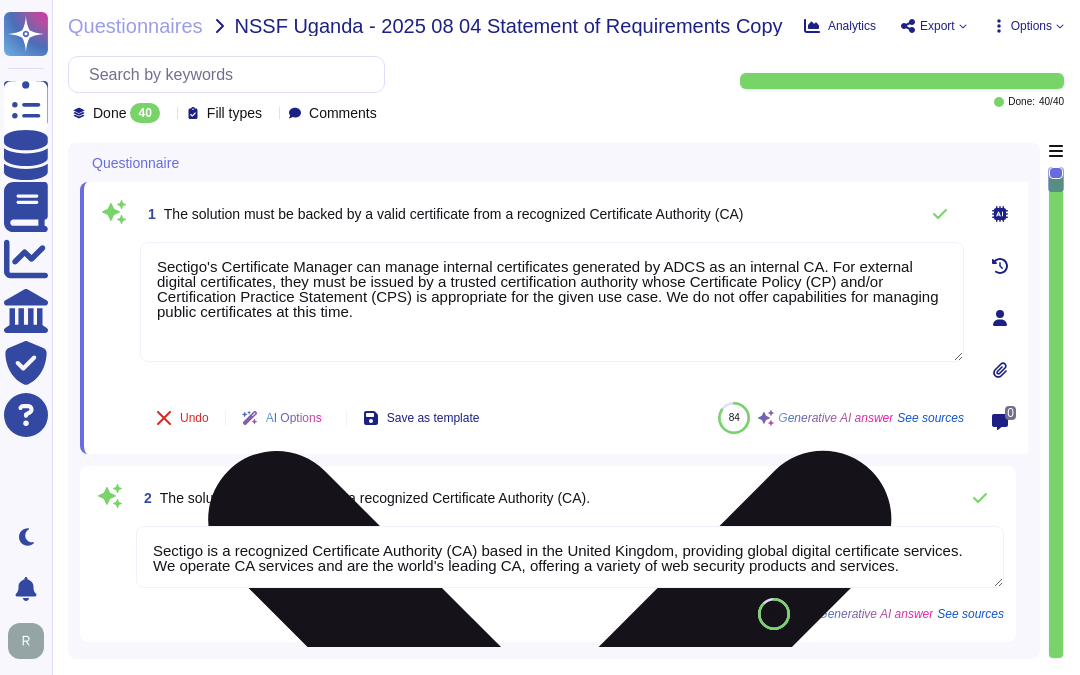 click on "Sectigo's Certificate Manager can manage internal certificates generated by ADCS as an internal CA. For external digital certificates, they must be issued by a trusted certification authority whose Certificate Policy (CP) and/or Certification Practice Statement (CPS) is appropriate for the given use case. We do not offer capabilities for managing public certificates at this time." at bounding box center (552, 302) 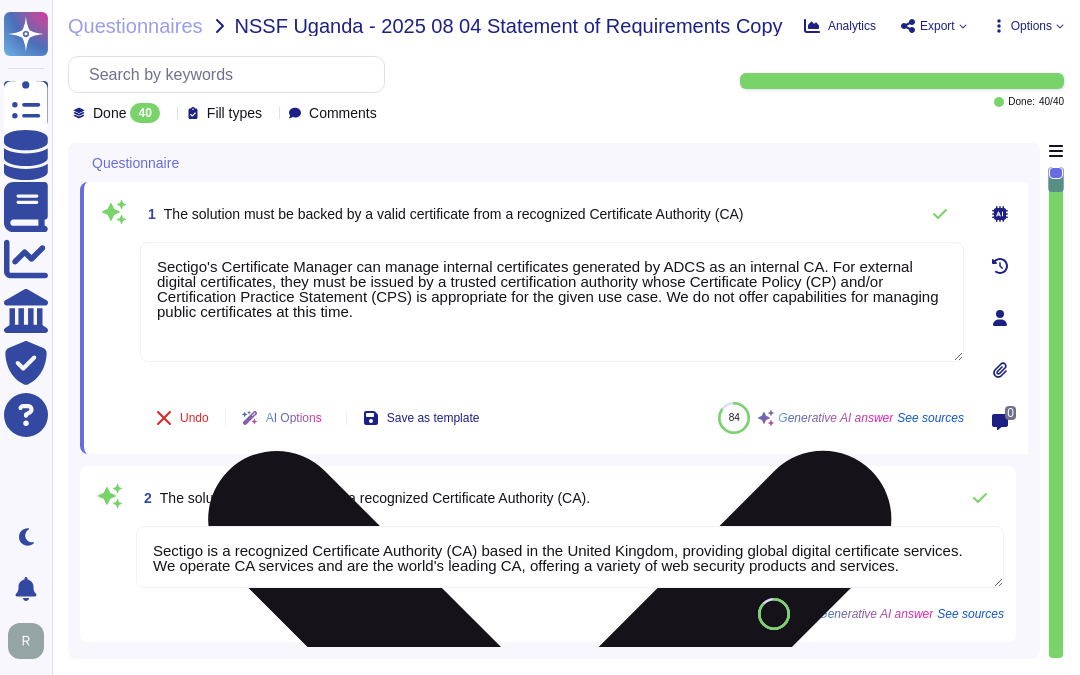 drag, startPoint x: 572, startPoint y: 295, endPoint x: 592, endPoint y: 336, distance: 45.617977 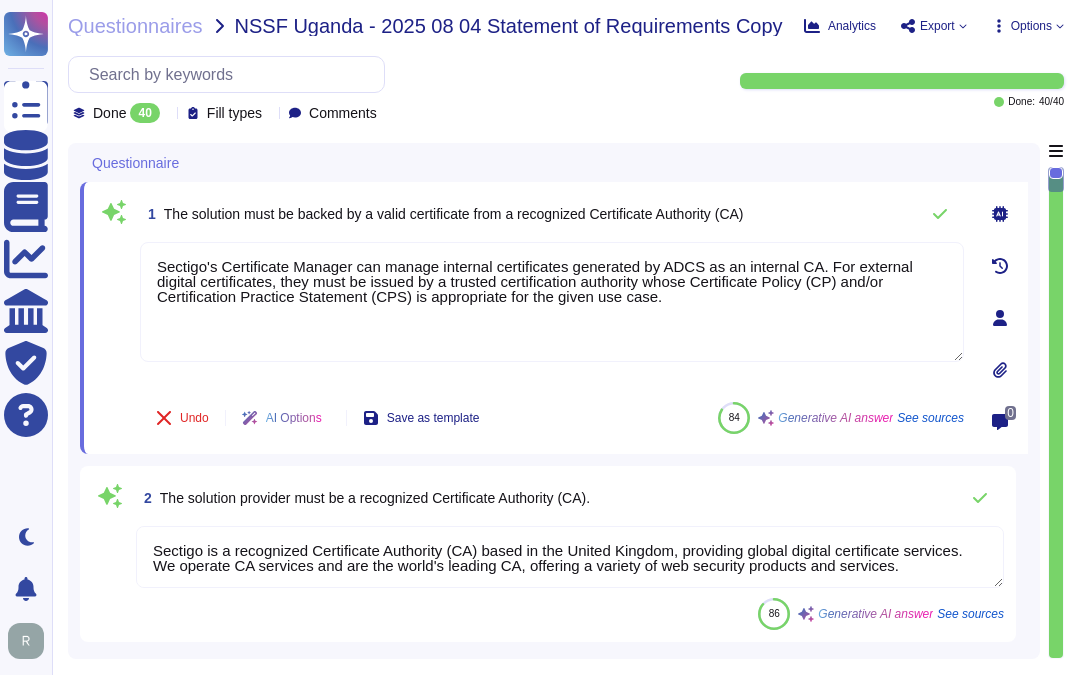 type on "Sectigo's Certificate Manager can manage internal certificates generated by ADCS as an internal CA. For external digital certificates, they must be issued by a trusted certification authority whose Certificate Policy (CP) and/or Certification Practice Statement (CPS) is appropriate for the given use case." 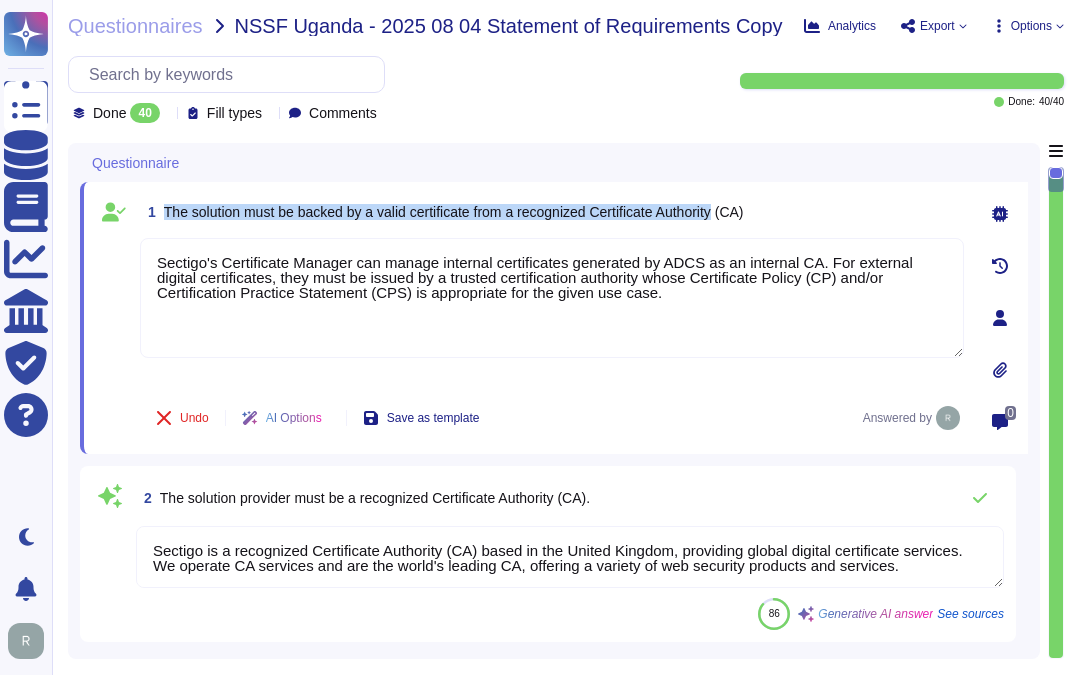 drag, startPoint x: 163, startPoint y: 212, endPoint x: 730, endPoint y: 223, distance: 567.1067 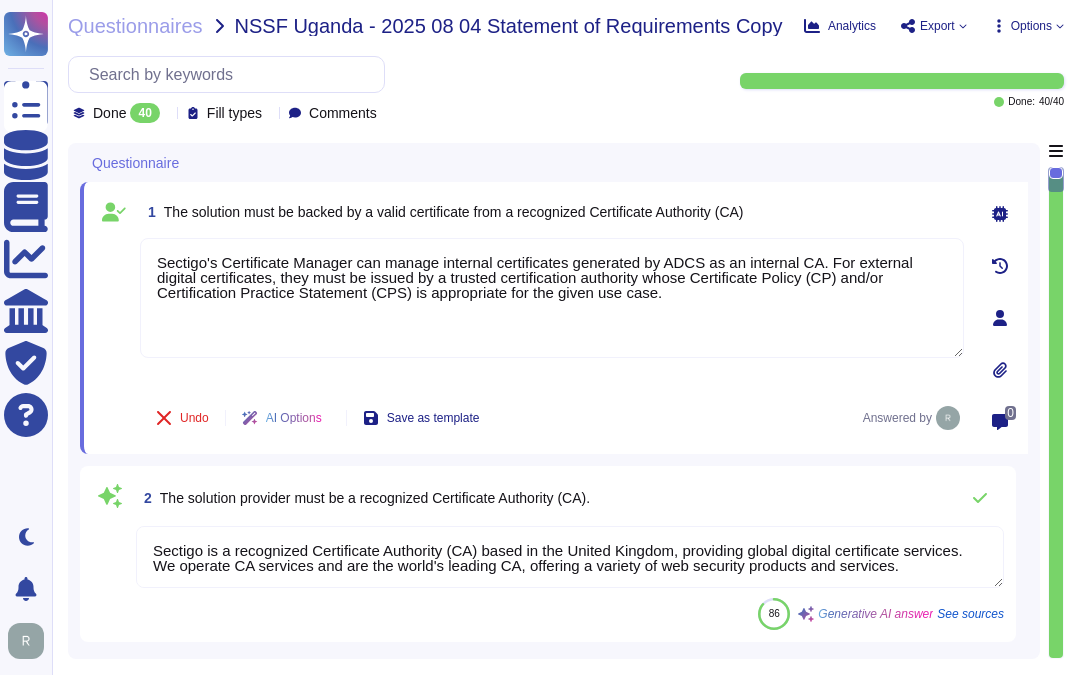 click on "1 The solution must be backed by a valid certificate from a recognized Certificate Authority (CA)" at bounding box center (552, 212) 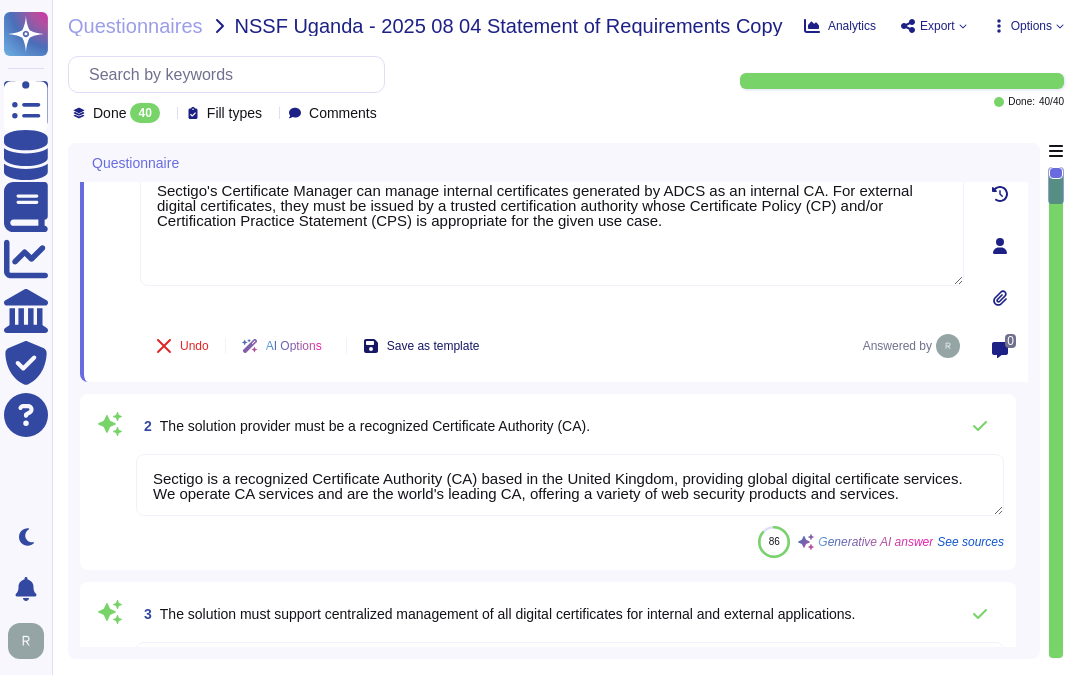 type on "Yes, our solution can add a Private CA, which can be managed effectively. Please refer to the knowledge base for more details." 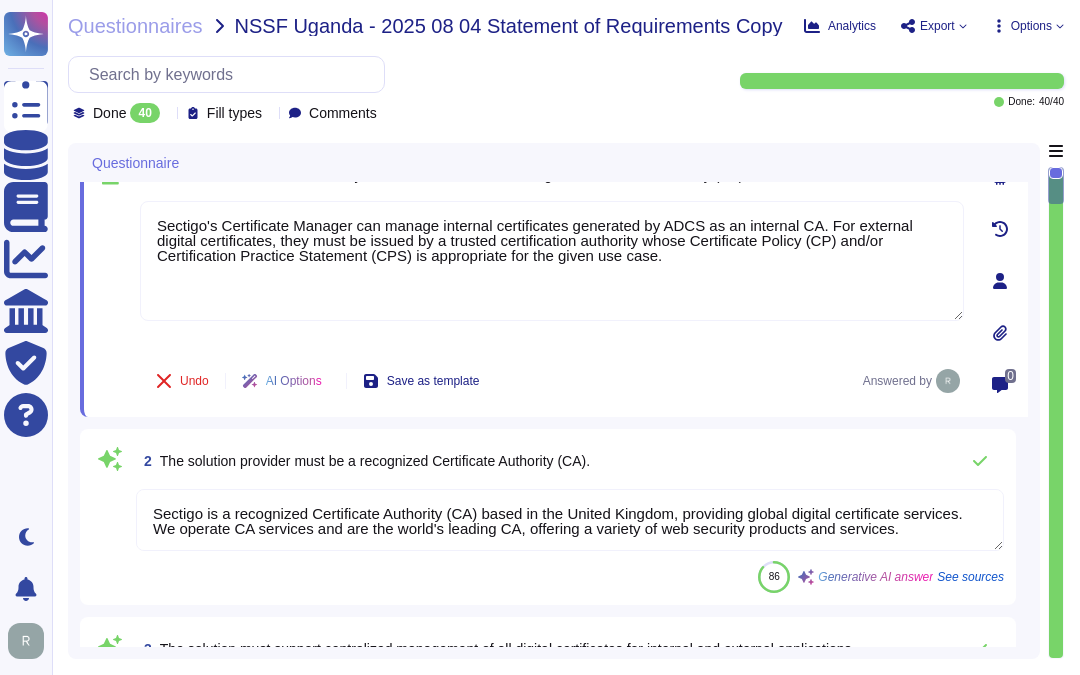 scroll, scrollTop: 0, scrollLeft: 0, axis: both 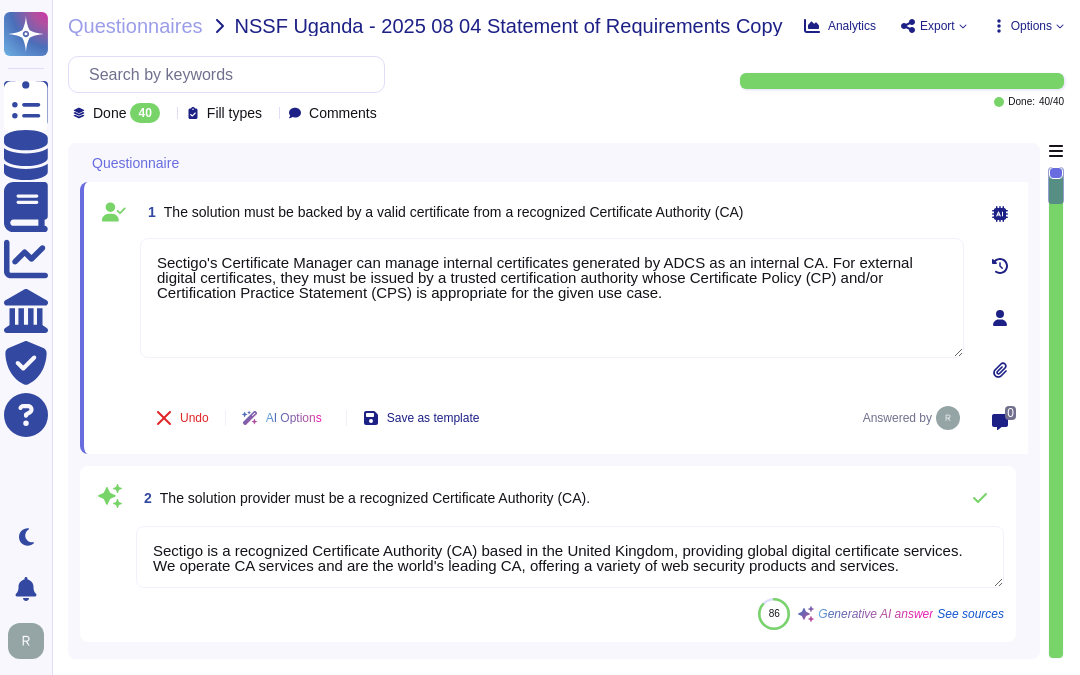 type on "Yes, our solution can add a Private CA, which can be managed effectively. Please refer to the knowledge base for more details." 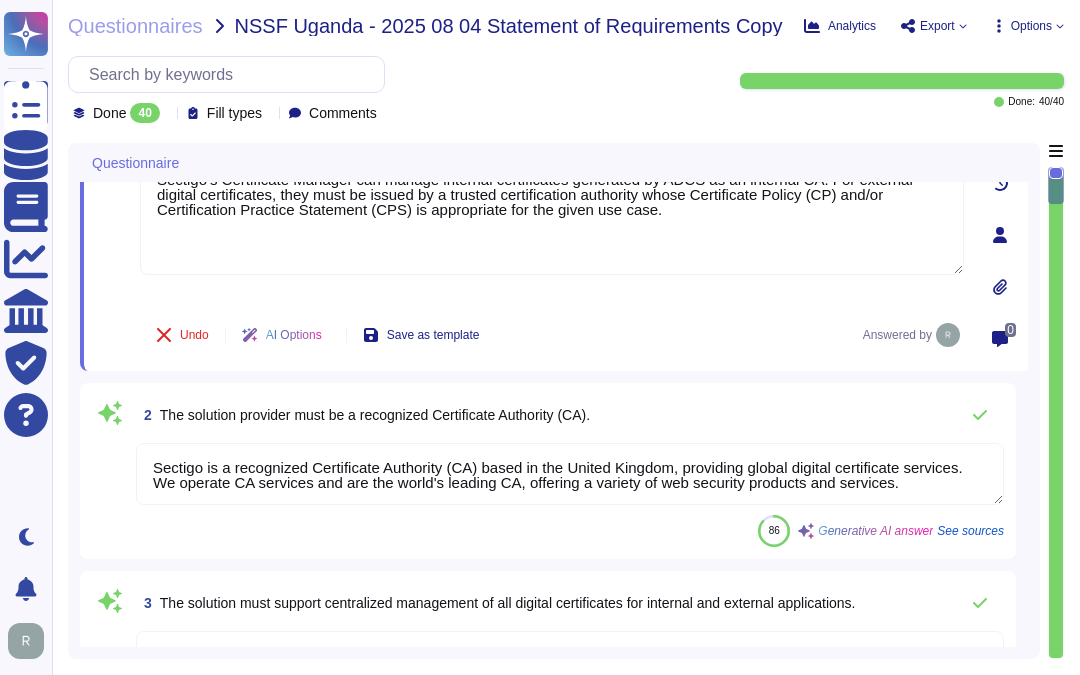 scroll, scrollTop: 222, scrollLeft: 0, axis: vertical 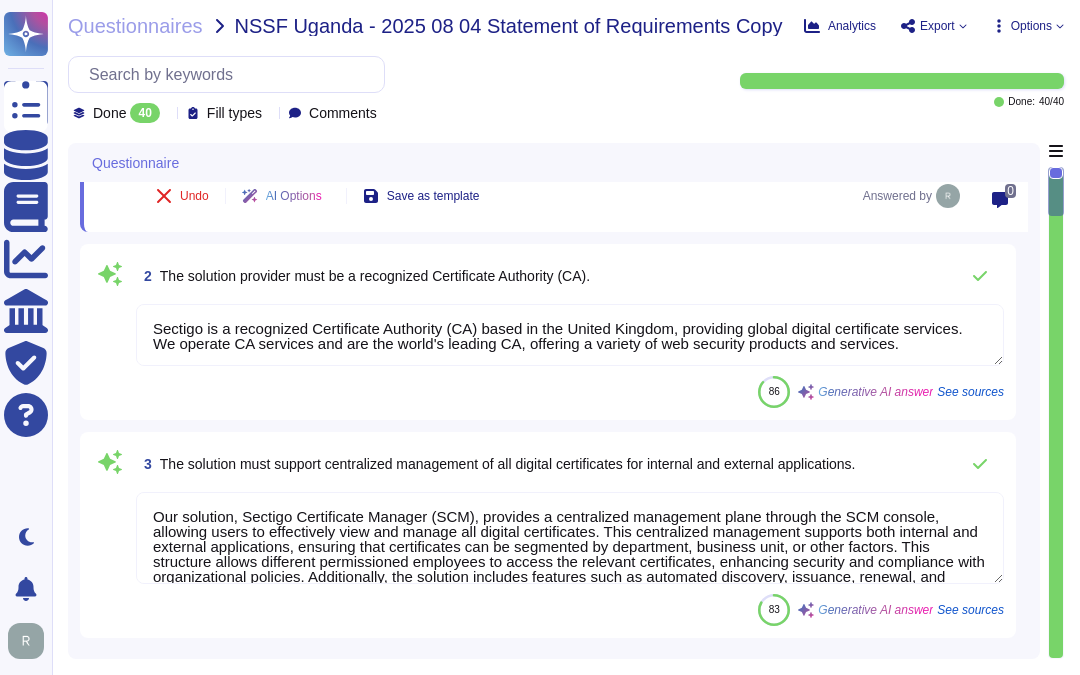 type on "Yes. You can refer the KB -https://docs.sectigo.com/scm/scm-administrator/understanding-ssl-certificates" 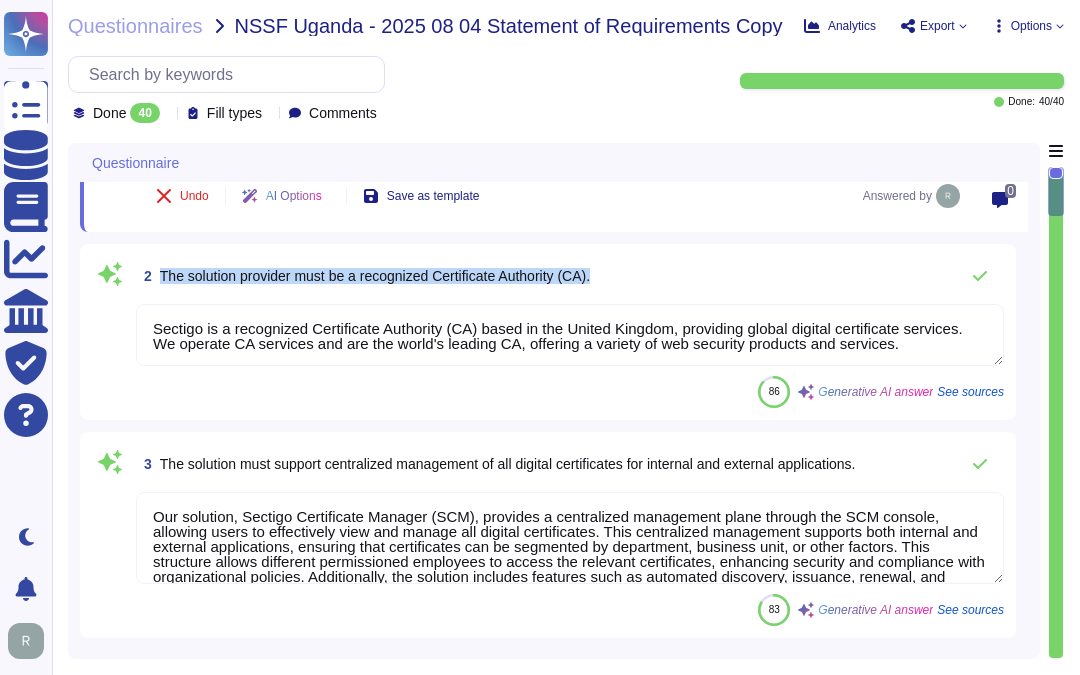 drag, startPoint x: 160, startPoint y: 270, endPoint x: 735, endPoint y: 264, distance: 575.0313 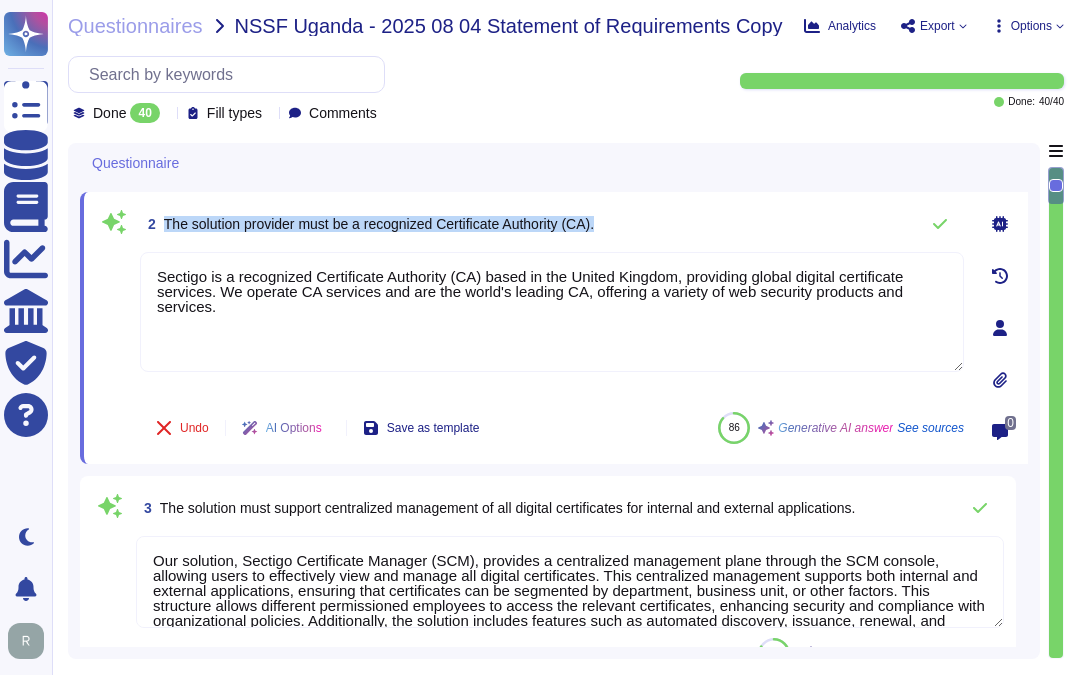 drag, startPoint x: 163, startPoint y: 225, endPoint x: 655, endPoint y: 232, distance: 492.0498 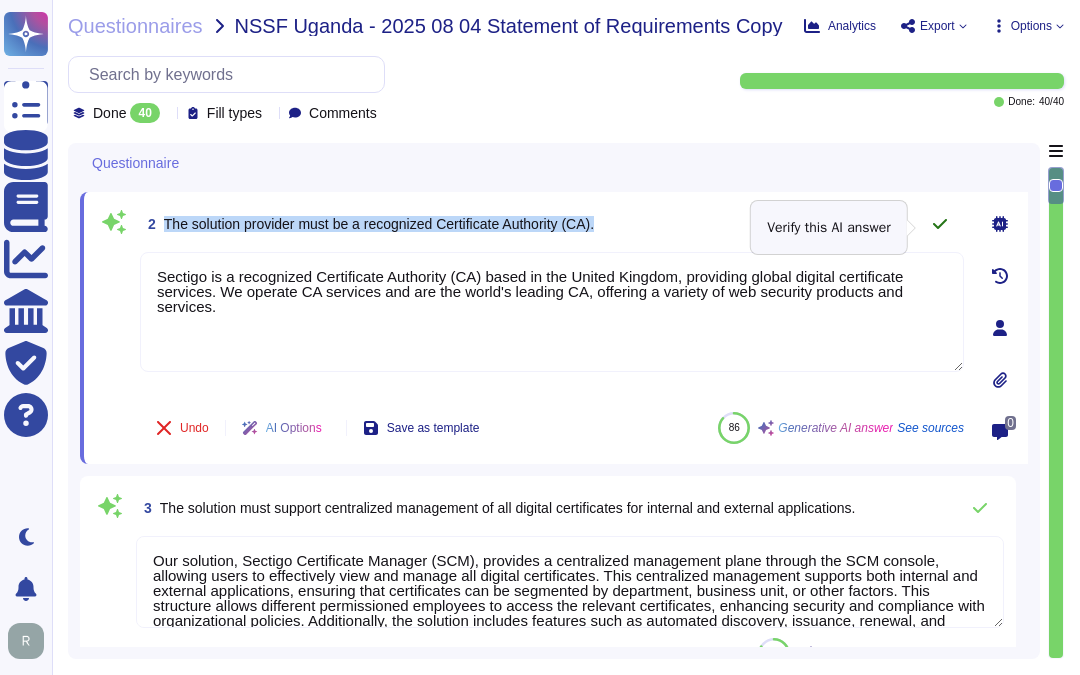 click 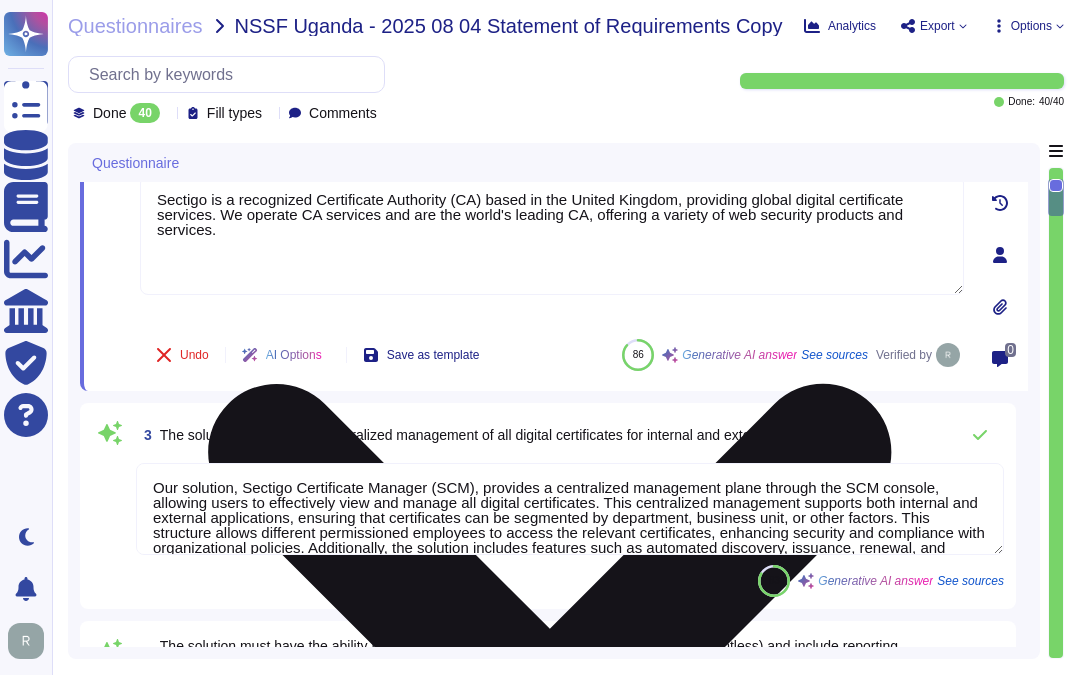 scroll, scrollTop: 444, scrollLeft: 0, axis: vertical 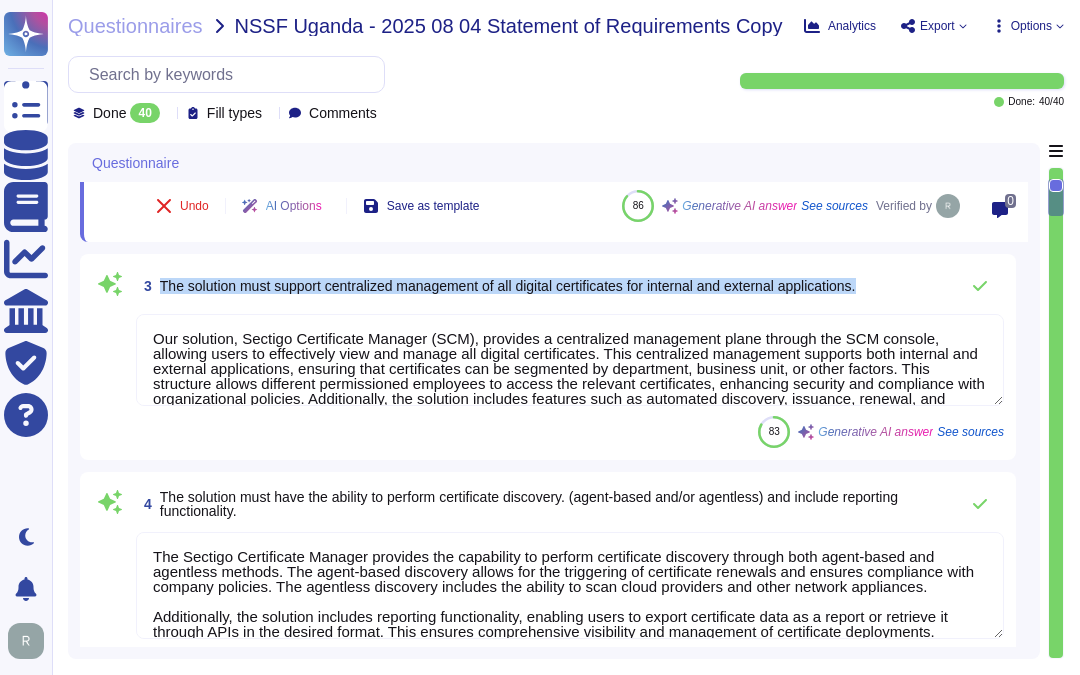 drag, startPoint x: 162, startPoint y: 281, endPoint x: 883, endPoint y: 284, distance: 721.0062 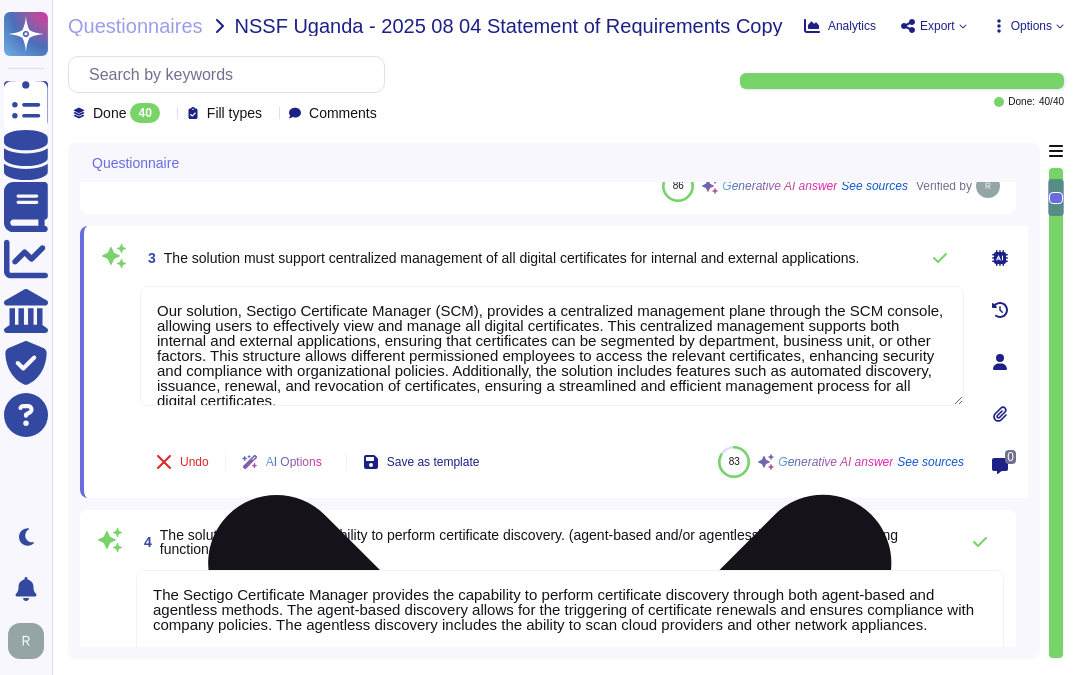 scroll, scrollTop: 333, scrollLeft: 0, axis: vertical 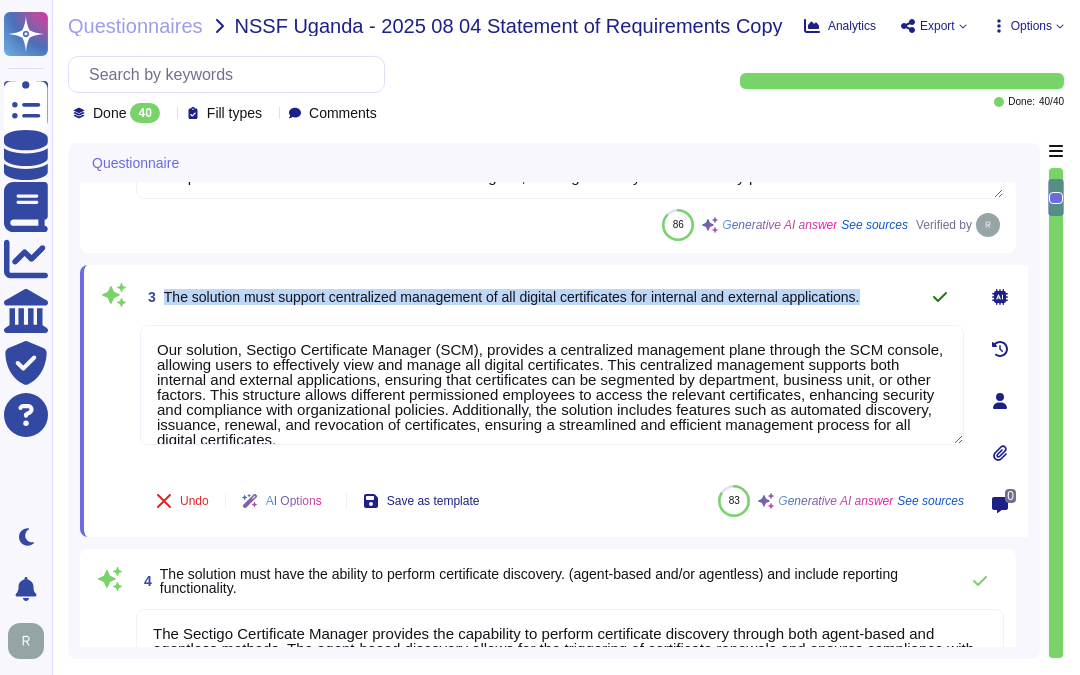 drag, startPoint x: 164, startPoint y: 296, endPoint x: 935, endPoint y: 297, distance: 771.0007 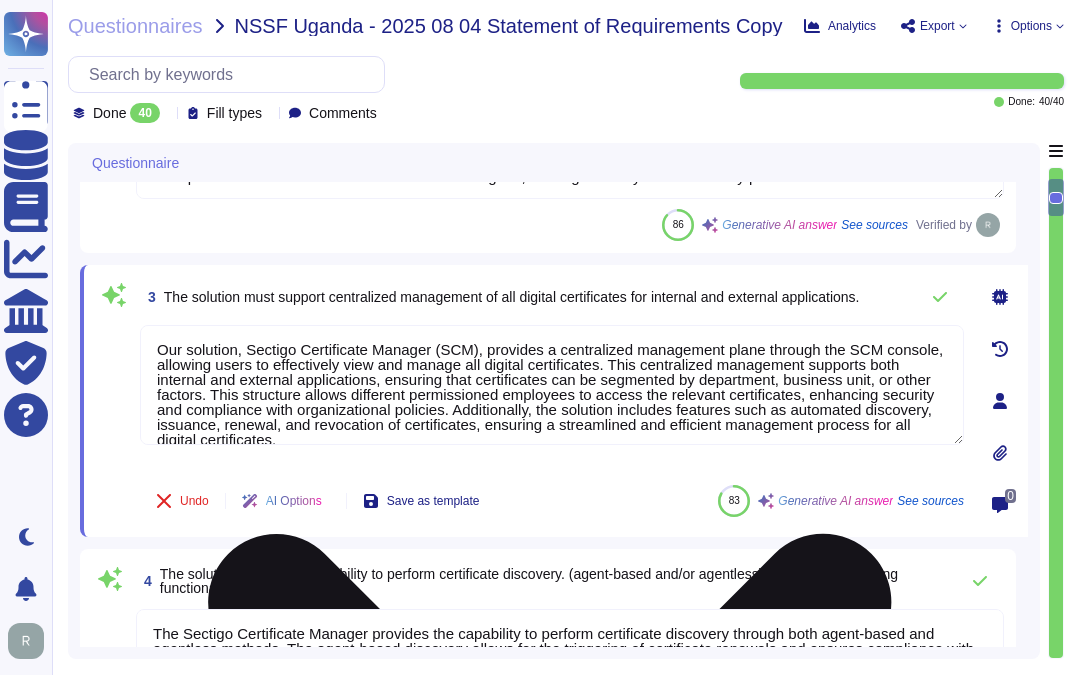 click on "Our solution, Sectigo Certificate Manager (SCM), provides a centralized management plane through the SCM console, allowing users to effectively view and manage all digital certificates. This centralized management supports both internal and external applications, ensuring that certificates can be segmented by department, business unit, or other factors. This structure allows different permissioned employees to access the relevant certificates, enhancing security and compliance with organizational policies. Additionally, the solution includes features such as automated discovery, issuance, renewal, and revocation of certificates, ensuring a streamlined and efficient management process for all digital certificates." at bounding box center (552, 385) 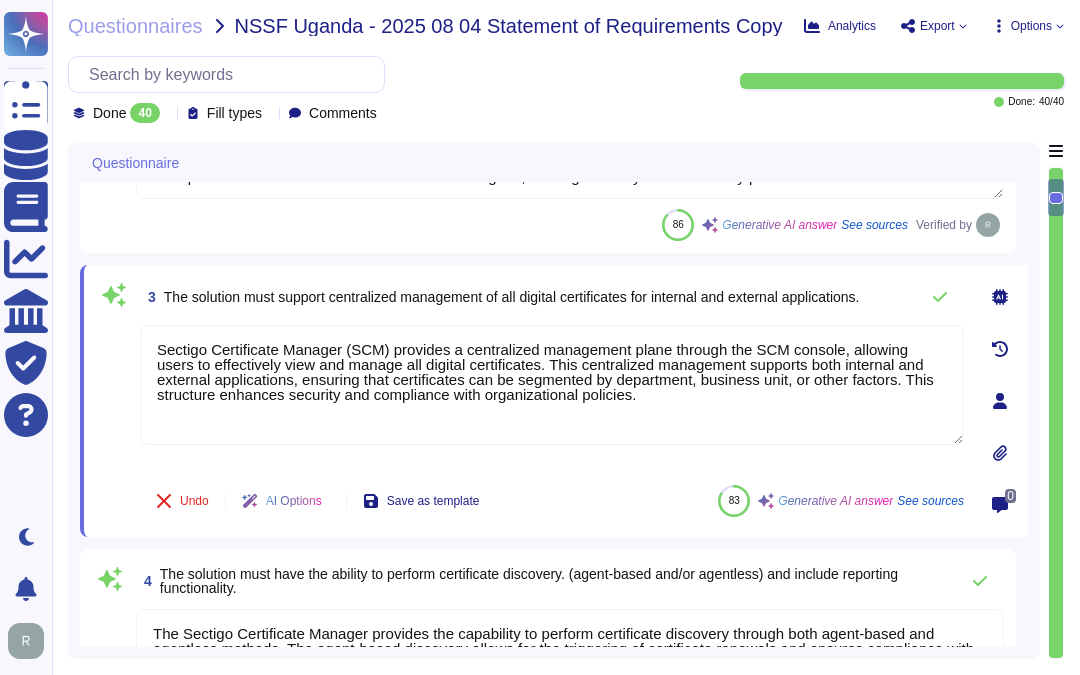 type on "Sectigo Certificate Manager (SCM) provides a centralized management plane through the SCM console, allowing users to effectively view and manage all digital certificates. This centralized management supports both internal and external applications, ensuring that certificates can be segmented by department, business unit, or other factors. This structure enhances security and compliance with organizational policies." 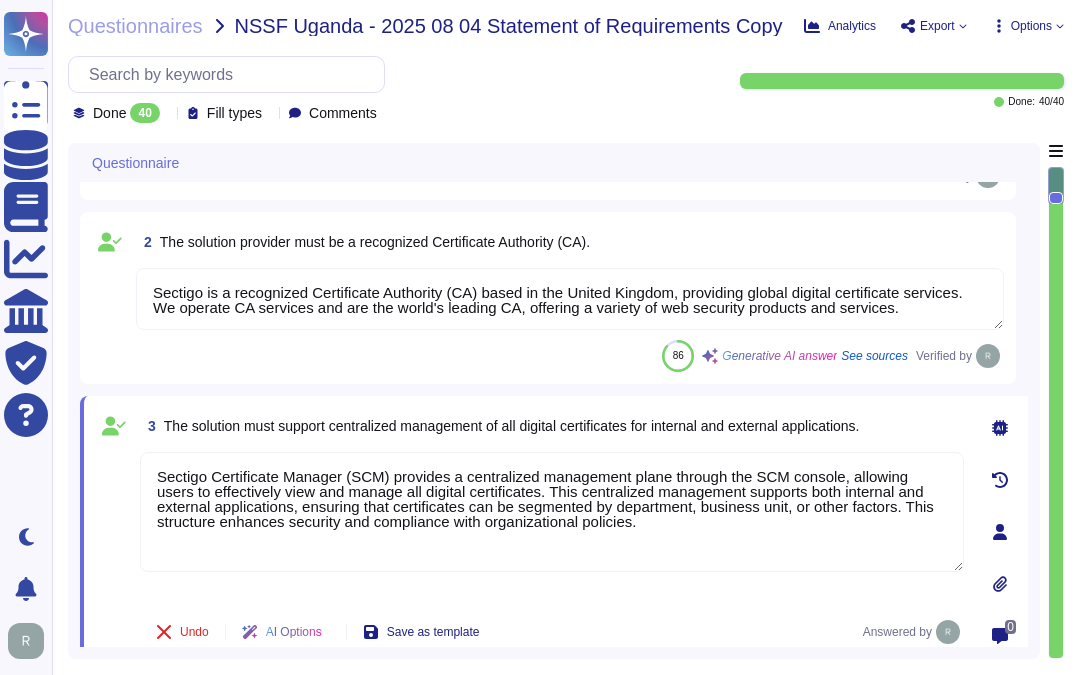 type on "Yes. You can refer the KB -https://docs.sectigo.com/scm/scm-administrator/understanding-ssl-certificates" 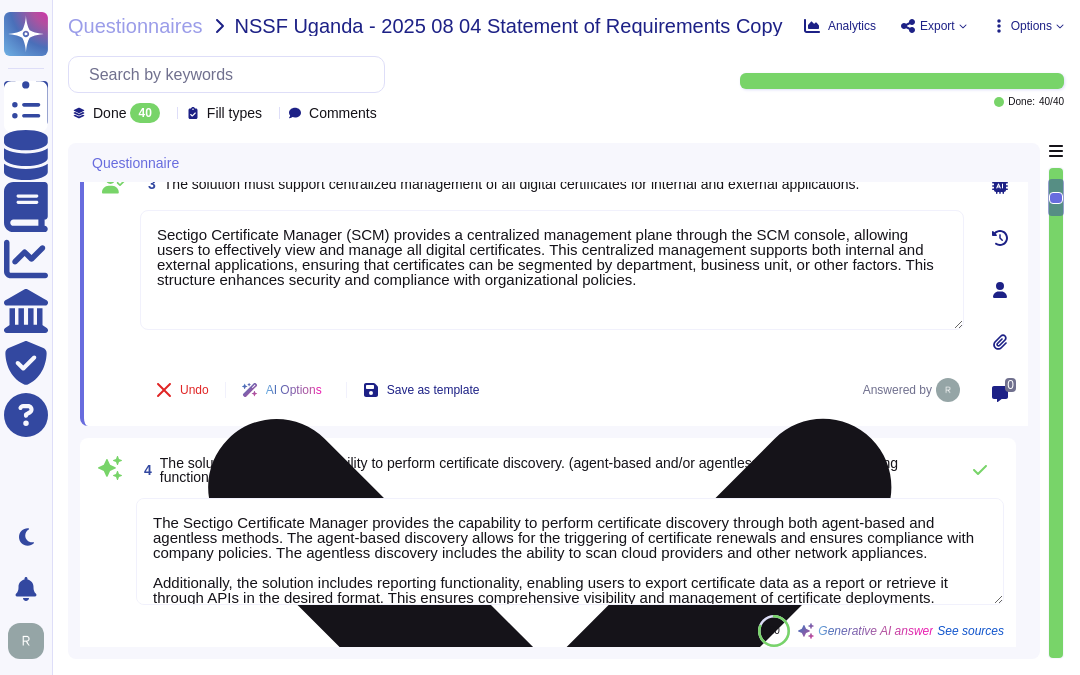 type on "Sectigo SCM Enterprise supports all the mentioned automation features, including auto-renewal, provisioning, expiration alerts, requesting, and revocation, including revocation via REST API. Our Certificate Manager (SCM) also automates certificate issuance and renewal, ensuring a streamlined and efficient process for managing the entire lifecycle of digital certificates." 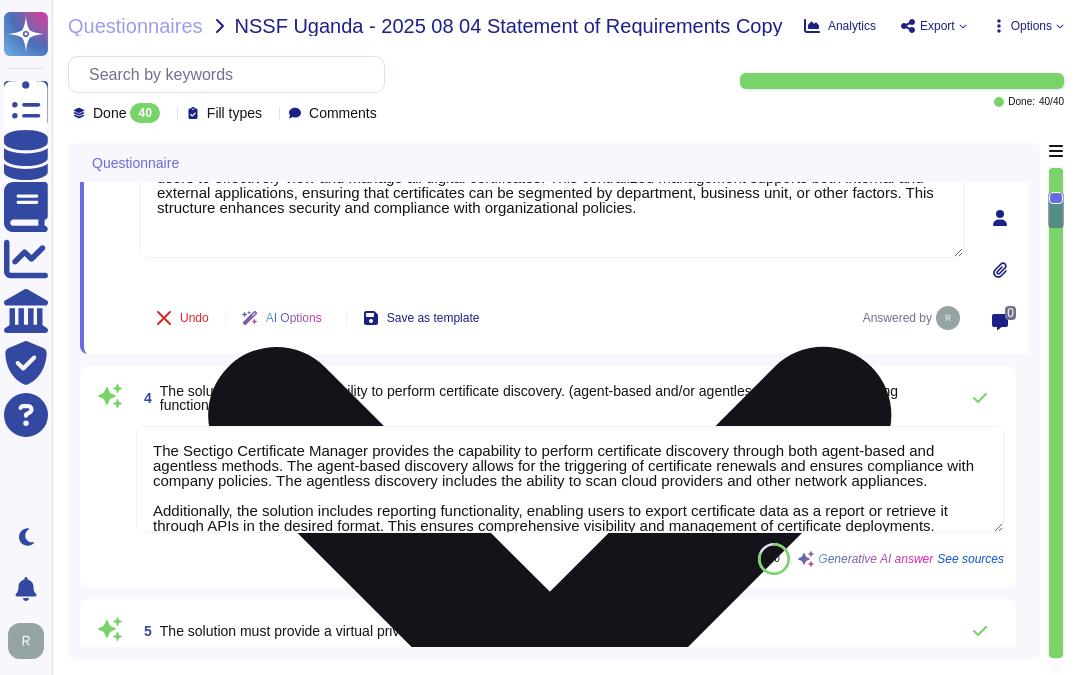 scroll, scrollTop: 555, scrollLeft: 0, axis: vertical 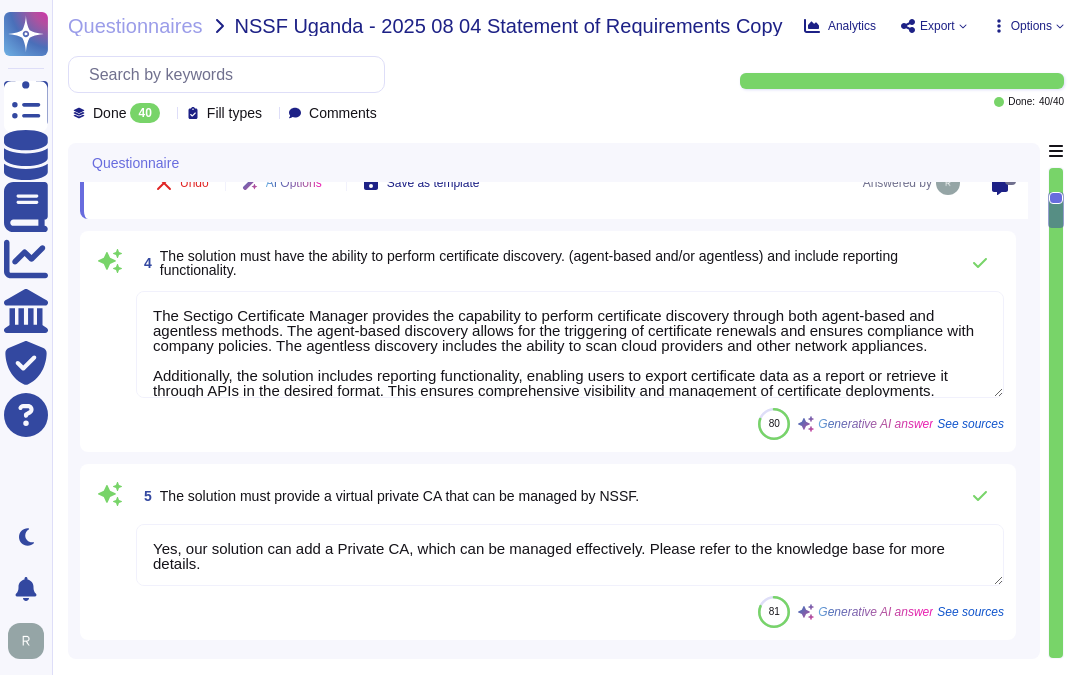 type on "Sectigo Certificate Manager (SCM) offers robust reporting capabilities and real-time visibility into certificate status and expiration. The SCM dashboard allows users to effectively track certificate status, including those that are expired or approaching expiration. It provides a comprehensive status tracking system for each certificate, displaying real-time updates and notifications. Additionally, users can create various reports through our API, ensuring that reporting on certificate status and associated domains is comprehensive and accessible. Certificate information, including issued, expired, revoked, and renewed dates, is tracked and available for download in popular file formats, enhancing visibility and management of the certificate landscape." 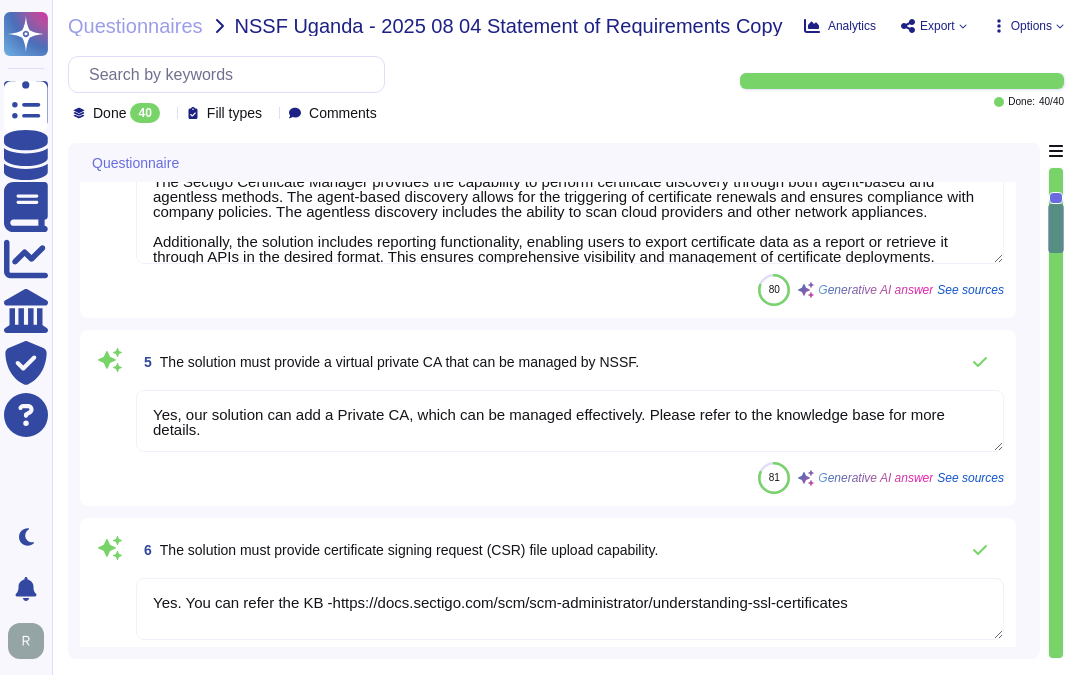 type on "The Solution is SAAS and it is managed by the Customers. Please refer the URL (https://docs.sectigo.com/scm/scm-administrator/what-is-scm-enterprise)" 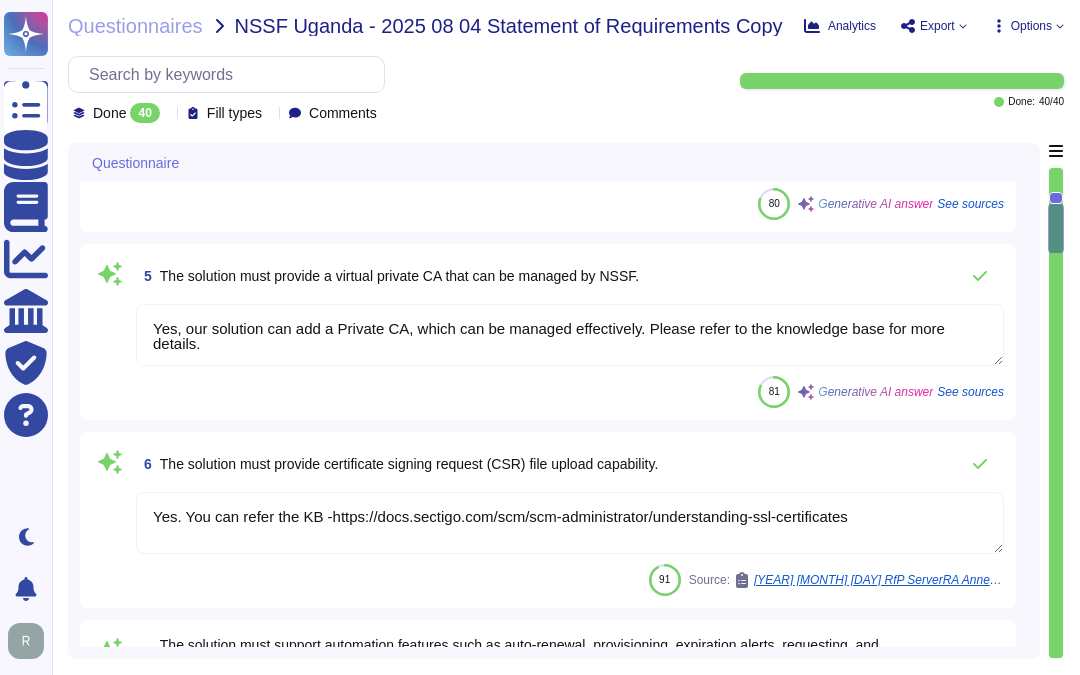scroll, scrollTop: 888, scrollLeft: 0, axis: vertical 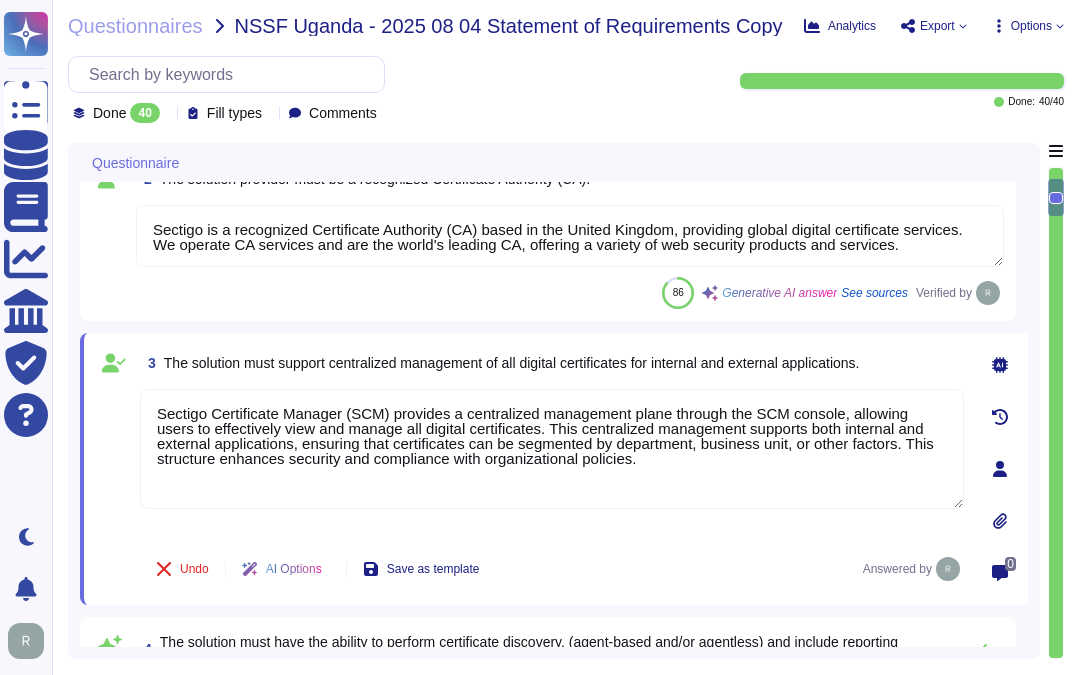 type on "Sectigo's Certificate Manager can manage internal certificates generated by ADCS as an internal CA. For external digital certificates, they must be issued by a trusted certification authority whose Certificate Policy (CP) and/or Certification Practice Statement (CPS) is appropriate for the given use case." 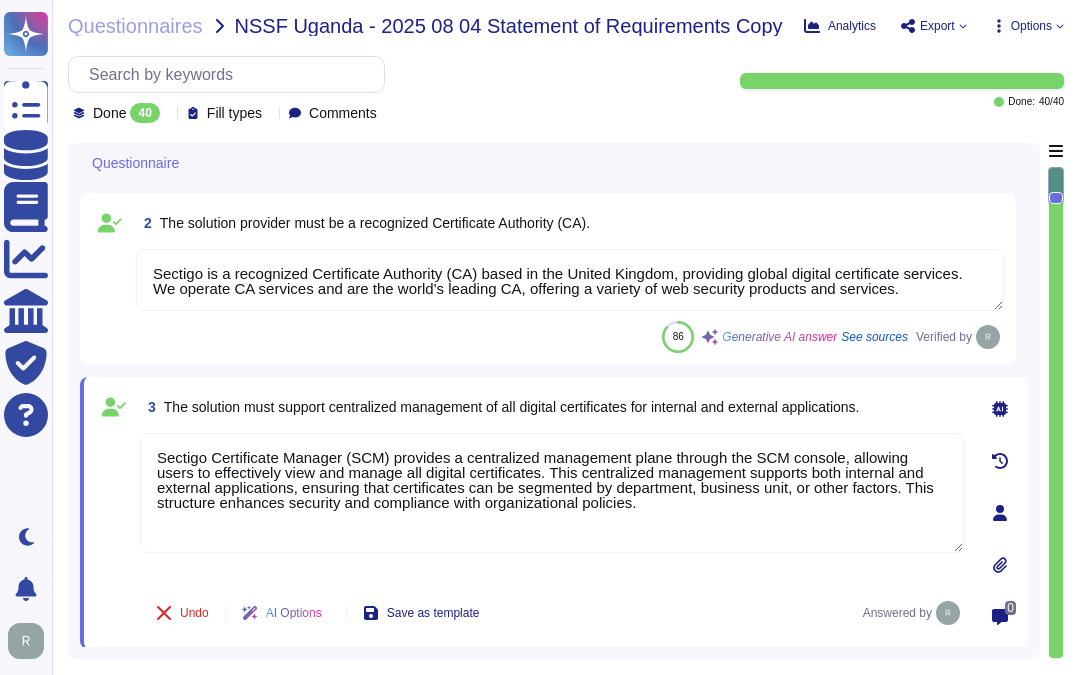 scroll, scrollTop: 128, scrollLeft: 0, axis: vertical 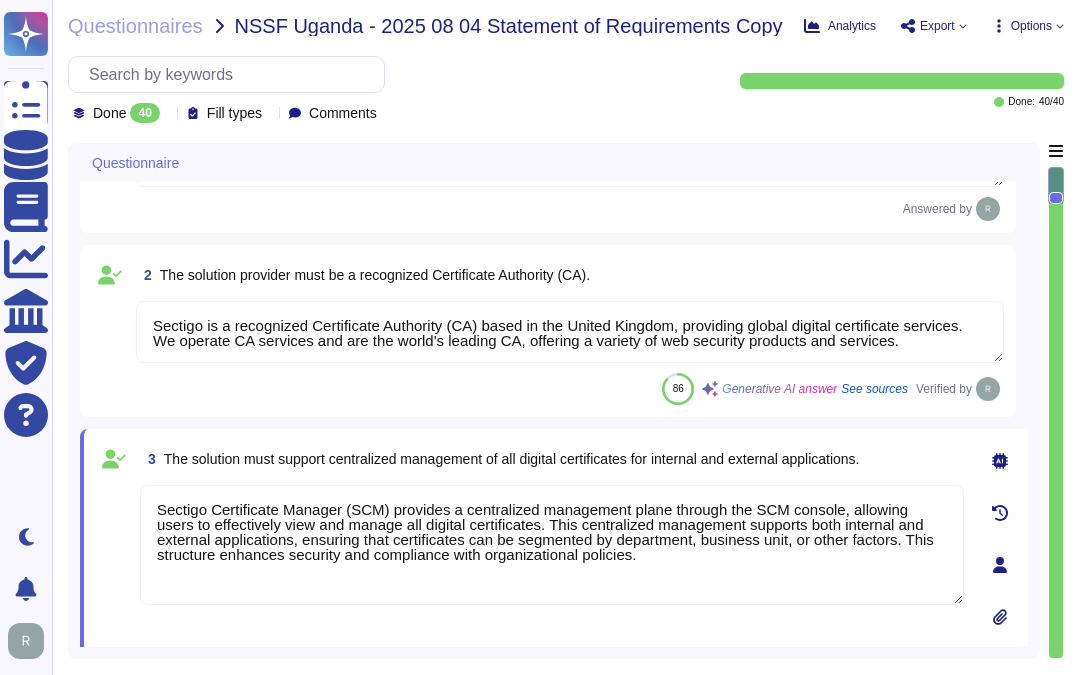 click on "Sectigo Certificate Manager (SCM) provides a centralized management plane through the SCM console, allowing users to effectively view and manage all digital certificates. This centralized management supports both internal and external applications, ensuring that certificates can be segmented by department, business unit, or other factors. This structure enhances security and compliance with organizational policies." at bounding box center [552, 545] 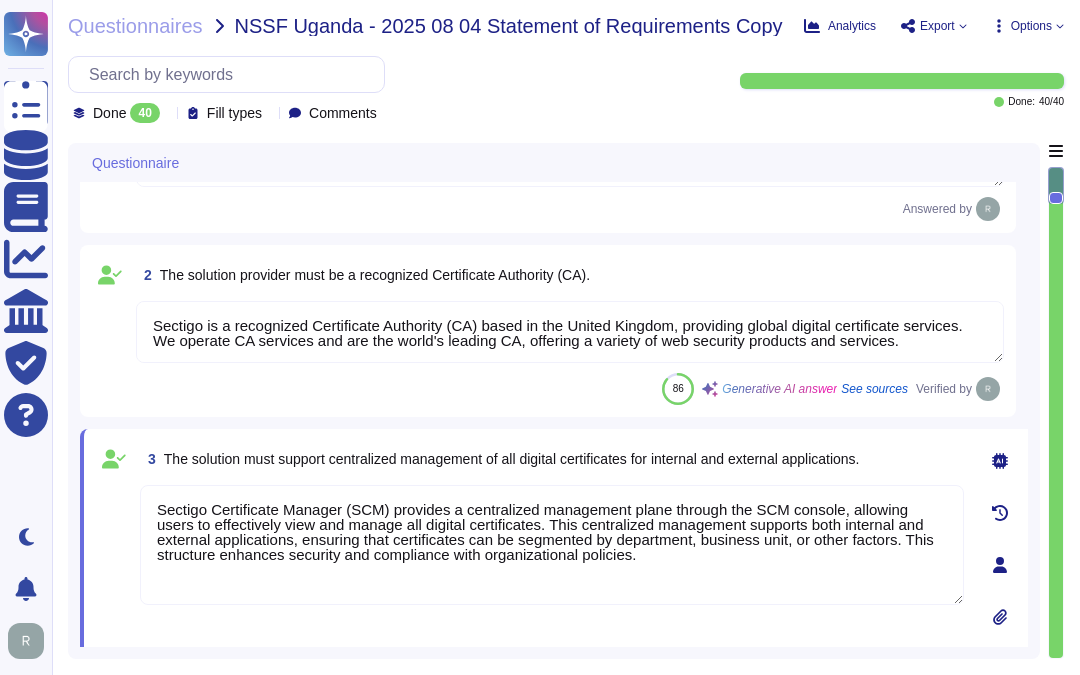 click on "1 The solution must be backed by a valid certificate from a recognized Certificate Authority (CA) Sectigo's Certificate Manager can manage internal certificates generated by ADCS as an internal CA. For external digital certificates, they must be issued by a trusted certification authority whose Certificate Policy (CP) and/or Certification Practice Statement (CPS) is appropriate for the given use case.  Answered by 2 The solution provider must be a recognized Certificate Authority (CA). Sectigo is a recognized Certificate Authority (CA) based in the United Kingdom, providing global digital certificate services. We operate CA services and are the world's leading CA, offering a variety of web security products and services. 86 Generative AI answer See sources Verified by 3 The solution must support centralized management of all digital certificates for internal and external applications. Undo AI Options Save as template Answered by 0 4 80 Generative AI answer See sources 5 81 Generative AI answer See sources" at bounding box center [554, 4442] 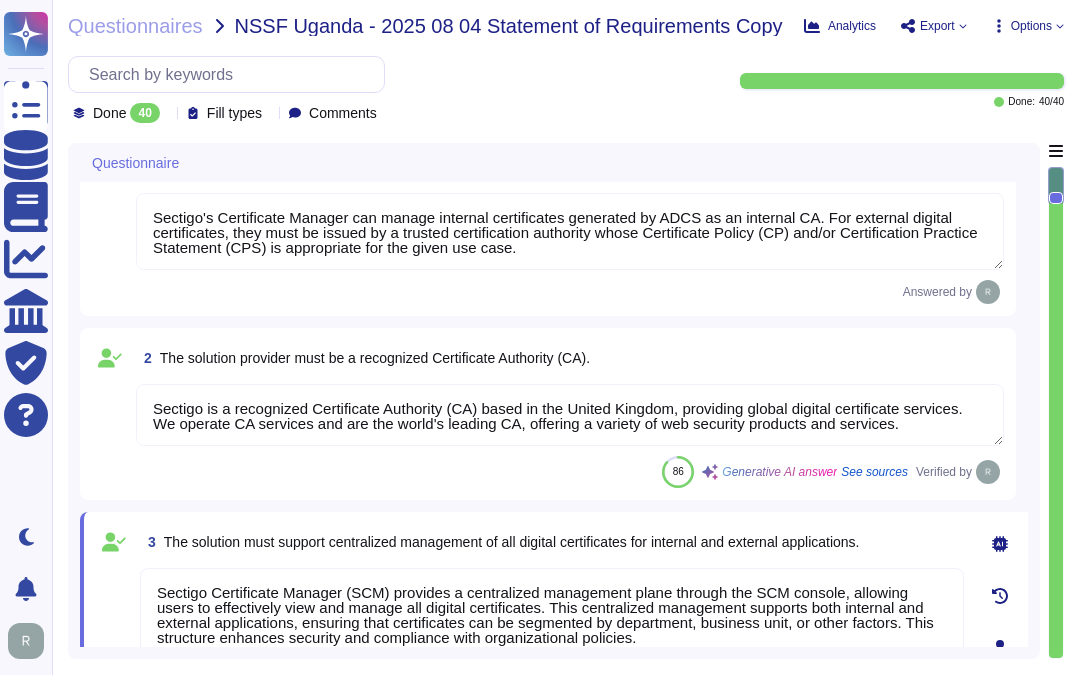 scroll, scrollTop: 0, scrollLeft: 0, axis: both 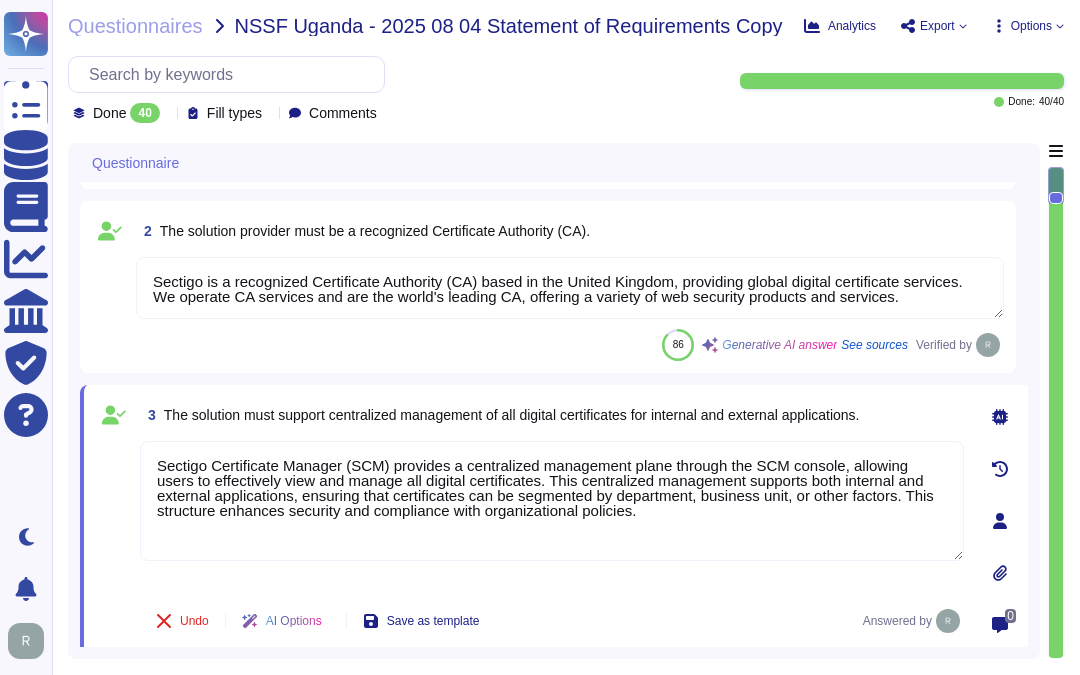 type on "Yes. You can refer the KB -https://docs.sectigo.com/scm/scm-administrator/understanding-ssl-certificates" 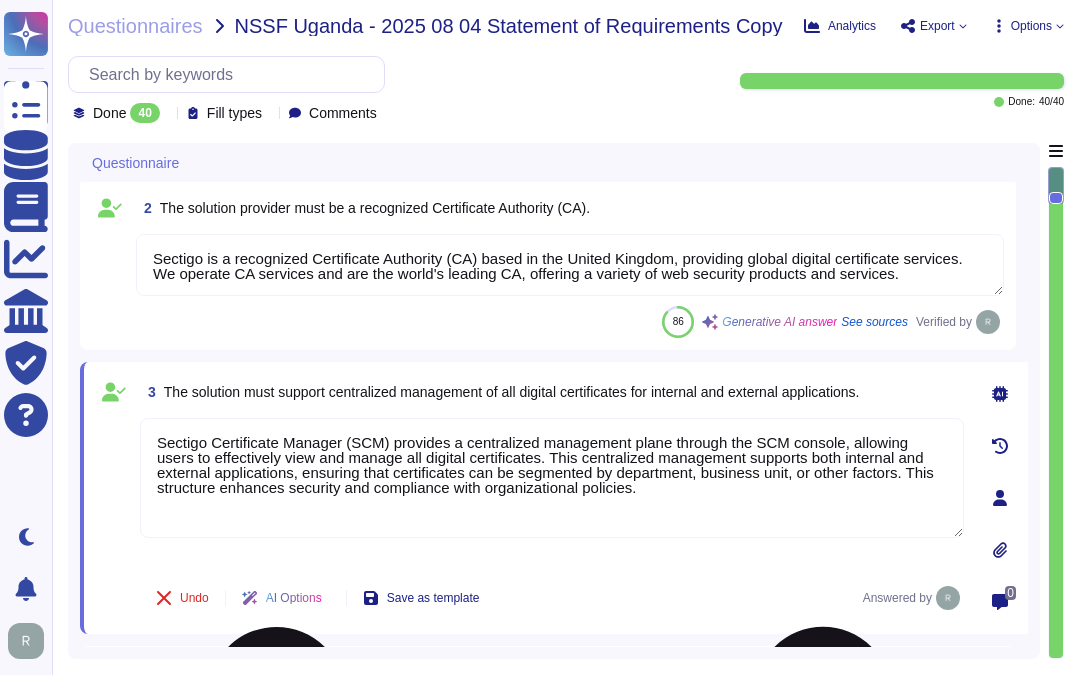 scroll, scrollTop: 333, scrollLeft: 0, axis: vertical 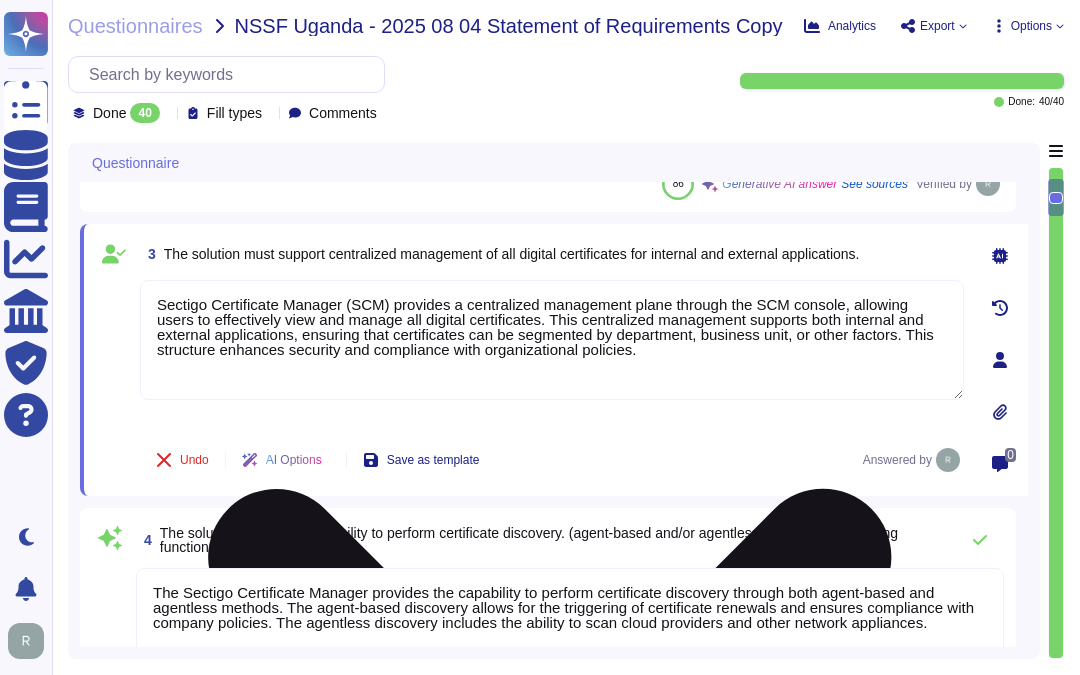 type on "Yes. You can refer the KB -https://docs.sectigo.com/scm/scm-administrator/understanding-ssl-certificates" 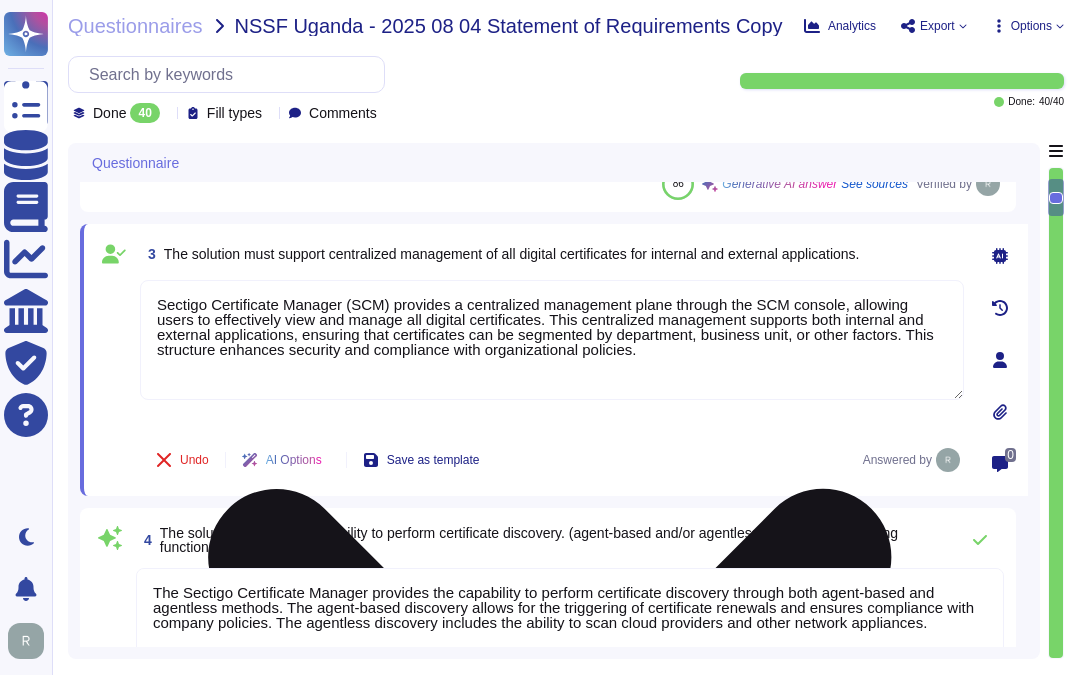 click on "Sectigo Certificate Manager (SCM) provides a centralized management plane through the SCM console, allowing users to effectively view and manage all digital certificates. This centralized management supports both internal and external applications, ensuring that certificates can be segmented by department, business unit, or other factors. This structure enhances security and compliance with organizational policies." at bounding box center (552, 340) 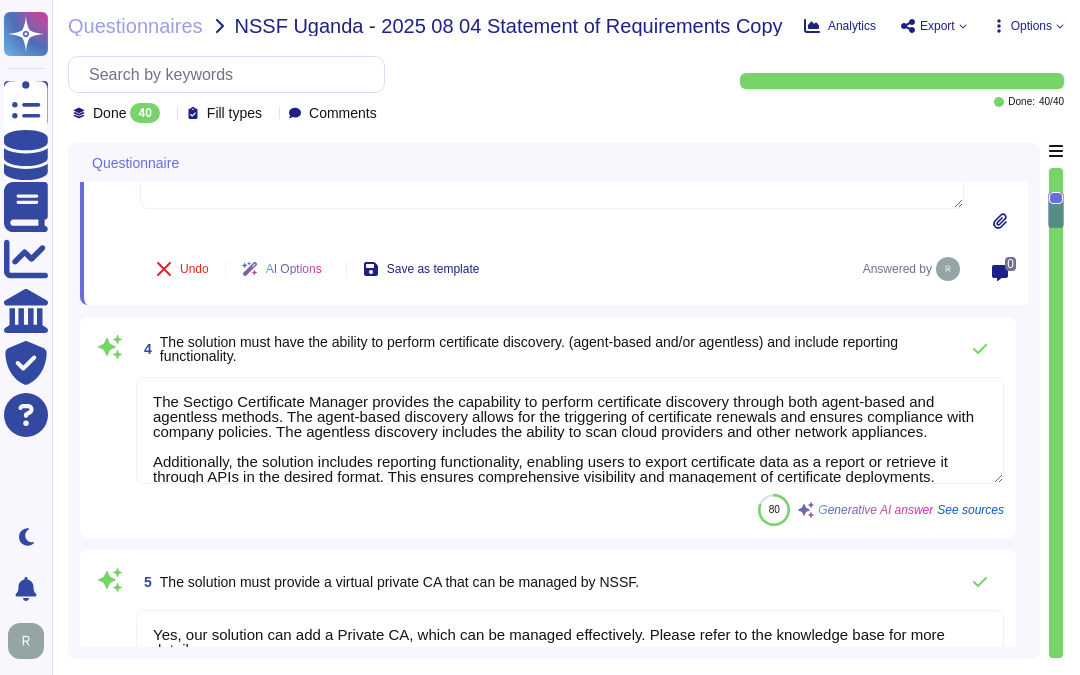 scroll, scrollTop: 555, scrollLeft: 0, axis: vertical 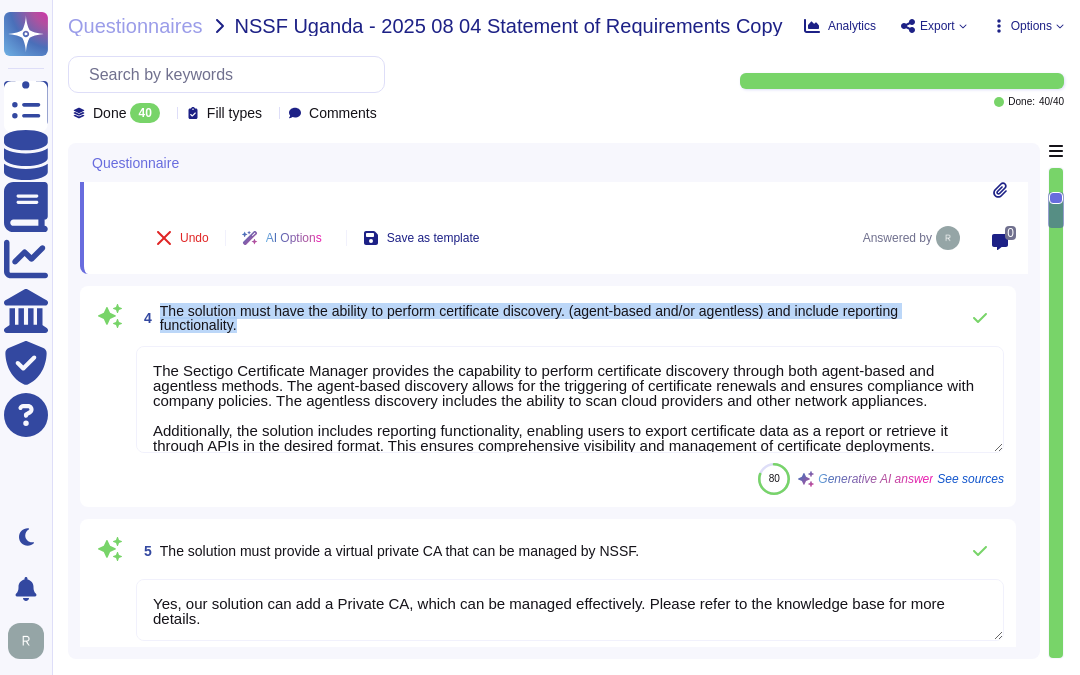 drag, startPoint x: 162, startPoint y: 306, endPoint x: 286, endPoint y: 326, distance: 125.60255 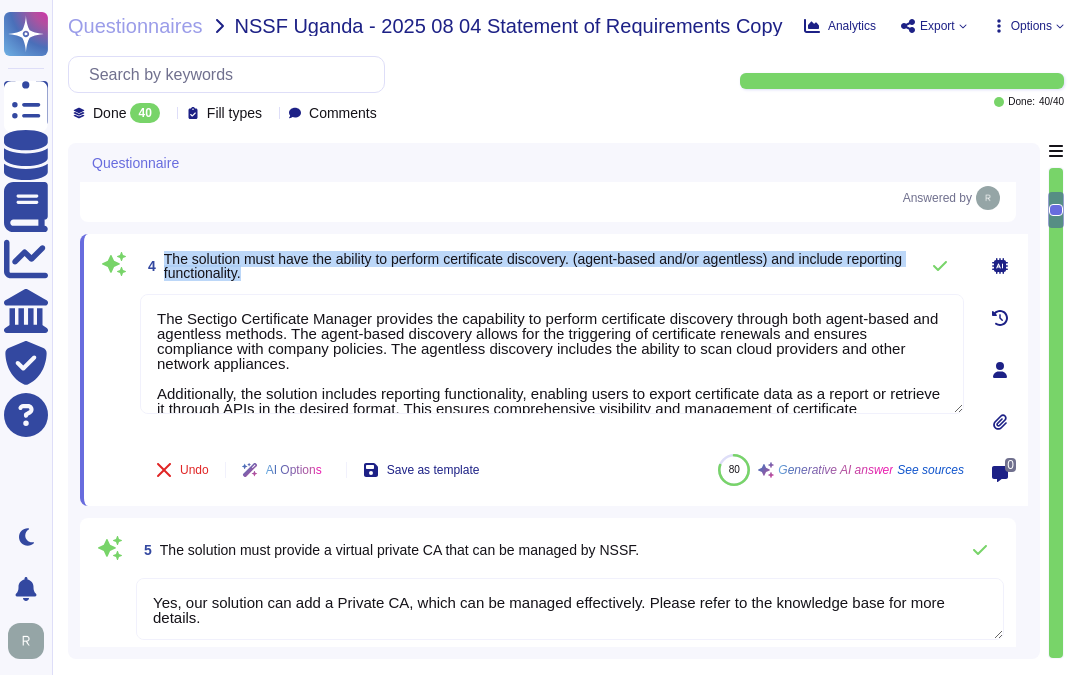 drag, startPoint x: 164, startPoint y: 262, endPoint x: 343, endPoint y: 290, distance: 181.17671 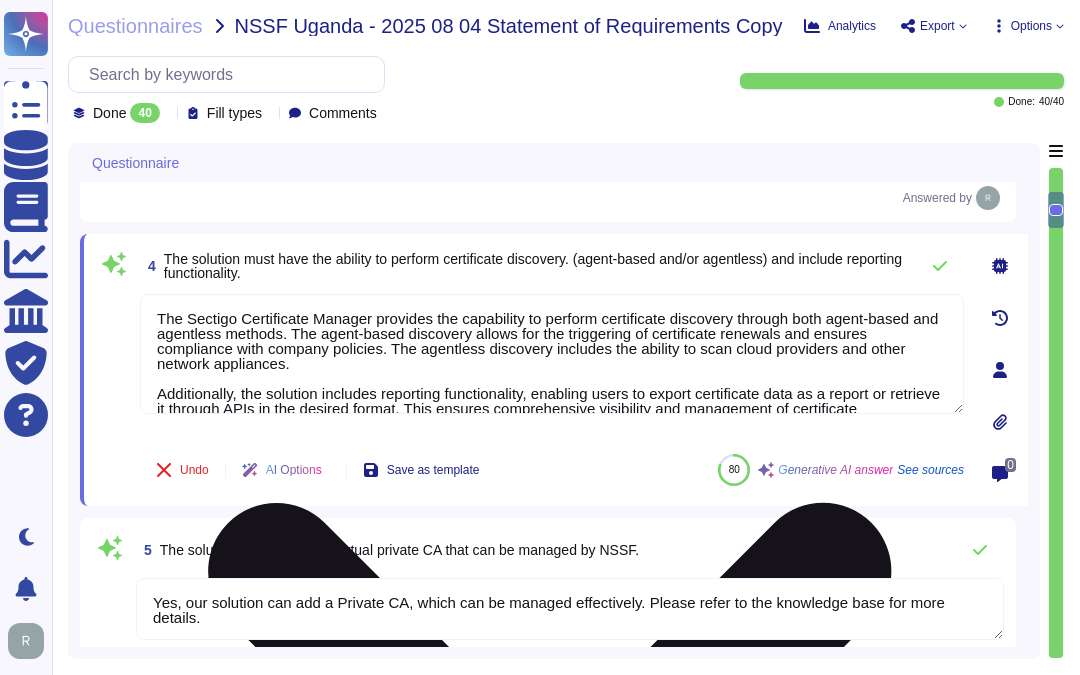 click on "The Sectigo Certificate Manager provides the capability to perform certificate discovery through both agent-based and agentless methods. The agent-based discovery allows for the triggering of certificate renewals and ensures compliance with company policies. The agentless discovery includes the ability to scan cloud providers and other network appliances.
Additionally, the solution includes reporting functionality, enabling users to export certificate data as a report or retrieve it through APIs in the desired format. This ensures comprehensive visibility and management of certificate deployments." at bounding box center (552, 354) 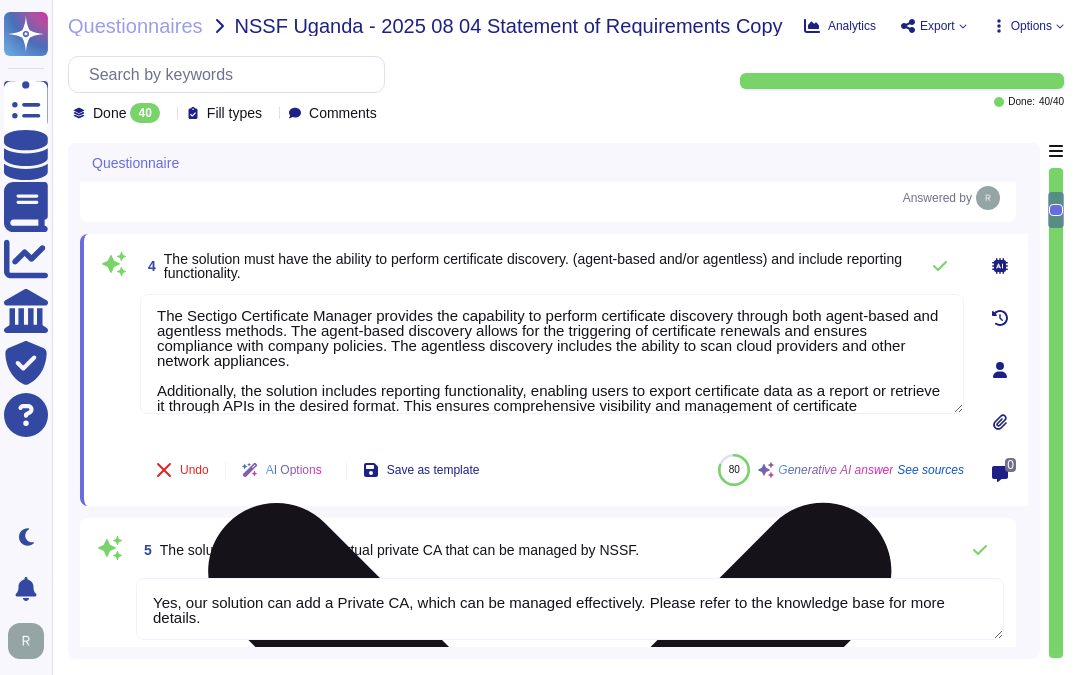 scroll, scrollTop: 0, scrollLeft: 0, axis: both 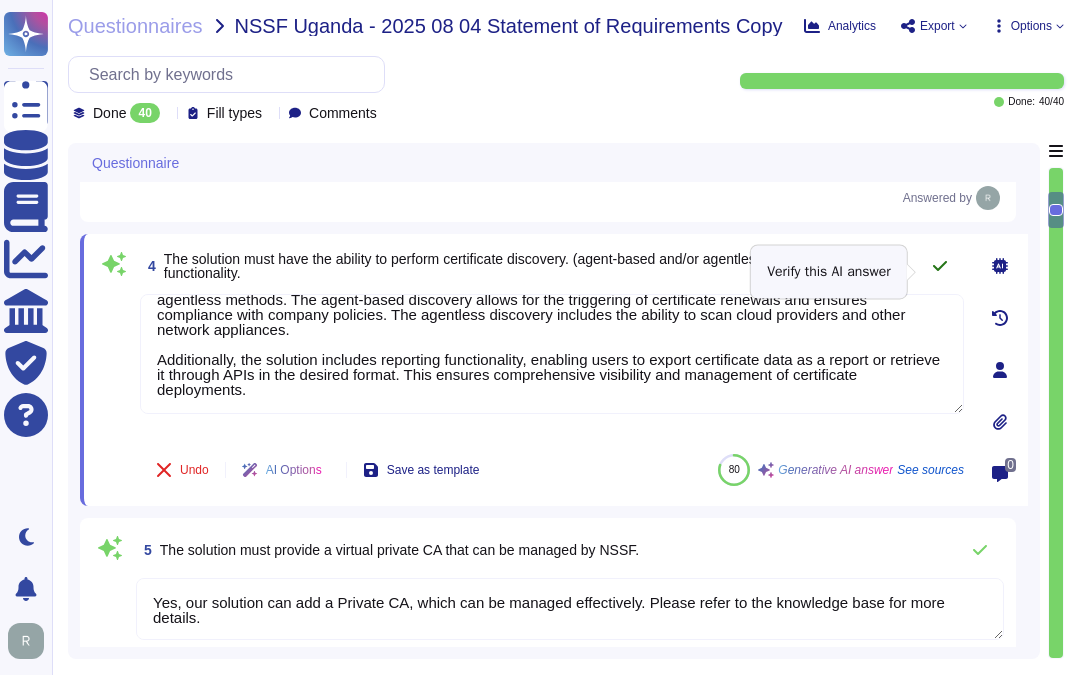 click 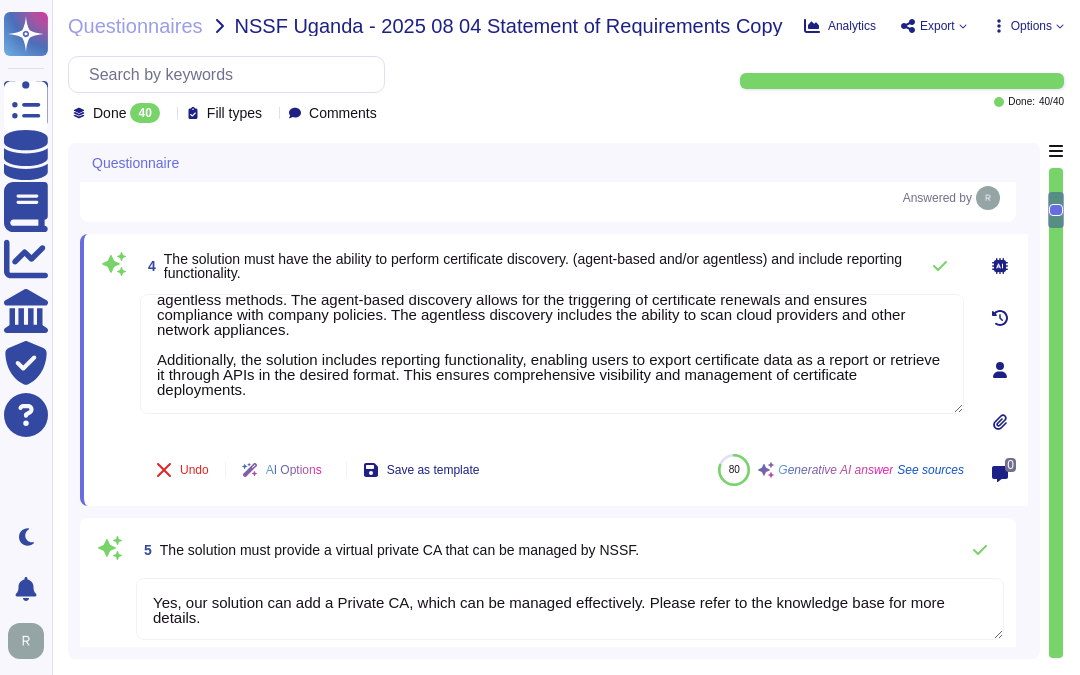 click on "4 The solution must have the ability to perform certificate discovery. (agent-based and/or agentless) and include reporting functionality." at bounding box center (524, 266) 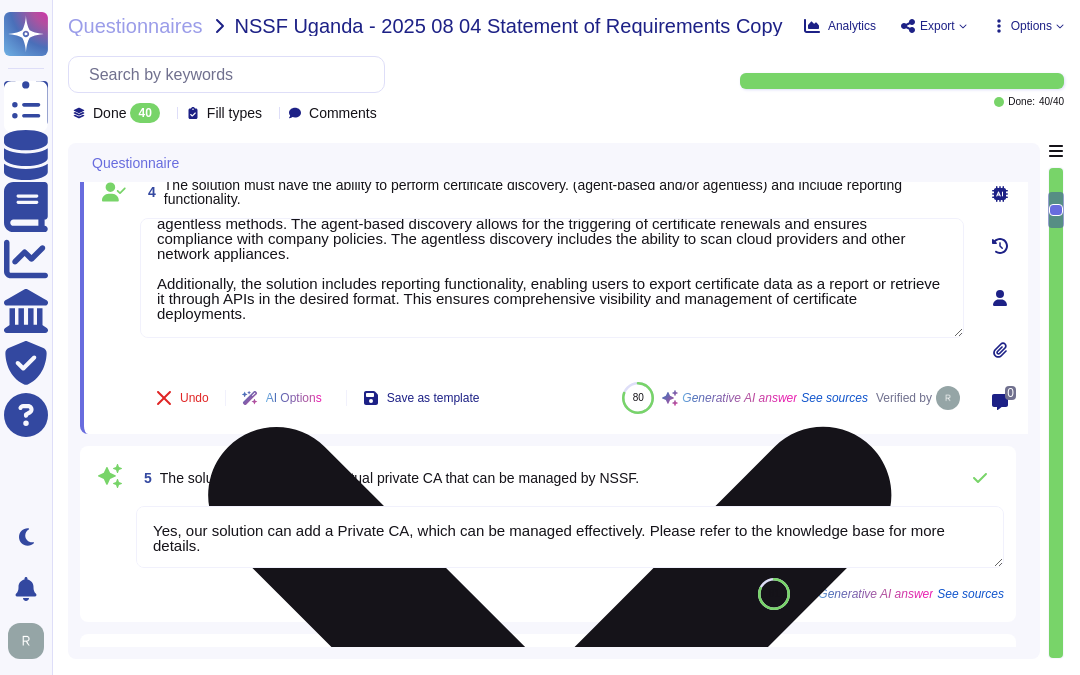 scroll, scrollTop: 666, scrollLeft: 0, axis: vertical 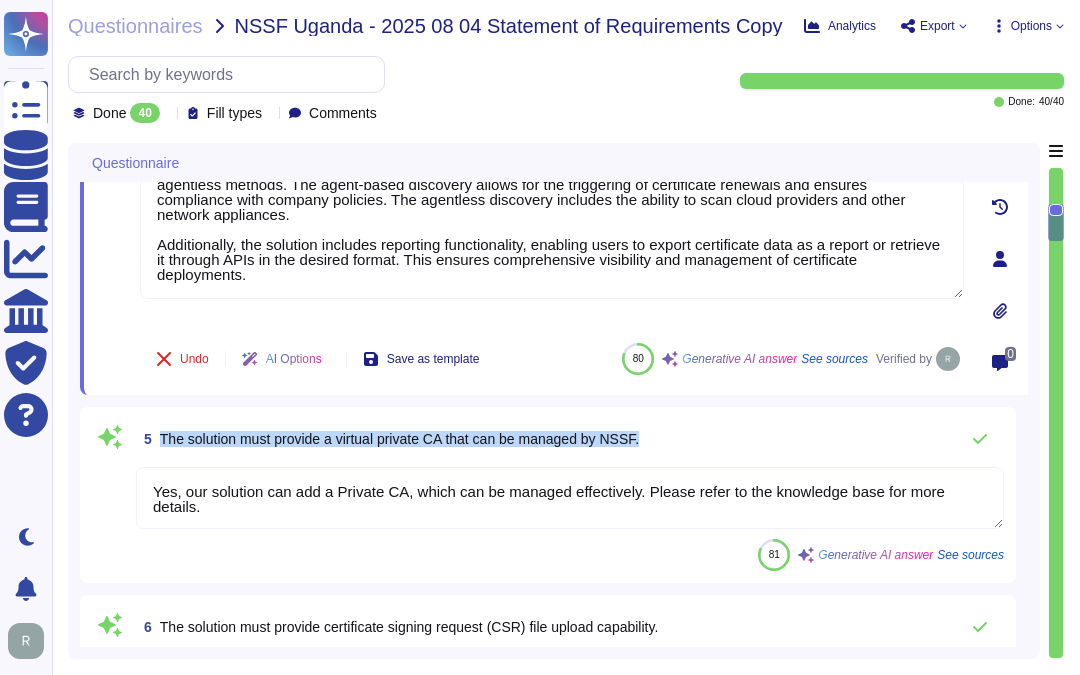 drag, startPoint x: 162, startPoint y: 435, endPoint x: 737, endPoint y: 434, distance: 575.00085 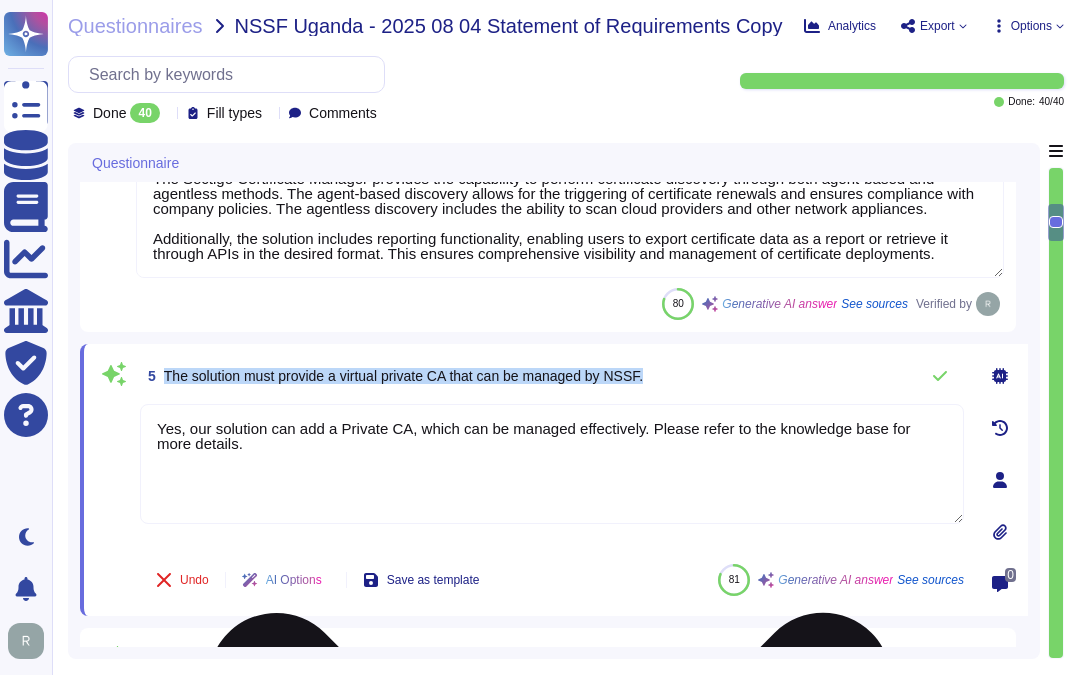 scroll, scrollTop: 17, scrollLeft: 0, axis: vertical 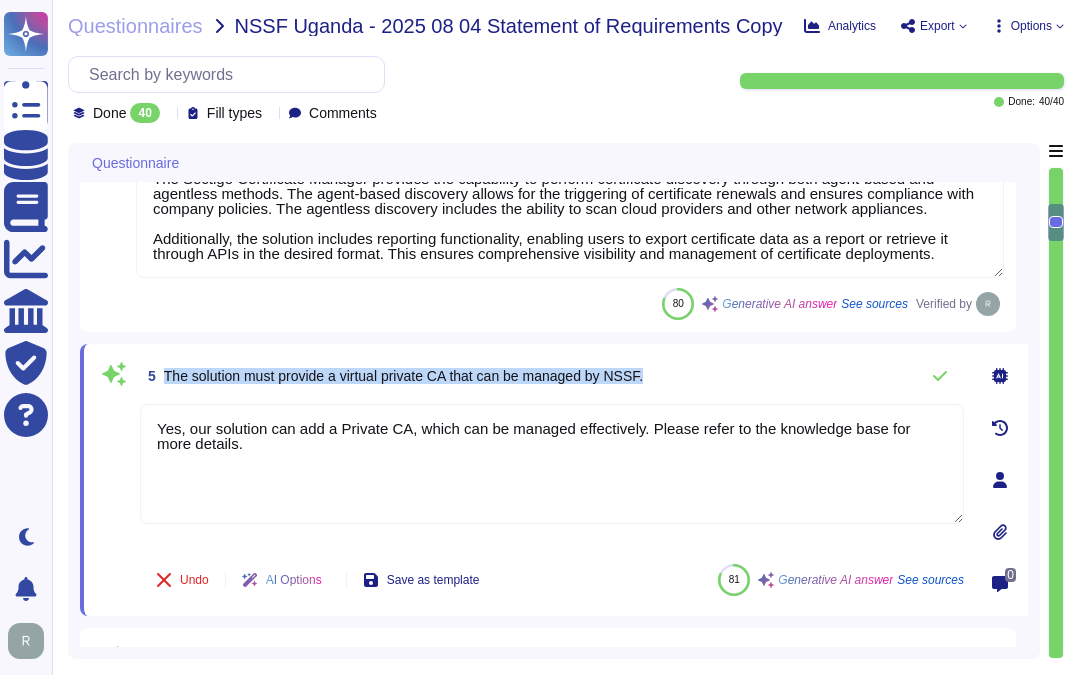 drag, startPoint x: 163, startPoint y: 377, endPoint x: 677, endPoint y: 377, distance: 514 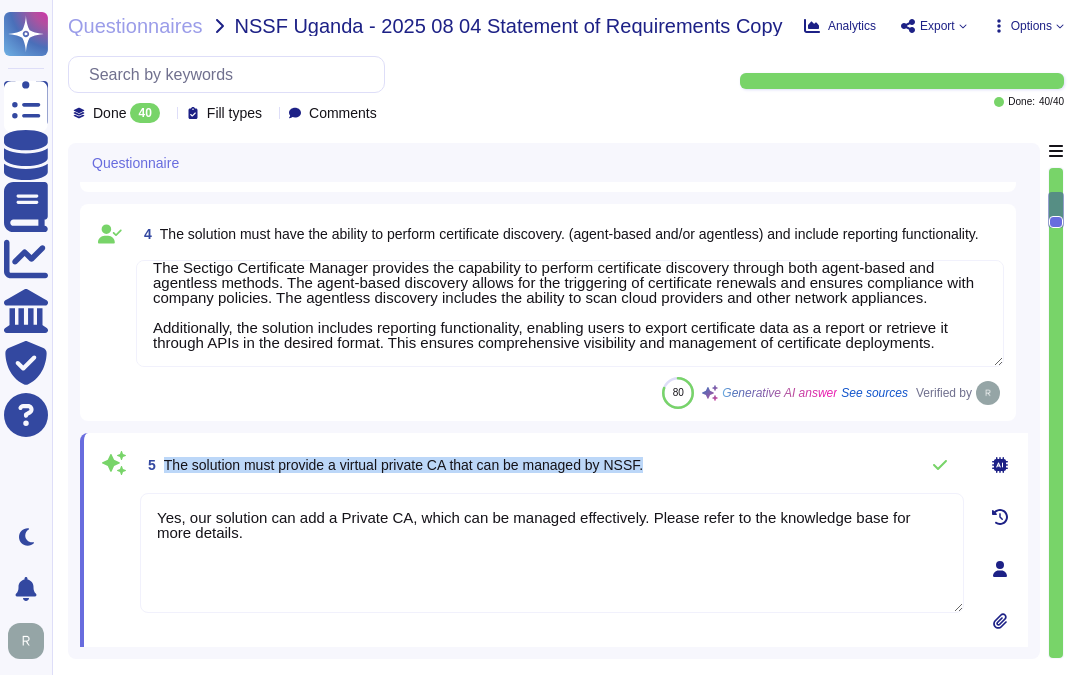 scroll, scrollTop: 555, scrollLeft: 0, axis: vertical 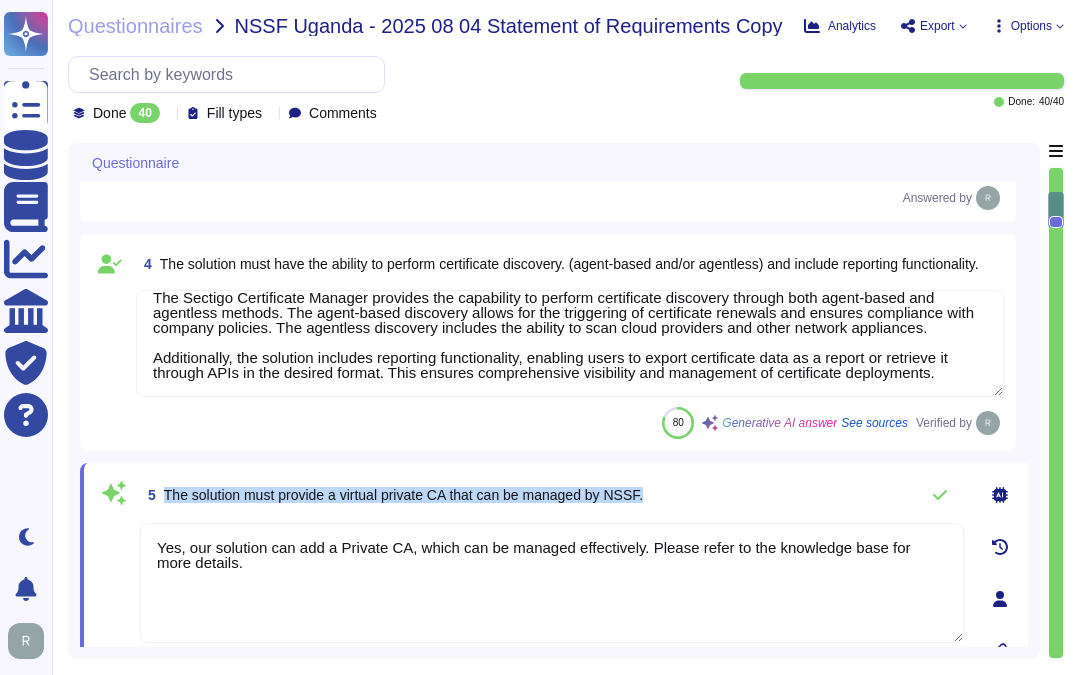 type on "Sectigo's Certificate Manager can manage internal certificates generated by ADCS as an internal CA. For external digital certificates, they must be issued by a trusted certification authority whose Certificate Policy (CP) and/or Certification Practice Statement (CPS) is appropriate for the given use case." 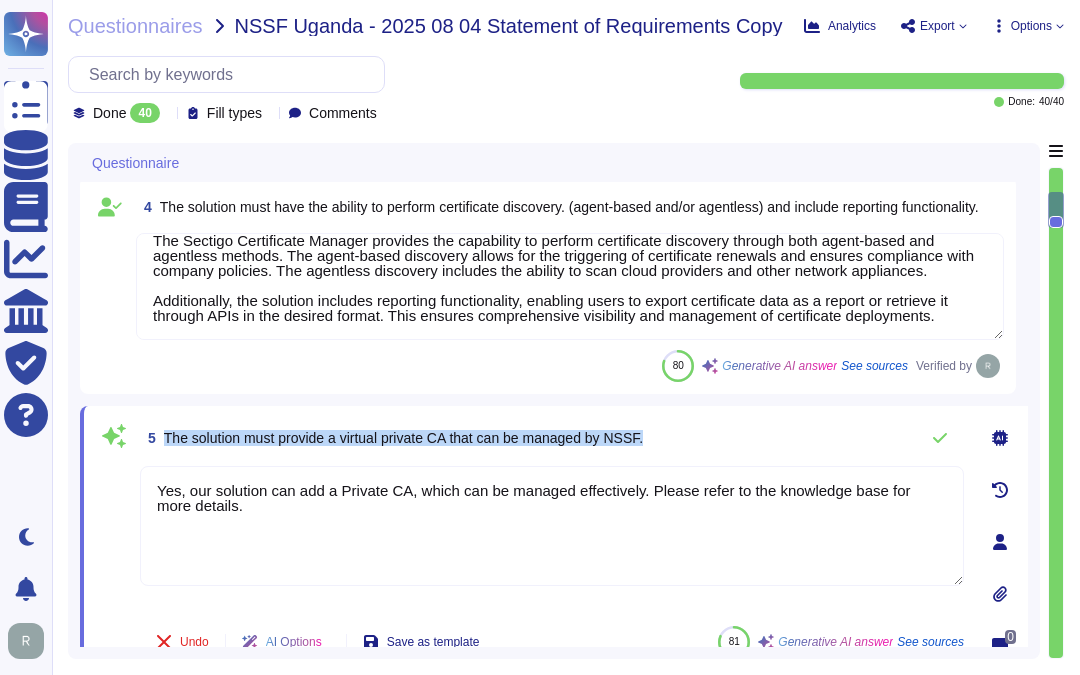 type on "Sectigo Certificate Manager (SCM) offers robust reporting capabilities and real-time visibility into certificate status and expiration. The SCM dashboard allows users to effectively track certificate status, including those that are expired or approaching expiration. It provides a comprehensive status tracking system for each certificate, displaying real-time updates and notifications. Additionally, users can create various reports through our API, ensuring that reporting on certificate status and associated domains is comprehensive and accessible. Certificate information, including issued, expired, revoked, and renewed dates, is tracked and available for download in popular file formats, enhancing visibility and management of the certificate landscape." 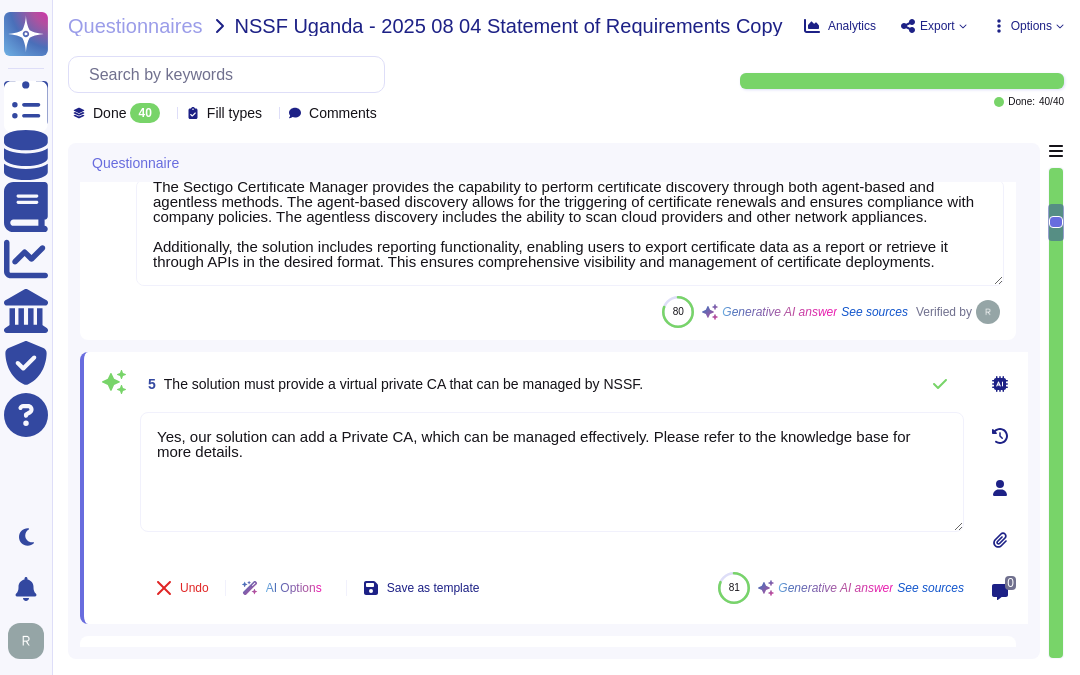 drag, startPoint x: 234, startPoint y: 473, endPoint x: 126, endPoint y: 417, distance: 121.65525 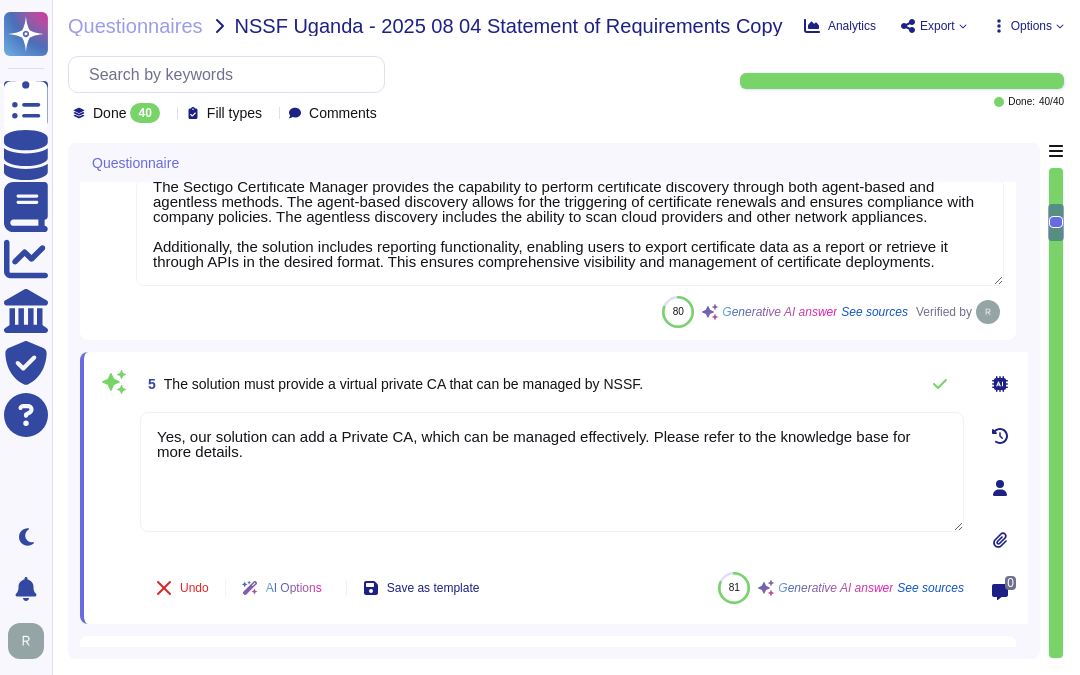 click on "5 The solution must provide a virtual private CA that can be managed by NSSF." at bounding box center (552, 384) 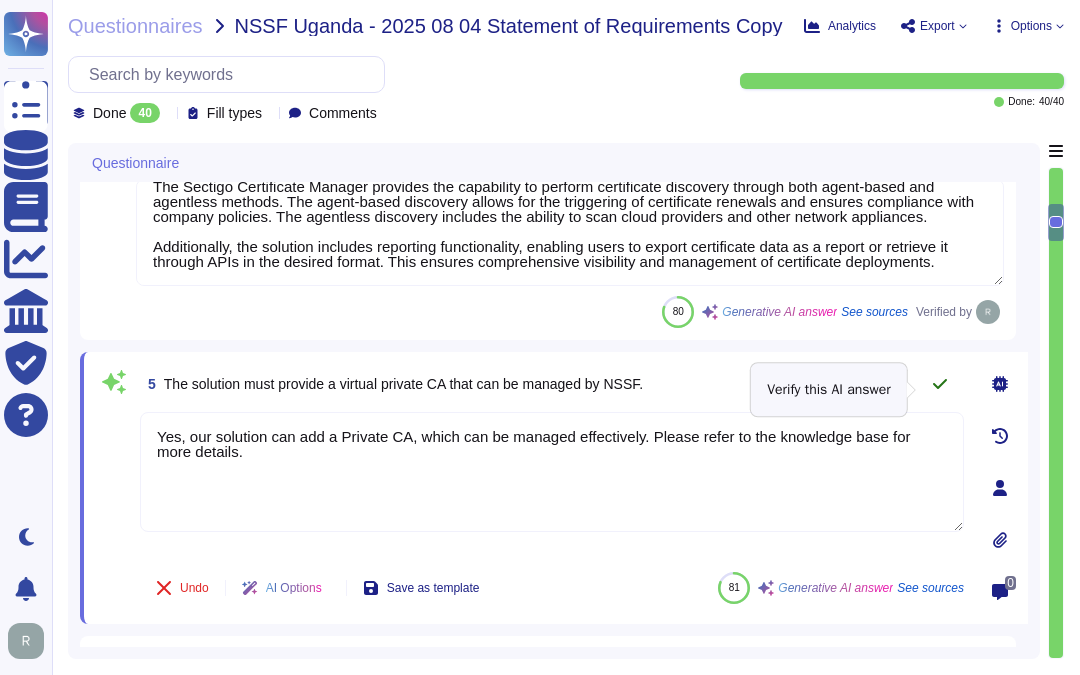 click 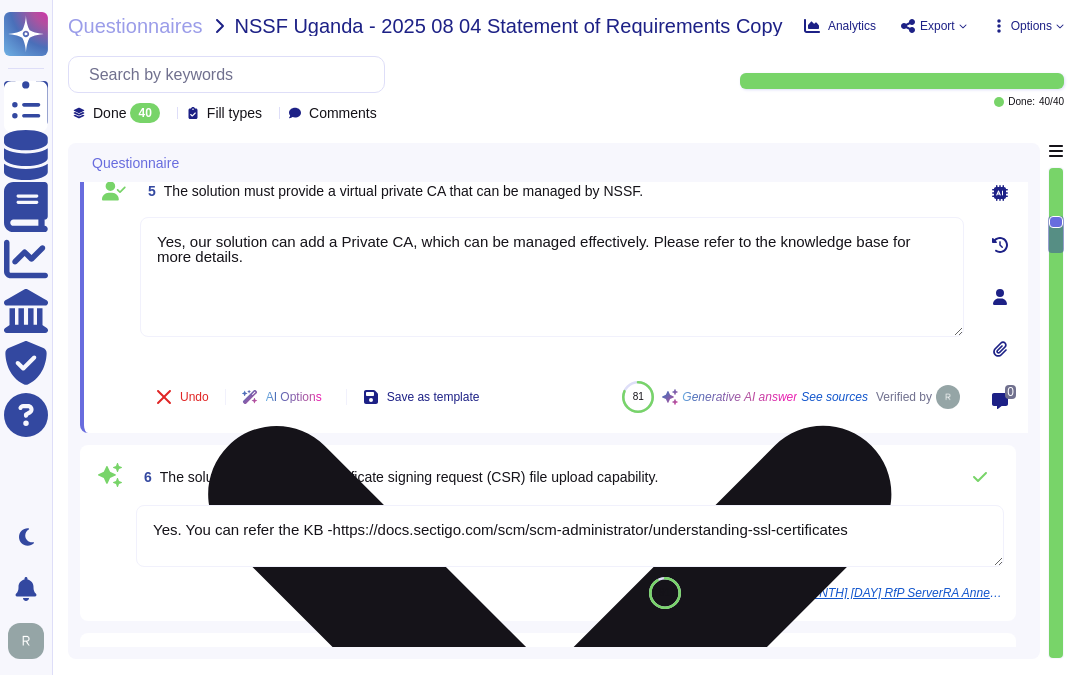 type on "The Solution is SAAS and it is managed by the Customers. Please refer the URL (https://docs.sectigo.com/scm/scm-administrator/what-is-scm-enterprise)" 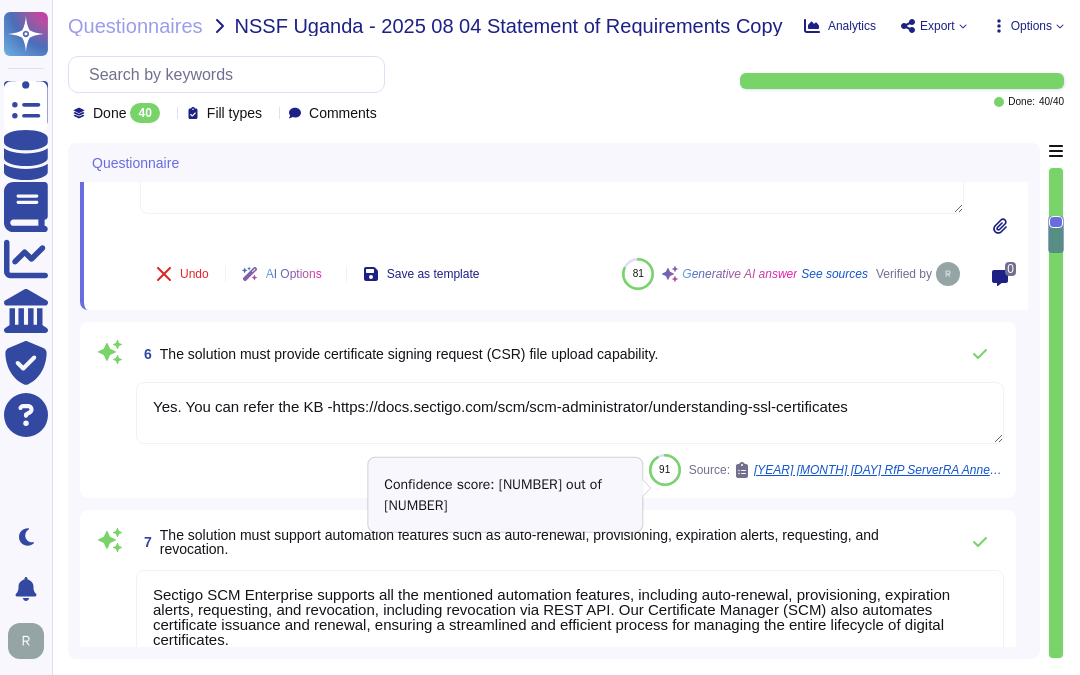 scroll, scrollTop: 1000, scrollLeft: 0, axis: vertical 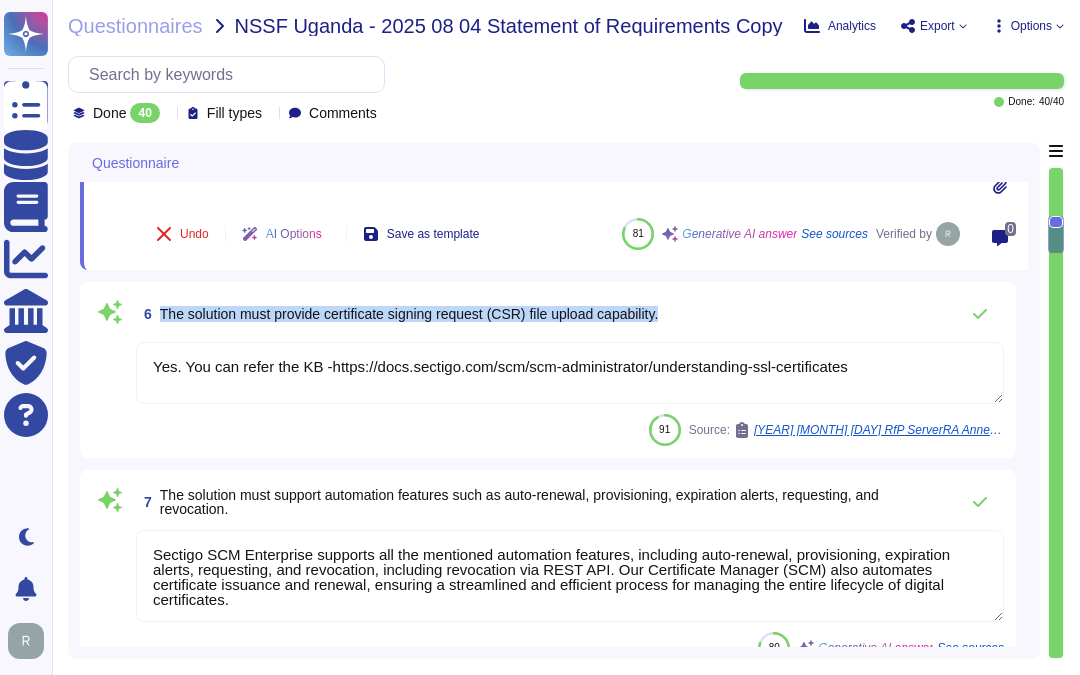 drag, startPoint x: 158, startPoint y: 307, endPoint x: 686, endPoint y: 312, distance: 528.0237 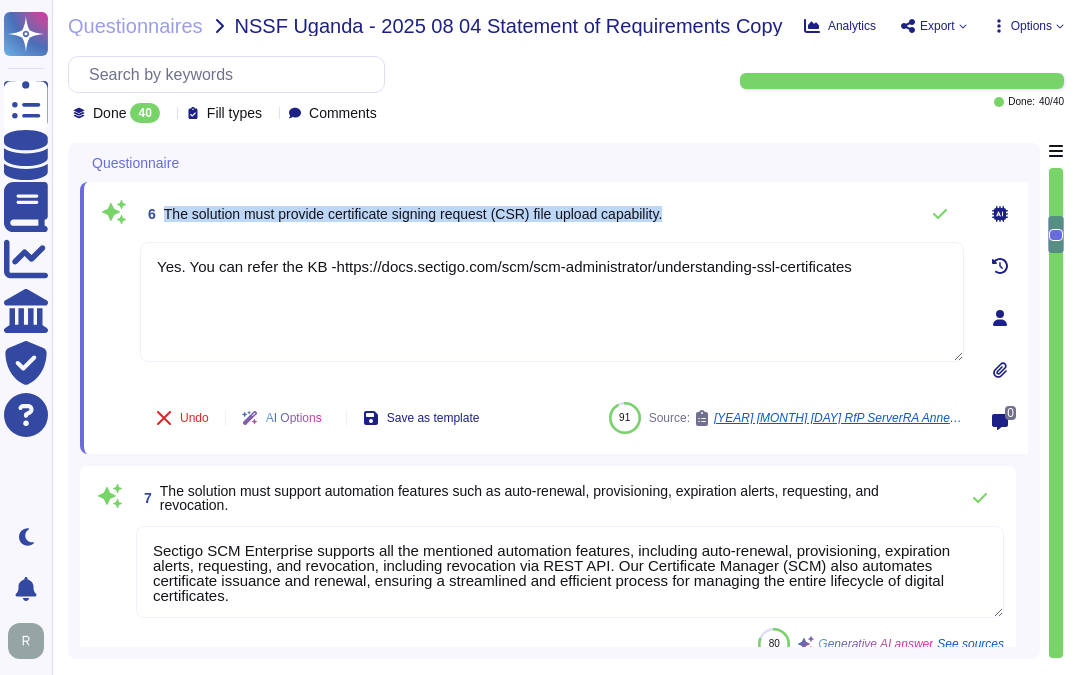 drag, startPoint x: 163, startPoint y: 213, endPoint x: 680, endPoint y: 224, distance: 517.117 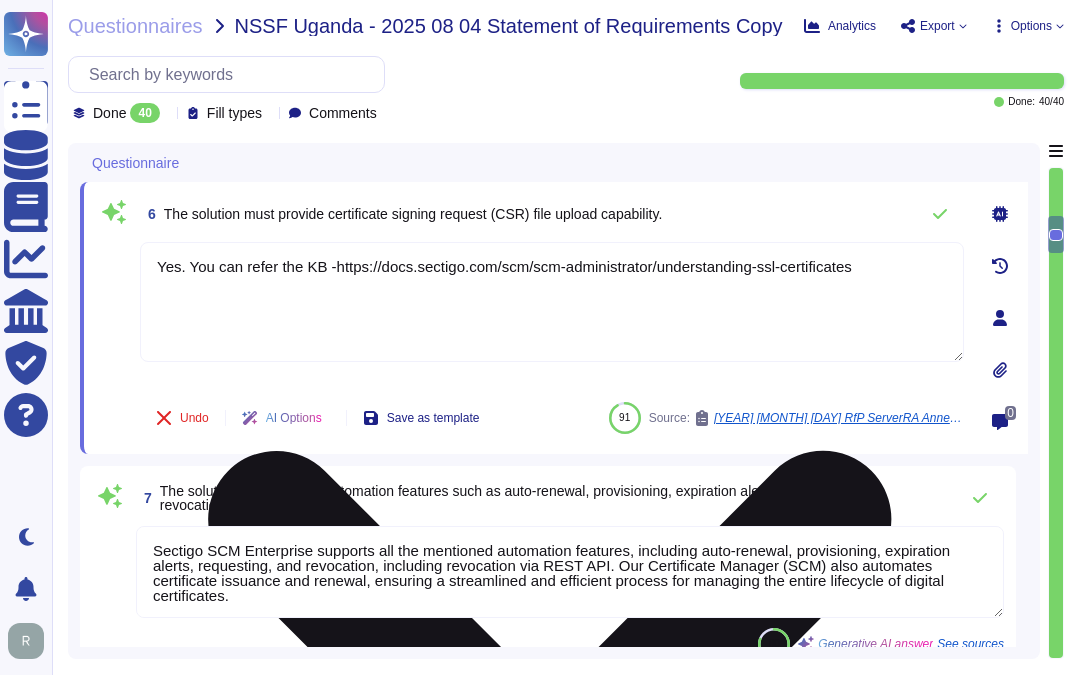 click on "Yes. You can refer the KB -https://docs.sectigo.com/scm/scm-administrator/understanding-ssl-certificates" at bounding box center [552, 302] 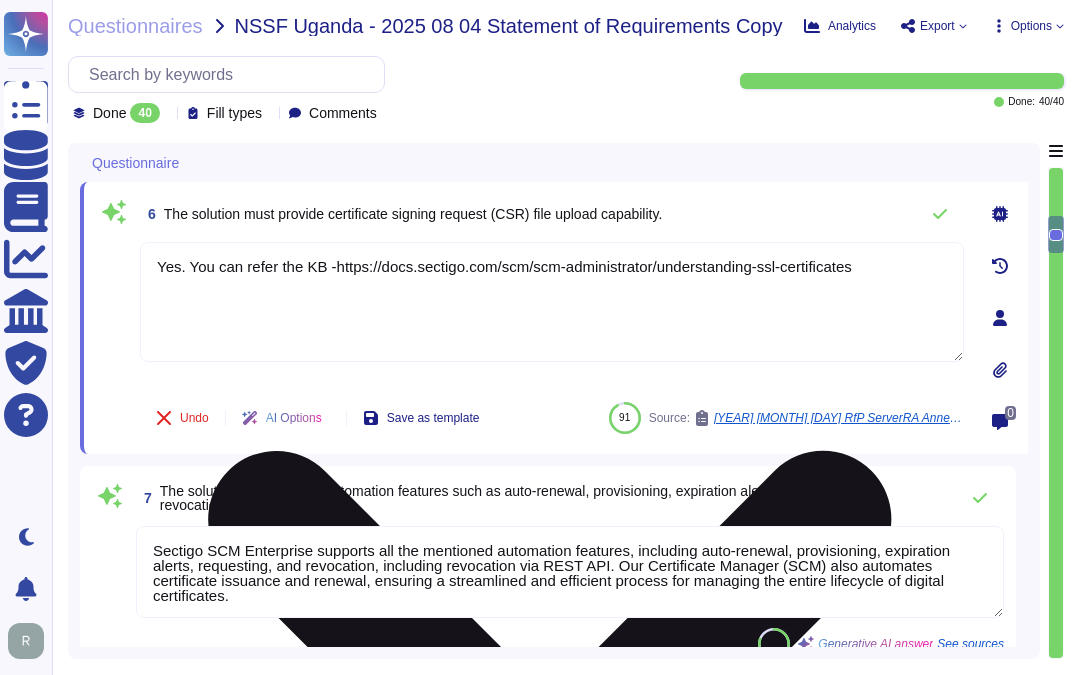 click on "Yes. You can refer the KB -https://docs.sectigo.com/scm/scm-administrator/understanding-ssl-certificates" at bounding box center [552, 302] 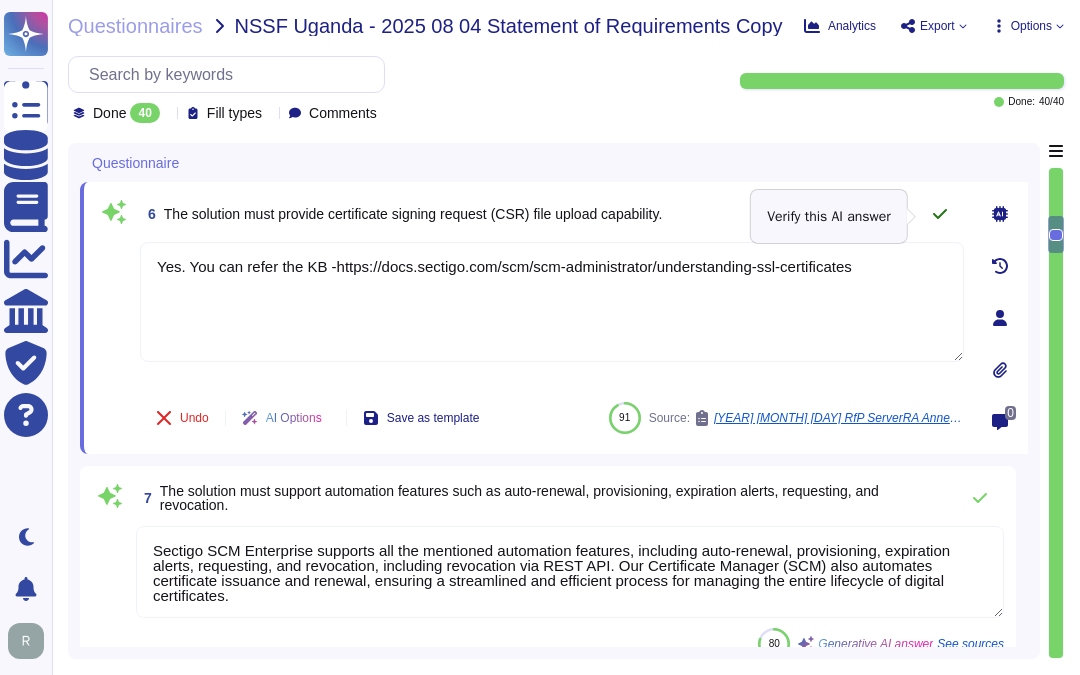click 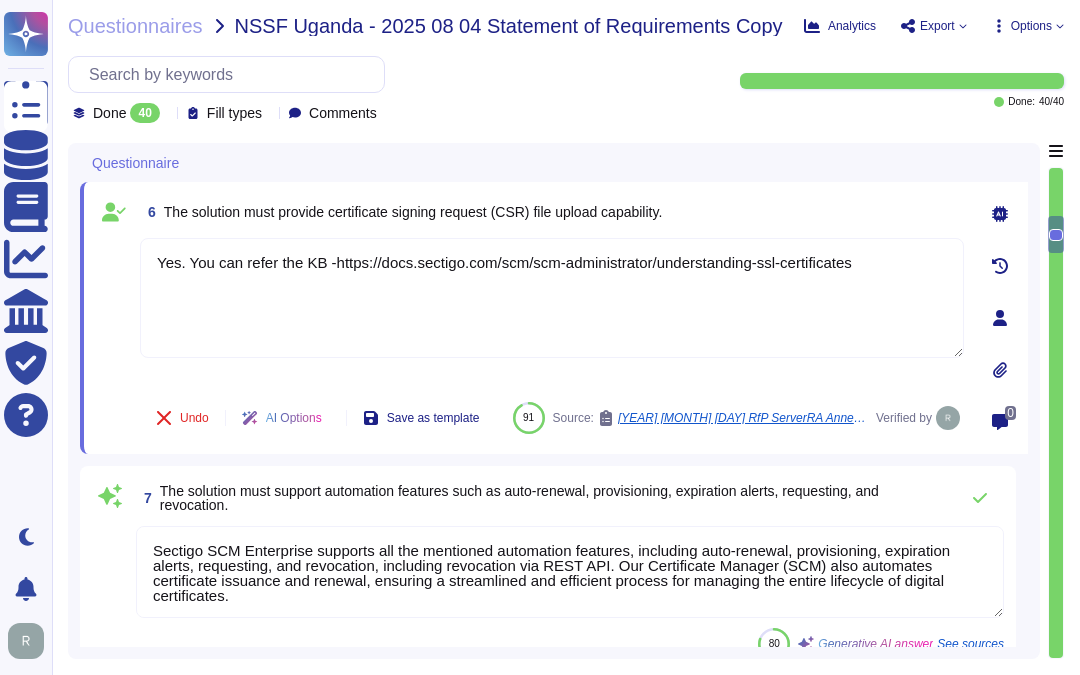 click on "6 The solution must provide certificate signing request (CSR) file upload capability." at bounding box center (552, 212) 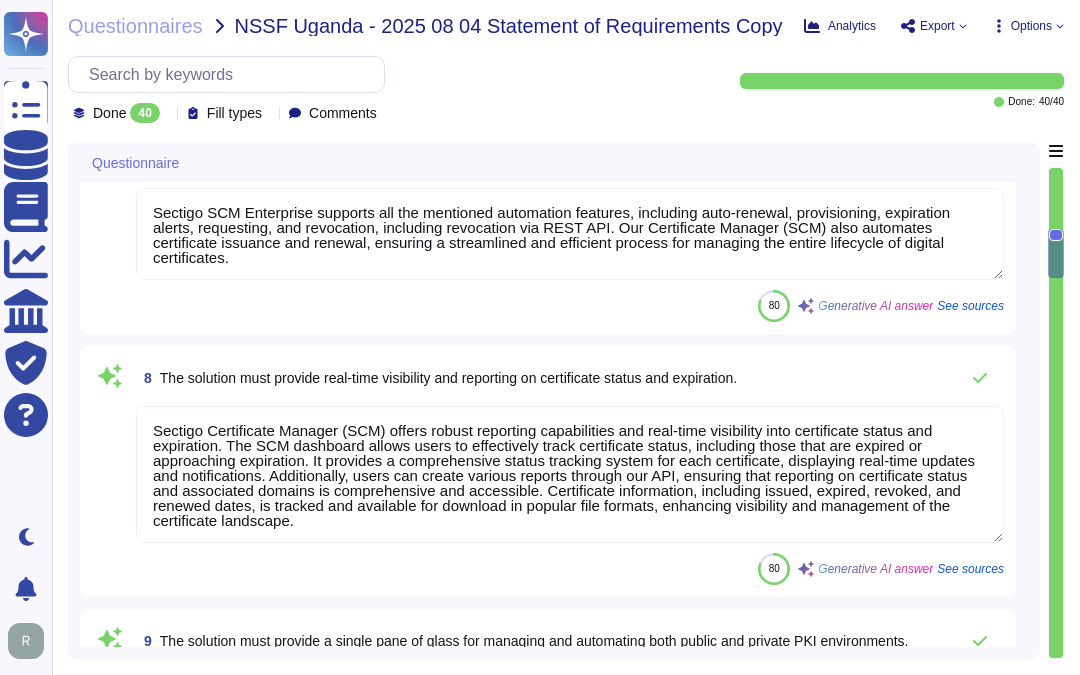 type on "Our SCM primarily focuses on the issuance, management, and lifecycle of digital certificates, including those used for document signing. The proposed solution maintains the integrity of the uploaded signed documents and ensures non-repudiation, as confirmed by our certifications. Therefore, our solution is equipped with digital signing capabilities that ensure integrity and authenticity for internal applications." 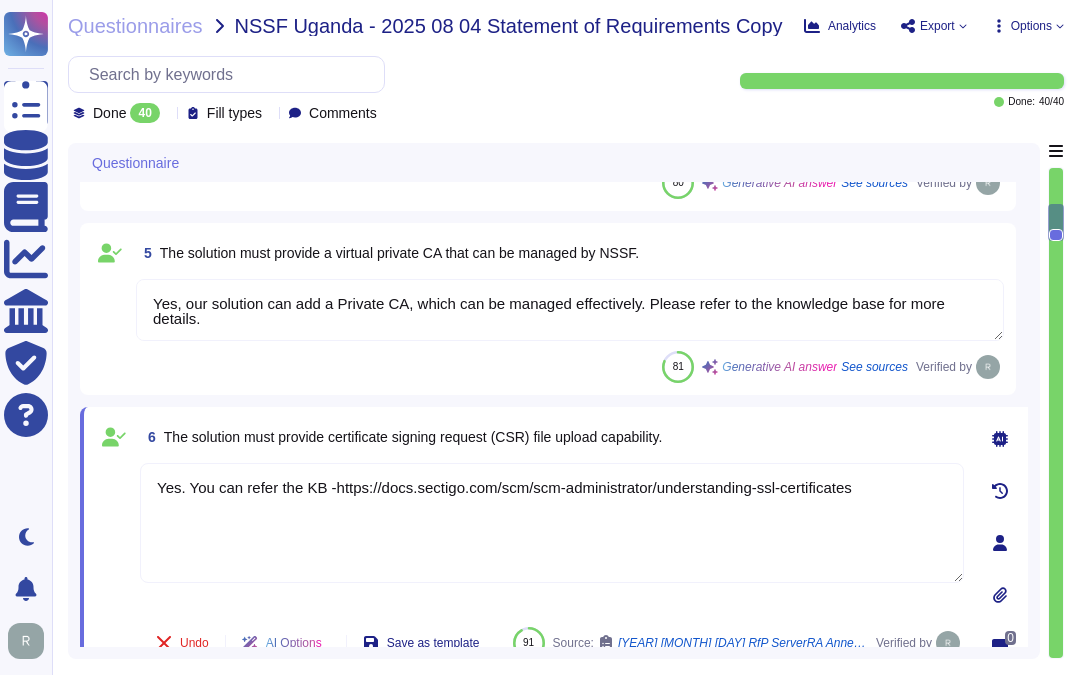 type on "Sectigo is a recognized Certificate Authority (CA) based in the United Kingdom, providing global digital certificate services. We operate CA services and are the world's leading CA, offering a variety of web security products and services." 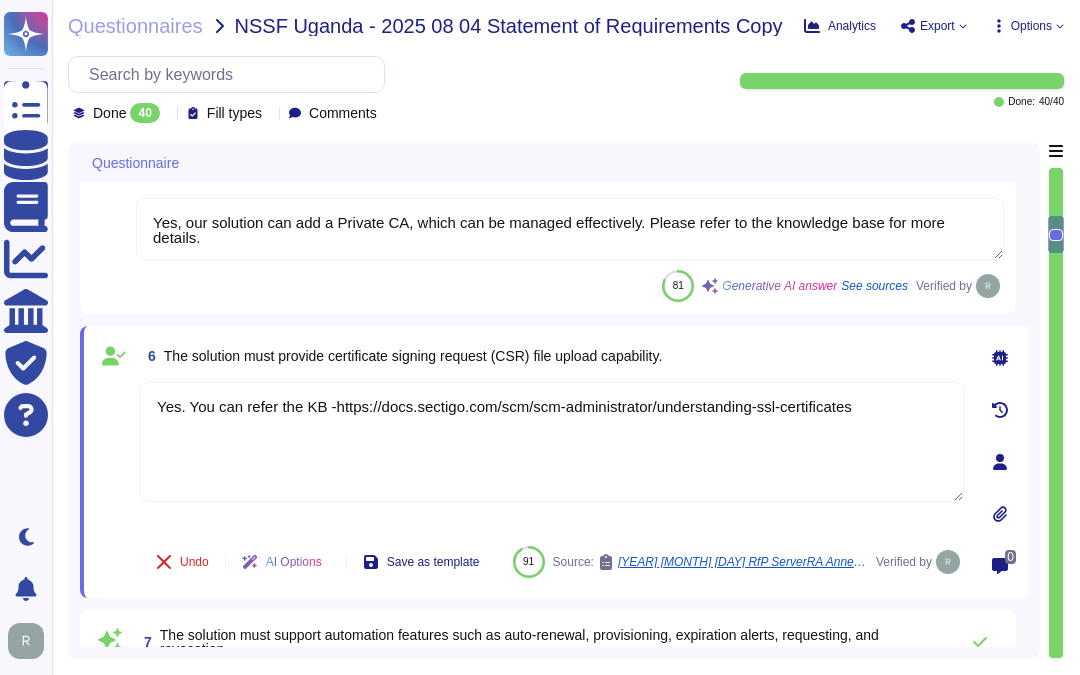 type on "The Solution is SAAS and it is managed by the Customers. Please refer the URL (https://docs.sectigo.com/scm/scm-administrator/what-is-scm-enterprise)" 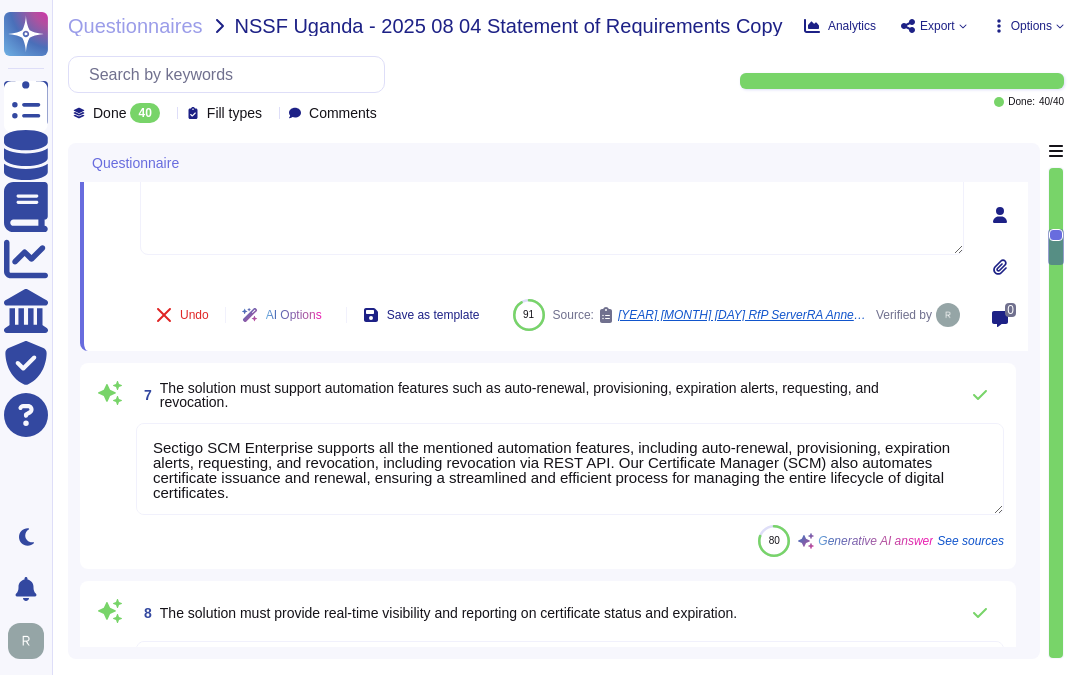 type on "Our SCM primarily focuses on the issuance, management, and lifecycle of digital certificates, including those used for document signing. The proposed solution maintains the integrity of the uploaded signed documents and ensures non-repudiation, as confirmed by our certifications. Therefore, our solution is equipped with digital signing capabilities that ensure integrity and authenticity for internal applications." 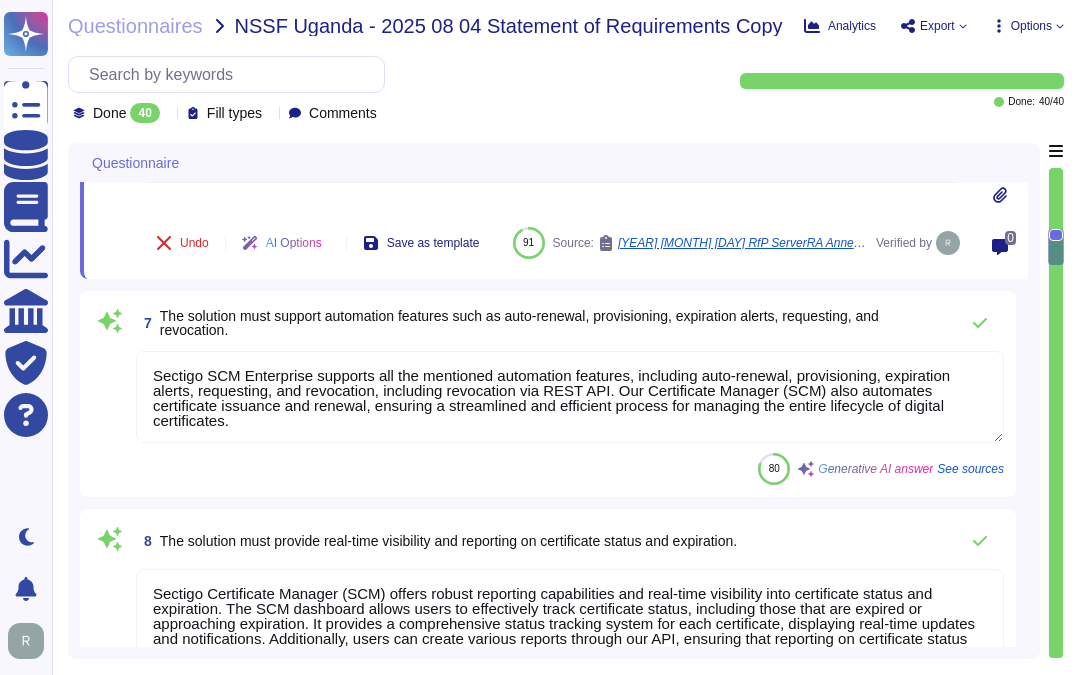 scroll, scrollTop: 1195, scrollLeft: 0, axis: vertical 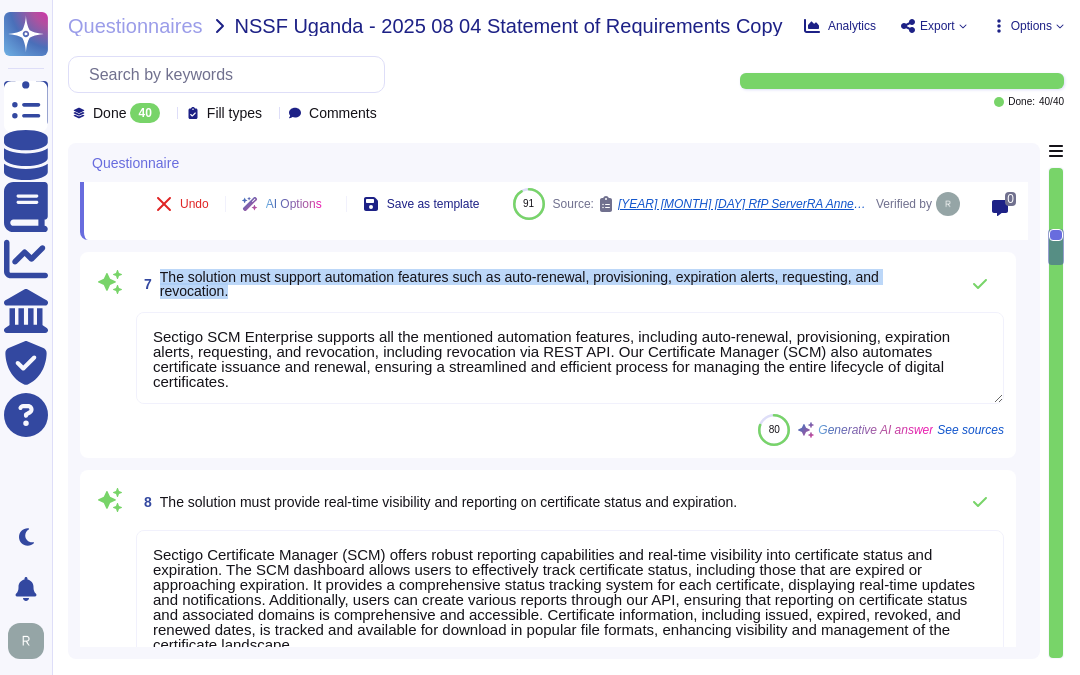 drag, startPoint x: 160, startPoint y: 294, endPoint x: 272, endPoint y: 313, distance: 113.600174 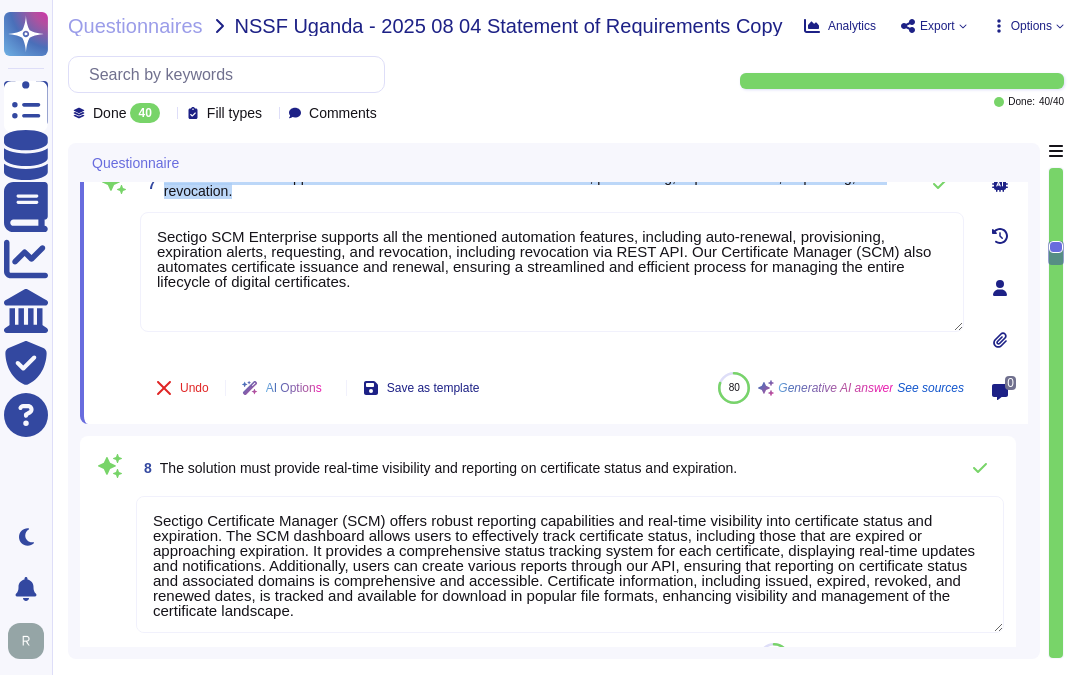 type on "Yes, Sectigo SCM Enterprise supports the issuance of Code Signing certificates, which includes the capability for key pair generation and the signing process. This allows for code signing for software and firmware for both internal and external use." 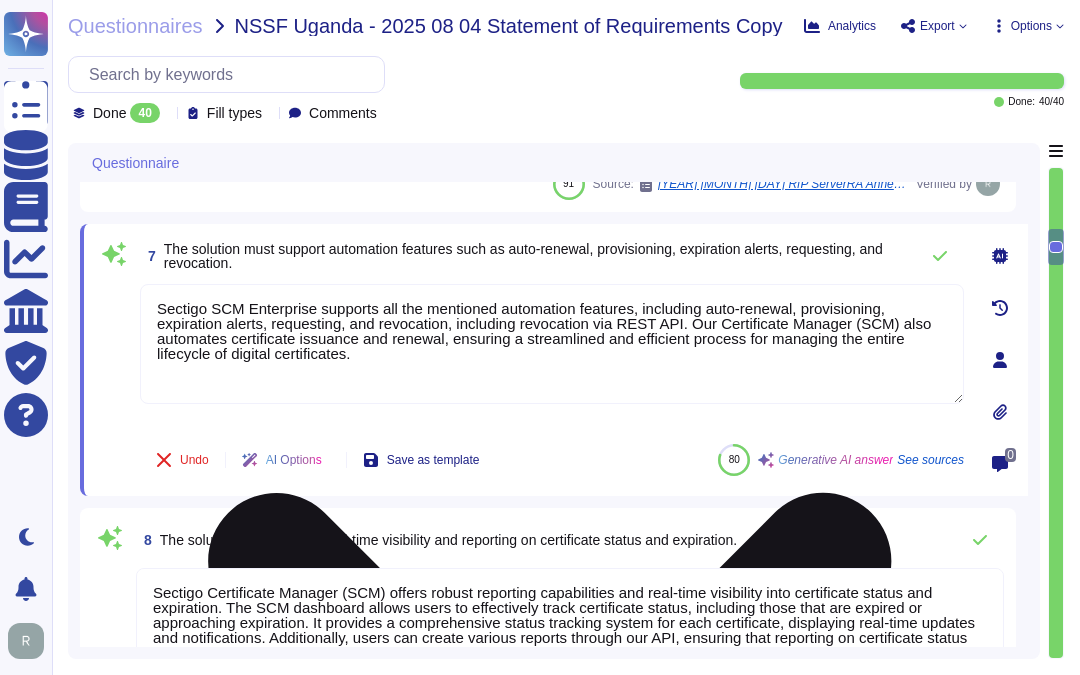 scroll, scrollTop: 1084, scrollLeft: 0, axis: vertical 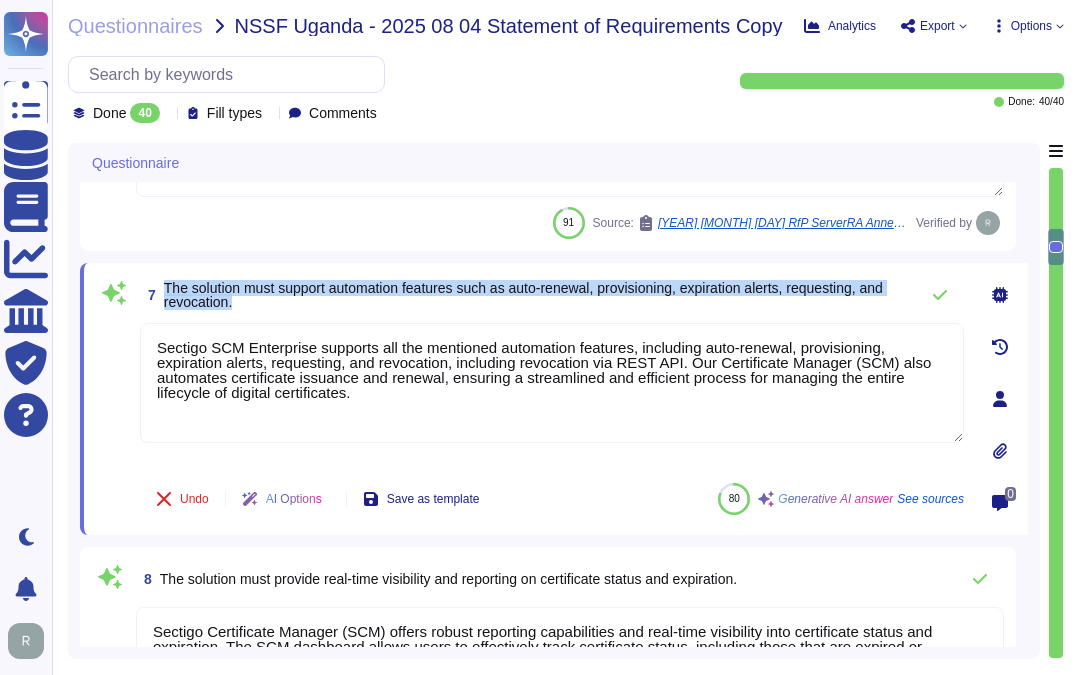 drag, startPoint x: 165, startPoint y: 284, endPoint x: 256, endPoint y: 305, distance: 93.39165 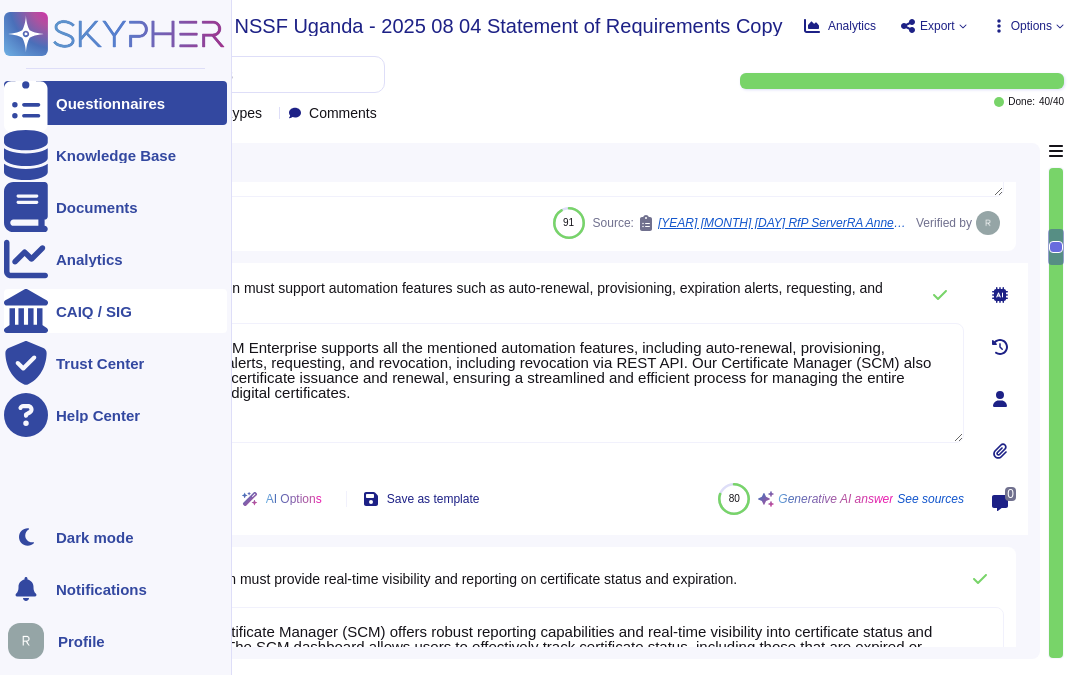 drag, startPoint x: 388, startPoint y: 401, endPoint x: 45, endPoint y: 312, distance: 354.35858 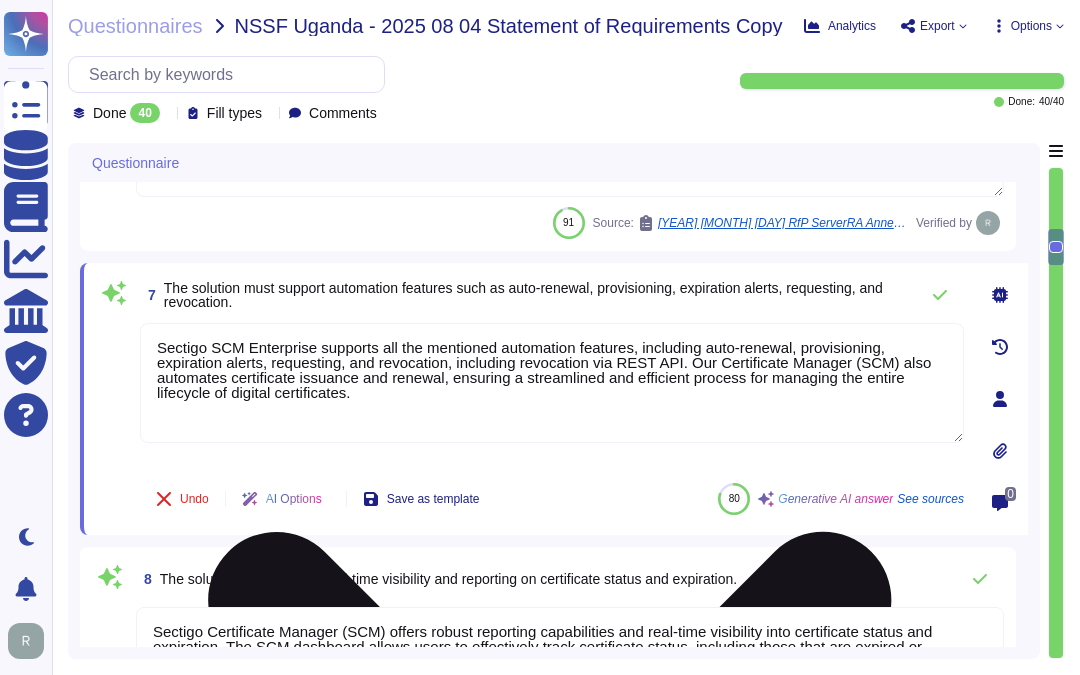 paste 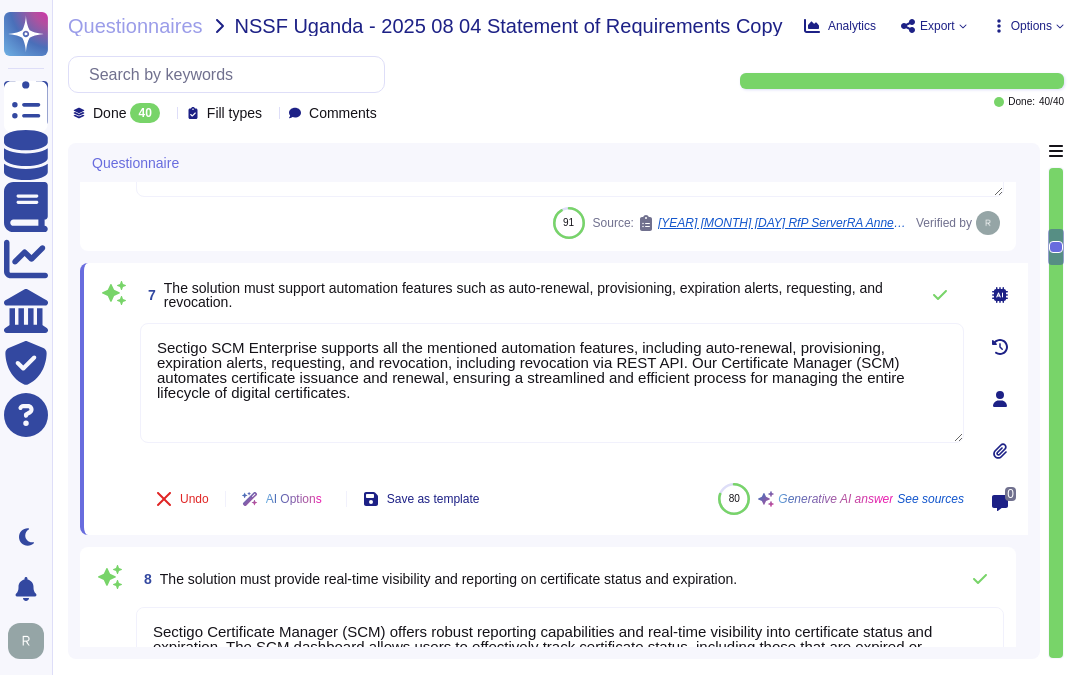 type on "Sectigo SCM Enterprise supports all the mentioned automation features, including auto-renewal, provisioning, expiration alerts, requesting, and revocation, including revocation via REST API. Our Certificate Manager (SCM) automates certificate issuance and renewal, ensuring a streamlined and efficient process for managing the entire lifecycle of digital certificates." 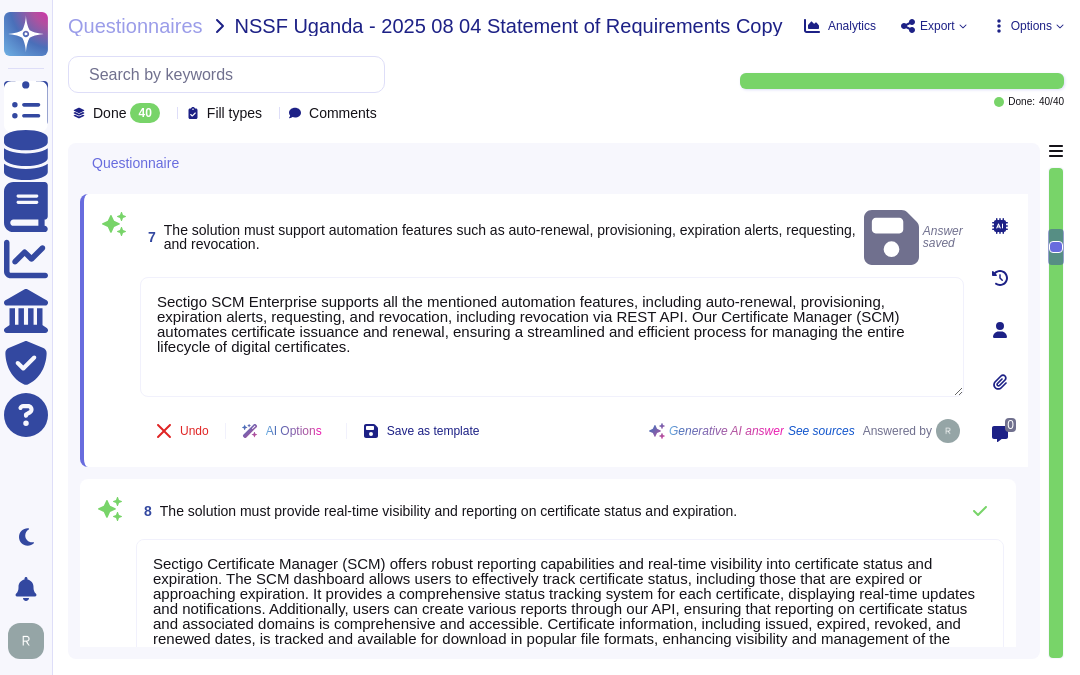 scroll, scrollTop: 1084, scrollLeft: 0, axis: vertical 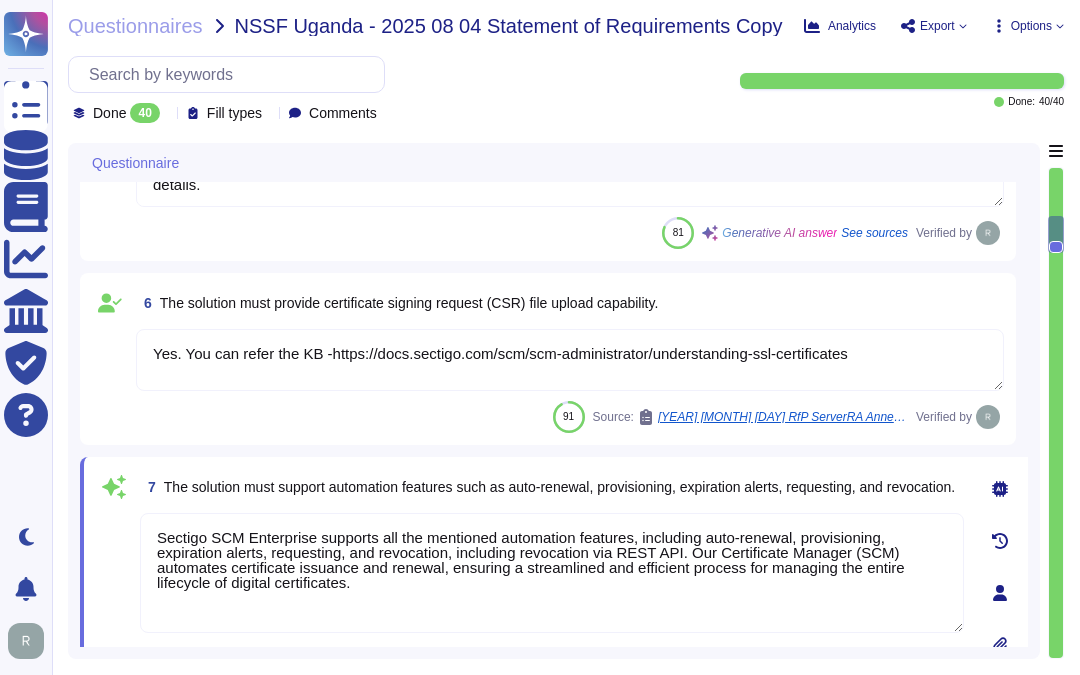 type on "Sectigo Certificate Manager (SCM) provides a centralized management plane through the SCM console, allowing users to effectively view and manage all digital certificates. This centralized management supports both internal and external applications, ensuring that certificates can be segmented by department, business unit, or other factors. This structure enhances security and compliance with organizational policies." 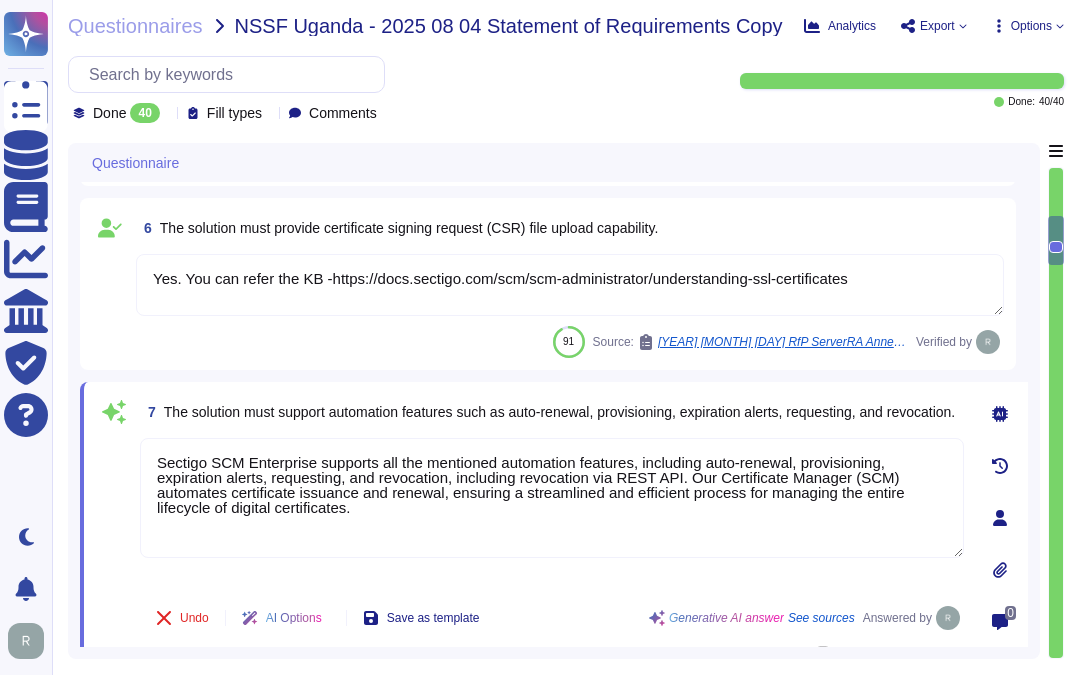 type on "Our SCM primarily focuses on the issuance, management, and lifecycle of digital certificates, including those used for document signing. The proposed solution maintains the integrity of the uploaded signed documents and ensures non-repudiation, as confirmed by our certifications. Therefore, our solution is equipped with digital signing capabilities that ensure integrity and authenticity for internal applications." 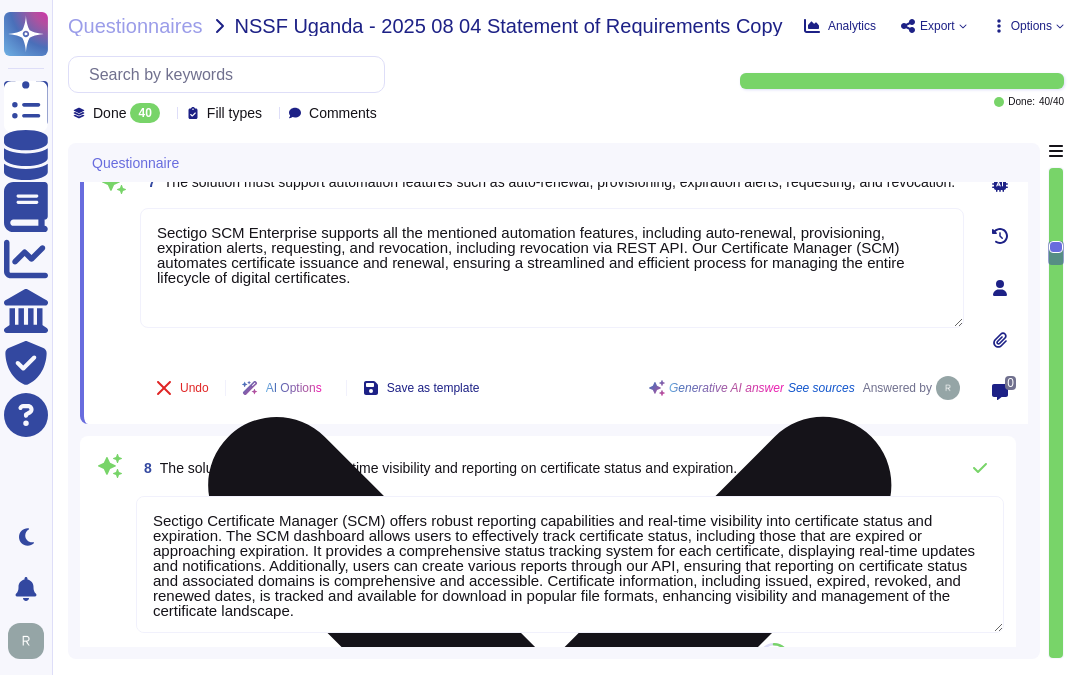 type on "Yes, Sectigo SCM Enterprise supports the issuance of Code Signing certificates, which includes the capability for key pair generation and the signing process. This allows for code signing for software and firmware for both internal and external use." 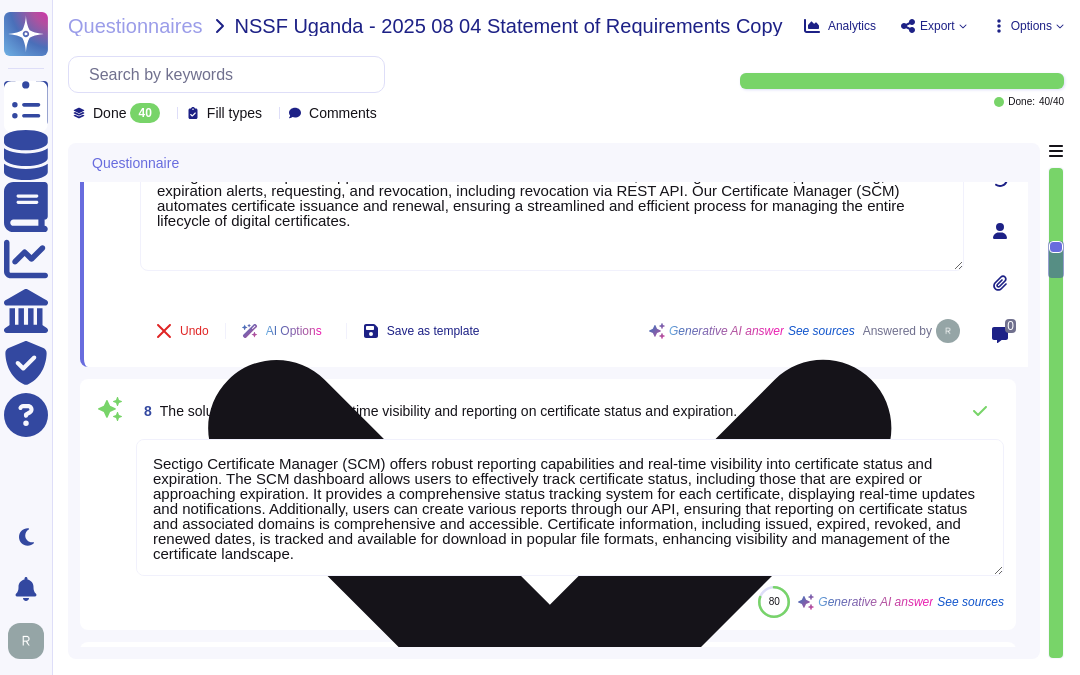 scroll, scrollTop: 1306, scrollLeft: 0, axis: vertical 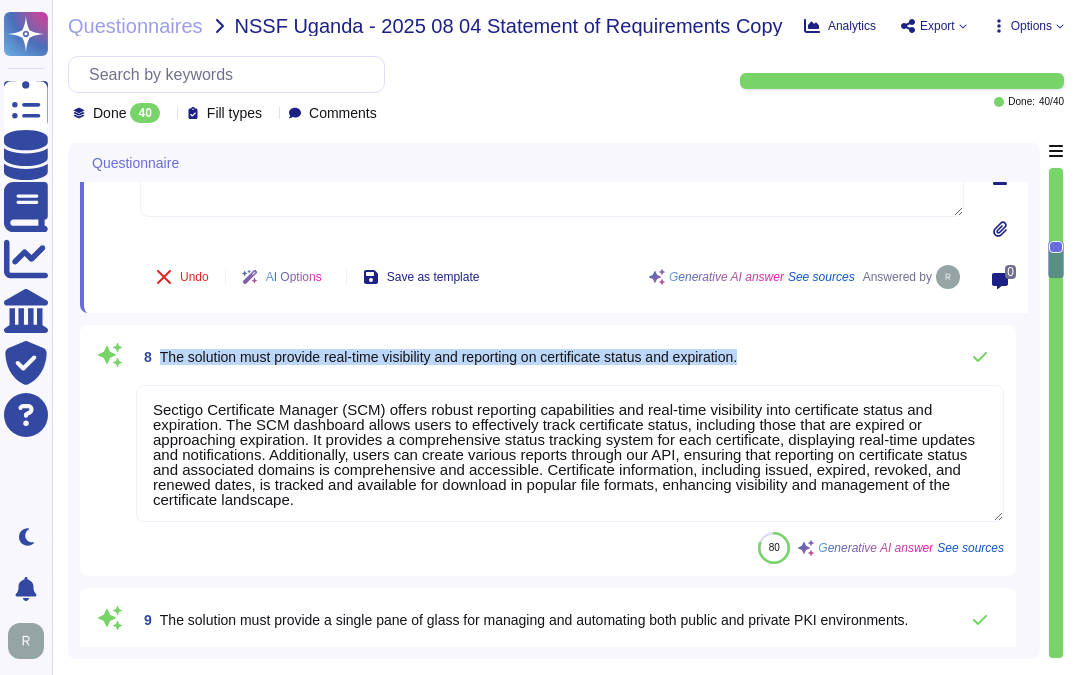 drag, startPoint x: 162, startPoint y: 348, endPoint x: 803, endPoint y: 354, distance: 641.0281 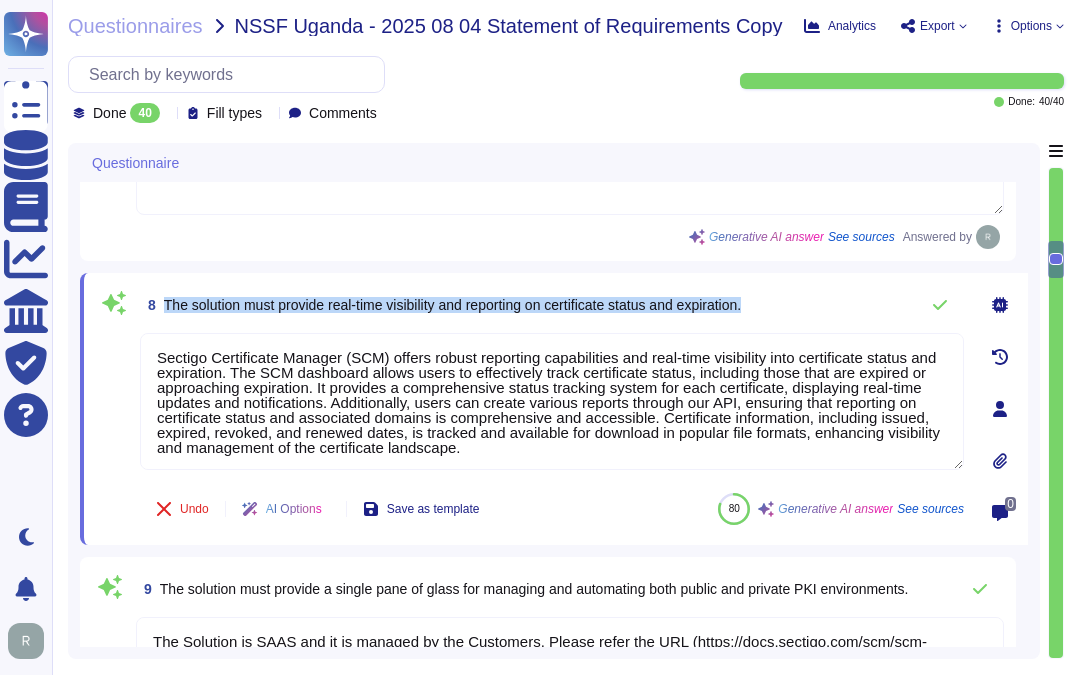 drag, startPoint x: 164, startPoint y: 304, endPoint x: 781, endPoint y: 310, distance: 617.0292 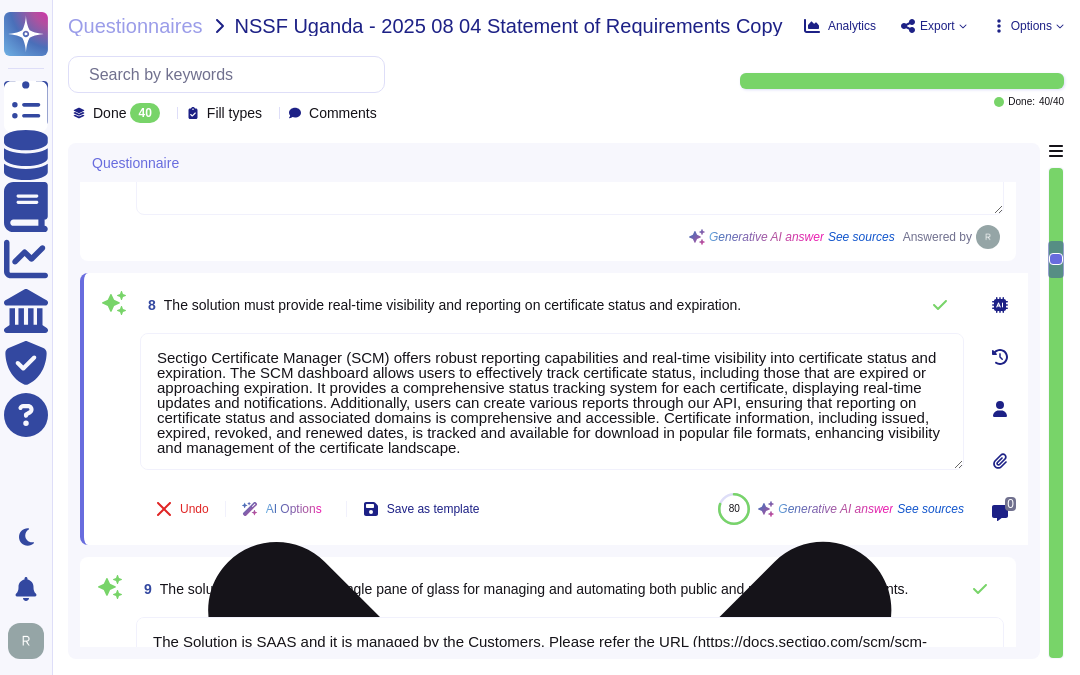 click on "Sectigo Certificate Manager (SCM) offers robust reporting capabilities and real-time visibility into certificate status and expiration. The SCM dashboard allows users to effectively track certificate status, including those that are expired or approaching expiration. It provides a comprehensive status tracking system for each certificate, displaying real-time updates and notifications. Additionally, users can create various reports through our API, ensuring that reporting on certificate status and associated domains is comprehensive and accessible. Certificate information, including issued, expired, revoked, and renewed dates, is tracked and available for download in popular file formats, enhancing visibility and management of the certificate landscape." at bounding box center (552, 401) 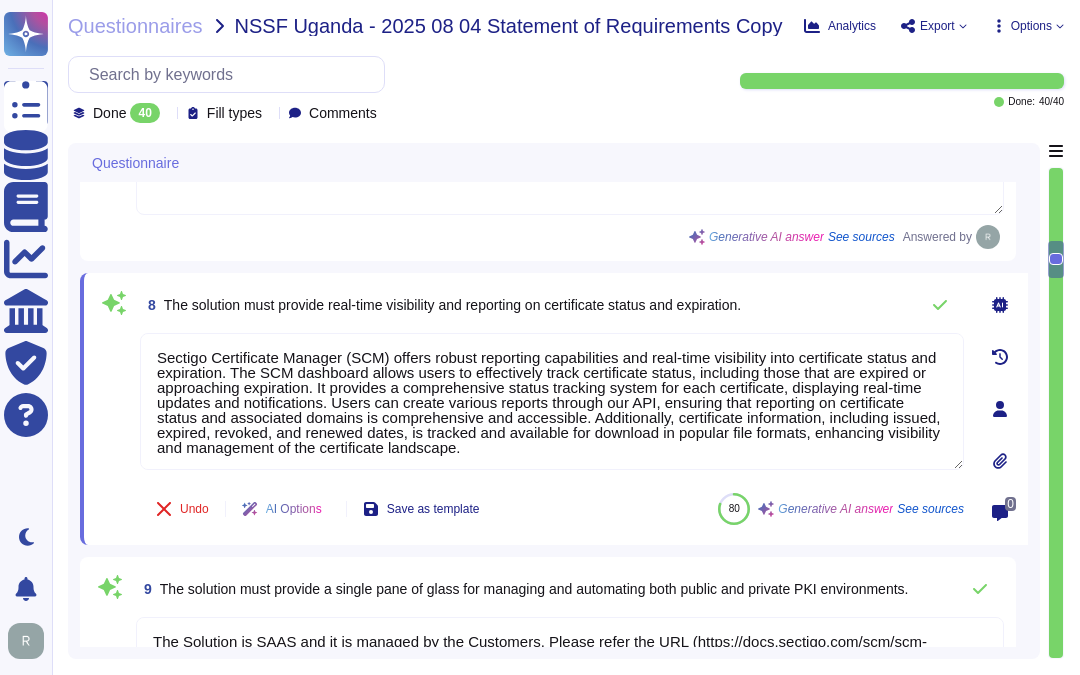 type on "Sectigo Certificate Manager (SCM) offers robust reporting capabilities and real-time visibility into certificate status and expiration. The SCM dashboard allows users to effectively track certificate status, including those that are expired or approaching expiration. It provides a comprehensive status tracking system for each certificate, displaying real-time updates and notifications. Users can create various reports through our API, ensuring that reporting on certificate status and associated domains is comprehensive and accessible. Additionally, certificate information, including issued, expired, revoked, and renewed dates, is tracked and available for download in popular file formats, enhancing visibility and management of the certificate landscape." 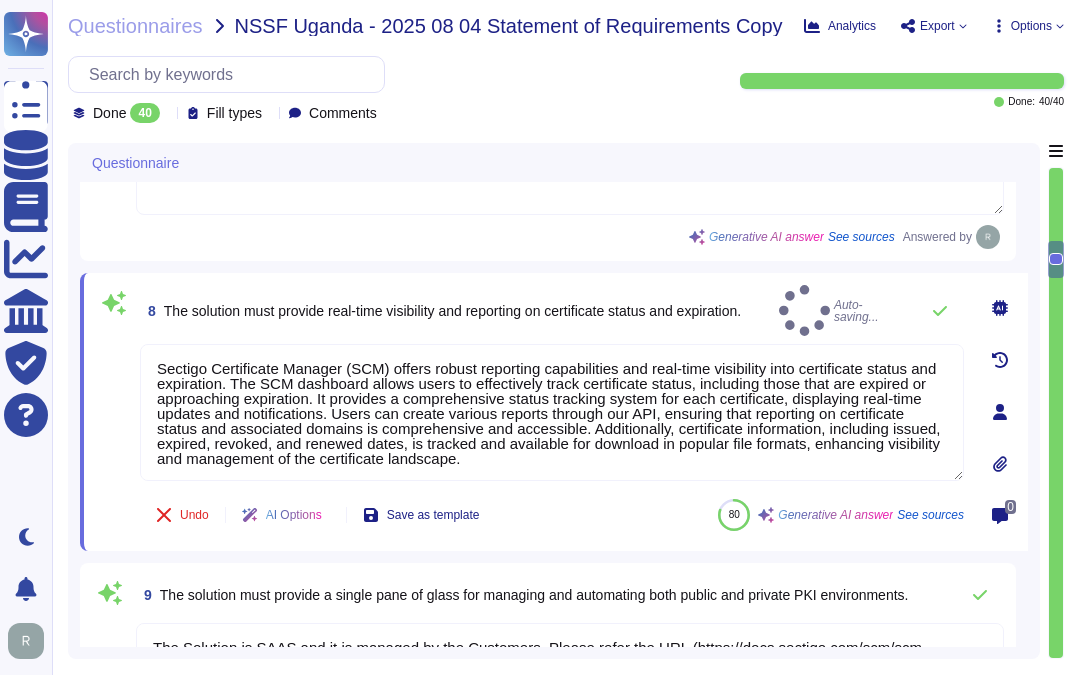 click on "The solution must provide real-time visibility and reporting on certificate status and expiration. Auto-saving..." at bounding box center (552, 310) 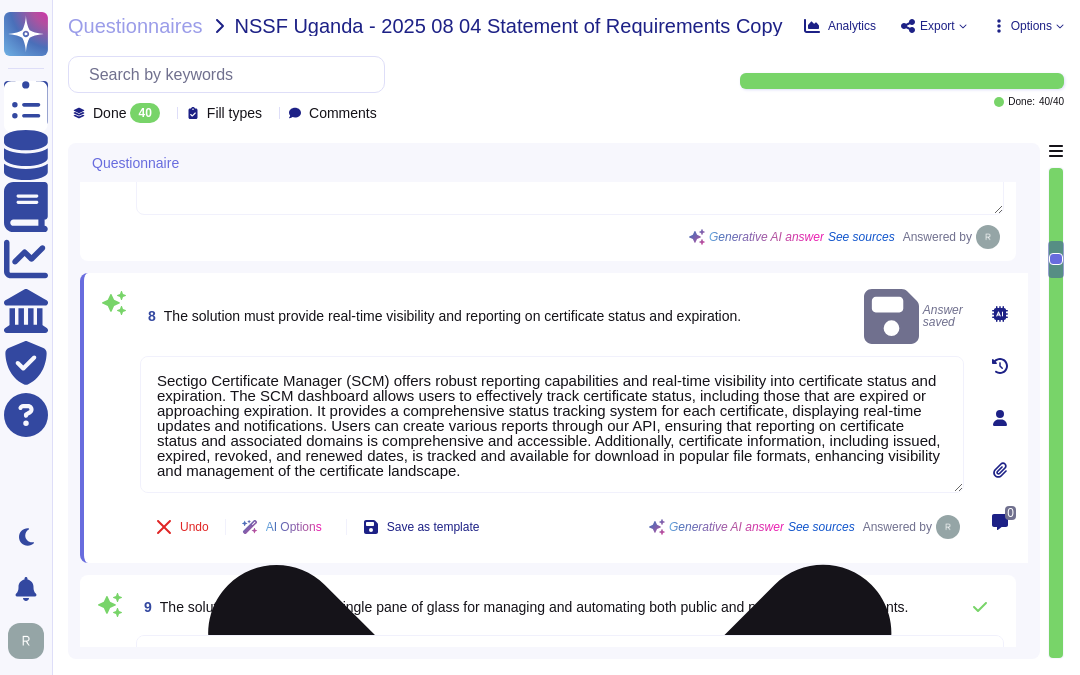 scroll, scrollTop: 2, scrollLeft: 0, axis: vertical 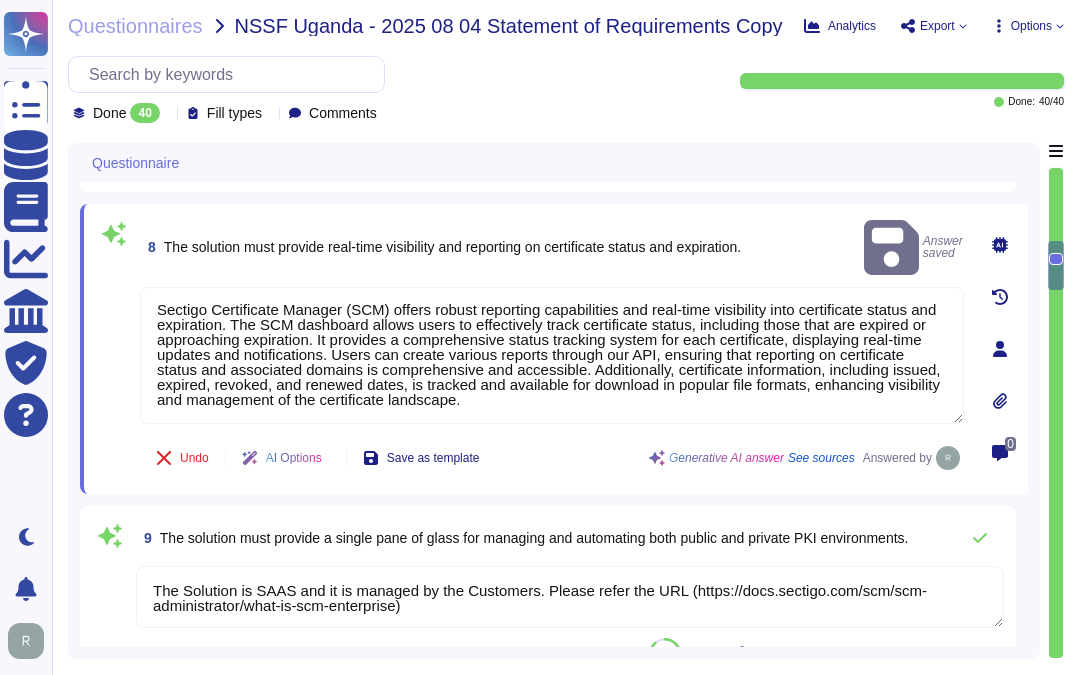 type on "Our SCM solution includes domain validation options as part of its features. For more detailed information, please refer to the relevant documentation." 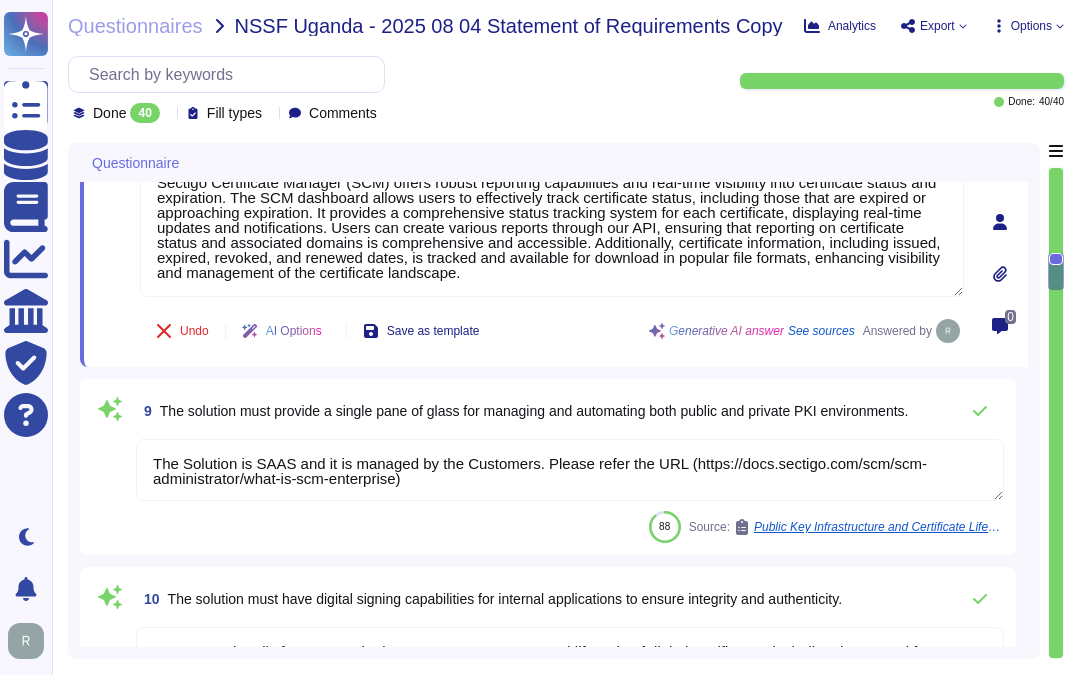 scroll, scrollTop: 1528, scrollLeft: 0, axis: vertical 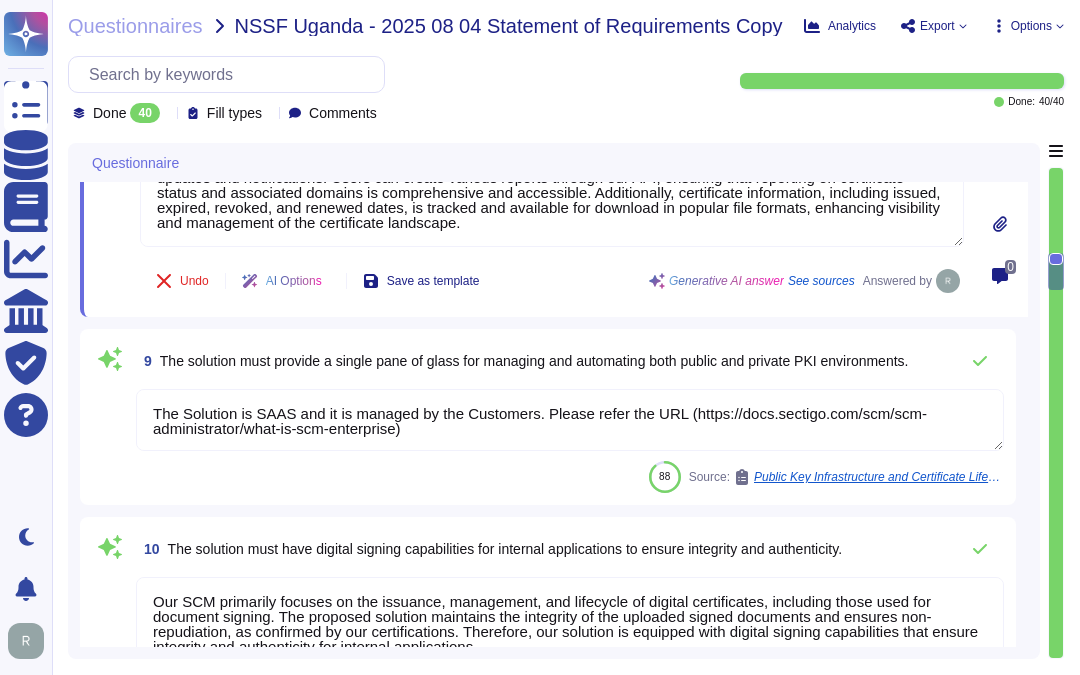 type on "Our solution supports the provisioning of Device Certificates via MDM Solution using the SCEP protocol, which can be utilized for authenticating IoT devices and other connected infrastructure. Additionally, Sectigo Certificate Manager automates the distribution of certificates to enterprise devices, ensuring effective management of certificates on endpoints." 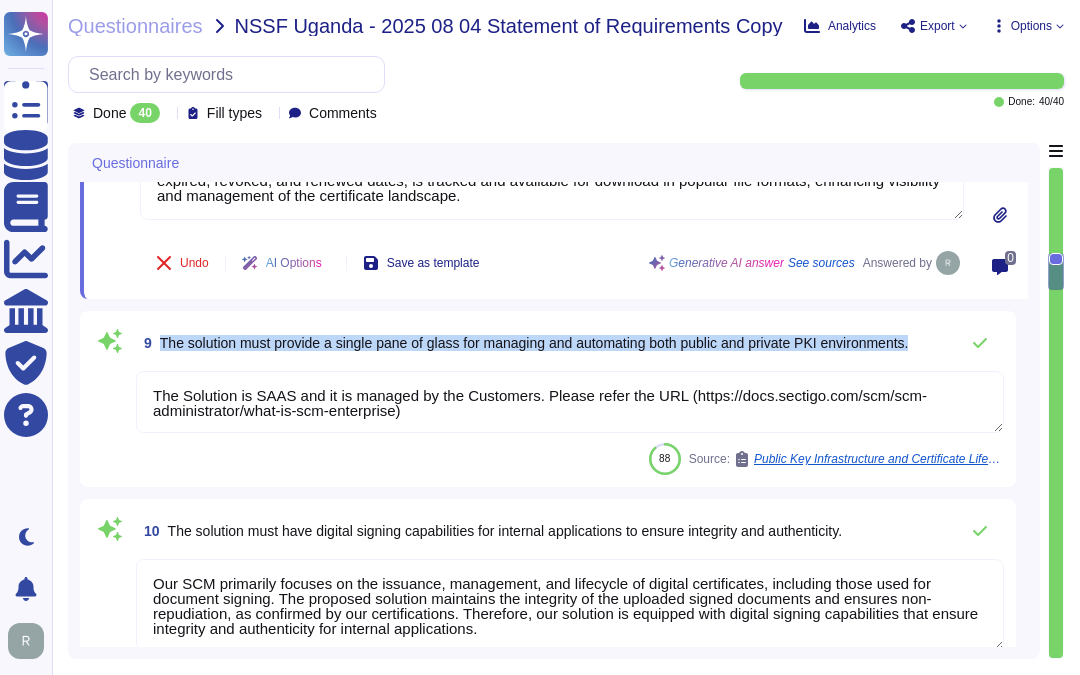 drag, startPoint x: 162, startPoint y: 341, endPoint x: 937, endPoint y: 338, distance: 775.0058 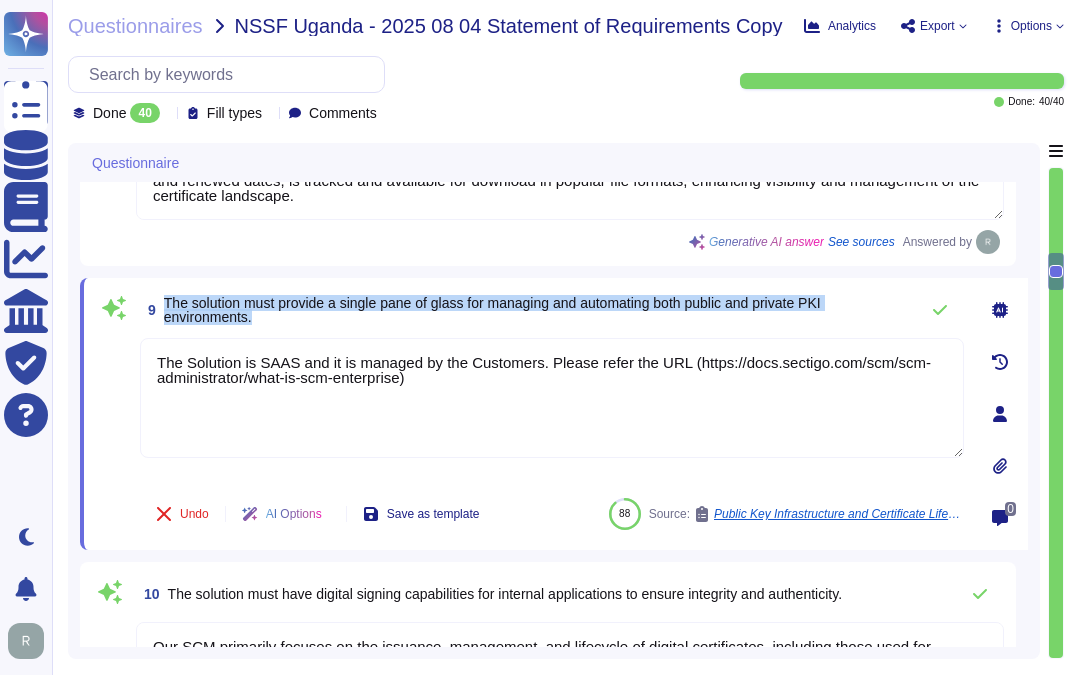 drag, startPoint x: 165, startPoint y: 306, endPoint x: 297, endPoint y: 330, distance: 134.16408 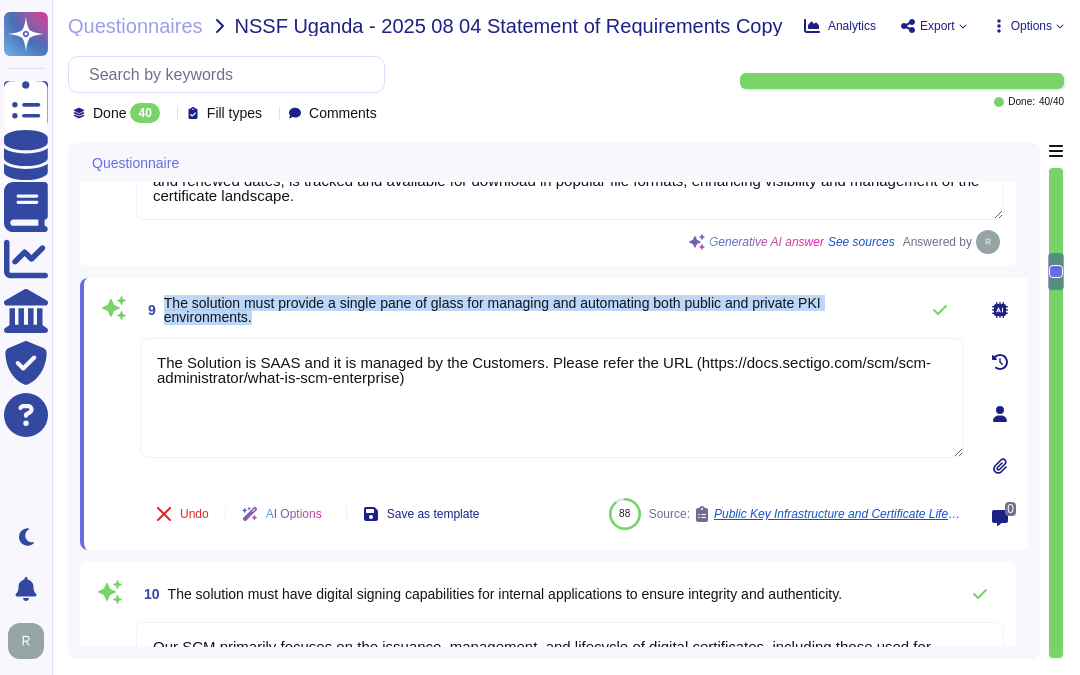 click on "The solution must provide a single pane of glass for managing and automating both public and private PKI environments." at bounding box center (492, 310) 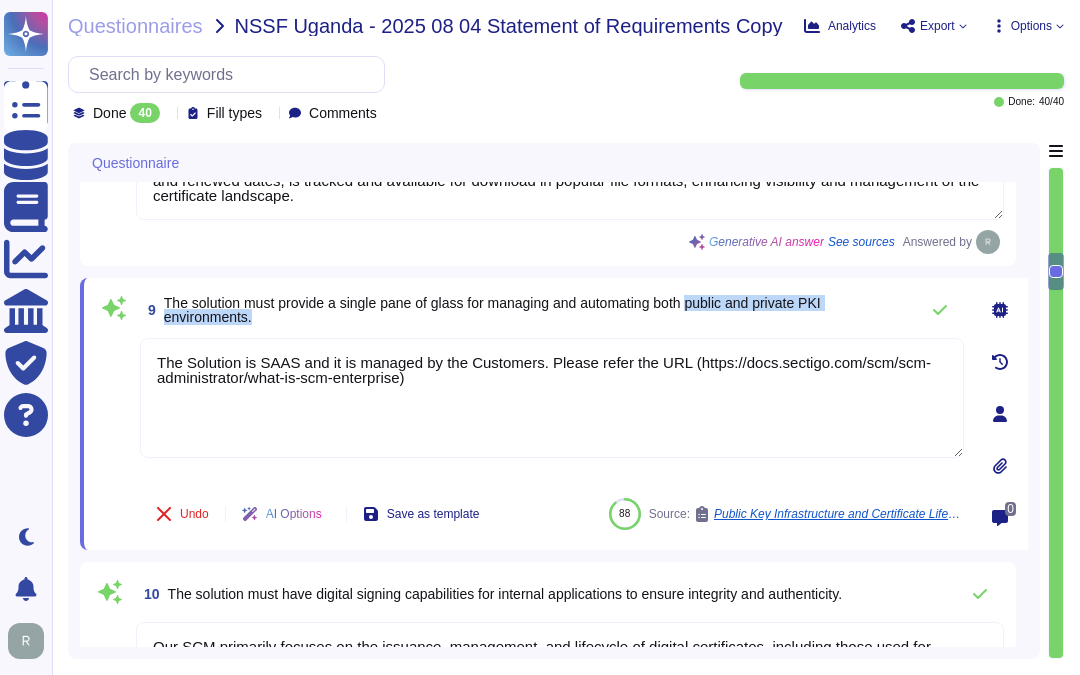 drag, startPoint x: 703, startPoint y: 307, endPoint x: 713, endPoint y: 321, distance: 17.20465 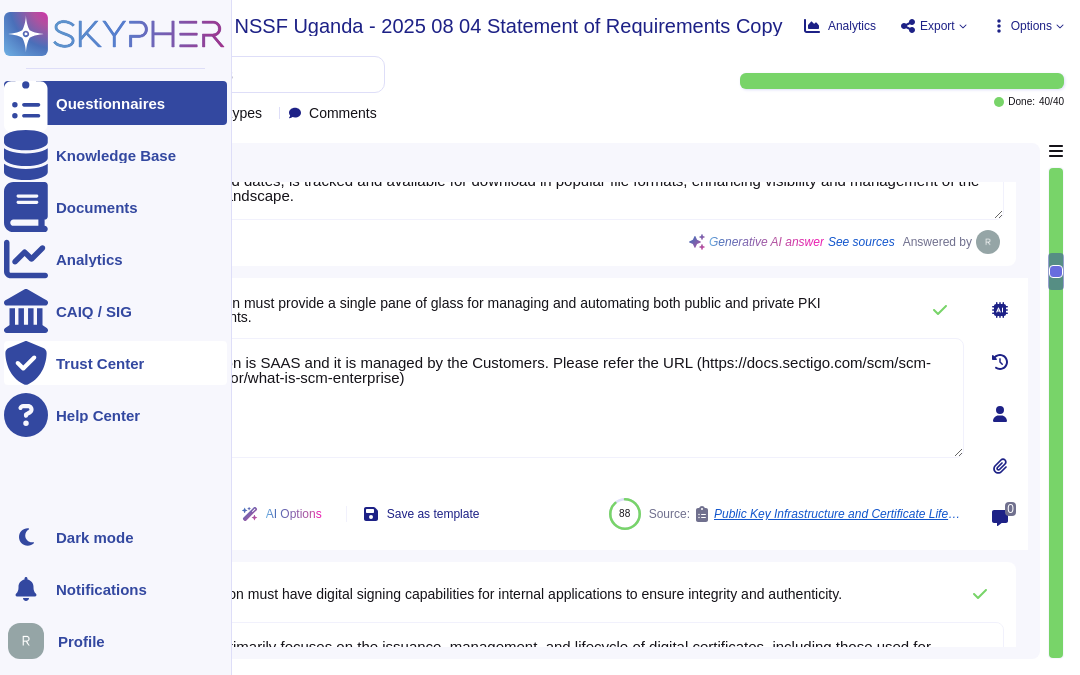 drag, startPoint x: 463, startPoint y: 386, endPoint x: 26, endPoint y: 361, distance: 437.7145 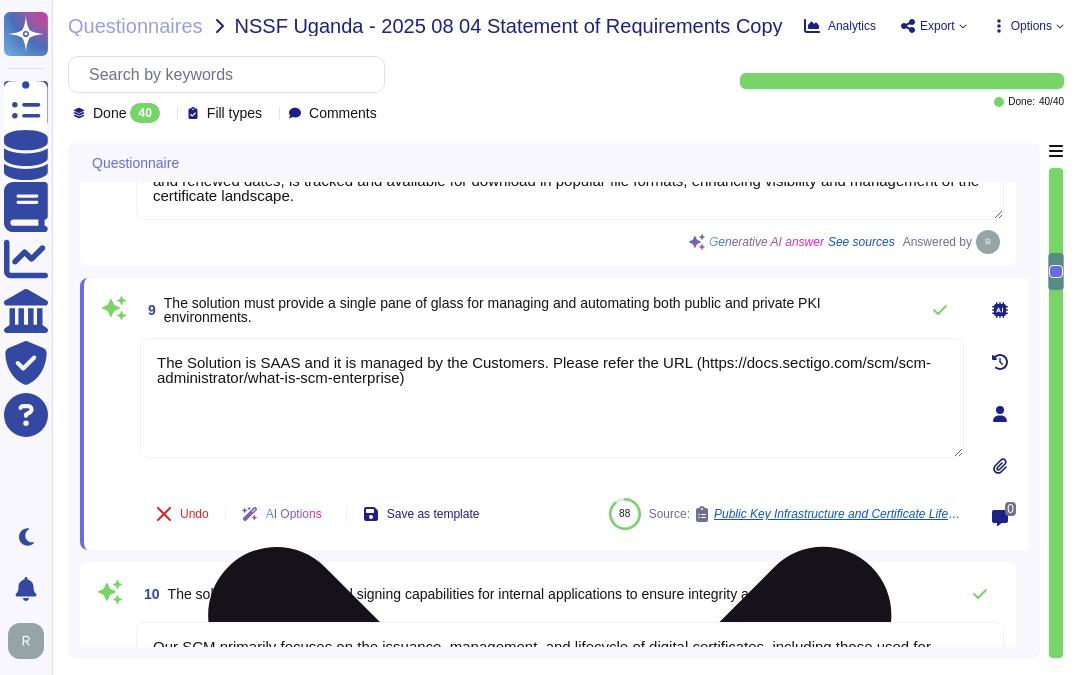 paste on "SCM is a Certificate Lifecycle Management (CLM) platform designed to automate and streamline the management of digital certificates across an organization's IT infrastructure. It supports the management of both public and private PKI environments." 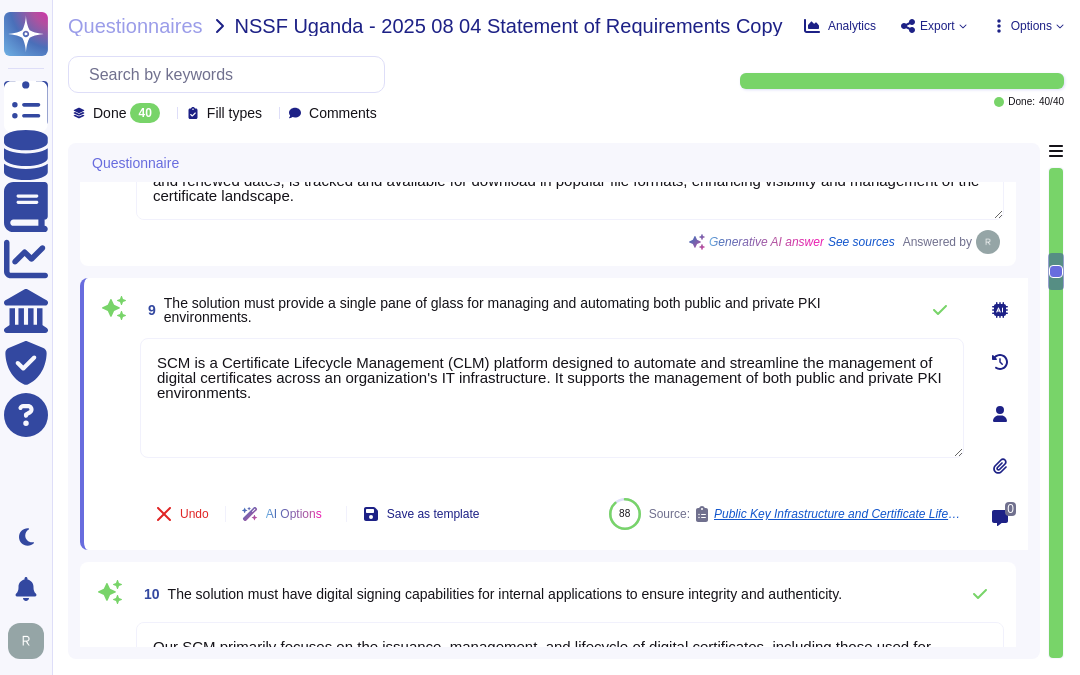 type on "SCM is a Certificate Lifecycle Management (CLM) platform designed to automate and streamline the management of digital certificates across an organization's IT infrastructure. It supports the management of both public and private PKI environments." 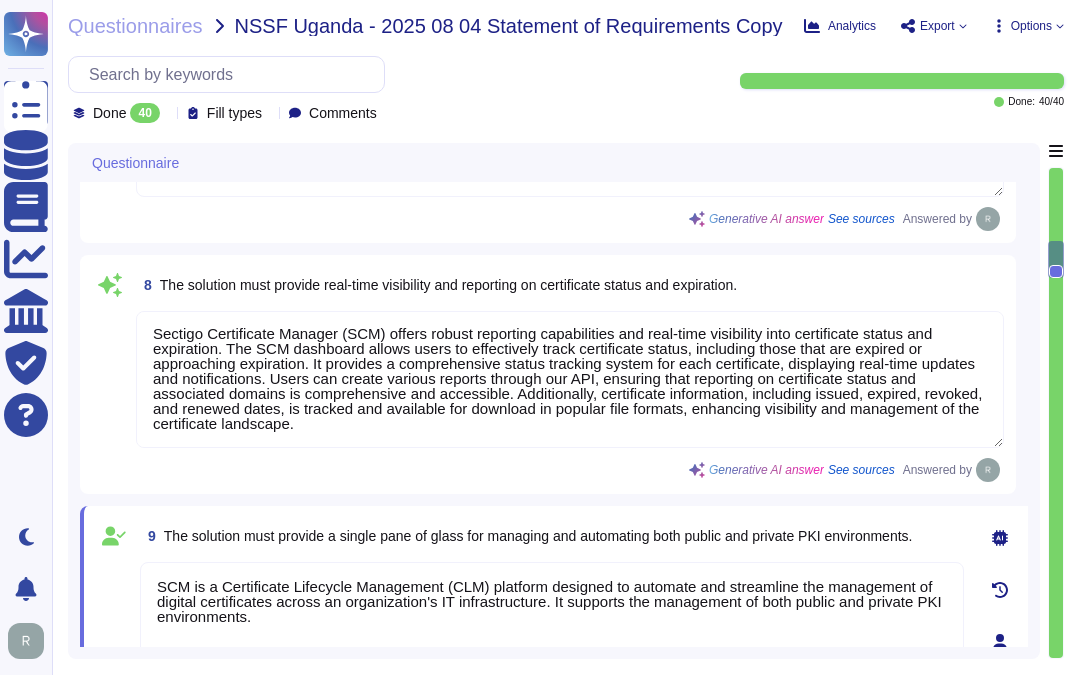 type on "Yes, our solution can add a Private CA, which can be managed effectively. Please refer to the knowledge base for more details." 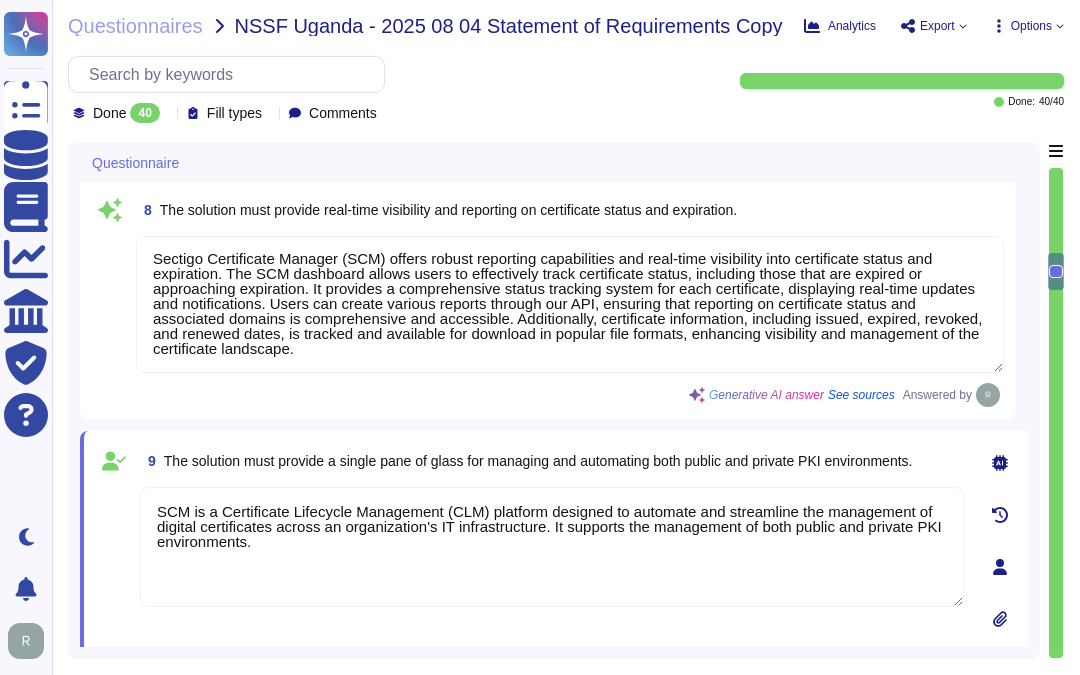 type on "Our SCM solution includes domain validation options as part of its features. For more detailed information, please refer to the relevant documentation." 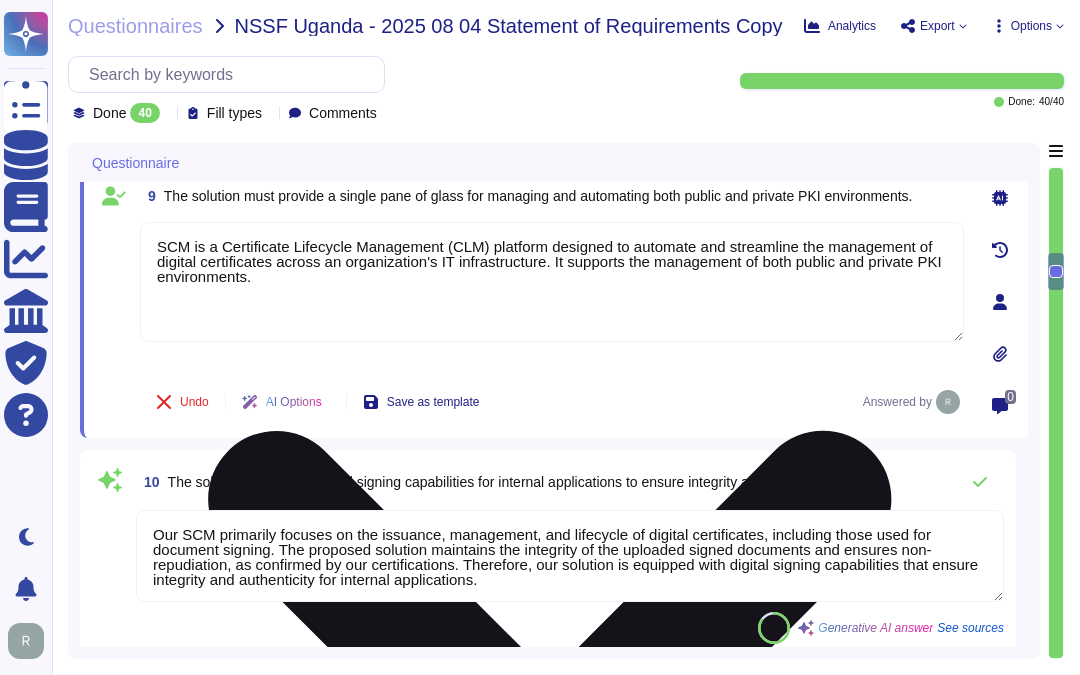 type on "Our solution supports the provisioning of Device Certificates via MDM Solution using the SCEP protocol, which can be utilized for authenticating IoT devices and other connected infrastructure. Additionally, Sectigo Certificate Manager automates the distribution of certificates to enterprise devices, ensuring effective management of certificates on endpoints." 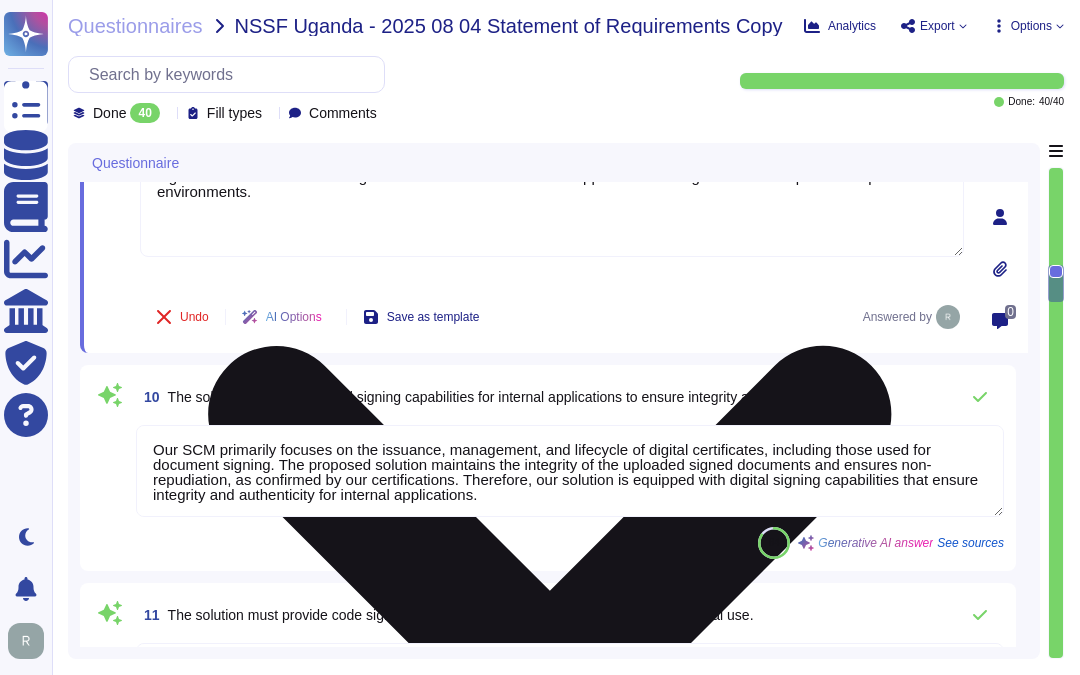 scroll, scrollTop: 1751, scrollLeft: 0, axis: vertical 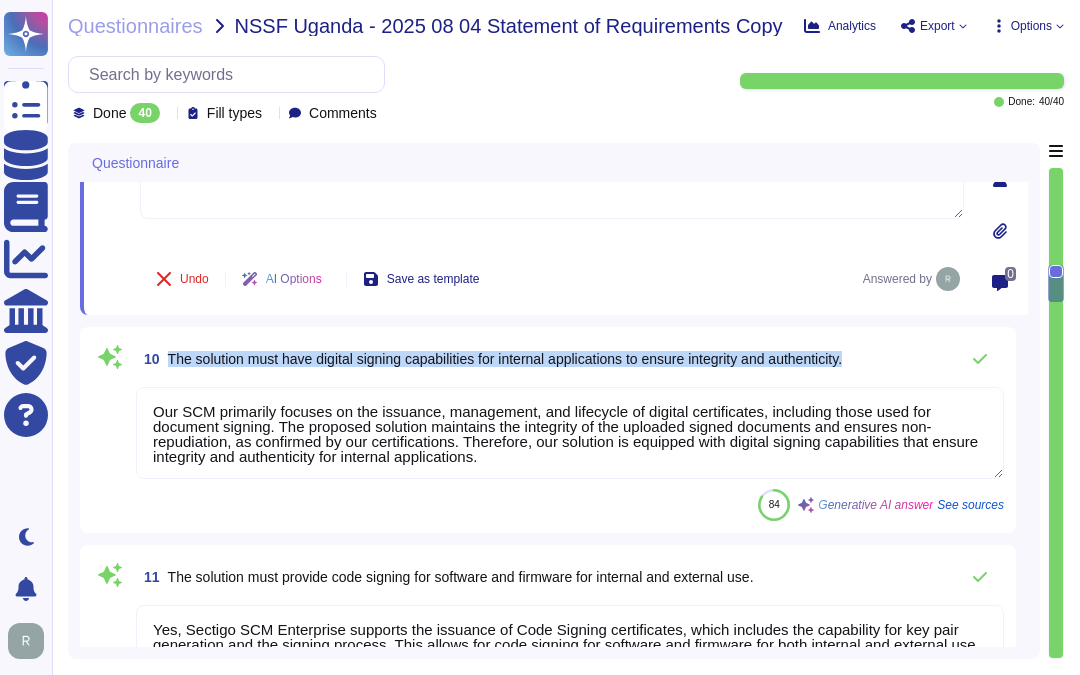 drag, startPoint x: 170, startPoint y: 357, endPoint x: 904, endPoint y: 340, distance: 734.19684 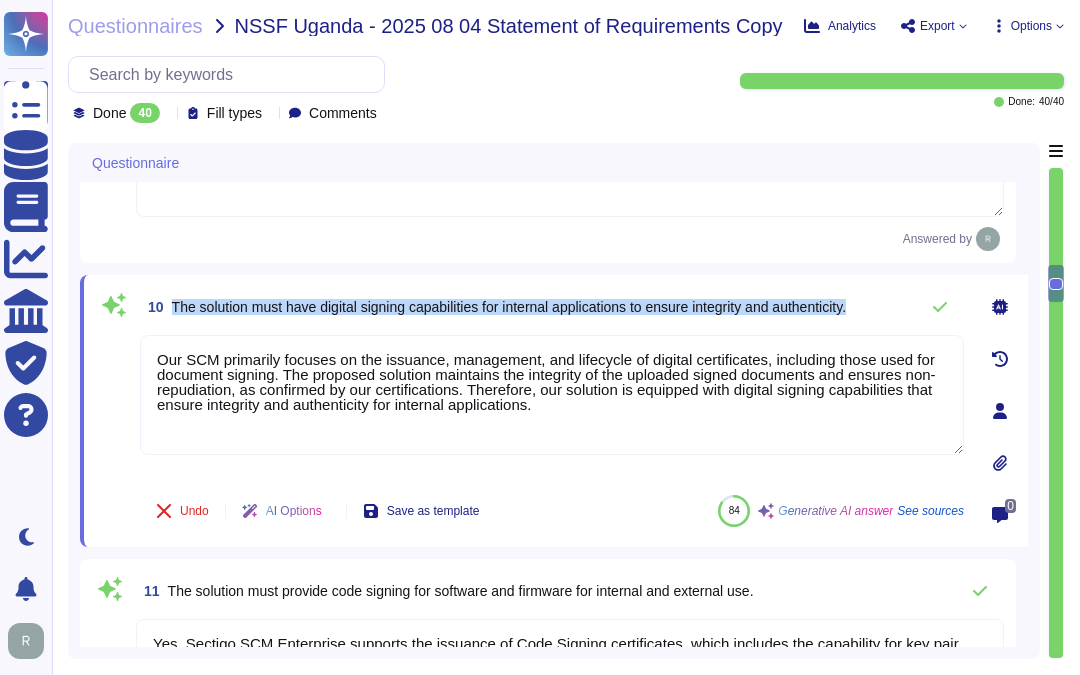 drag, startPoint x: 172, startPoint y: 316, endPoint x: 875, endPoint y: 310, distance: 703.0256 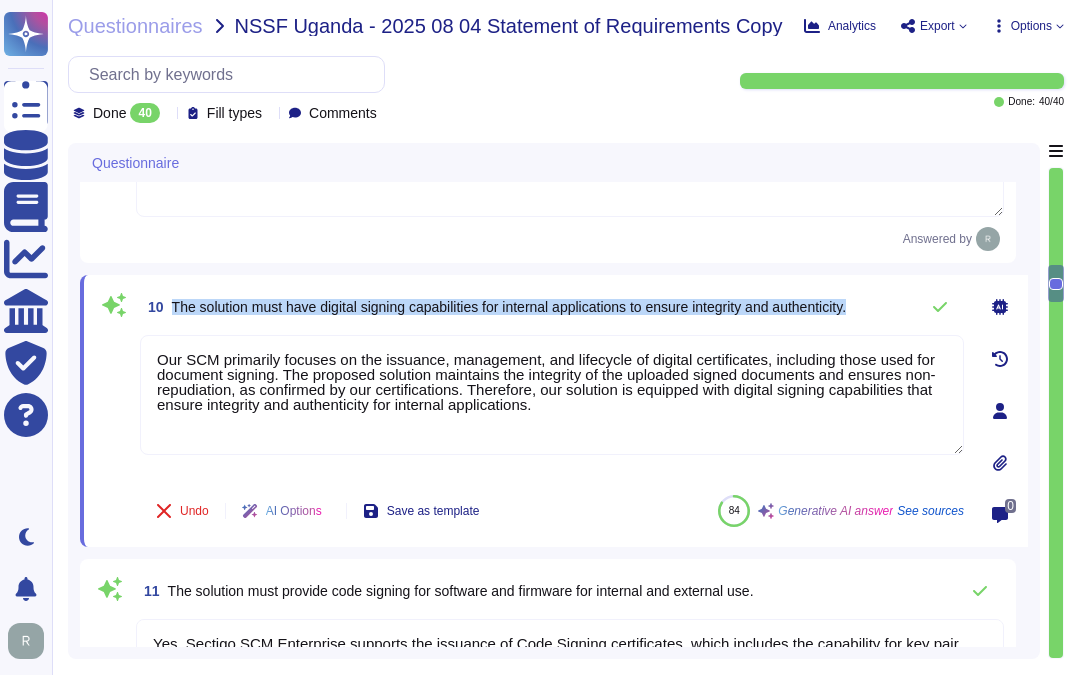 type on "Yes, Sectigo integrates with cloud service providers, specifically Google Cloud Platform (GCP). We offer more than 50 integrations with popular platforms and tools, including DevOps, SSO, server operating systems, and SIEM. Additionally, we support ACME, SCEP, and EST protocols." 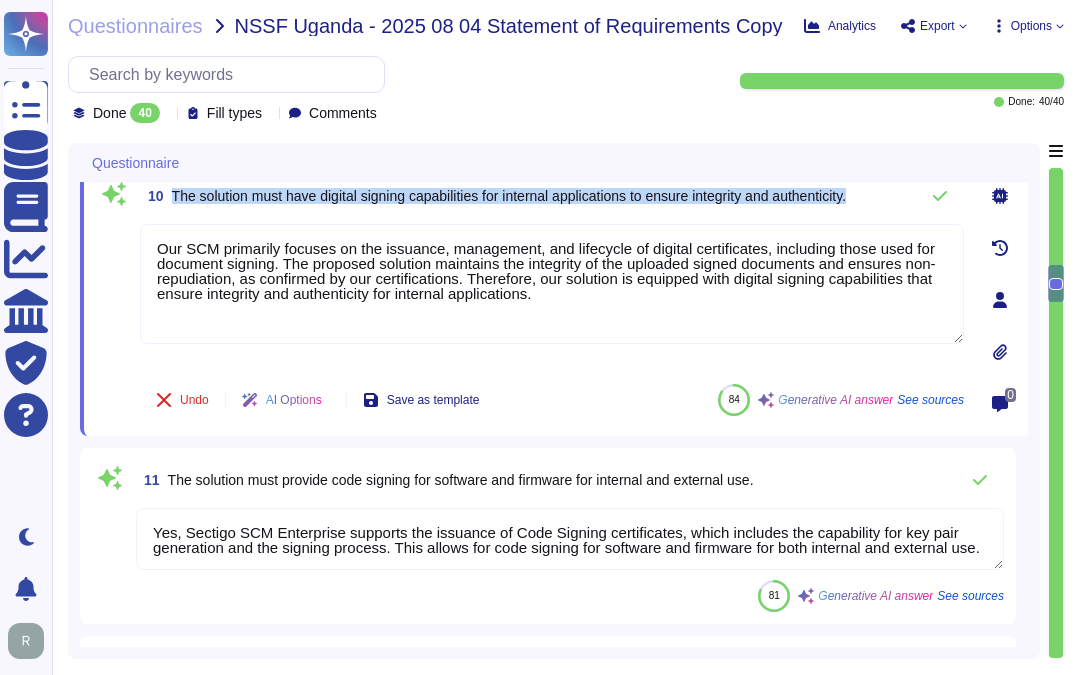 scroll, scrollTop: 1751, scrollLeft: 0, axis: vertical 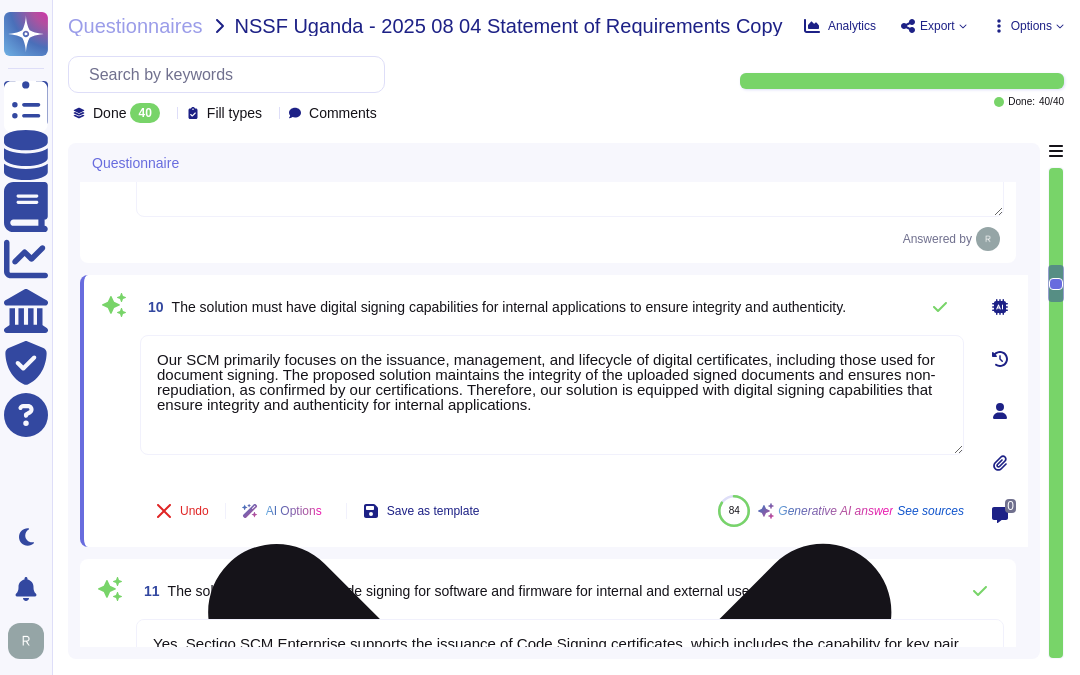 drag, startPoint x: 561, startPoint y: 426, endPoint x: 228, endPoint y: 397, distance: 334.26038 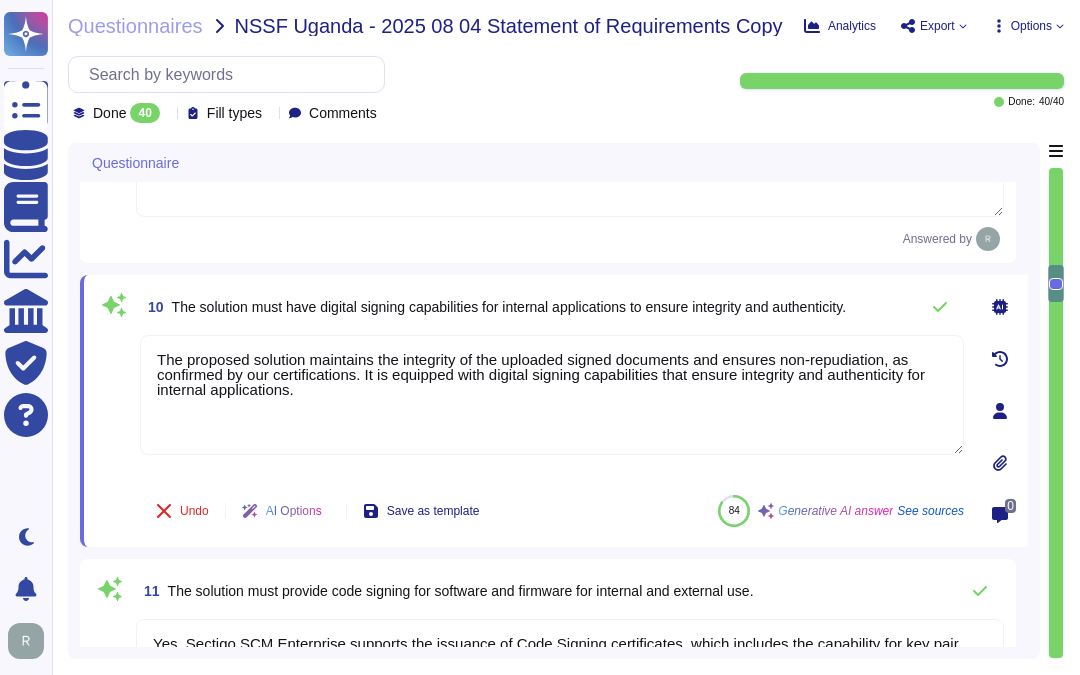 type on "The proposed solution maintains the integrity of the uploaded signed documents and ensures non-repudiation, as confirmed by our certifications. It is equipped with digital signing capabilities that ensure integrity and authenticity for internal applications." 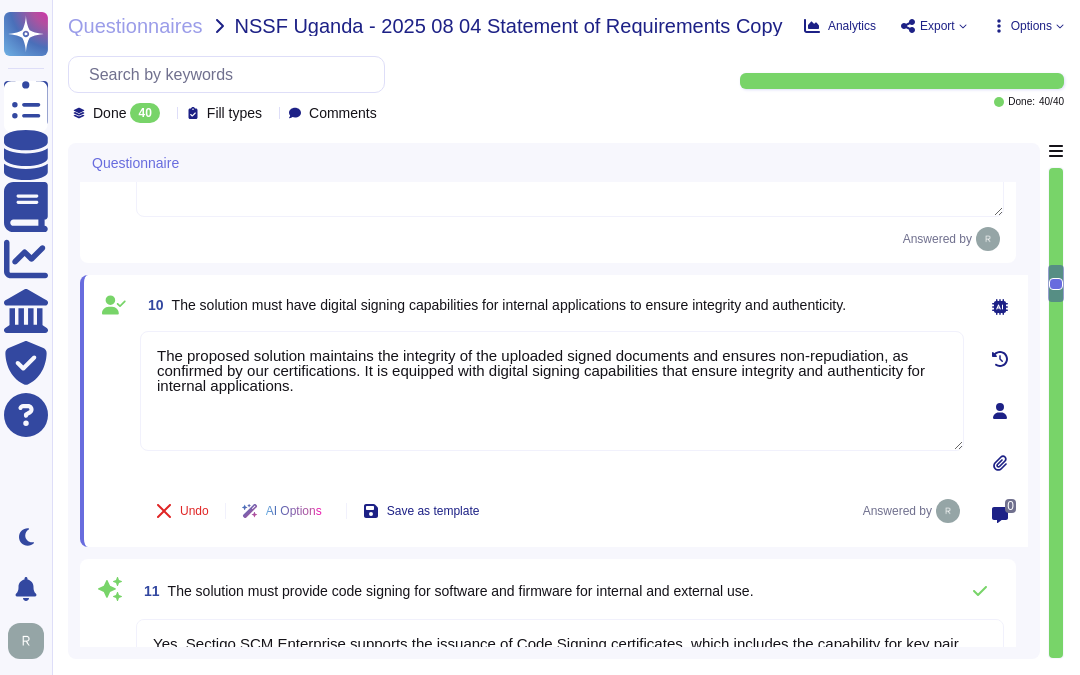 click on "[NUMBER] The solution must have digital signing capabilities for internal applications to ensure integrity and authenticity." at bounding box center (493, 305) 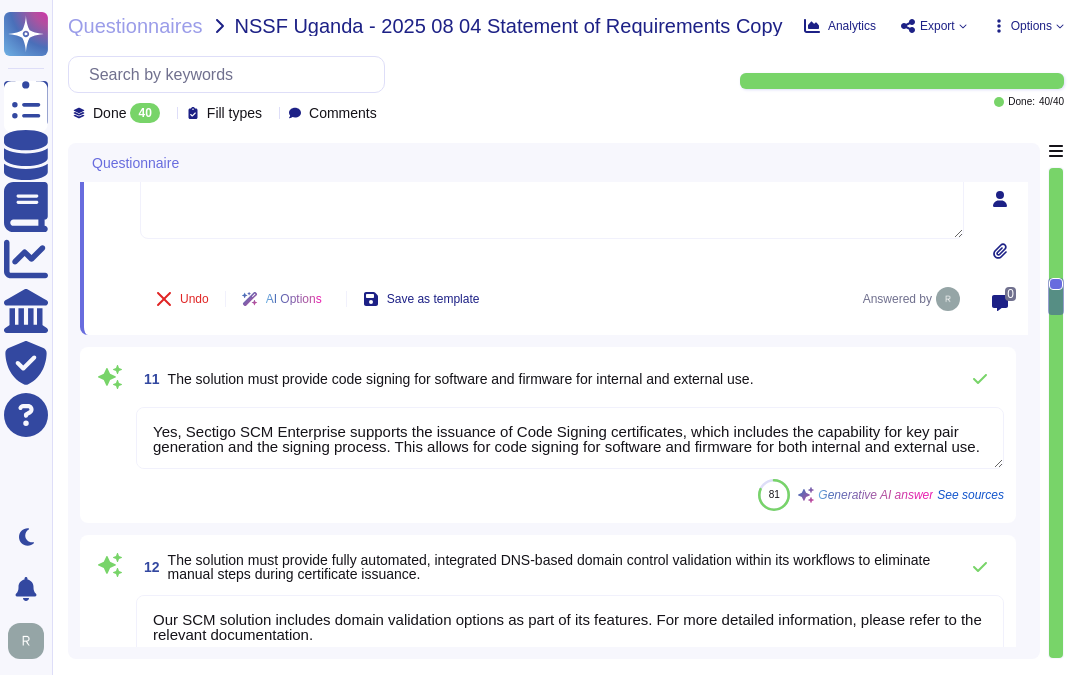 type on "Our solution supports automated certificate provisioning for hybrid and cloud-native environments through several key features:
1. API Integration: Sectigo Certificate Manager (SCM) can automate certificate deployment to various environments, including cloud-native solutions, via API, ensuring seamless integration and automation of certificate management.
2. Support for Protocols: We support ACME, EST, and SCEP for certificate management, which facilitate the automatic issuance and renewal of certificates.
3. Automatic Renewal: Certificates can be automatically renewed based on organizationally defined workflows, ensuring renewal without manual intervention.
4. Custom Workflows: The platform allows for the customization of workflows via scripting using Sectigo APIs, enabling tailored solutions for specific deployment needs.
5. Certificate Deployment: The solution effectively manages and oversees certificate deployments, ensuring compliance with organizational policies.
These features collectively ens..." 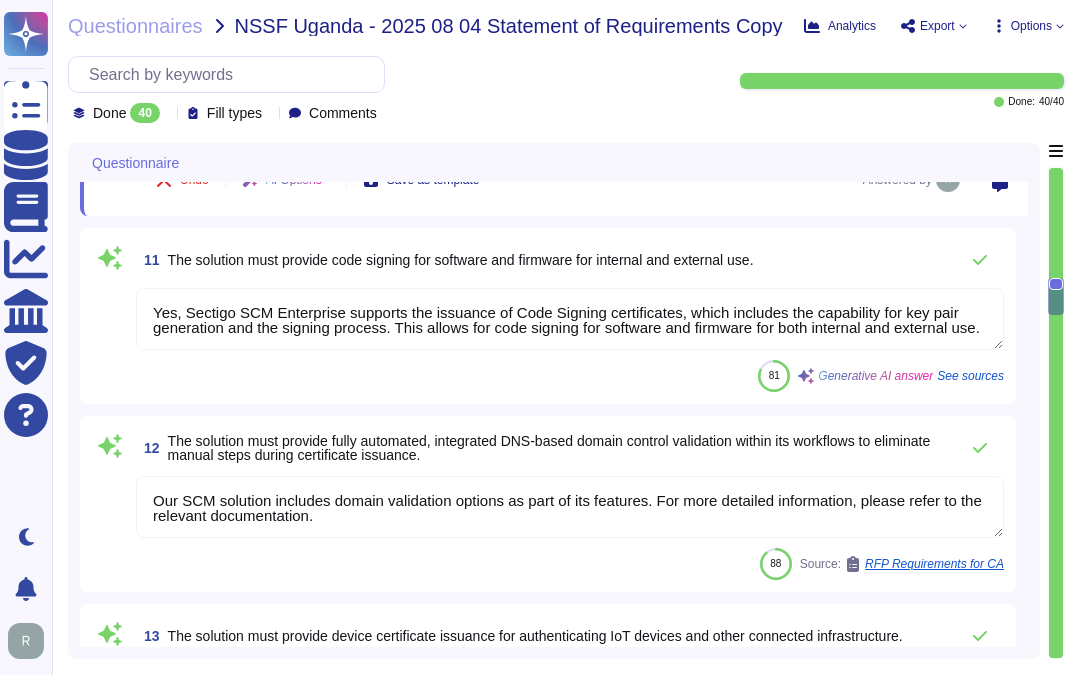 scroll, scrollTop: 2084, scrollLeft: 0, axis: vertical 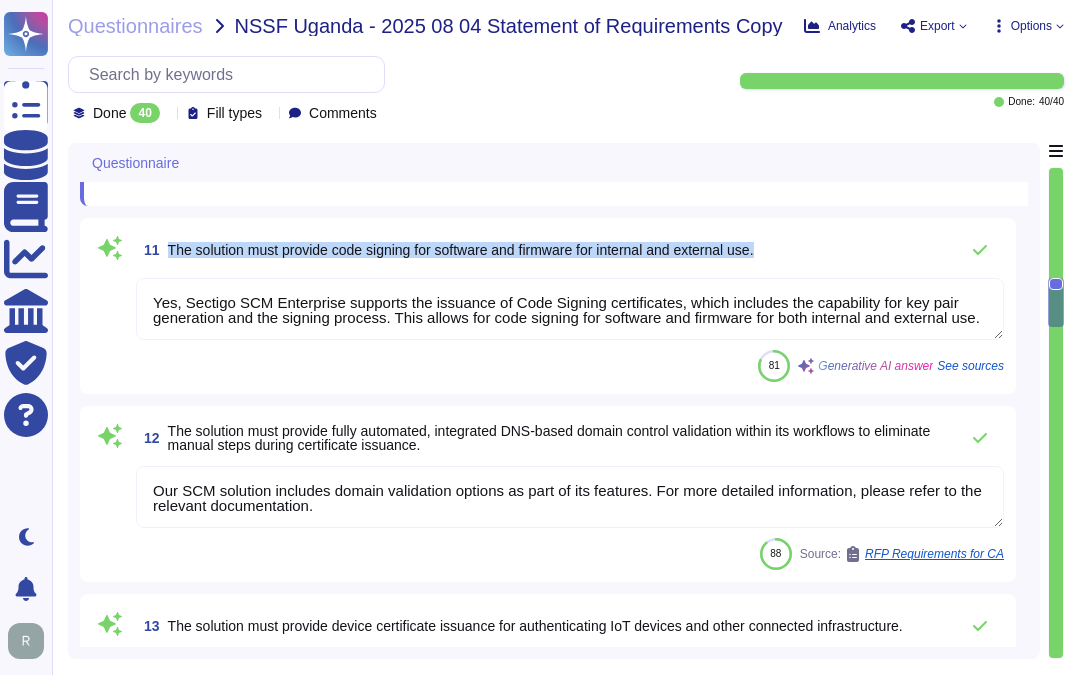 drag, startPoint x: 168, startPoint y: 248, endPoint x: 862, endPoint y: 242, distance: 694.02594 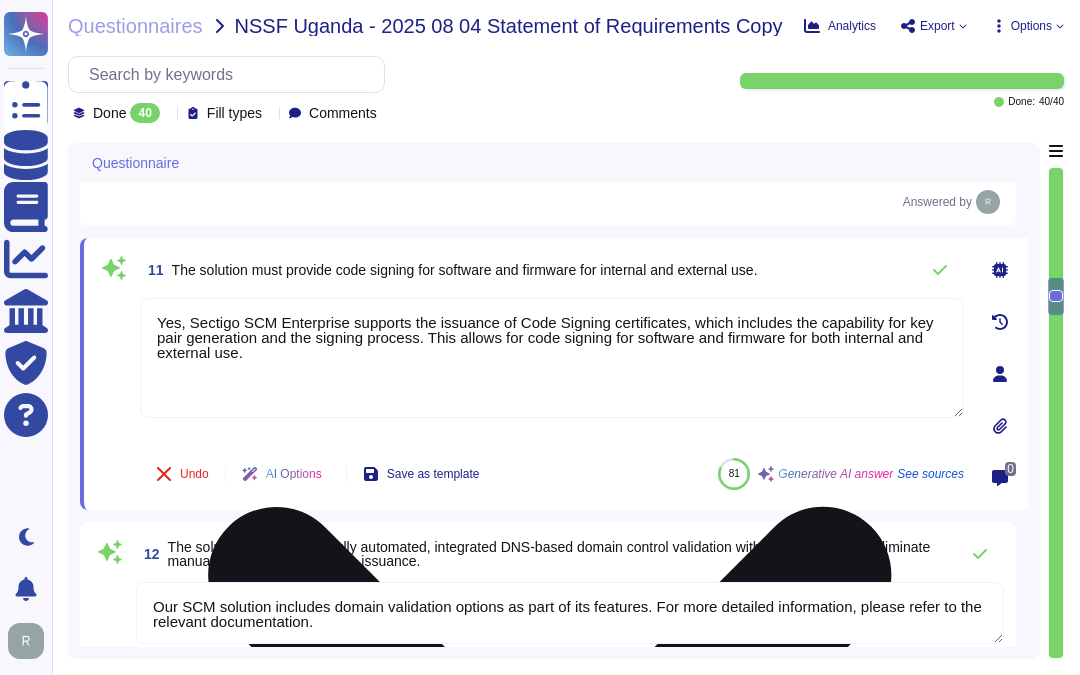 scroll, scrollTop: 1961, scrollLeft: 0, axis: vertical 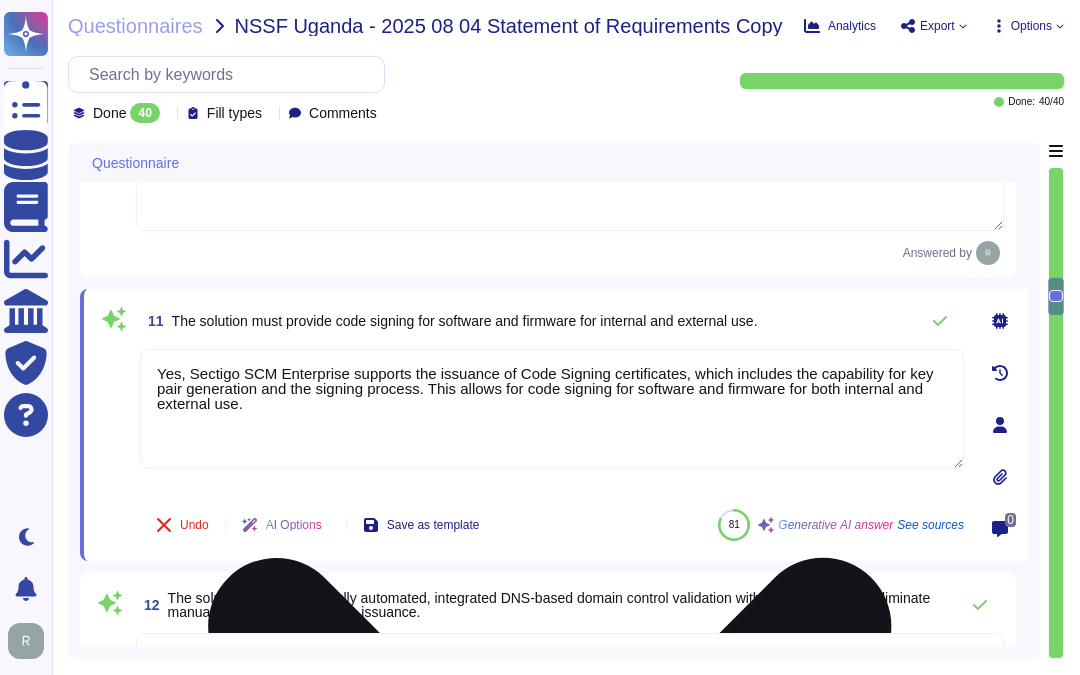 type on "Sectigo Certificate Manager (SCM) offers robust reporting capabilities and real-time visibility into certificate status and expiration. The SCM dashboard allows users to effectively track certificate status, including those that are expired or approaching expiration. It provides a comprehensive status tracking system for each certificate, displaying real-time updates and notifications. Users can create various reports through our API, ensuring that reporting on certificate status and associated domains is comprehensive and accessible. Additionally, certificate information, including issued, expired, revoked, and renewed dates, is tracked and available for download in popular file formats, enhancing visibility and management of the certificate landscape." 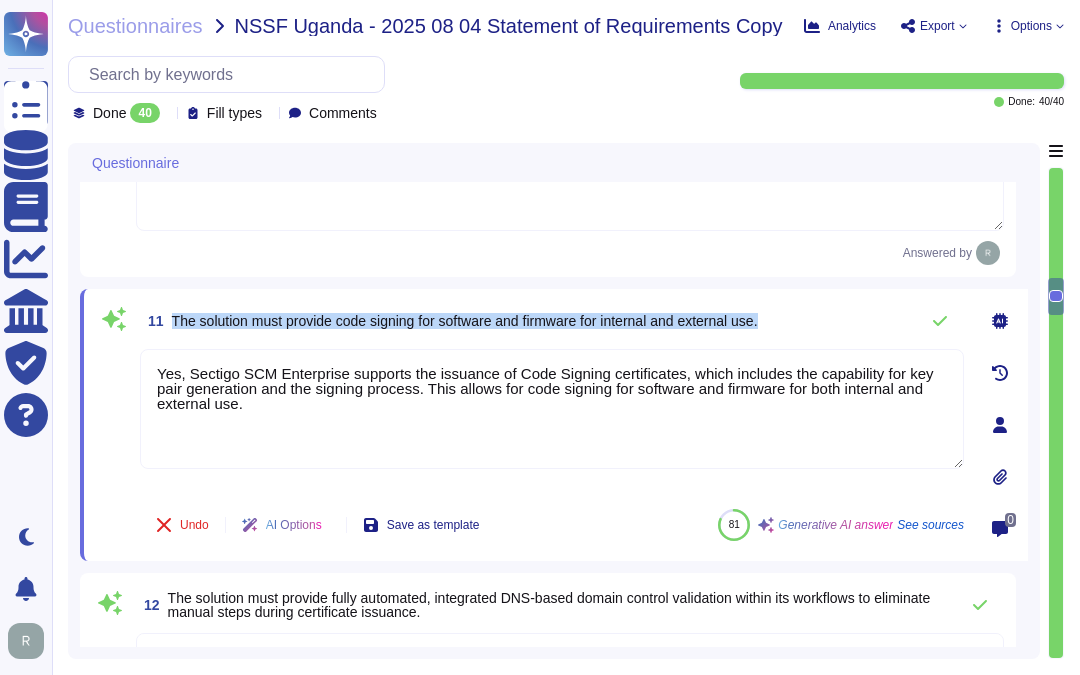 drag, startPoint x: 173, startPoint y: 334, endPoint x: 787, endPoint y: 326, distance: 614.0521 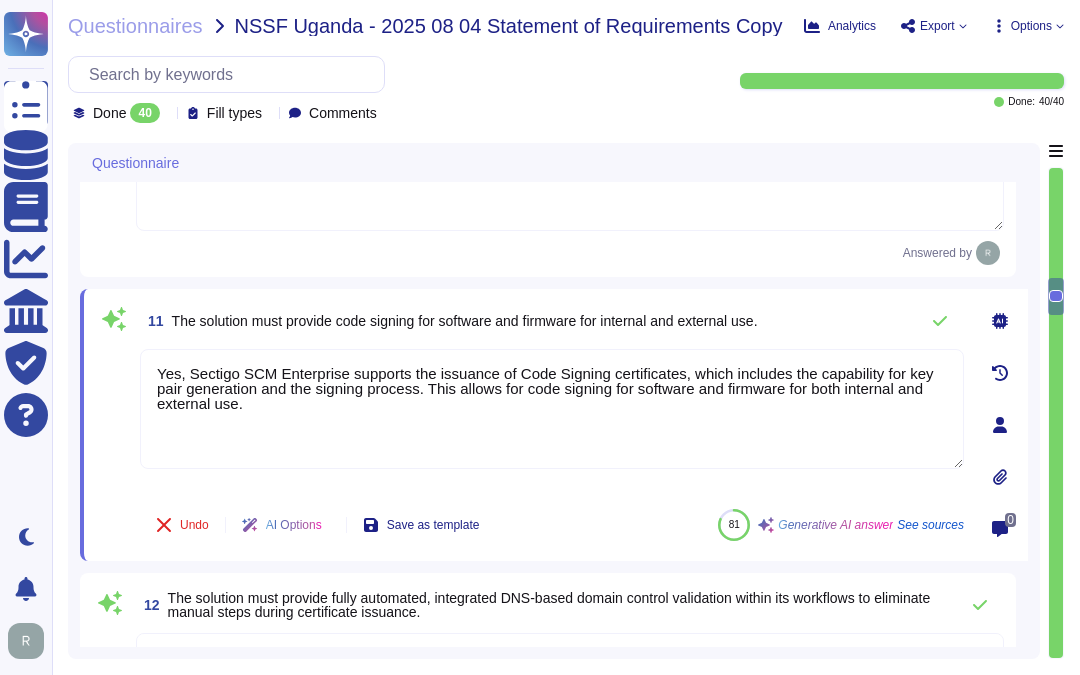 drag, startPoint x: 272, startPoint y: 420, endPoint x: 121, endPoint y: 382, distance: 155.70805 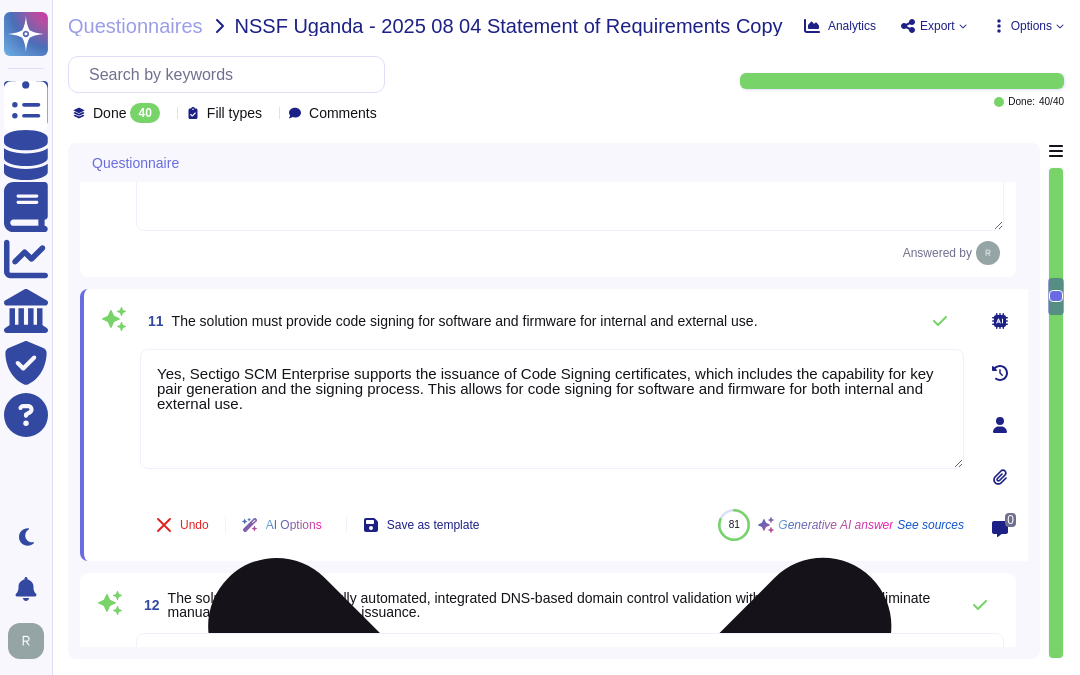 paste 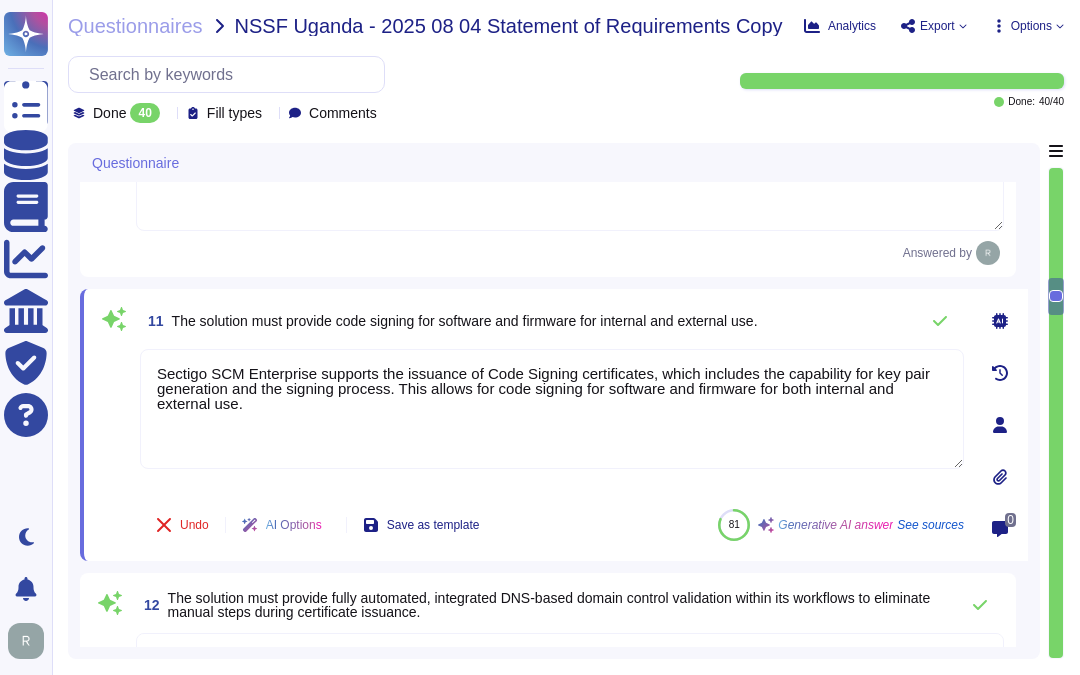 type on "Sectigo SCM Enterprise supports the issuance of Code Signing certificates, which includes the capability for key pair generation and the signing process. This allows for code signing for software and firmware for both internal and external use." 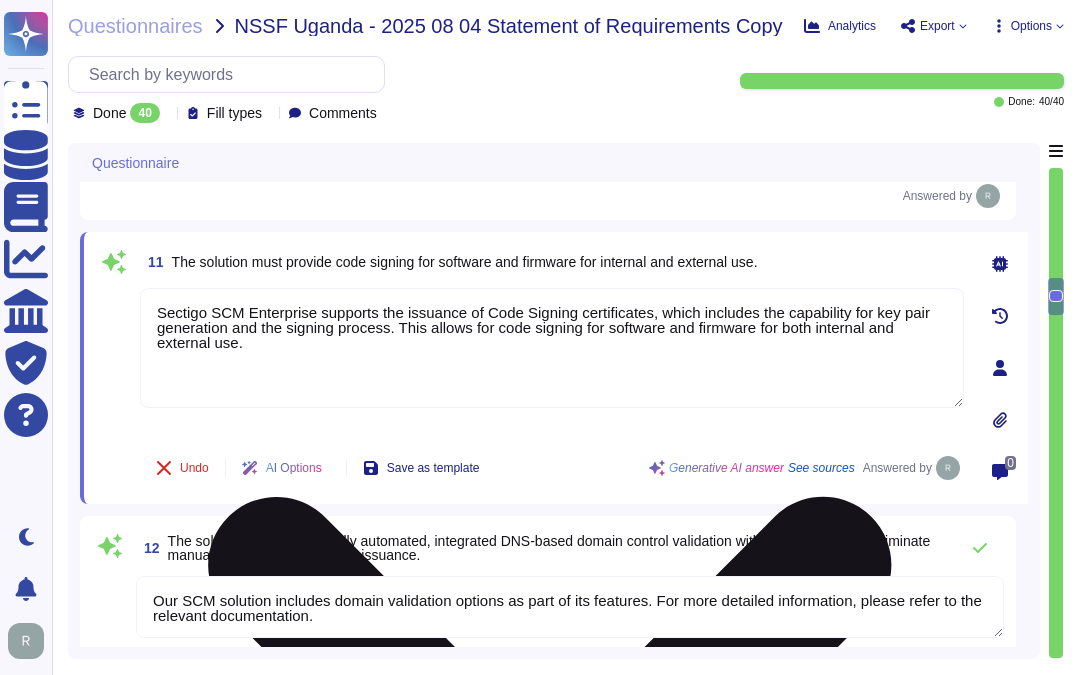 type on "Our solution supports automated certificate provisioning for hybrid and cloud-native environments through several key features:
1. API Integration: Sectigo Certificate Manager (SCM) can automate certificate deployment to various environments, including cloud-native solutions, via API, ensuring seamless integration and automation of certificate management.
2. Support for Protocols: We support ACME, EST, and SCEP for certificate management, which facilitate the automatic issuance and renewal of certificates.
3. Automatic Renewal: Certificates can be automatically renewed based on organizationally defined workflows, ensuring renewal without manual intervention.
4. Custom Workflows: The platform allows for the customization of workflows via scripting using Sectigo APIs, enabling tailored solutions for specific deployment needs.
5. Certificate Deployment: The solution effectively manages and oversees certificate deployments, ensuring compliance with organizational policies.
These features collectively ens..." 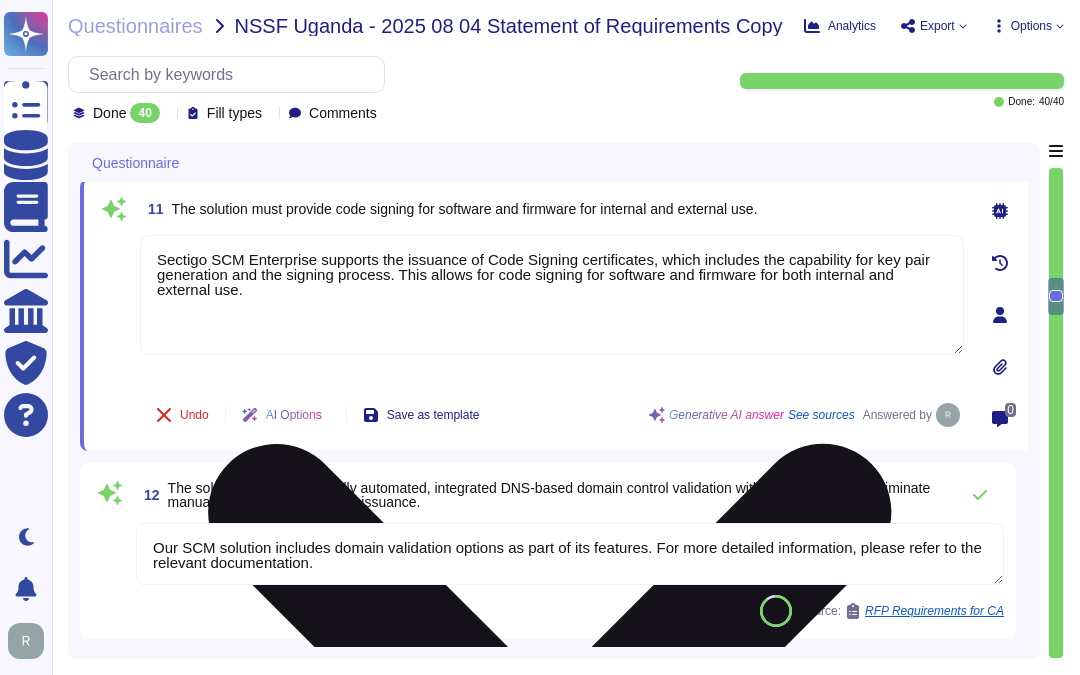 scroll, scrollTop: 2072, scrollLeft: 0, axis: vertical 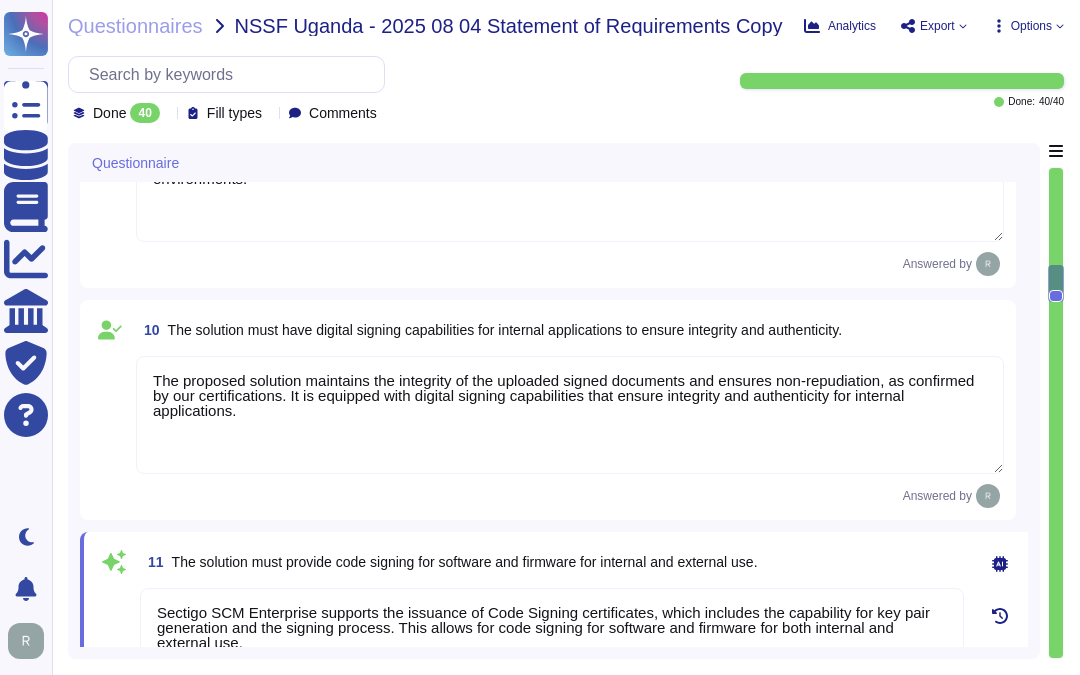 type on "Sectigo SCM Enterprise supports all the mentioned automation features, including auto-renewal, provisioning, expiration alerts, requesting, and revocation, including revocation via REST API. Our Certificate Manager (SCM) automates certificate issuance and renewal, ensuring a streamlined and efficient process for managing the entire lifecycle of digital certificates." 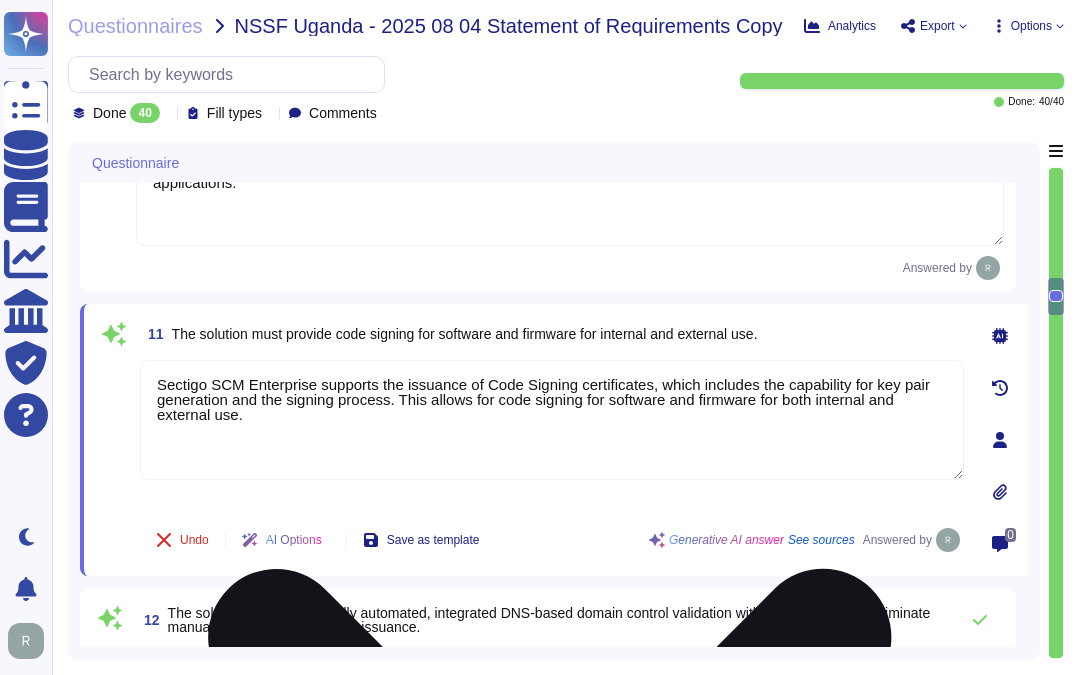 type on "Yes, Sectigo integrates with cloud service providers, specifically Google Cloud Platform (GCP). We offer more than 50 integrations with popular platforms and tools, including DevOps, SSO, server operating systems, and SIEM. Additionally, we support ACME, SCEP, and EST protocols." 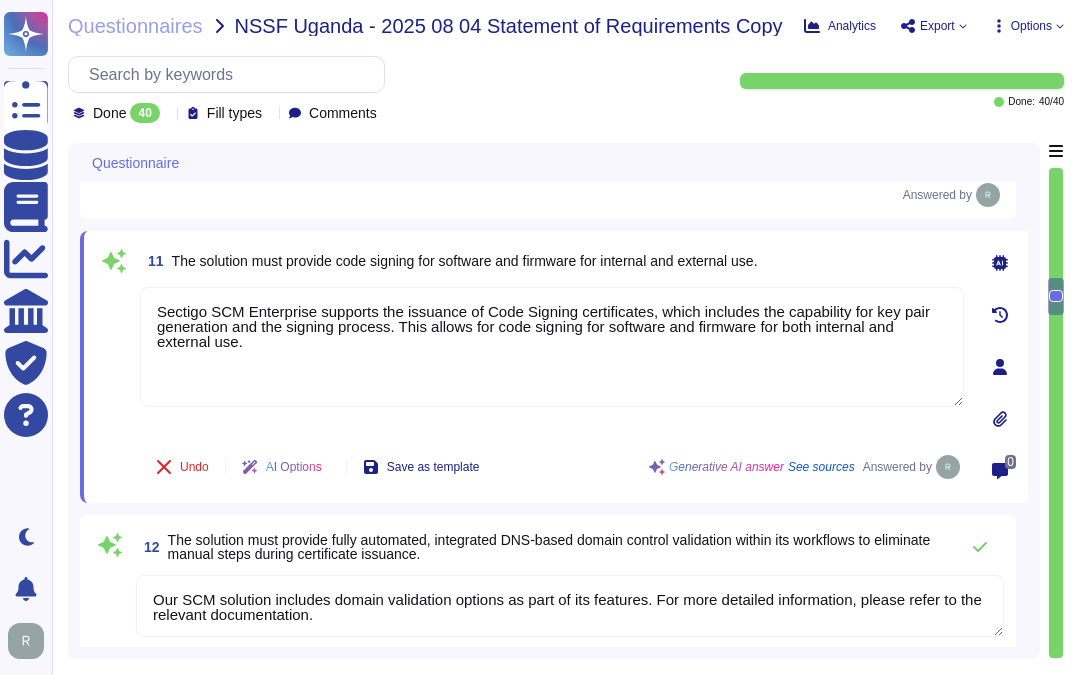 type on "Our solution supports automated certificate provisioning for hybrid and cloud-native environments through several key features:
1. API Integration: Sectigo Certificate Manager (SCM) can automate certificate deployment to various environments, including cloud-native solutions, via API, ensuring seamless integration and automation of certificate management.
2. Support for Protocols: We support ACME, EST, and SCEP for certificate management, which facilitate the automatic issuance and renewal of certificates.
3. Automatic Renewal: Certificates can be automatically renewed based on organizationally defined workflows, ensuring renewal without manual intervention.
4. Custom Workflows: The platform allows for the customization of workflows via scripting using Sectigo APIs, enabling tailored solutions for specific deployment needs.
5. Certificate Deployment: The solution effectively manages and oversees certificate deployments, ensuring compliance with organizational policies.
These features collectively ens..." 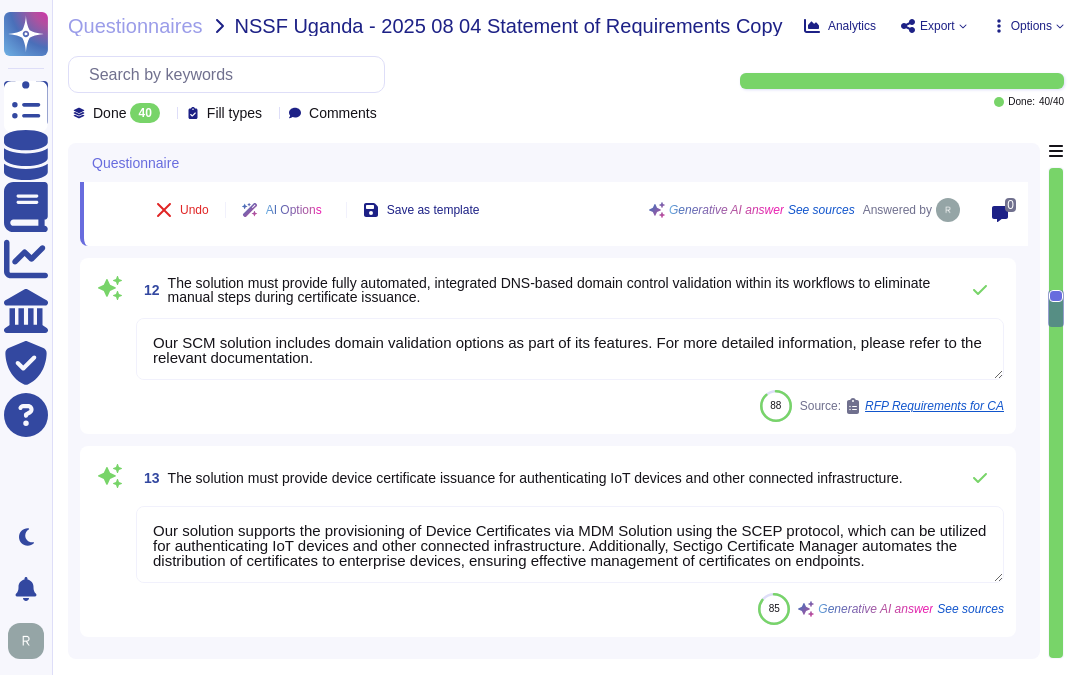 scroll, scrollTop: 2241, scrollLeft: 0, axis: vertical 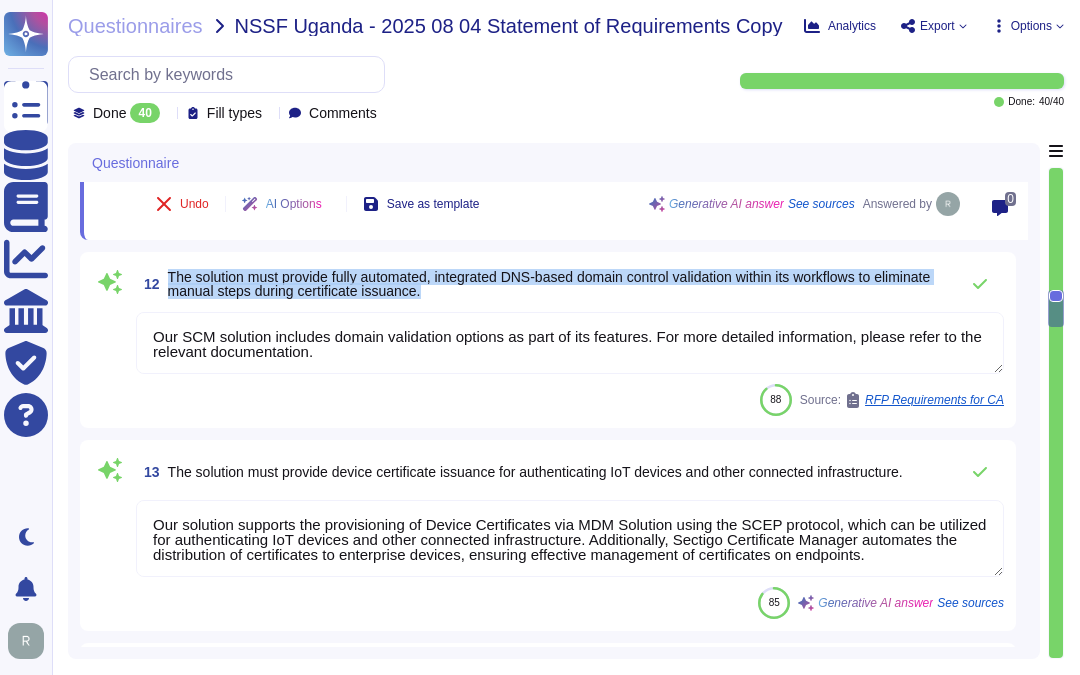 drag, startPoint x: 168, startPoint y: 284, endPoint x: 494, endPoint y: 306, distance: 326.7415 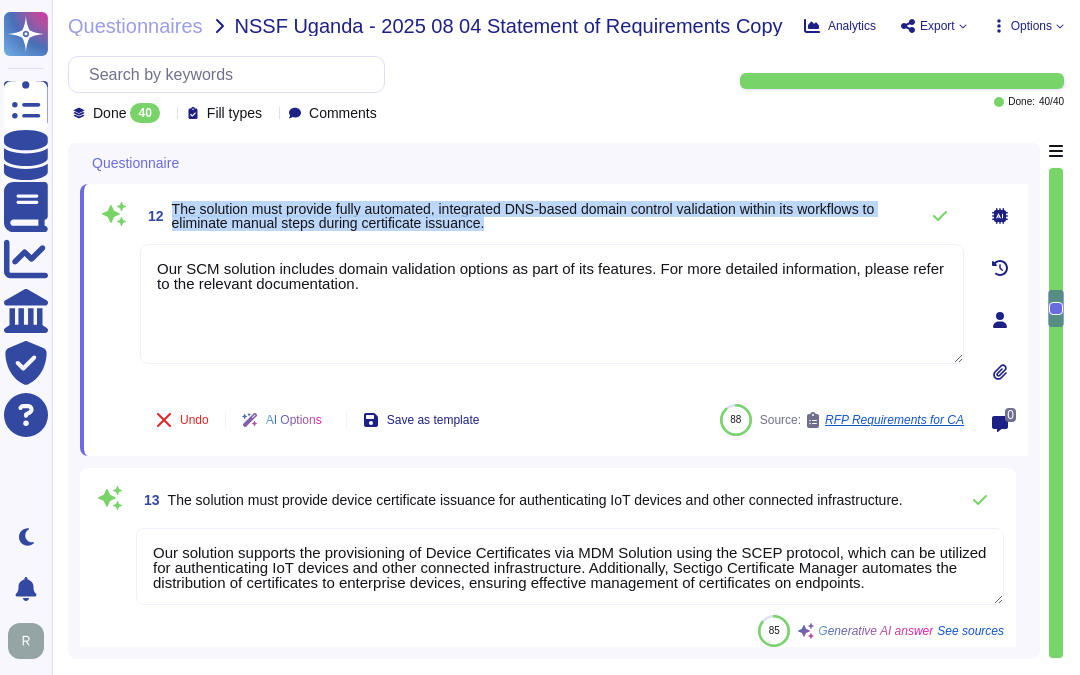 drag, startPoint x: 172, startPoint y: 220, endPoint x: 531, endPoint y: 233, distance: 359.2353 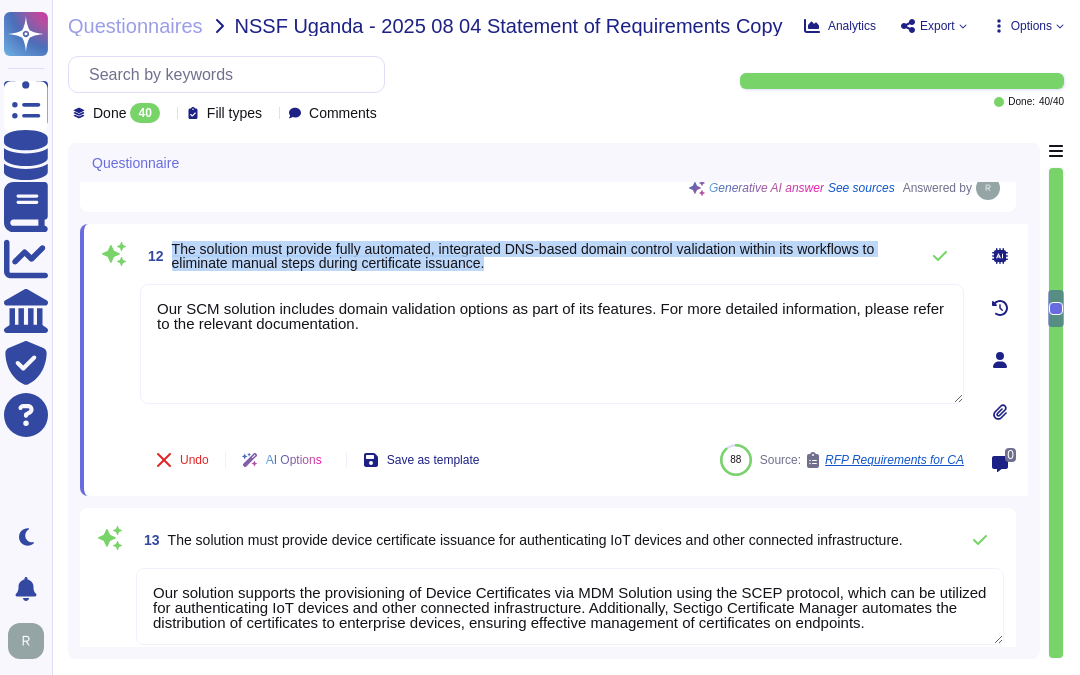 type on "SCM is a Certificate Lifecycle Management (CLM) platform designed to automate and streamline the management of digital certificates across an organization's IT infrastructure. It supports the management of both public and private PKI environments." 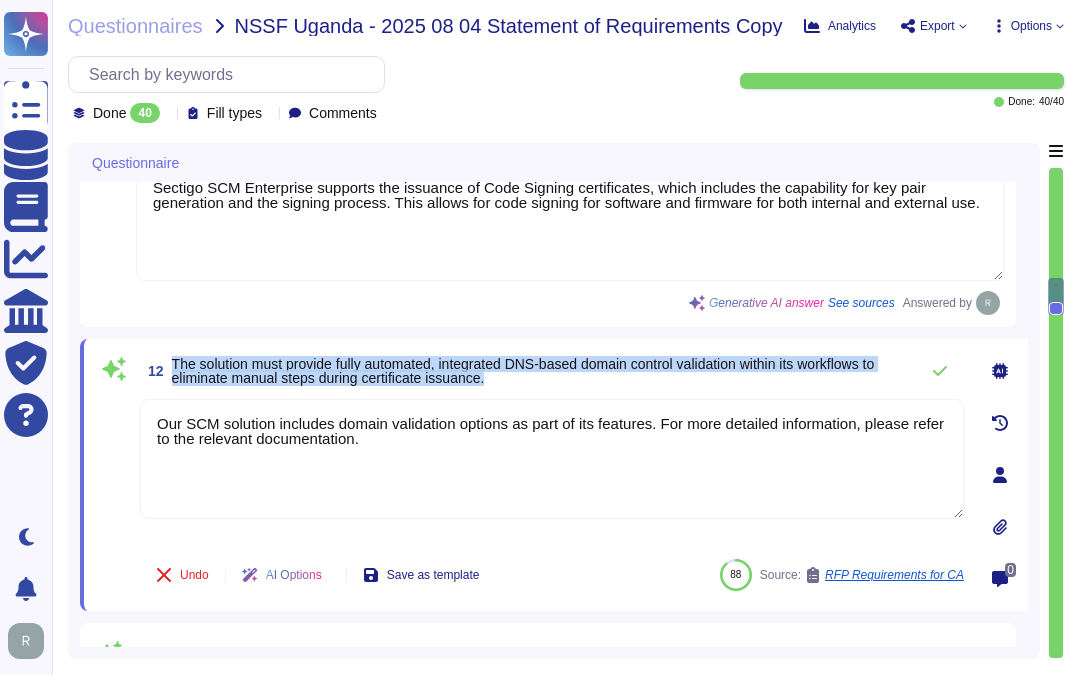 type on "Sectigo Certificate Manager (SCM) offers robust reporting capabilities and real-time visibility into certificate status and expiration. The SCM dashboard allows users to effectively track certificate status, including those that are expired or approaching expiration. It provides a comprehensive status tracking system for each certificate, displaying real-time updates and notifications. Users can create various reports through our API, ensuring that reporting on certificate status and associated domains is comprehensive and accessible. Additionally, certificate information, including issued, expired, revoked, and renewed dates, is tracked and available for download in popular file formats, enhancing visibility and management of the certificate landscape." 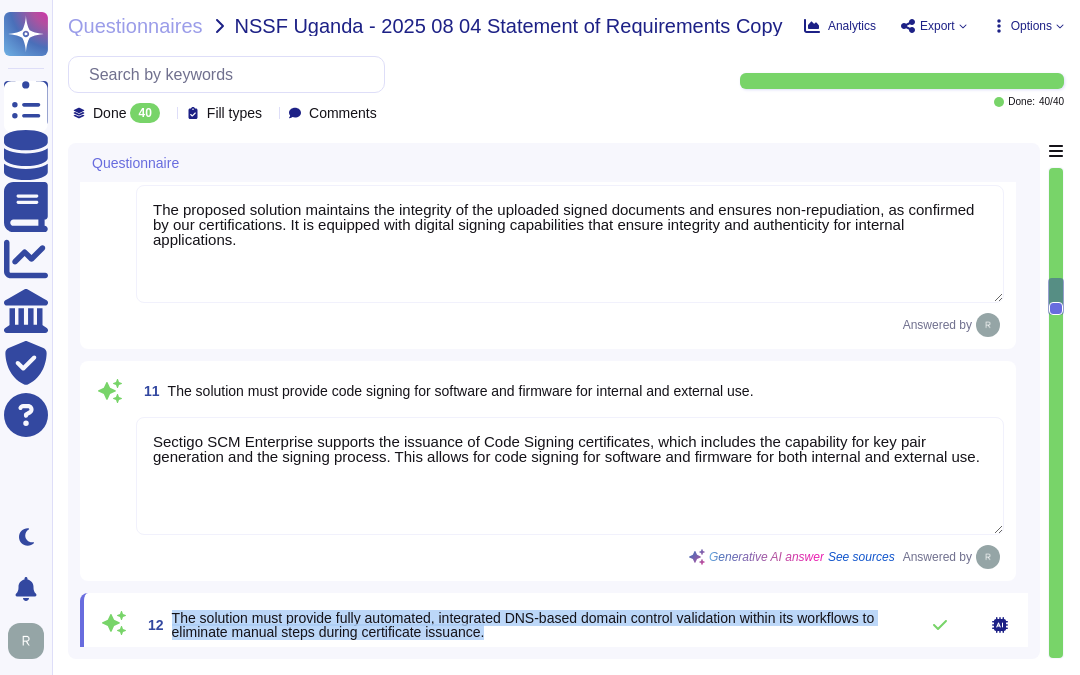 scroll, scrollTop: 1755, scrollLeft: 0, axis: vertical 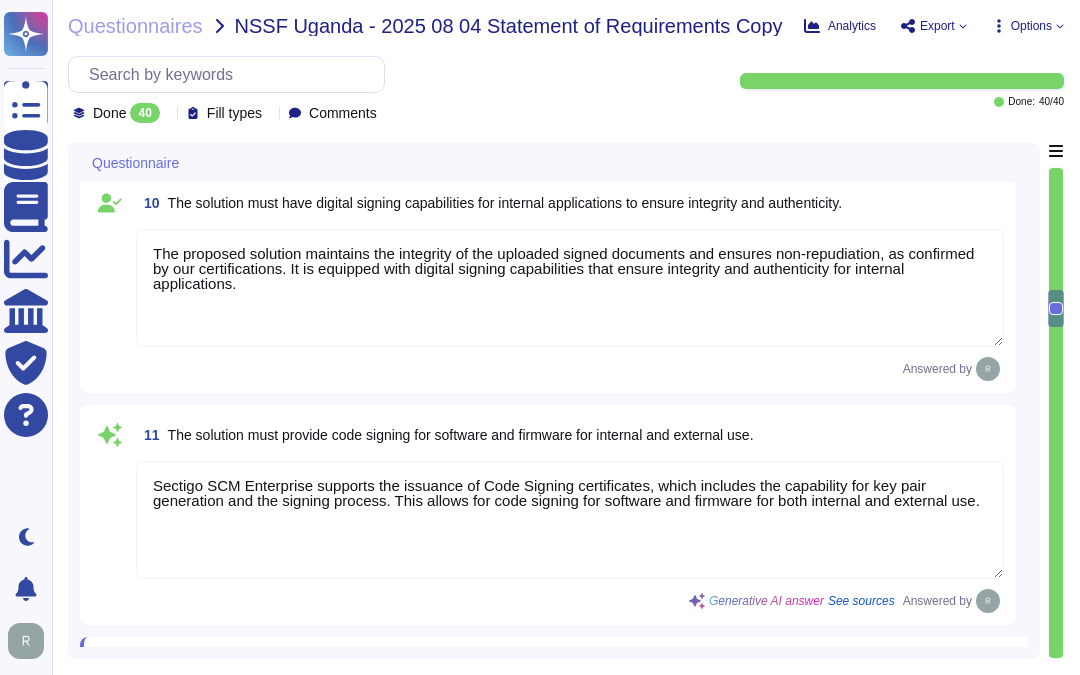 type on "Our solution supports automated certificate provisioning for hybrid and cloud-native environments through several key features:
1. API Integration: Sectigo Certificate Manager (SCM) can automate certificate deployment to various environments, including cloud-native solutions, via API, ensuring seamless integration and automation of certificate management.
2. Support for Protocols: We support ACME, EST, and SCEP for certificate management, which facilitate the automatic issuance and renewal of certificates.
3. Automatic Renewal: Certificates can be automatically renewed based on organizationally defined workflows, ensuring renewal without manual intervention.
4. Custom Workflows: The platform allows for the customization of workflows via scripting using Sectigo APIs, enabling tailored solutions for specific deployment needs.
5. Certificate Deployment: The solution effectively manages and oversees certificate deployments, ensuring compliance with organizational policies.
These features collectively ens..." 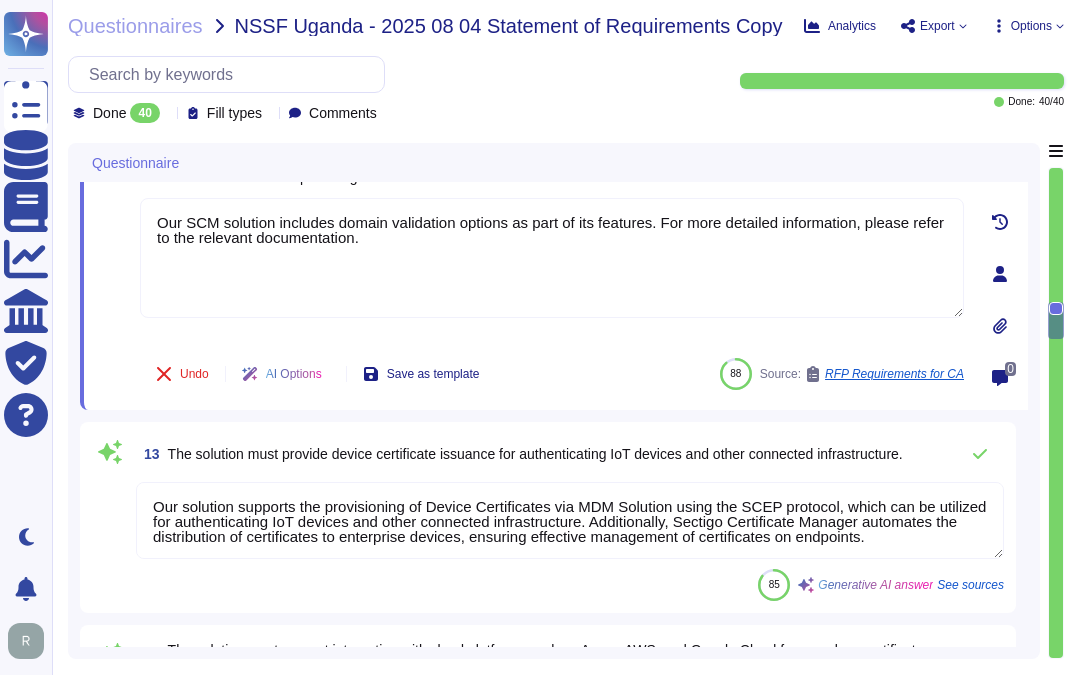 scroll, scrollTop: 2214, scrollLeft: 0, axis: vertical 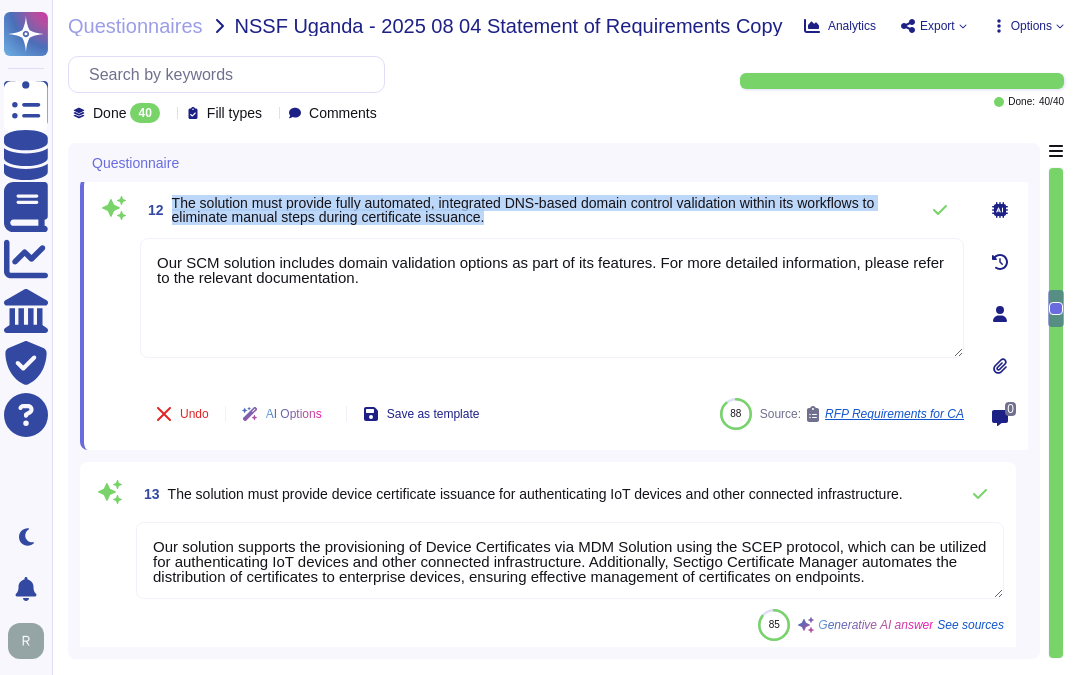 drag, startPoint x: 172, startPoint y: 211, endPoint x: 536, endPoint y: 223, distance: 364.19775 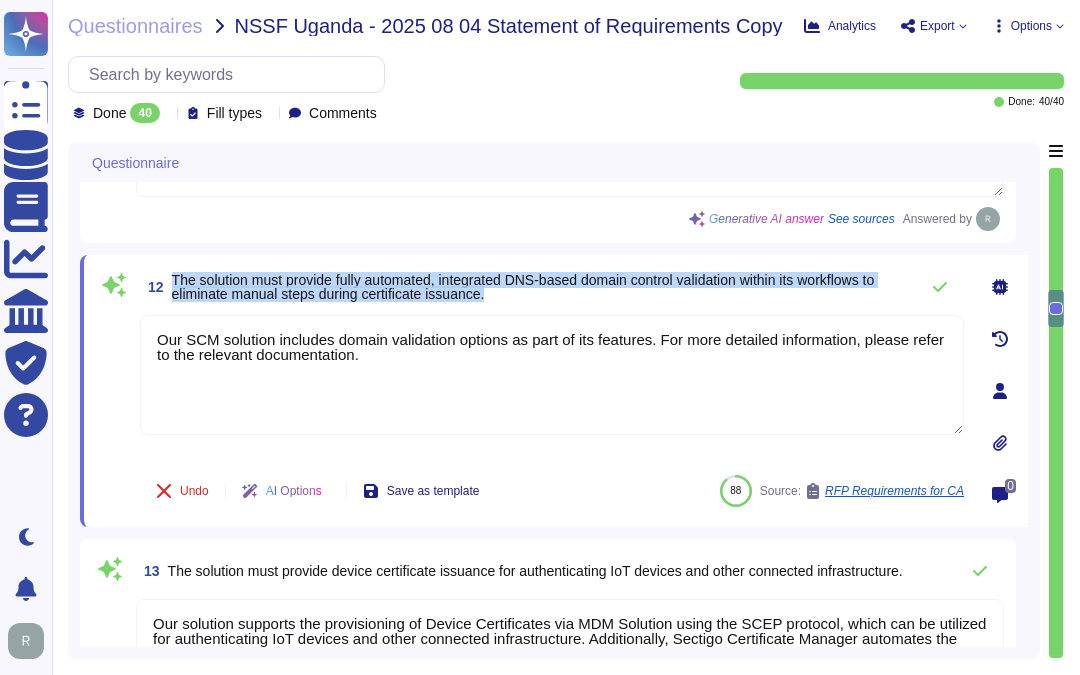 scroll, scrollTop: 2103, scrollLeft: 0, axis: vertical 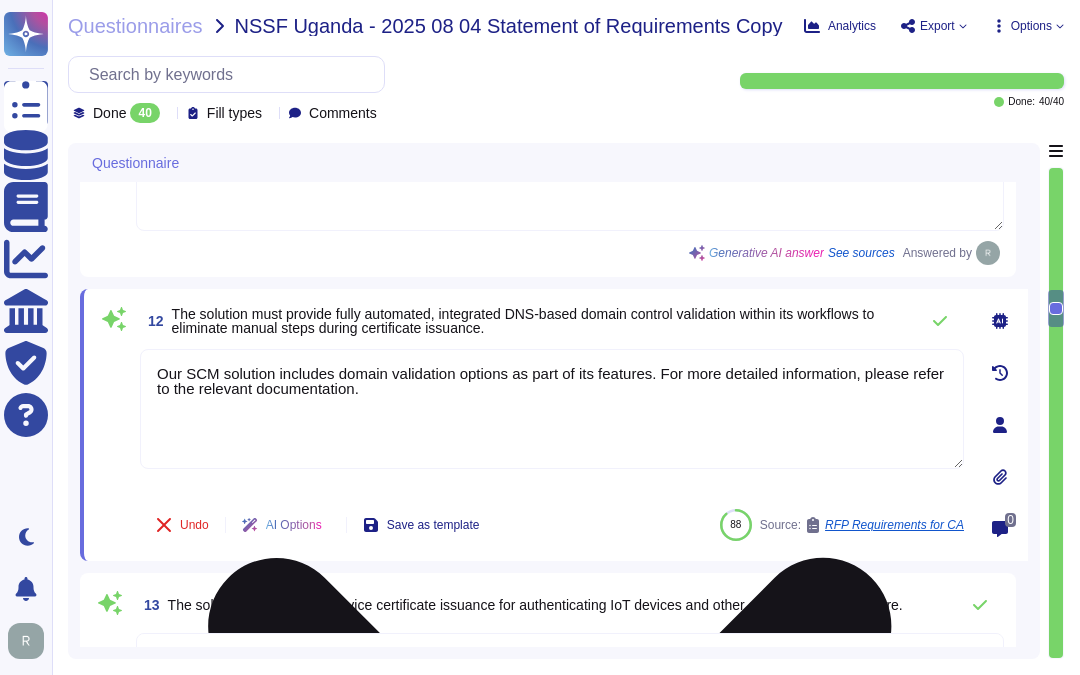 click on "Our SCM solution includes domain validation options as part of its features. For more detailed information, please refer to the relevant documentation." at bounding box center (552, 409) 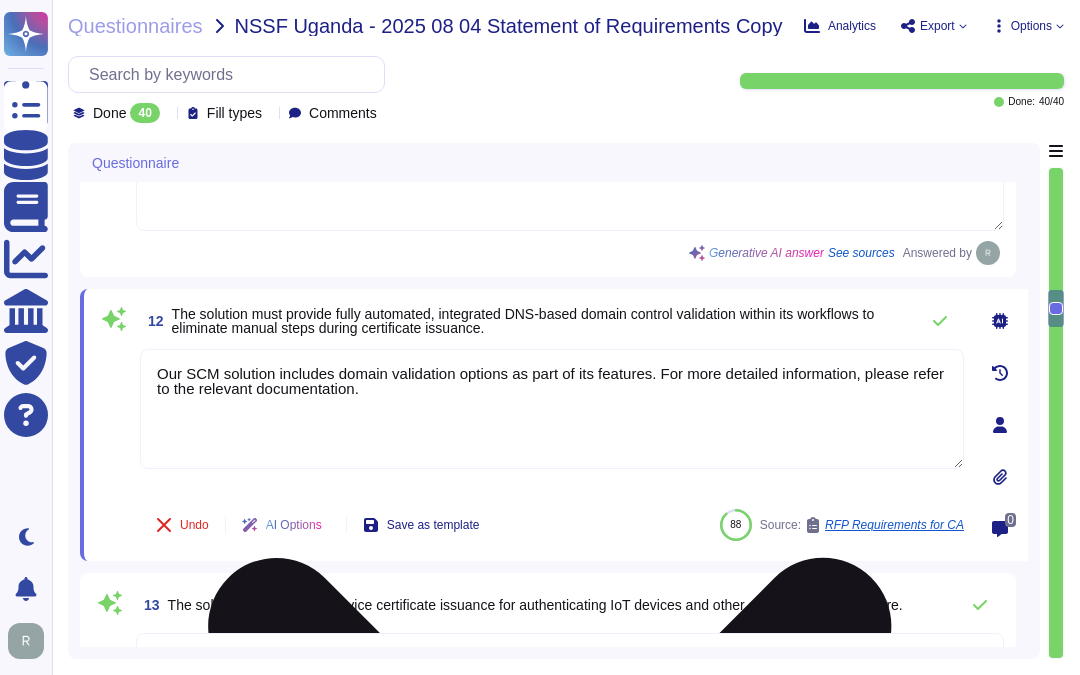 drag, startPoint x: 336, startPoint y: 385, endPoint x: 508, endPoint y: 390, distance: 172.07266 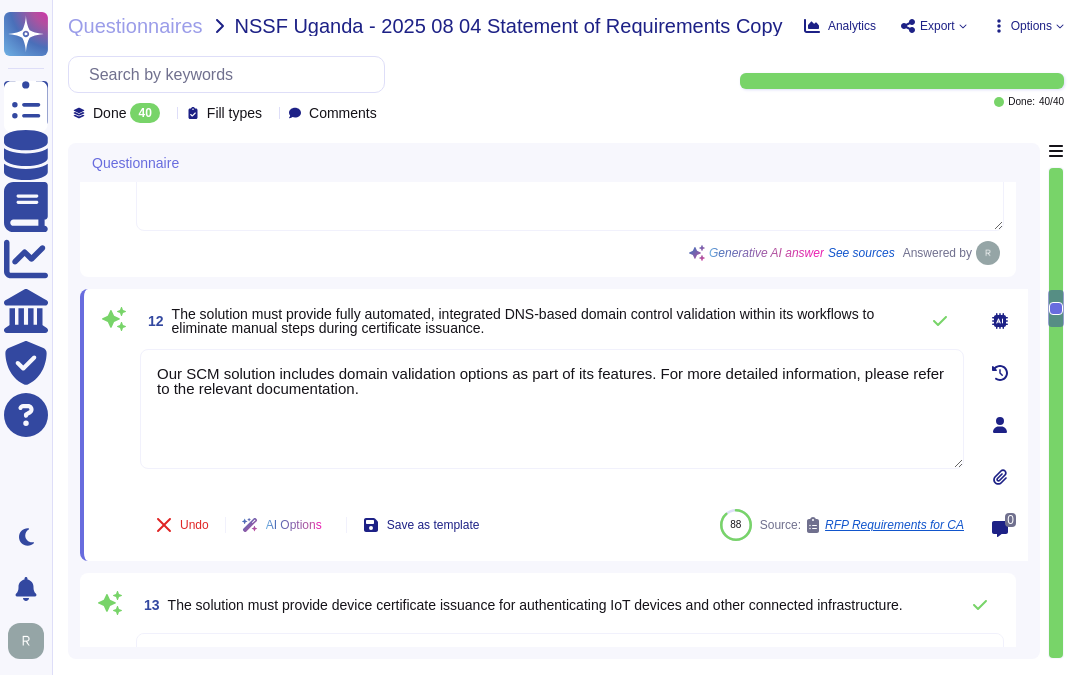 click on "The solution must provide fully automated, integrated DNS-based domain control validation within its workflows to eliminate manual steps during certificate issuance." at bounding box center [540, 321] 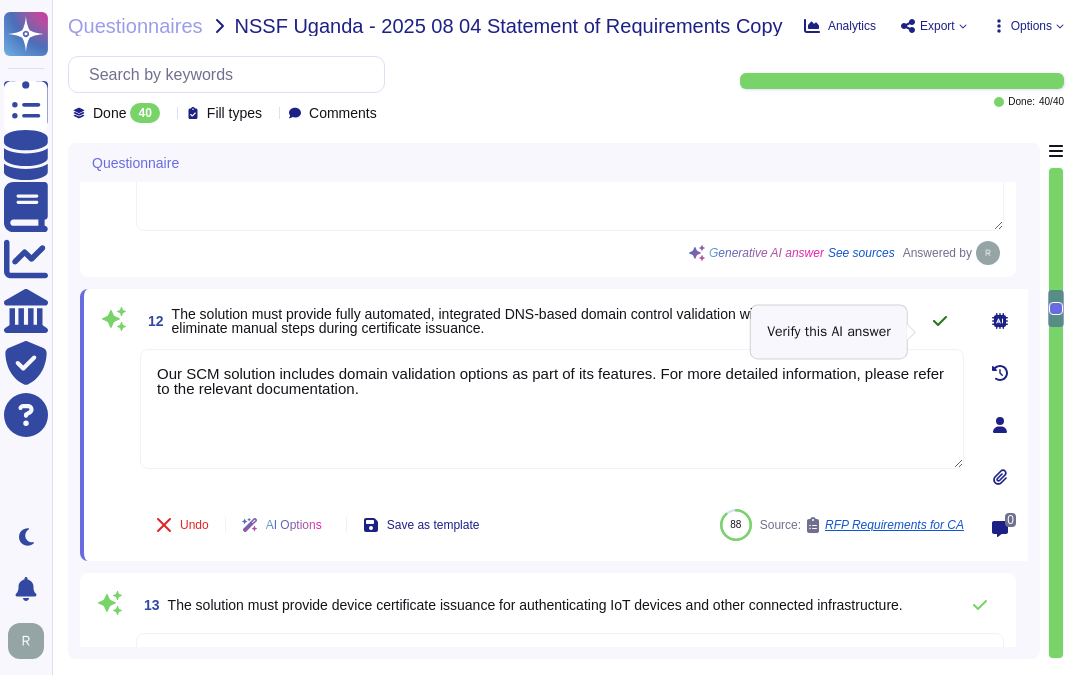 click 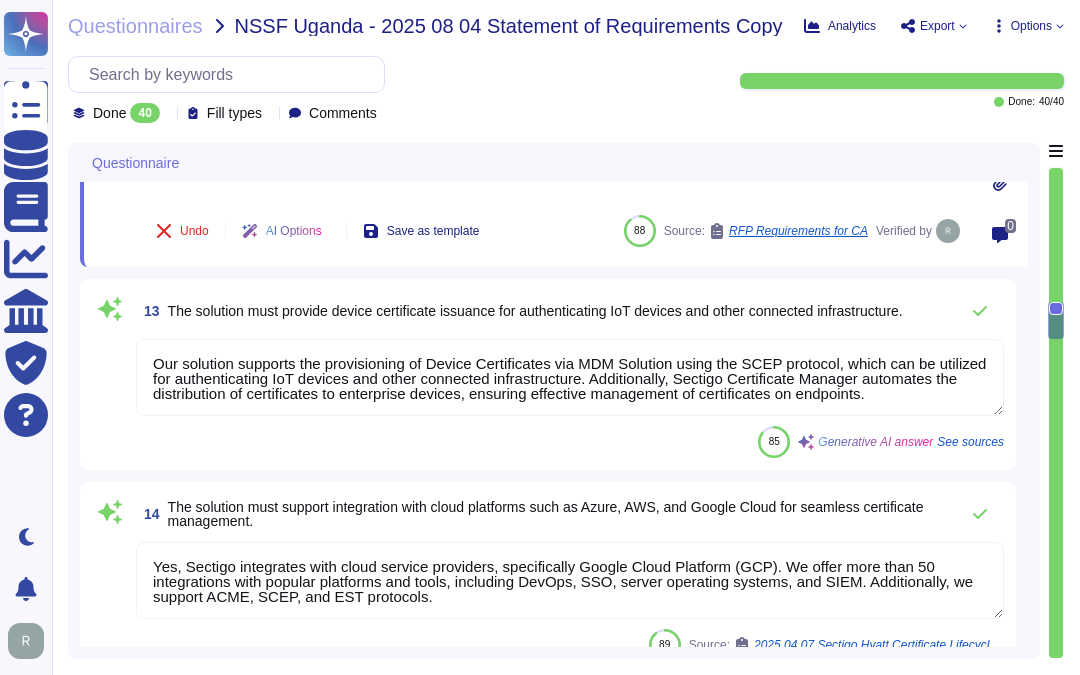 scroll, scrollTop: 2436, scrollLeft: 0, axis: vertical 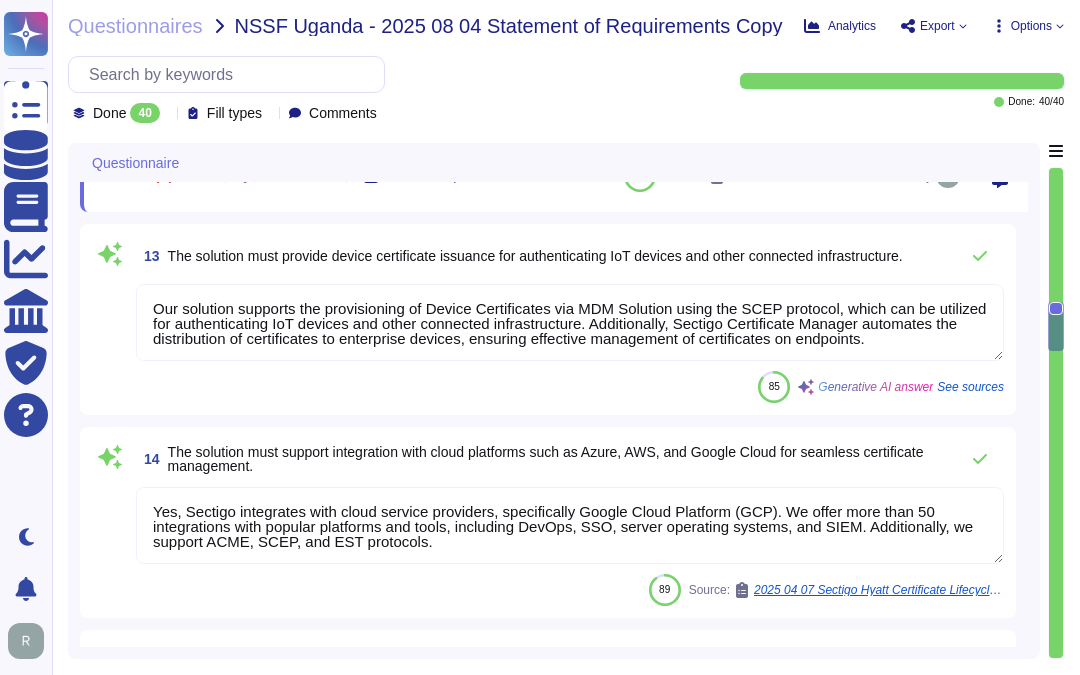 type on "Our solution ensures end-to-end encryption capabilities for corporate communications and sensitive data. We utilize end-to-end encryption protocols whenever technically possible, and private keys are transmitted using end-to-end encryption. Additionally, we enforce encryption using secure protocols like TLS 1.2 or higher for data in transit and AES-256 for data at rest, ensuring that all sensitive information is adequately protected against unauthorized access and disclosure." 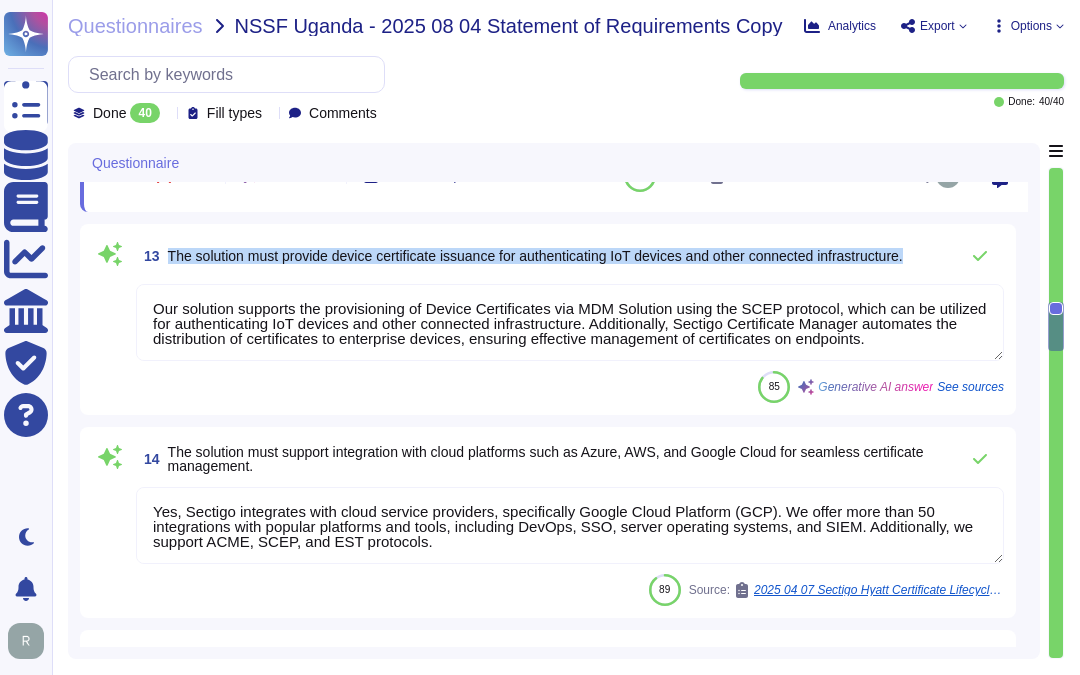 drag, startPoint x: 167, startPoint y: 256, endPoint x: 932, endPoint y: 258, distance: 765.0026 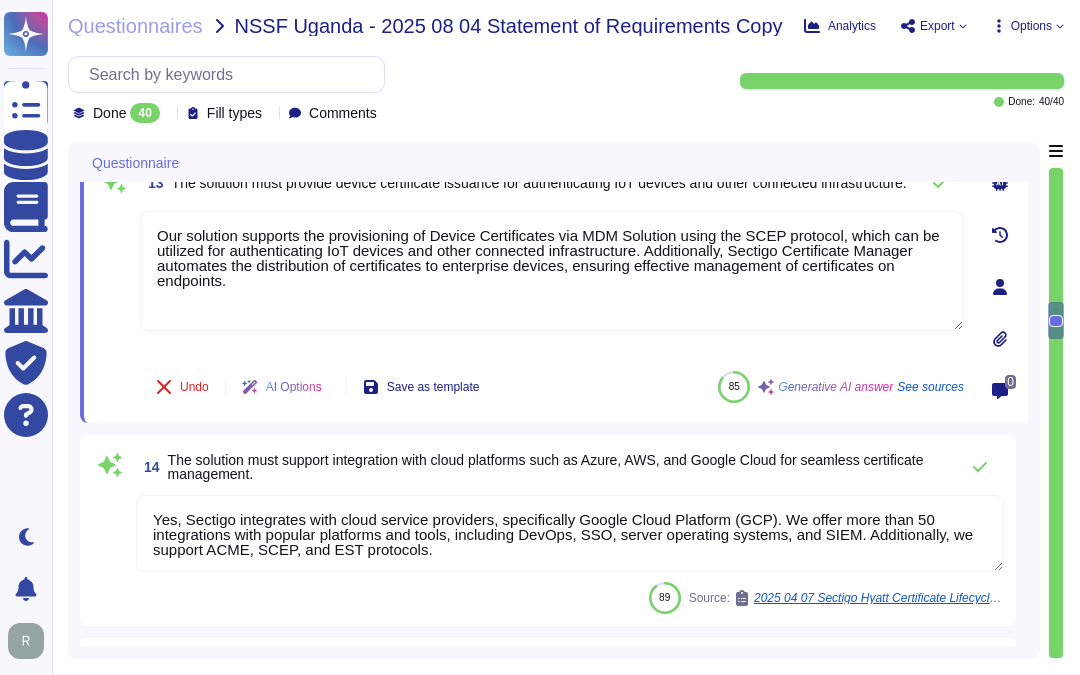 scroll, scrollTop: 2284, scrollLeft: 0, axis: vertical 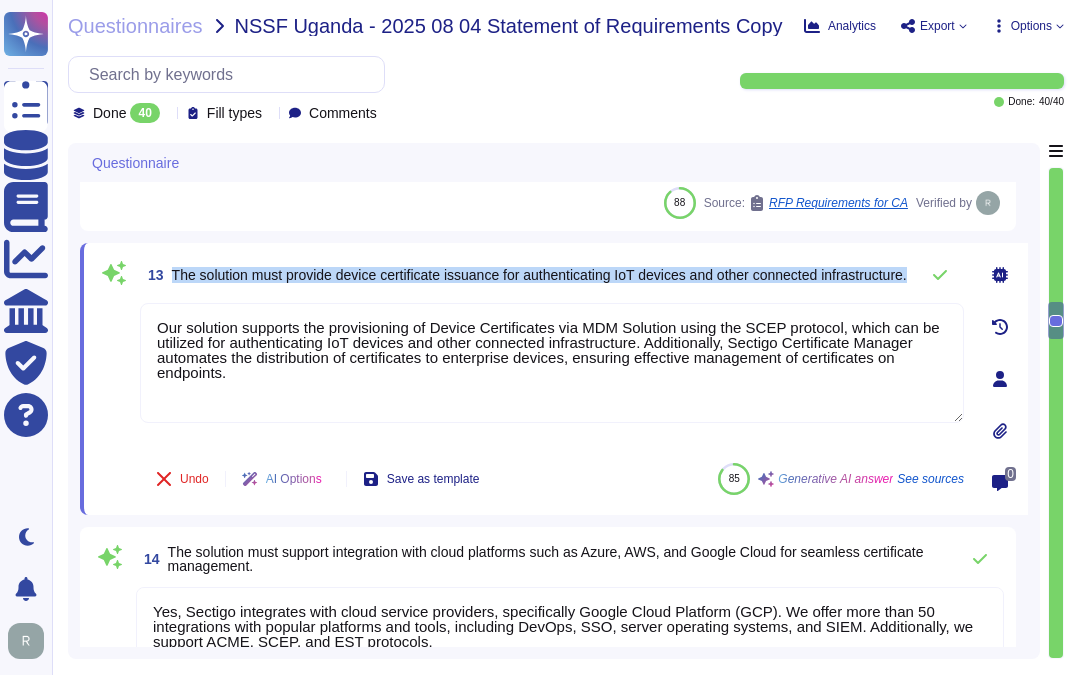 drag, startPoint x: 172, startPoint y: 270, endPoint x: 326, endPoint y: 287, distance: 154.93547 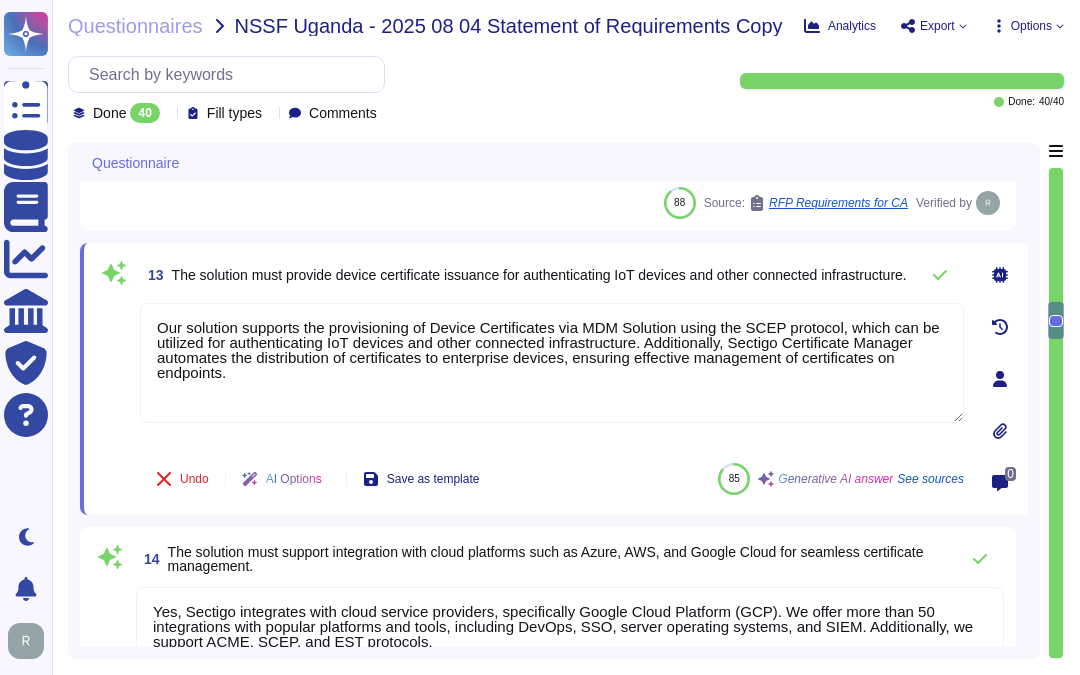 drag, startPoint x: 254, startPoint y: 384, endPoint x: 91, endPoint y: 296, distance: 185.23769 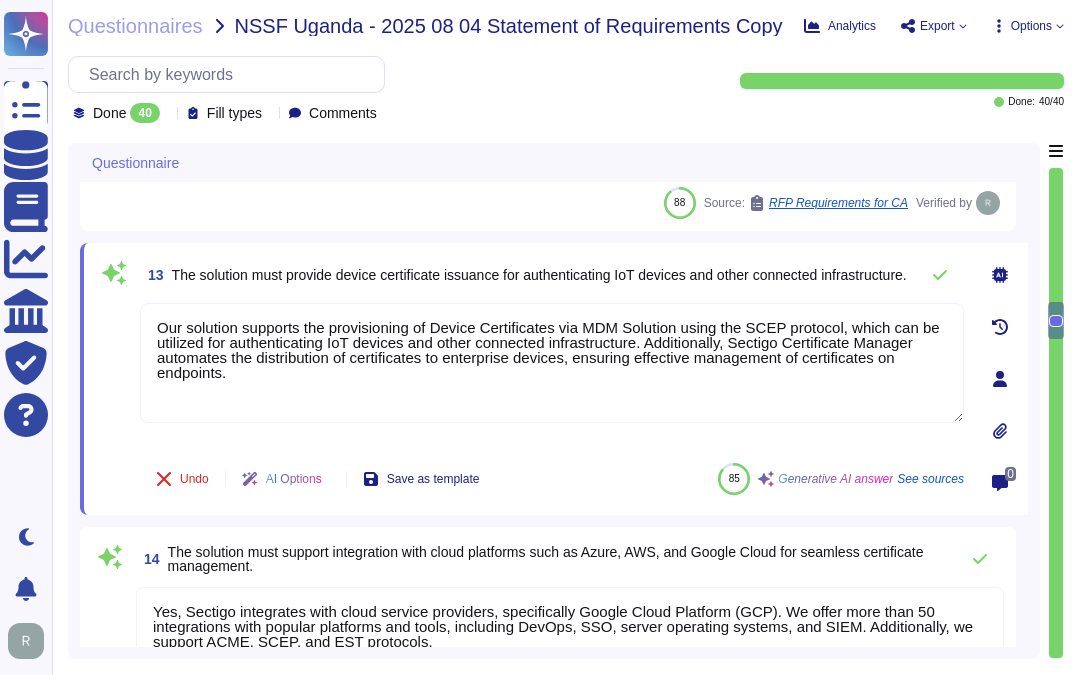 paste on "is specifically design" 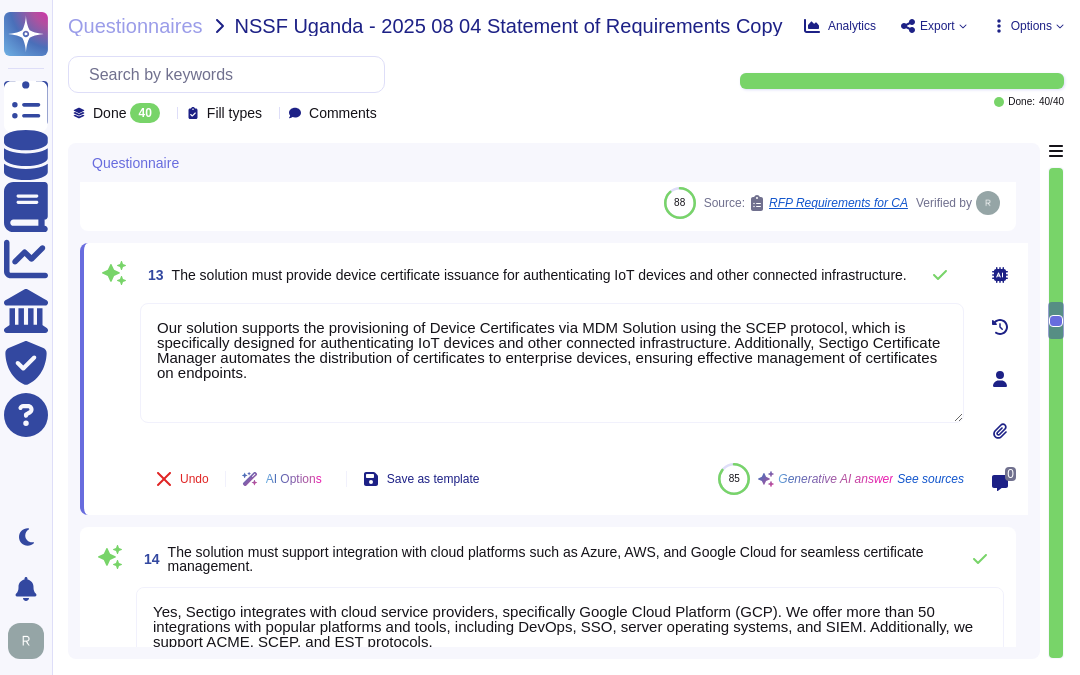 type on "Our solution supports the provisioning of Device Certificates via MDM Solution using the SCEP protocol, which is specifically designed for authenticating IoT devices and other connected infrastructure. Additionally, Sectigo Certificate Manager automates the distribution of certificates to enterprise devices, ensuring effective management of certificates on endpoints." 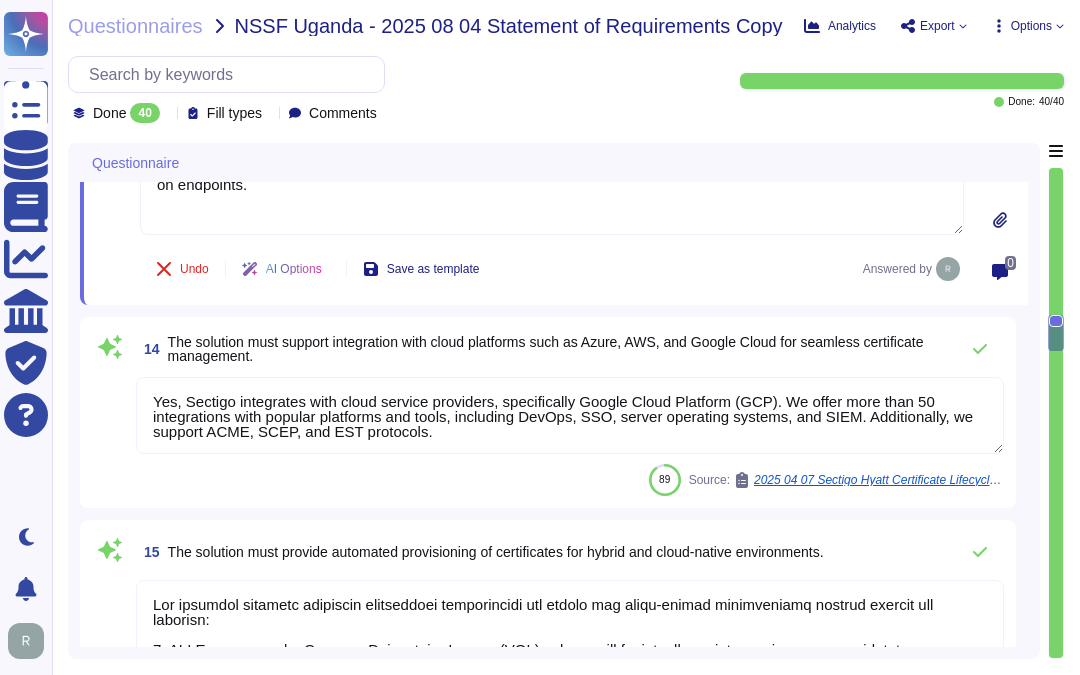 type on "Our solution ensures end-to-end encryption capabilities for corporate communications and sensitive data. We utilize end-to-end encryption protocols whenever technically possible, and private keys are transmitted using end-to-end encryption. Additionally, we enforce encryption using secure protocols like TLS 1.2 or higher for data in transit and AES-256 for data at rest, ensuring that all sensitive information is adequately protected against unauthorized access and disclosure." 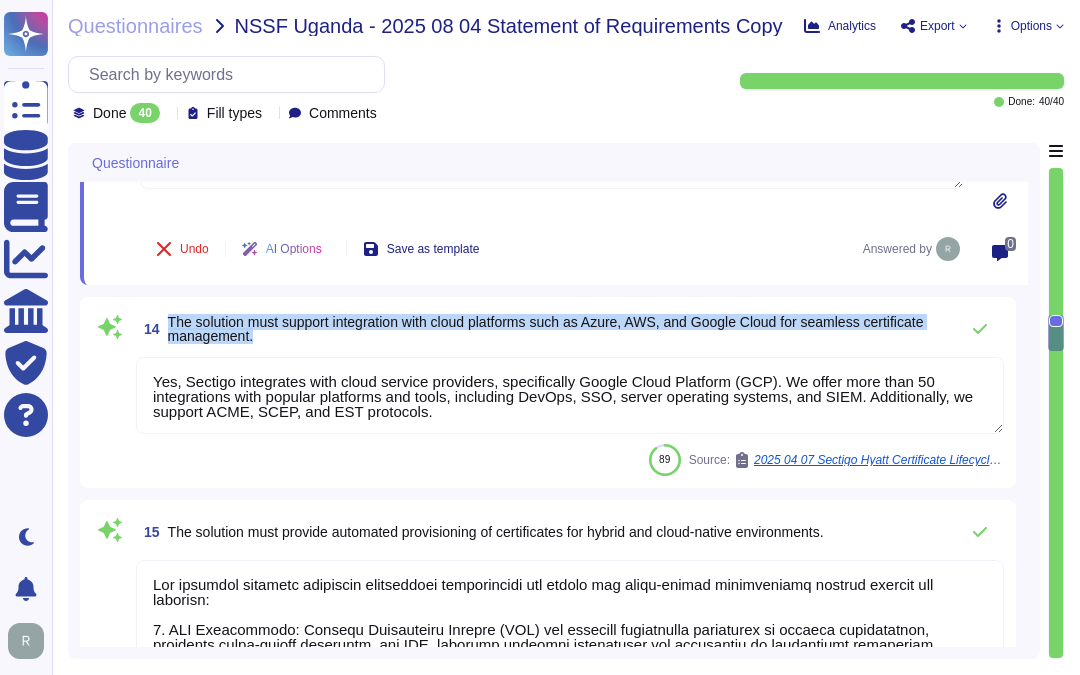 drag, startPoint x: 168, startPoint y: 315, endPoint x: 288, endPoint y: 330, distance: 120.93387 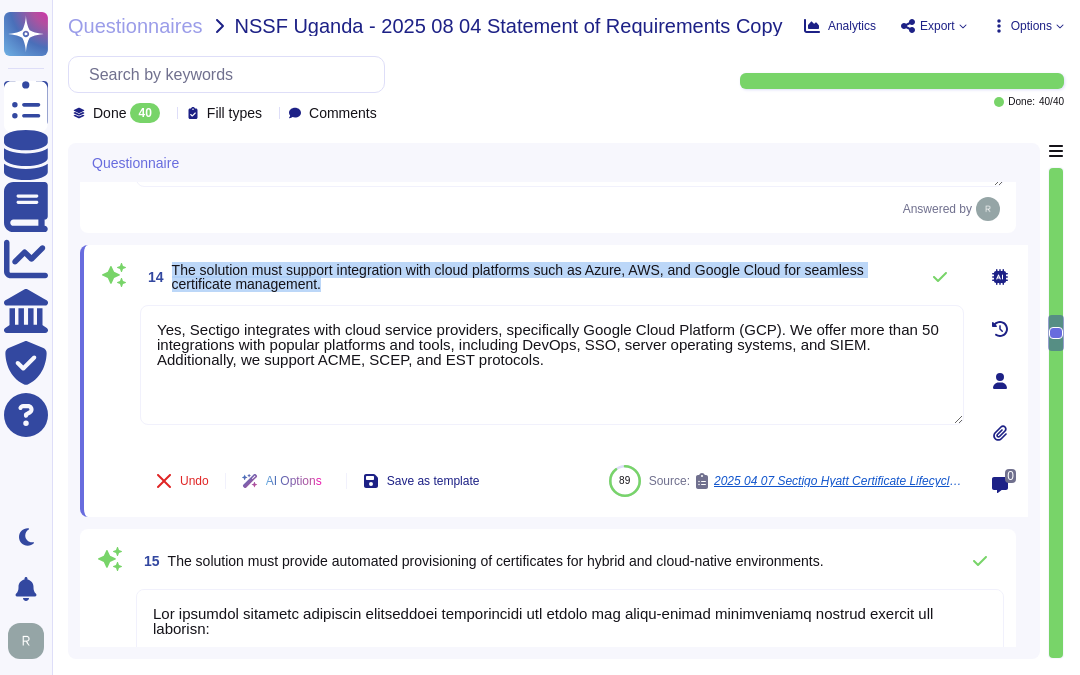 drag, startPoint x: 173, startPoint y: 274, endPoint x: 381, endPoint y: 287, distance: 208.40585 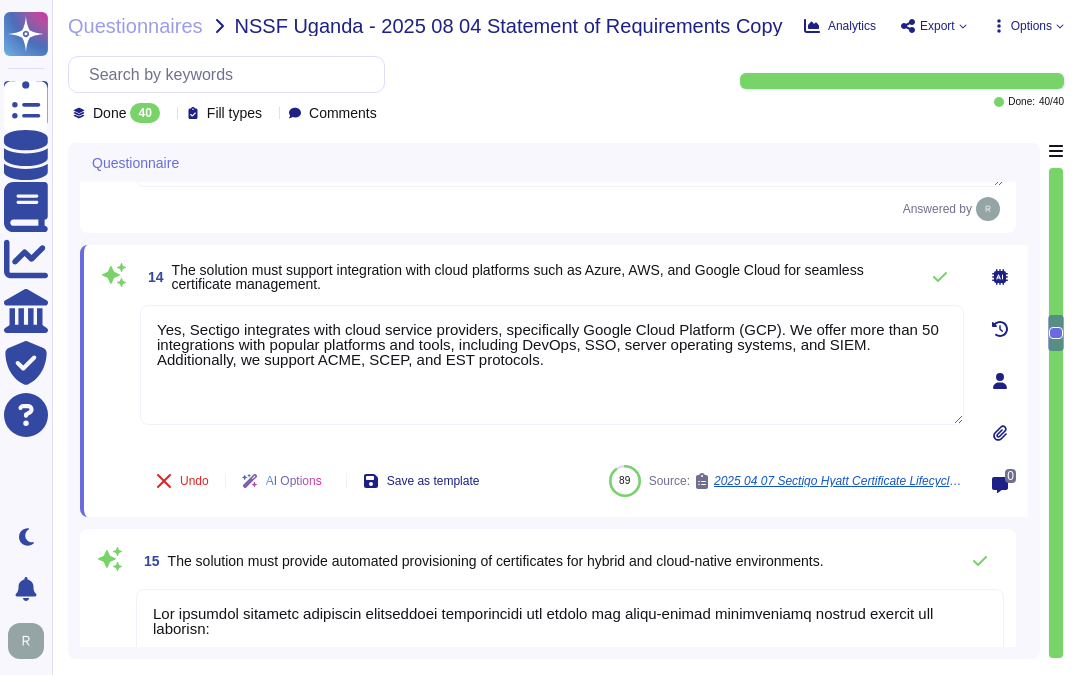 drag, startPoint x: 776, startPoint y: 337, endPoint x: 108, endPoint y: 312, distance: 668.46765 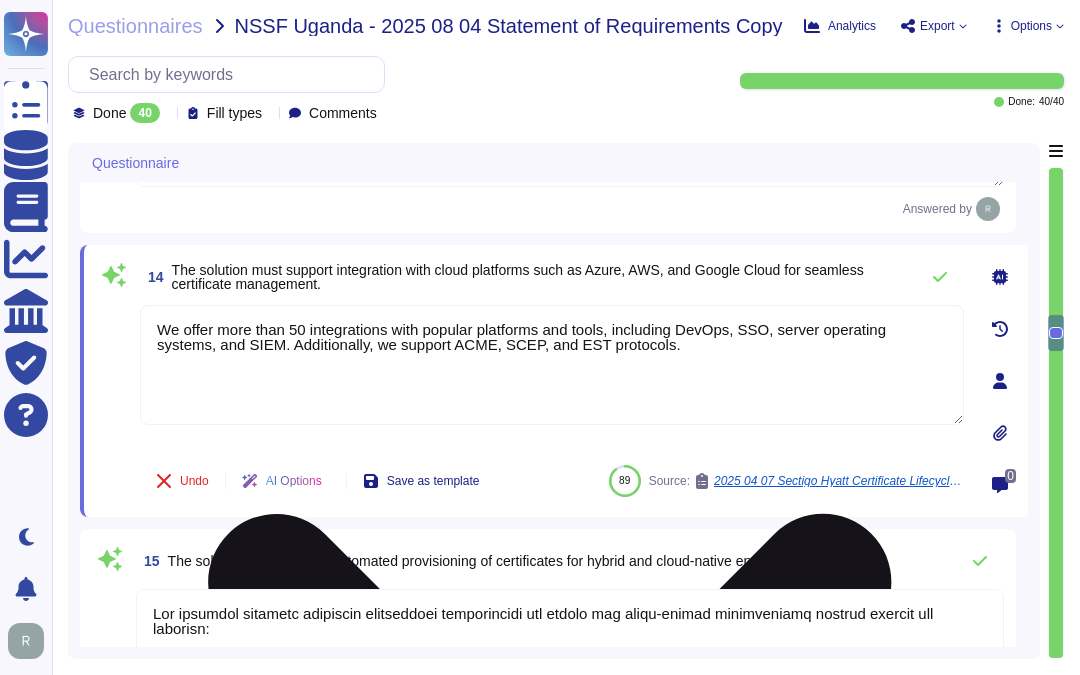 drag, startPoint x: 613, startPoint y: 336, endPoint x: 701, endPoint y: 377, distance: 97.082436 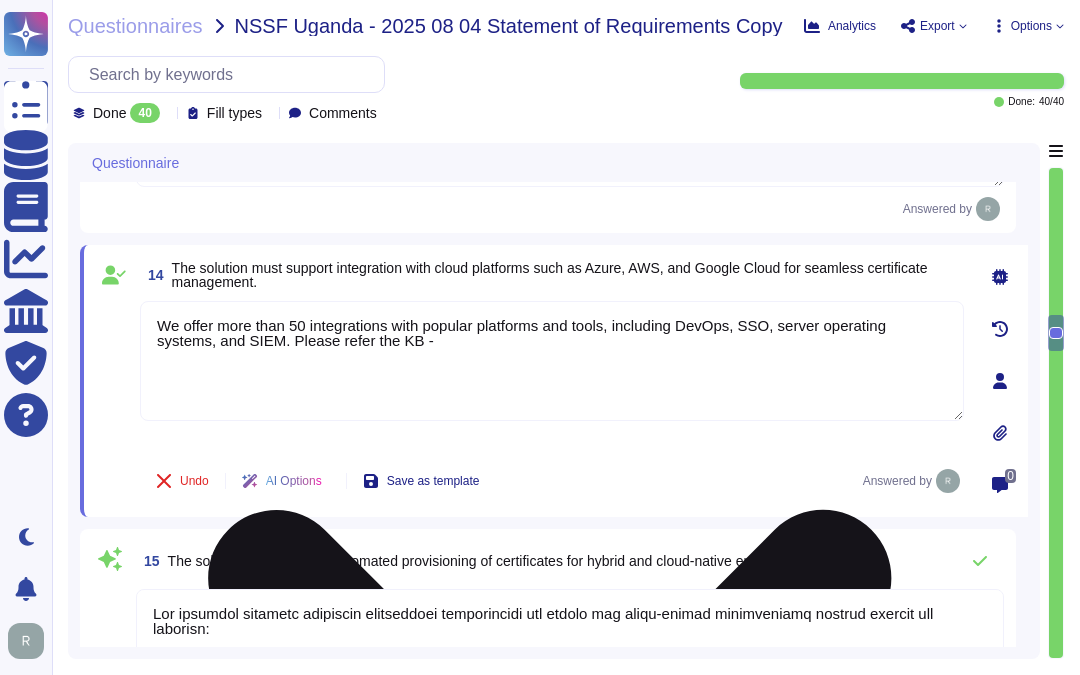 click on "We offer more than 50 integrations with popular platforms and tools, including DevOps, SSO, server operating systems, and SIEM. Please refer the KB -" at bounding box center [552, 361] 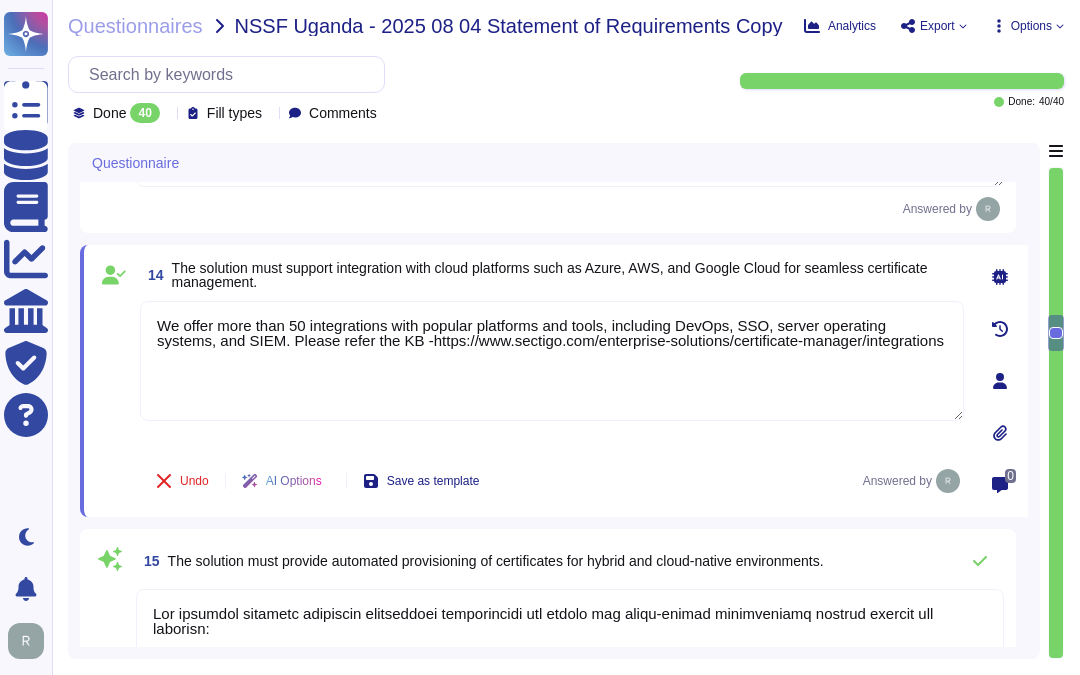 type on "We offer more than 50 integrations with popular platforms and tools, including DevOps, SSO, server operating systems, and SIEM. Please refer the KB -https://www.sectigo.com/enterprise-solutions/certificate-manager/integrations" 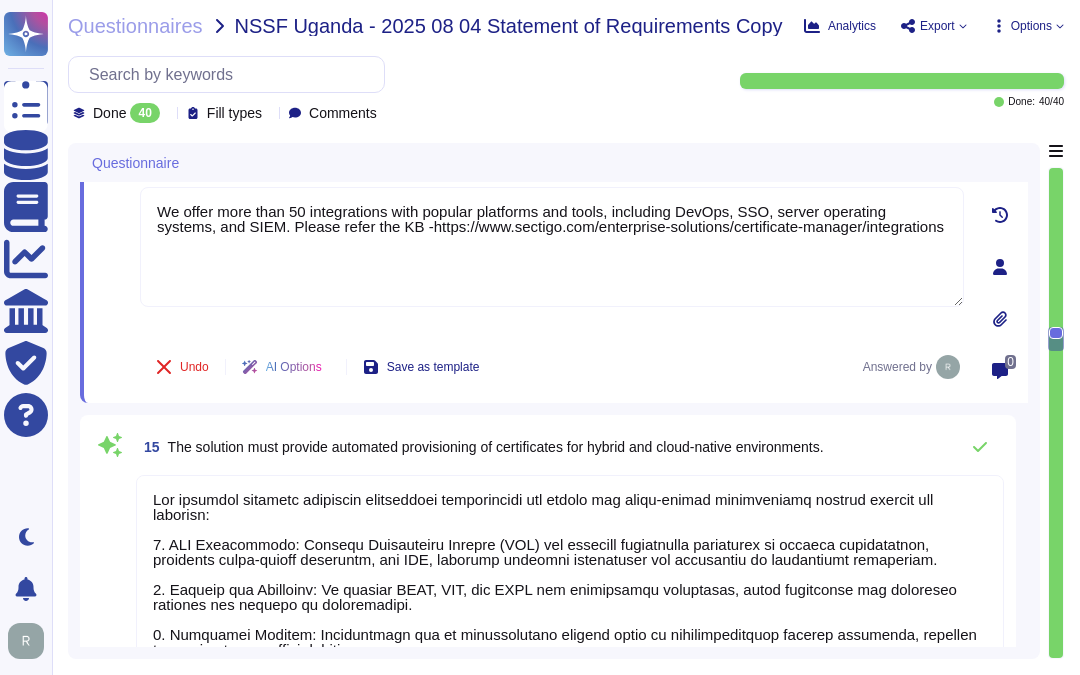 type on "Our solution provides comprehensive TLS/SSL certificate management to secure data in transit across web applications and services. We utilize TLS 1.2 or higher for all communications, ensuring that data is encrypted during transmission. Additionally, we support the management of both public and private TLS certificates, and we implement strong access controls, including multi-factor authentication, to protect user accounts. Our commitment to secure protocols and encryption effectively addresses the risks associated with data transmission." 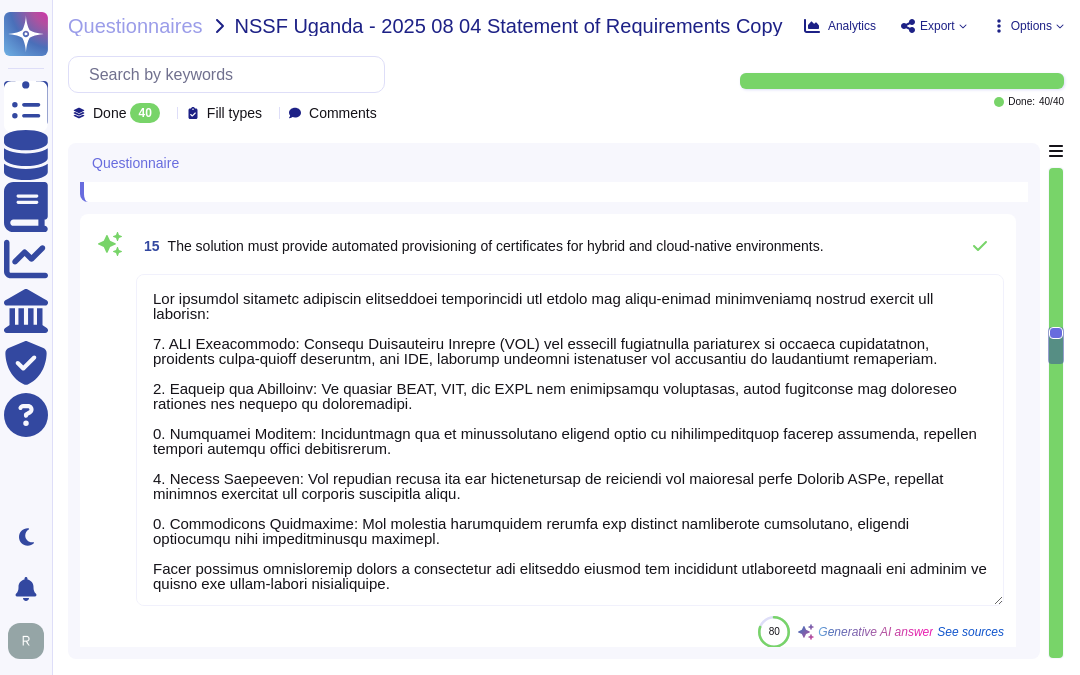 scroll, scrollTop: 2840, scrollLeft: 0, axis: vertical 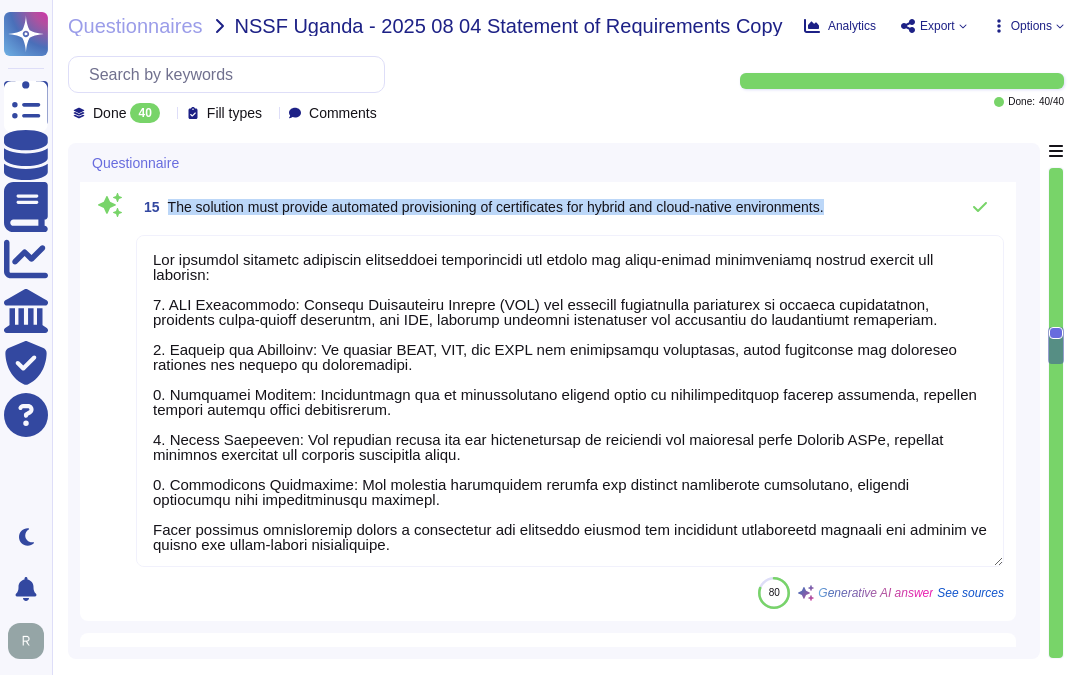 drag, startPoint x: 167, startPoint y: 203, endPoint x: 863, endPoint y: 213, distance: 696.07184 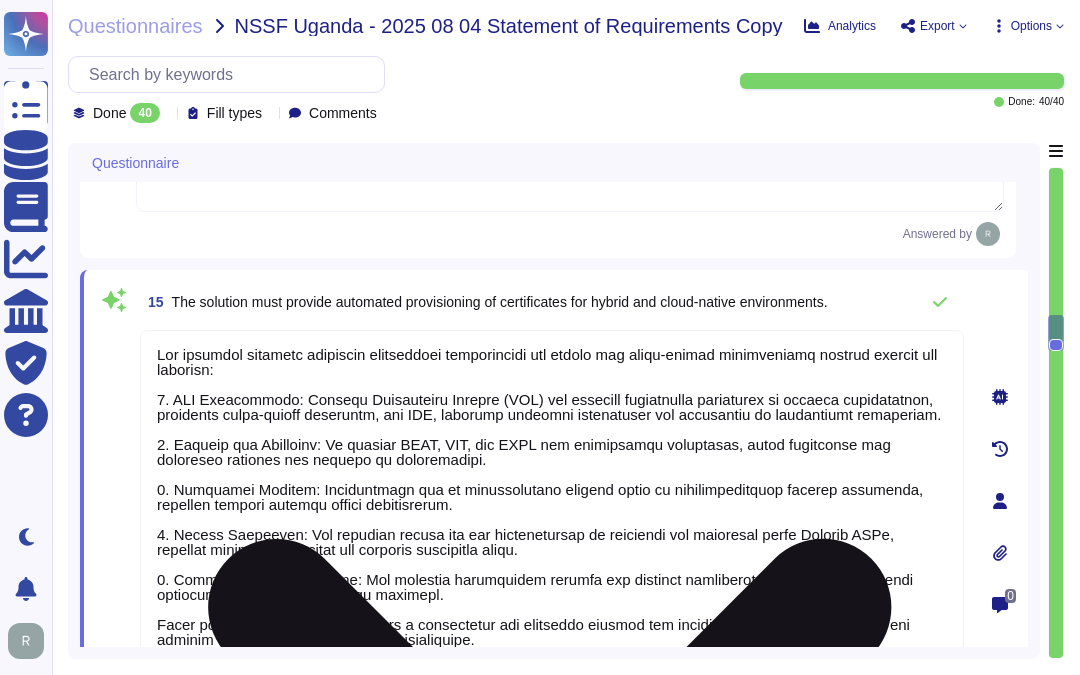type on "Sectigo SCM Enterprise supports the issuance of Code Signing certificates, which includes the capability for key pair generation and the signing process. This allows for code signing for software and firmware for both internal and external use." 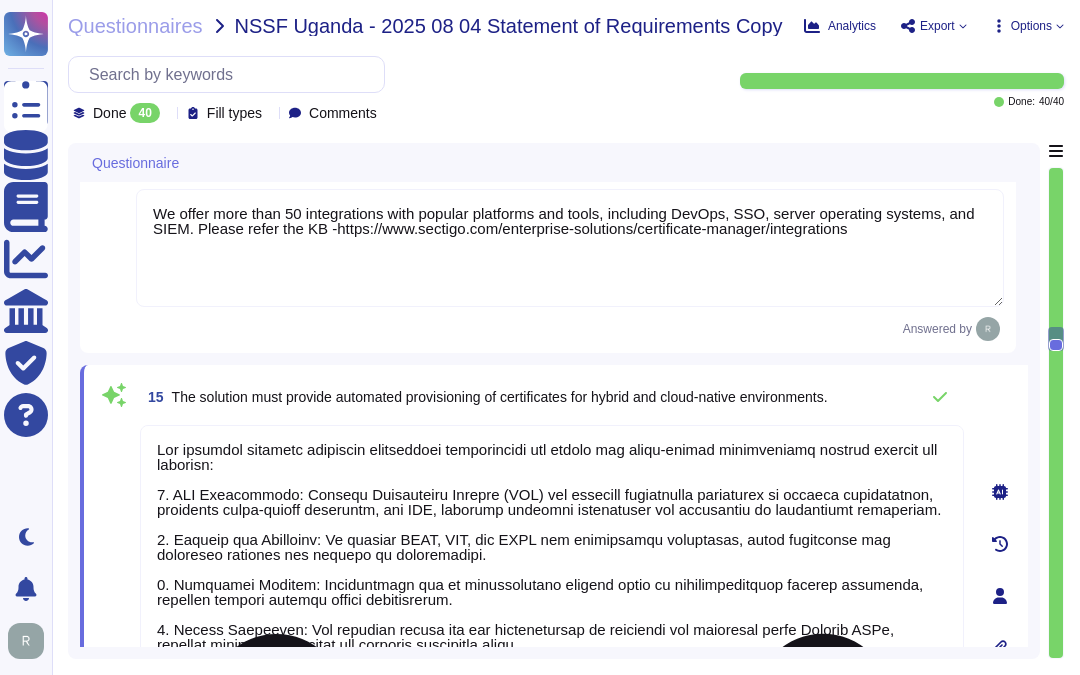 type on "Our solution provides comprehensive TLS/SSL certificate management to secure data in transit across web applications and services. We utilize TLS 1.2 or higher for all communications, ensuring that data is encrypted during transmission. Additionally, we support the management of both public and private TLS certificates, and we implement strong access controls, including multi-factor authentication, to protect user accounts. Our commitment to secure protocols and encryption effectively addresses the risks associated with data transmission." 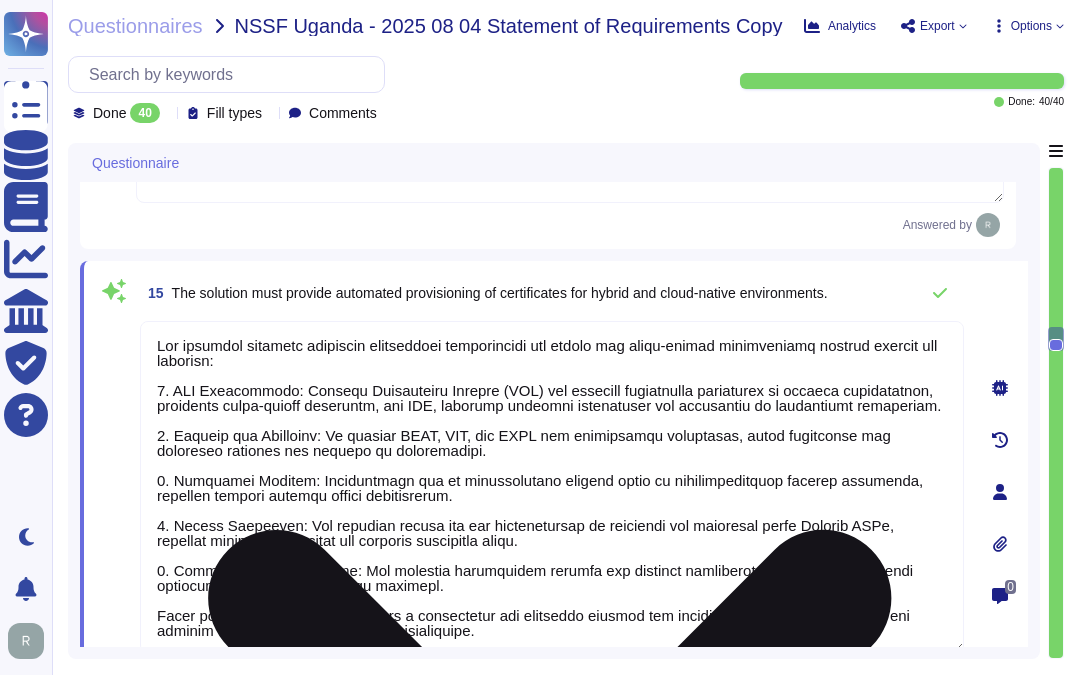 type on "Our solution employs strong encryption mechanisms to securely protect sensitive data at rest. Specifically, we utilize AES-256 encryption for all customer data at rest, including backups, application data, and confidential information. Additionally, we adhere to proven standard algorithms such as RSA and ECDSA as the basis of our encryption technologies. Full-disk encryption is also enabled for all systems storing or processing scoped data, providing an additional layer of security." 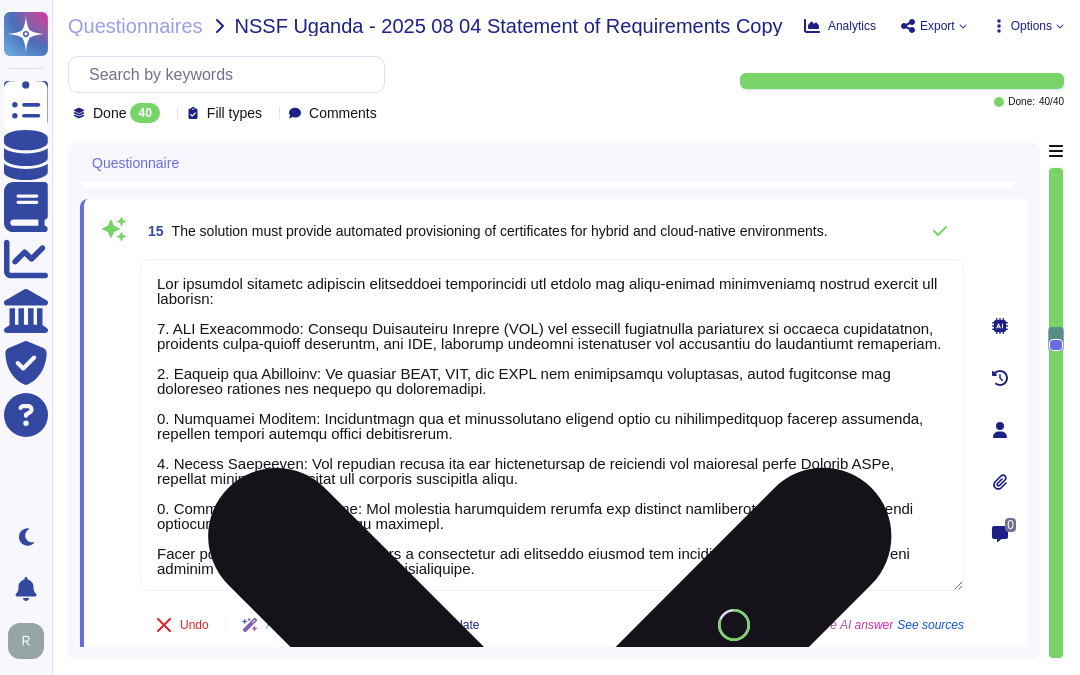 scroll, scrollTop: 2673, scrollLeft: 0, axis: vertical 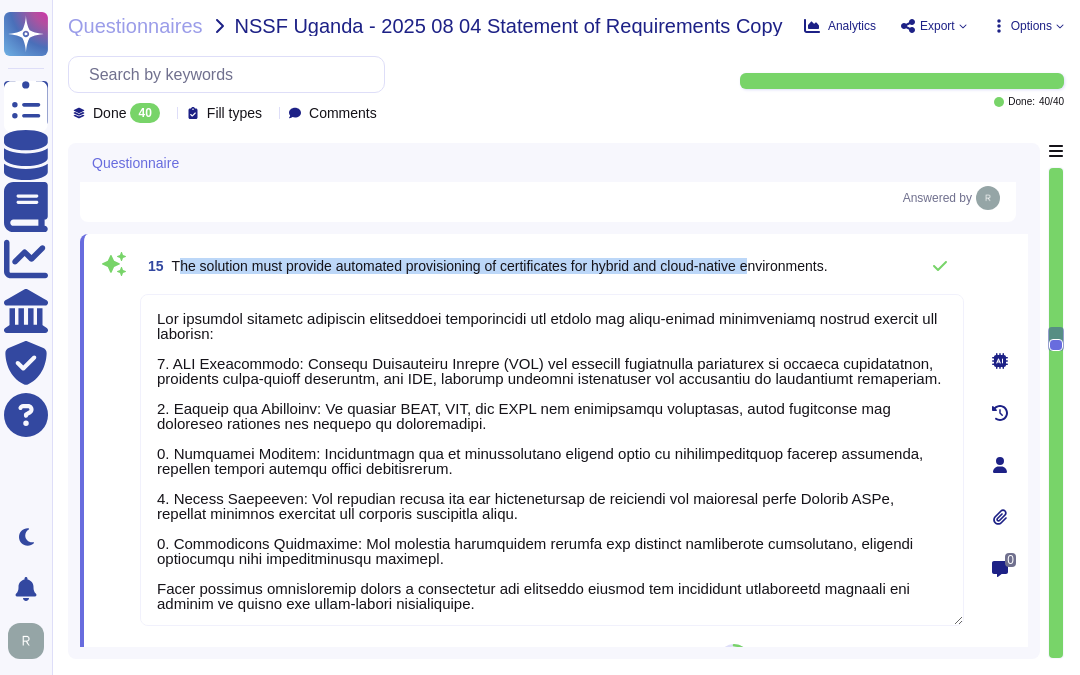 drag, startPoint x: 175, startPoint y: 272, endPoint x: 773, endPoint y: 273, distance: 598.00085 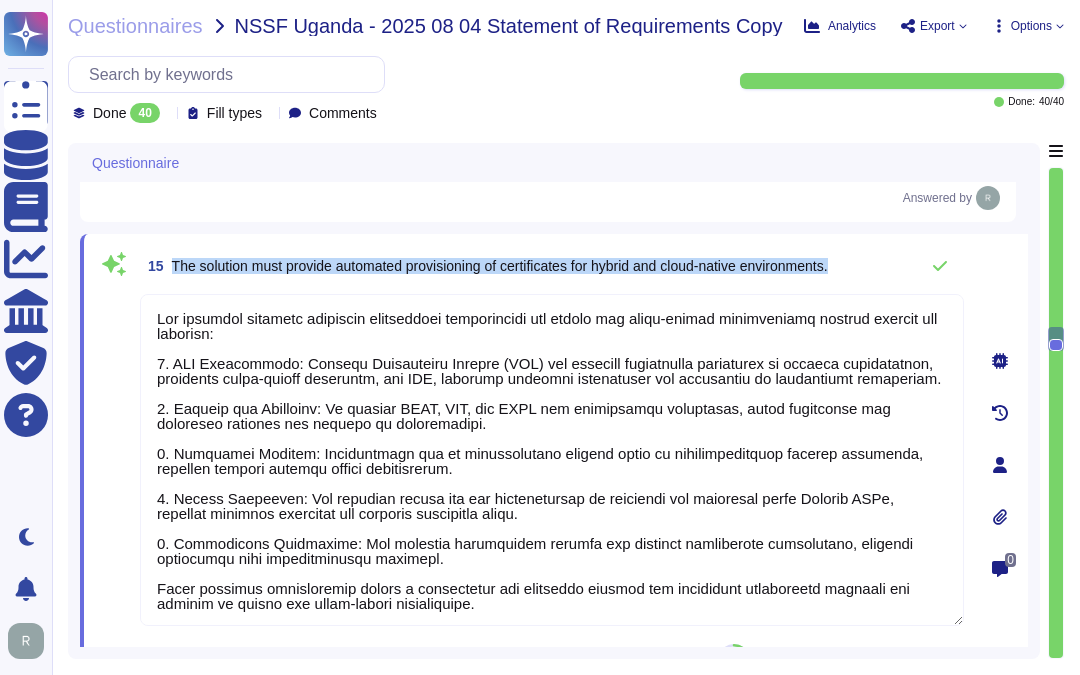 drag, startPoint x: 173, startPoint y: 272, endPoint x: 888, endPoint y: 285, distance: 715.11816 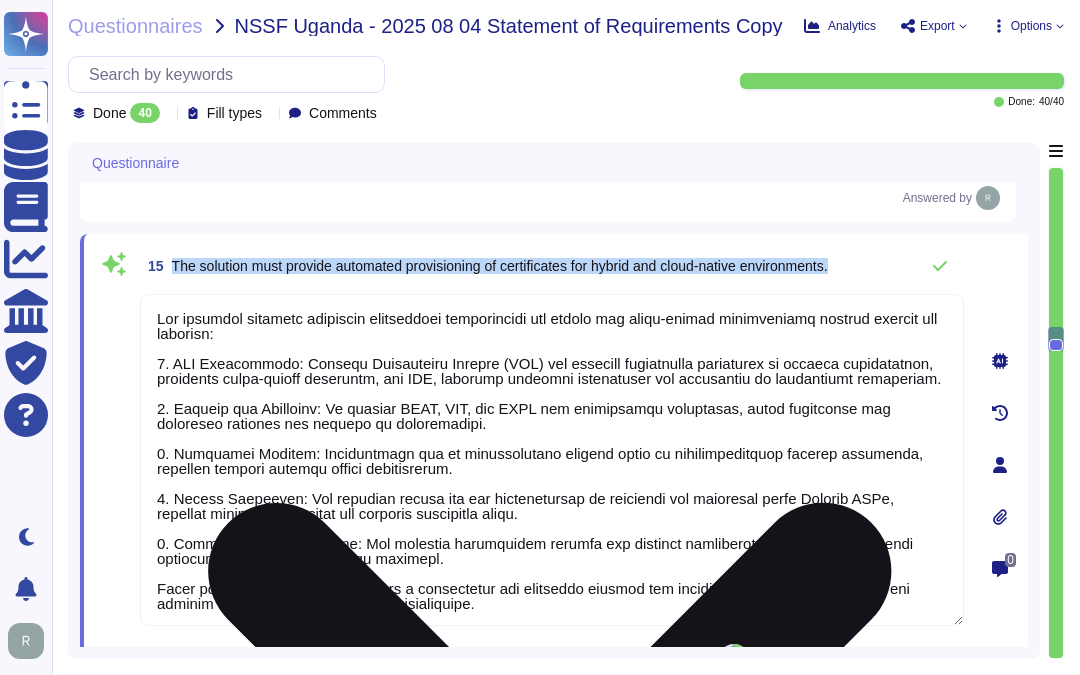scroll, scrollTop: 2, scrollLeft: 0, axis: vertical 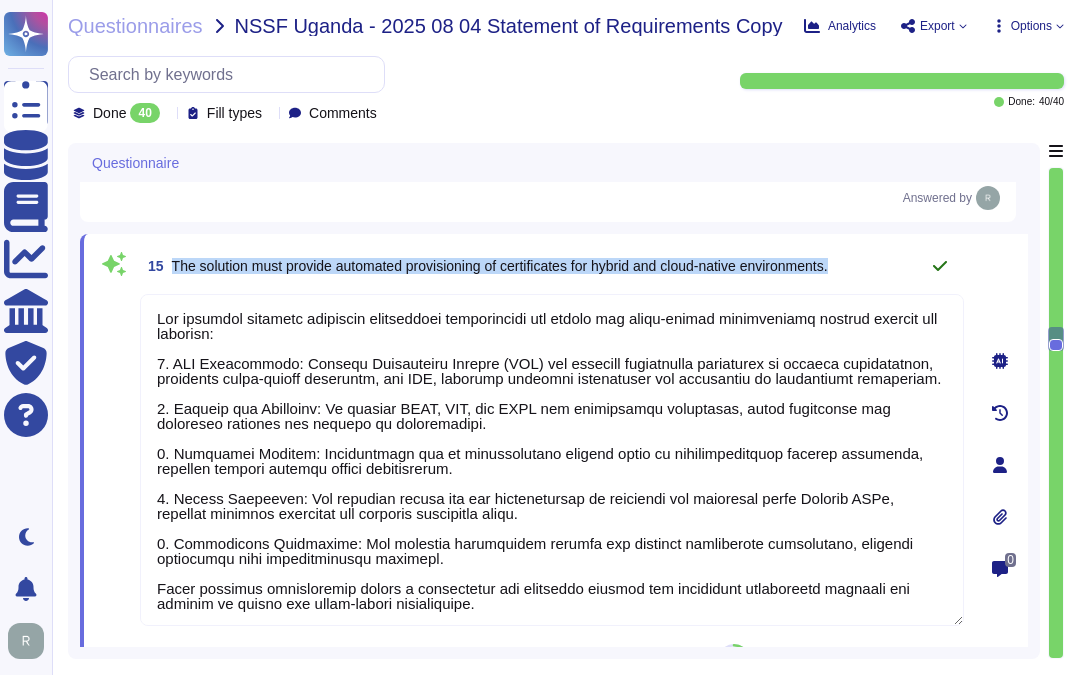 click 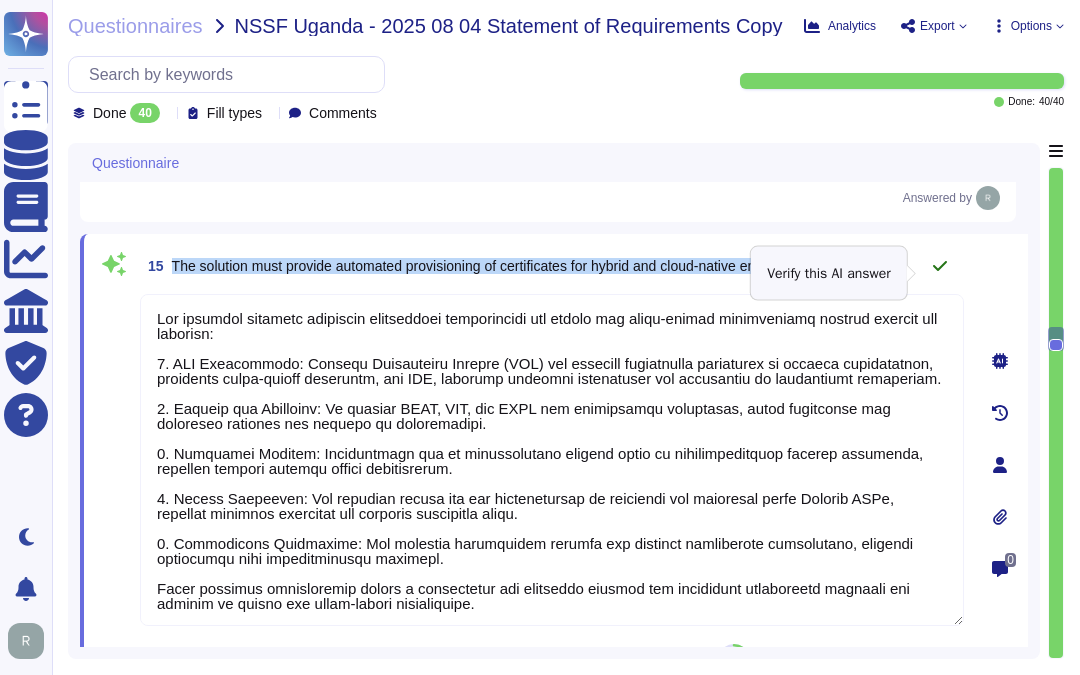 click 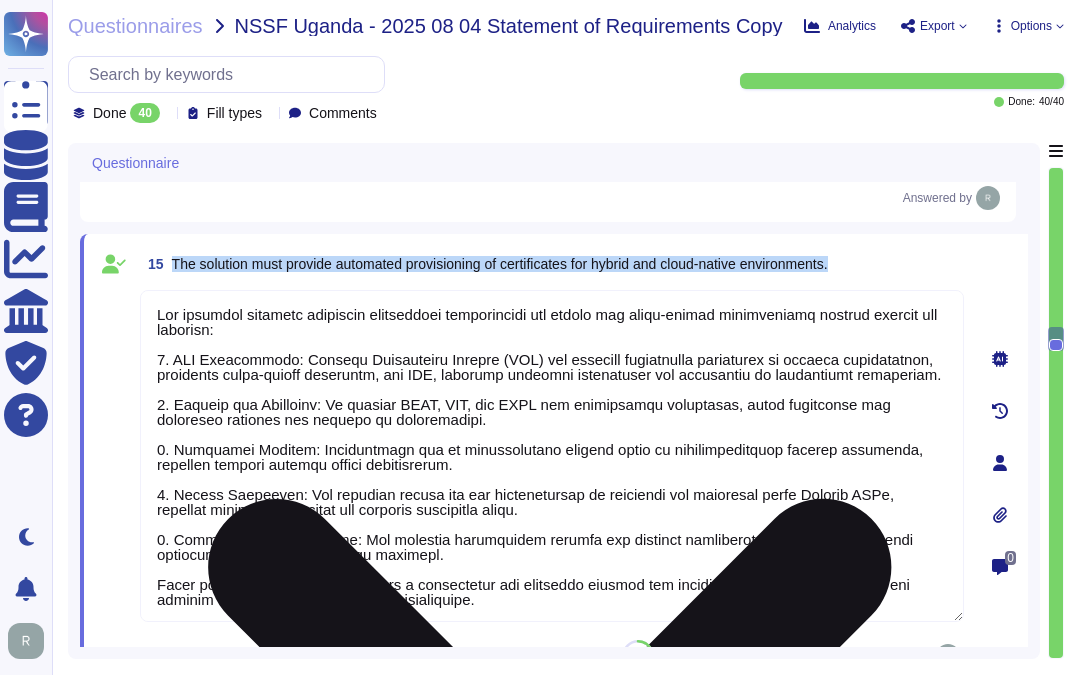 scroll, scrollTop: 2, scrollLeft: 0, axis: vertical 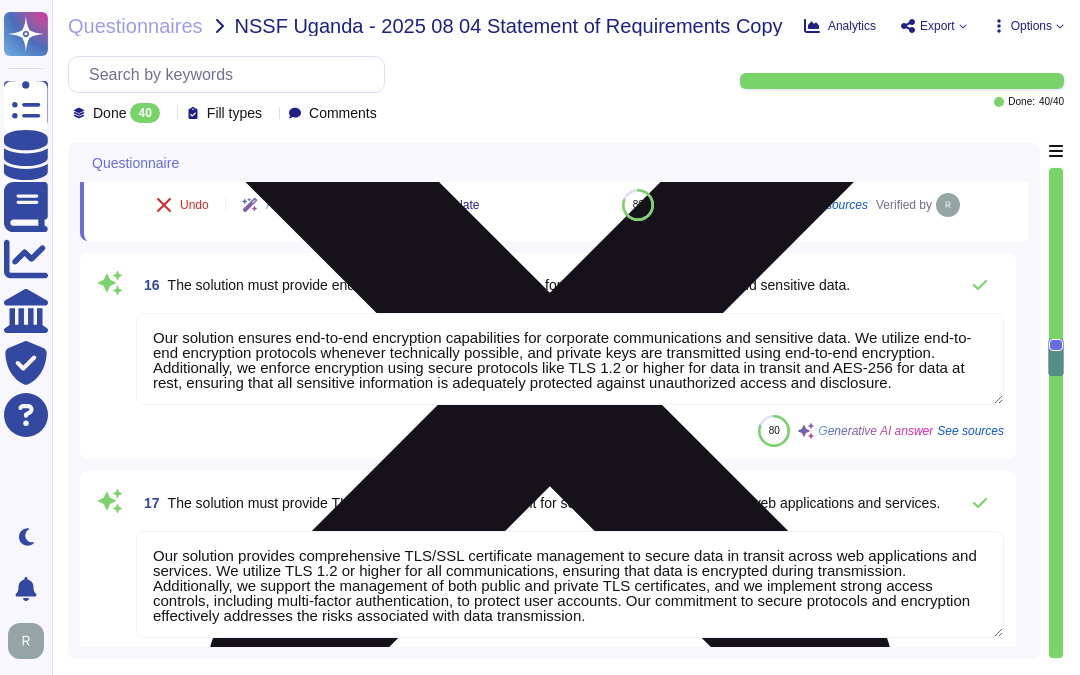 type on "Sectigo provides robust customization options that include the ability to change policies, templates, workflows, and automation rules to ensure compliance with industry security standards. Administrators can create automation profiles that serve as templates for automated certificate requests, allowing for the configuration of certificate types and the auto-renewal process. The use of Sectigo APIs enables the customization of workflows, ensuring that automation profiles can be tailored to meet specific organizational needs. This flexibility supports the enforcement of company policies on certificate issuance and renewal, ensuring compliance with both internal standards and industry regulations." 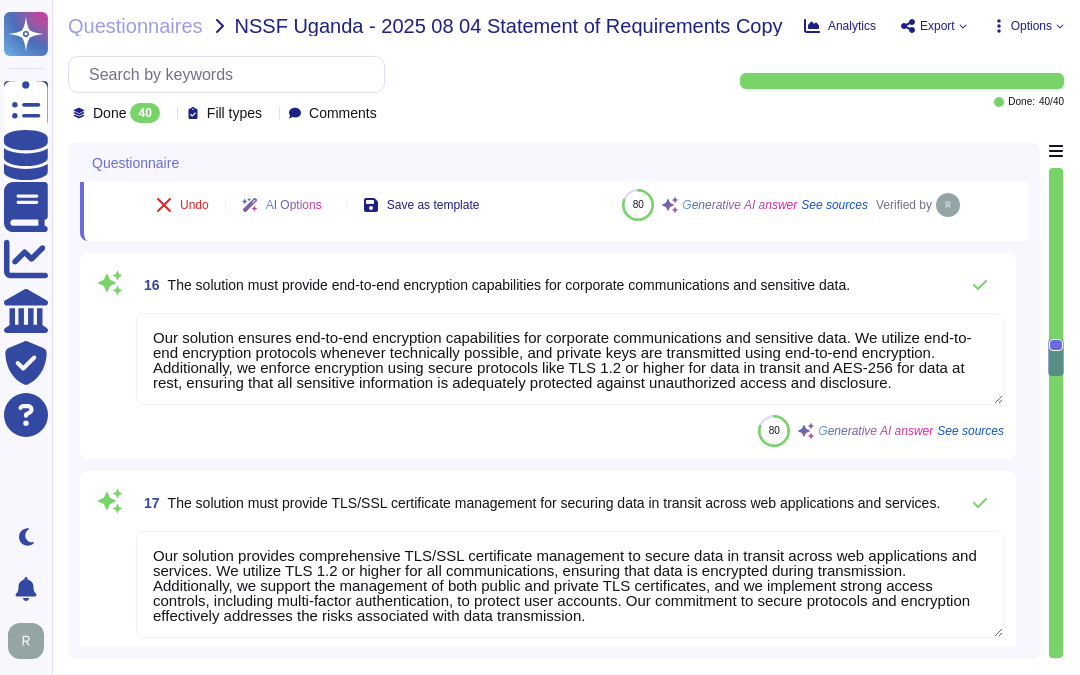 scroll, scrollTop: 3117, scrollLeft: 0, axis: vertical 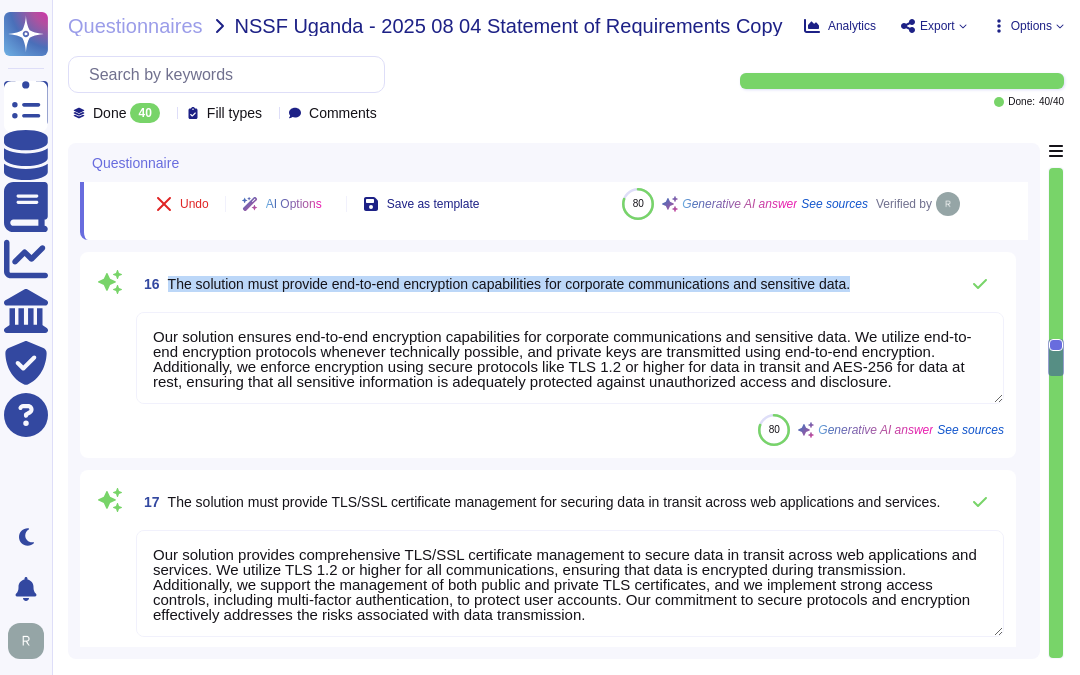 drag, startPoint x: 167, startPoint y: 282, endPoint x: 880, endPoint y: 290, distance: 713.04486 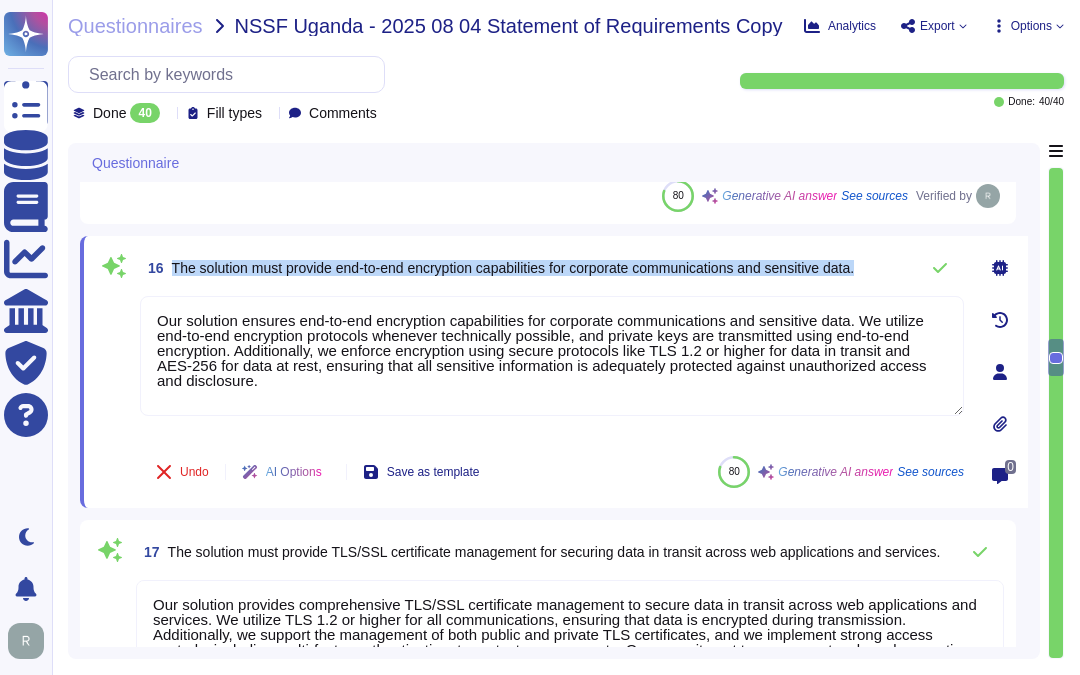 drag, startPoint x: 172, startPoint y: 266, endPoint x: 887, endPoint y: 268, distance: 715.0028 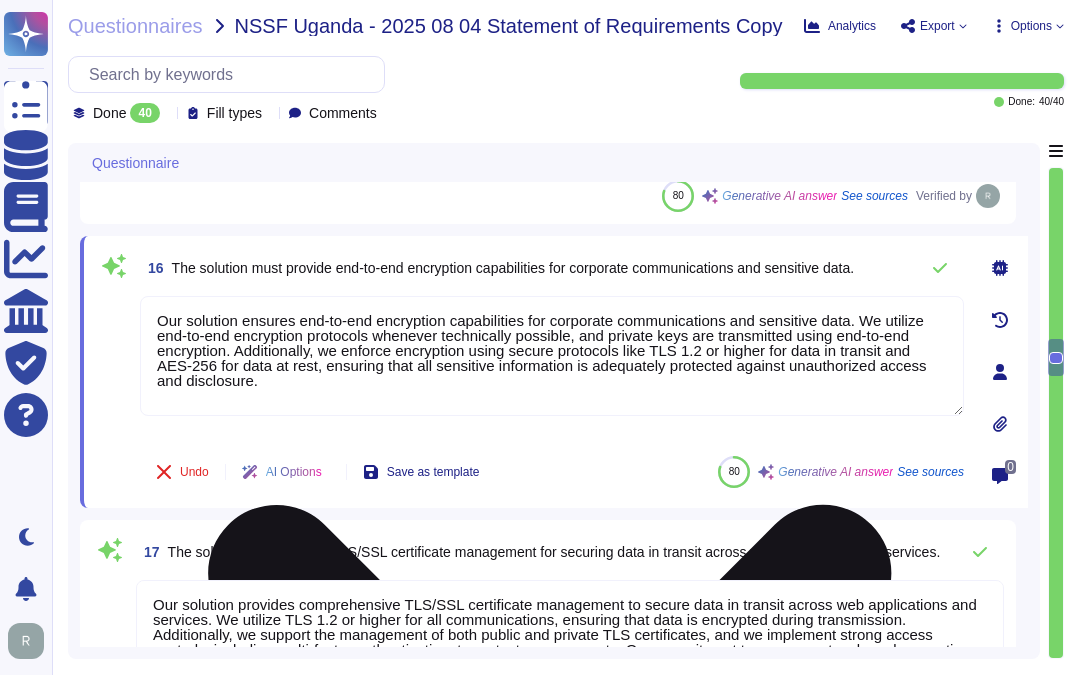 click on "Our solution ensures end-to-end encryption capabilities for corporate communications and sensitive data. We utilize end-to-end encryption protocols whenever technically possible, and private keys are transmitted using end-to-end encryption. Additionally, we enforce encryption using secure protocols like TLS 1.2 or higher for data in transit and AES-256 for data at rest, ensuring that all sensitive information is adequately protected against unauthorized access and disclosure." at bounding box center [552, 356] 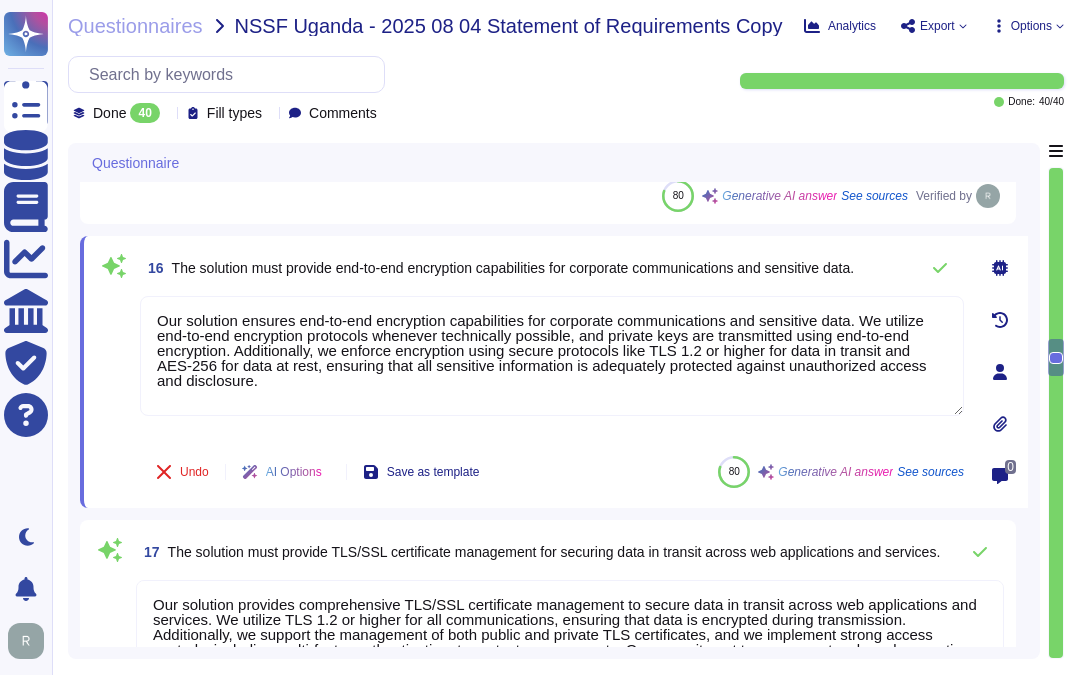 click on "The solution must provide end-to-end encryption capabilities for corporate communications and sensitive data." at bounding box center [513, 268] 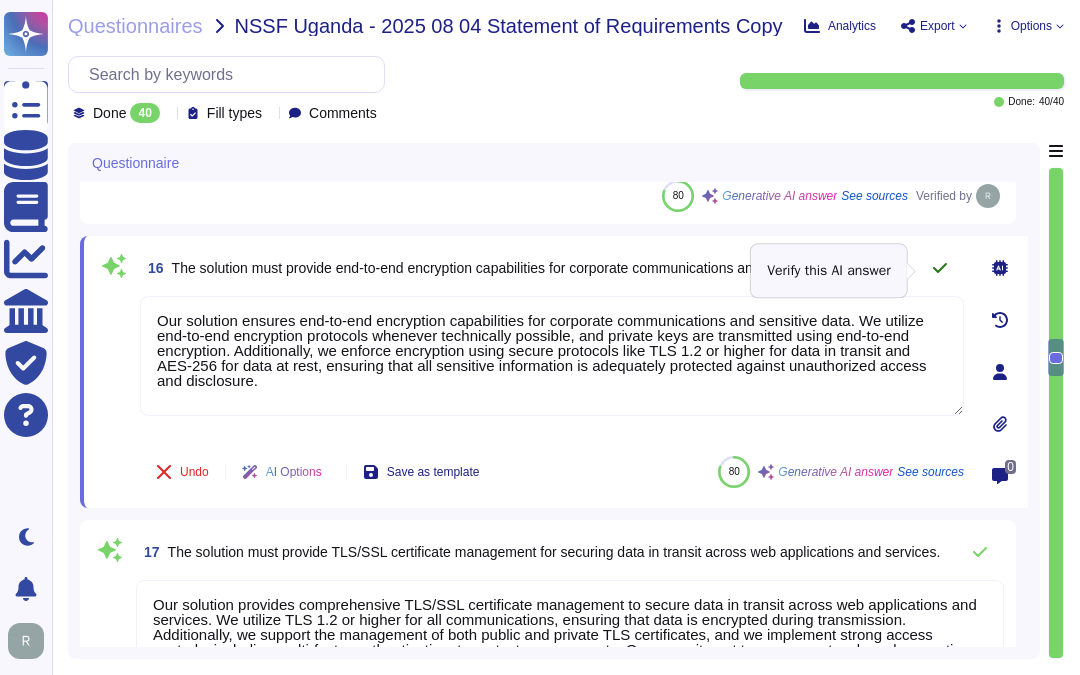 click 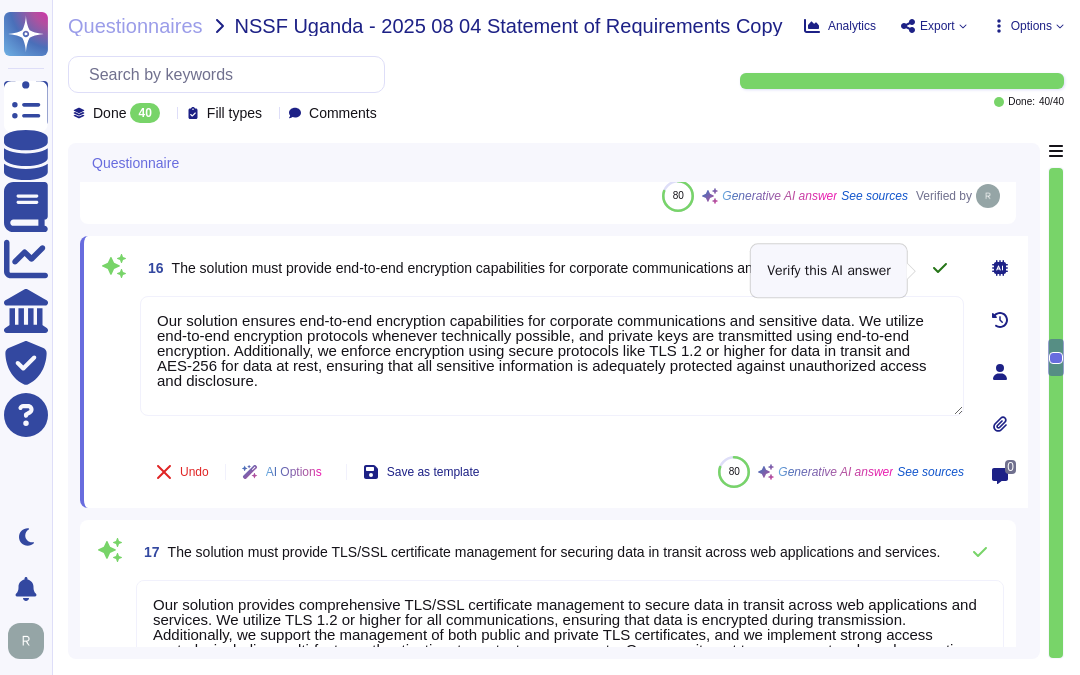 click 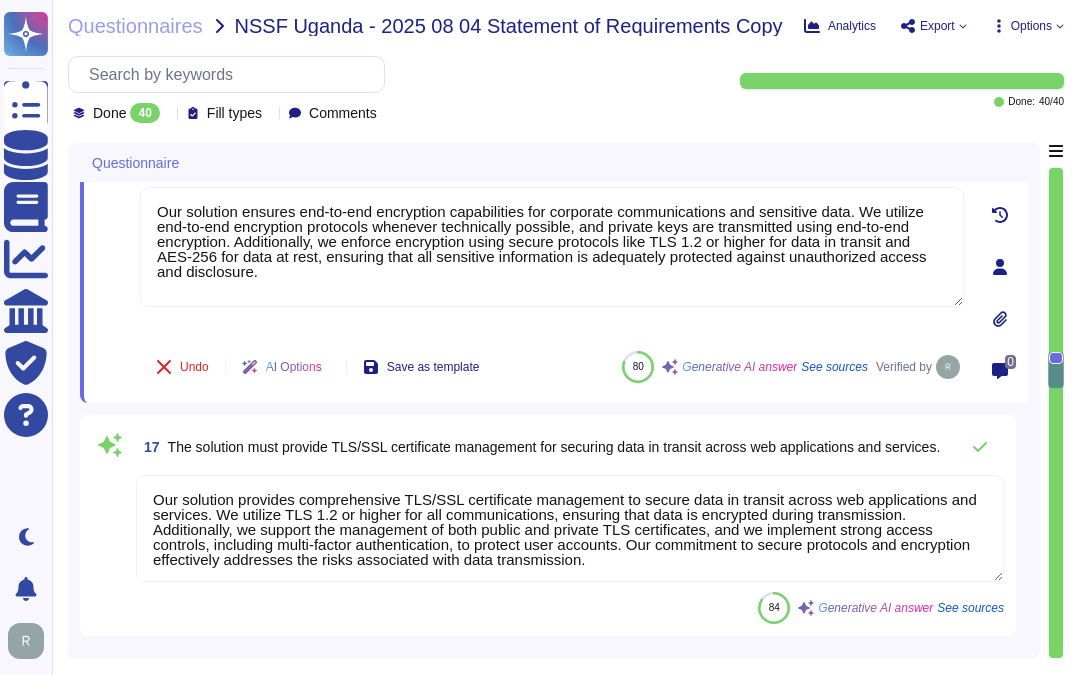 scroll, scrollTop: 3340, scrollLeft: 0, axis: vertical 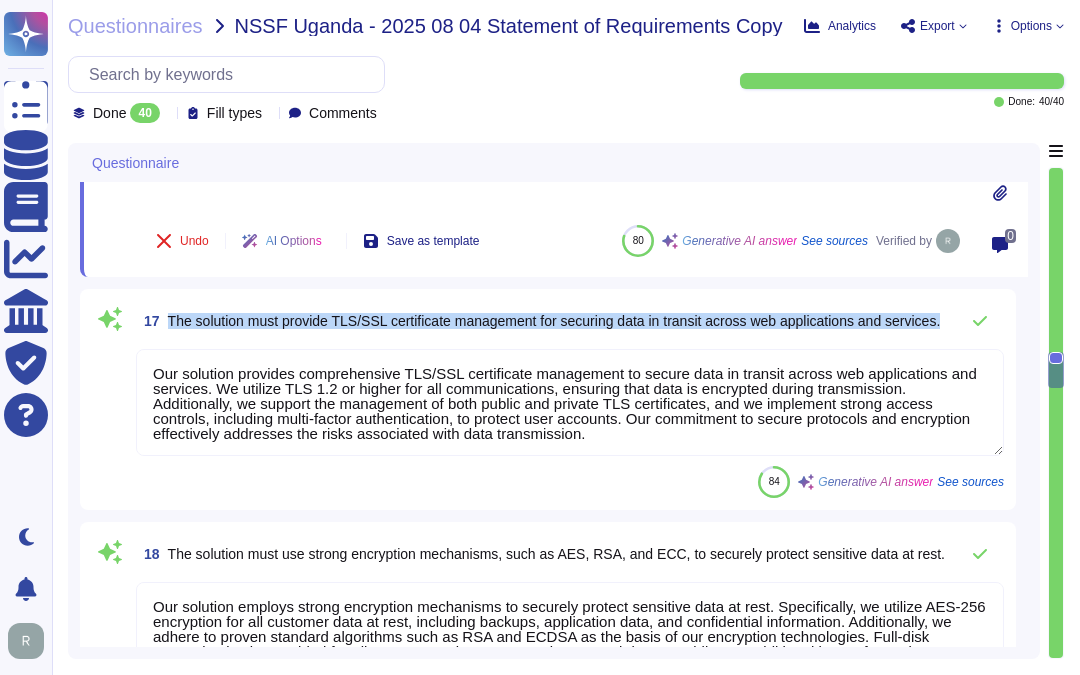 drag, startPoint x: 168, startPoint y: 306, endPoint x: 264, endPoint y: 333, distance: 99.724625 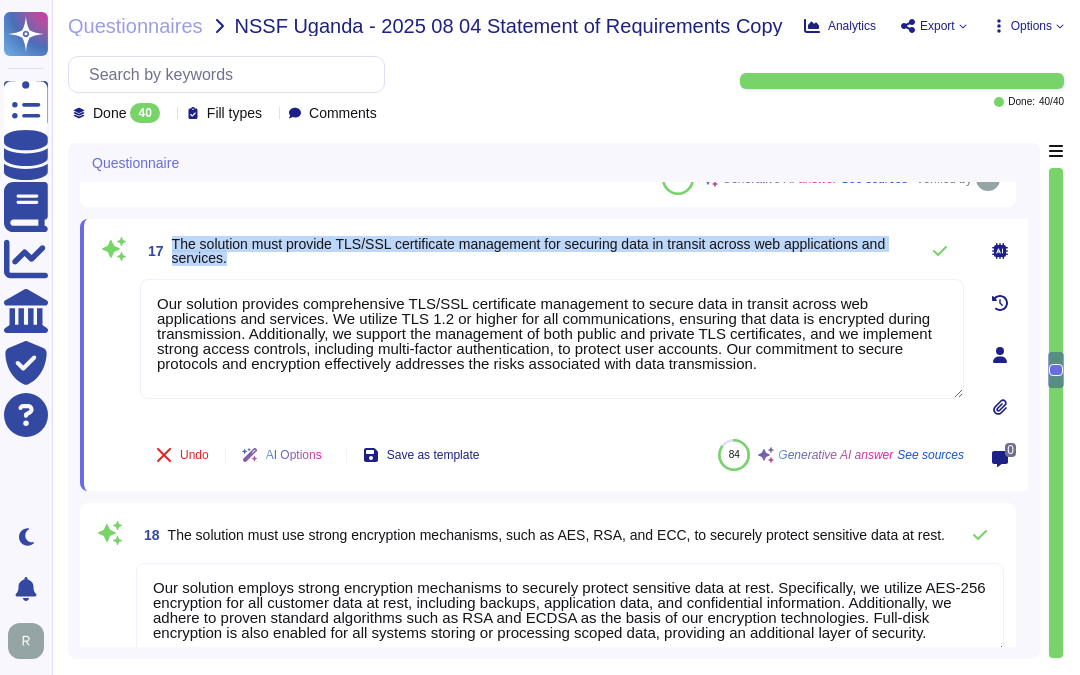 drag, startPoint x: 171, startPoint y: 243, endPoint x: 255, endPoint y: 260, distance: 85.70297 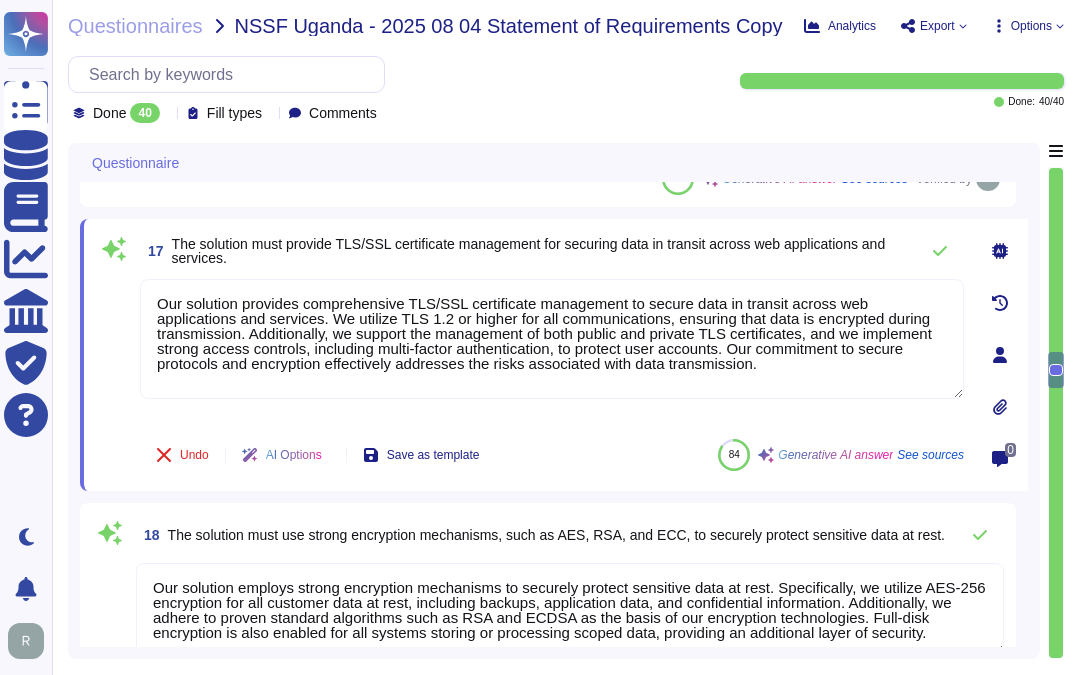 drag, startPoint x: 668, startPoint y: 363, endPoint x: 122, endPoint y: 291, distance: 550.7268 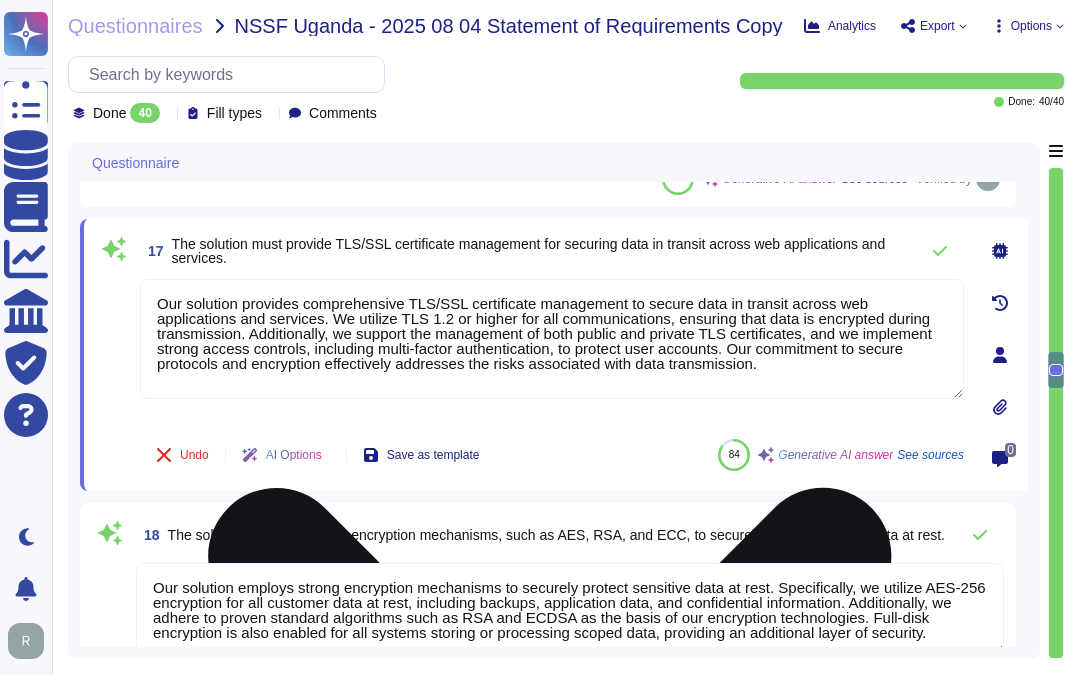 paste on "We support the management of both public and private TLS certificates and" 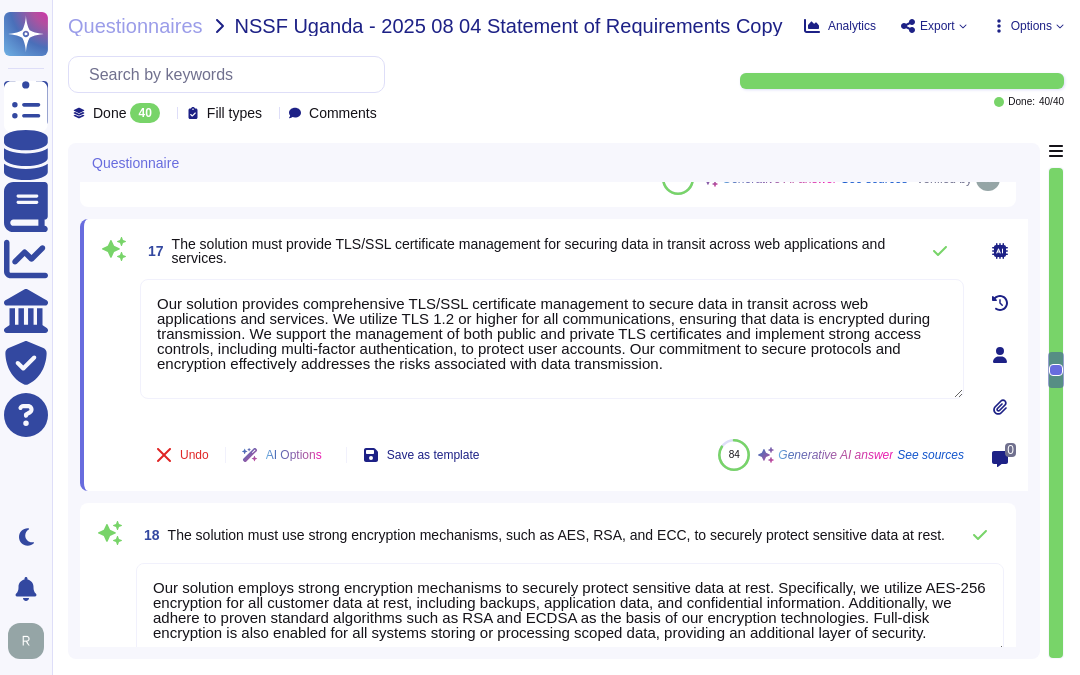 type on "Our solution provides comprehensive TLS/SSL certificate management to secure data in transit across web applications and services. We utilize TLS 1.2 or higher for all communications, ensuring that data is encrypted during transmission. We support the management of both public and private TLS certificates and implement strong access controls, including multi-factor authentication, to protect user accounts. Our commitment to secure protocols and encryption effectively addresses the risks associated with data transmission." 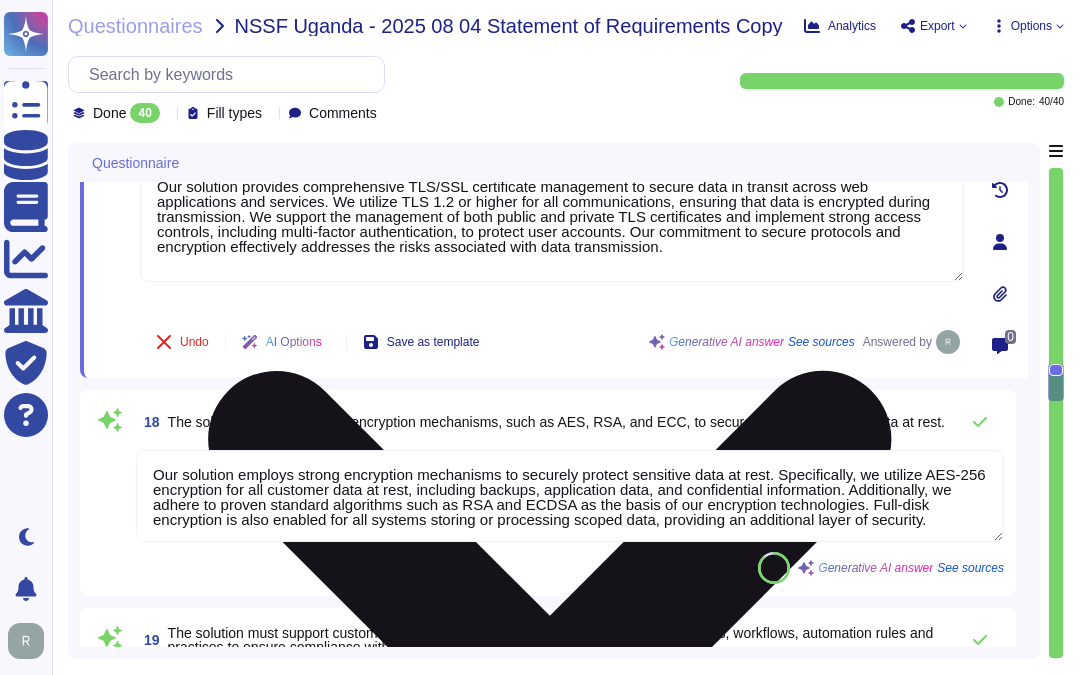 scroll, scrollTop: 3562, scrollLeft: 0, axis: vertical 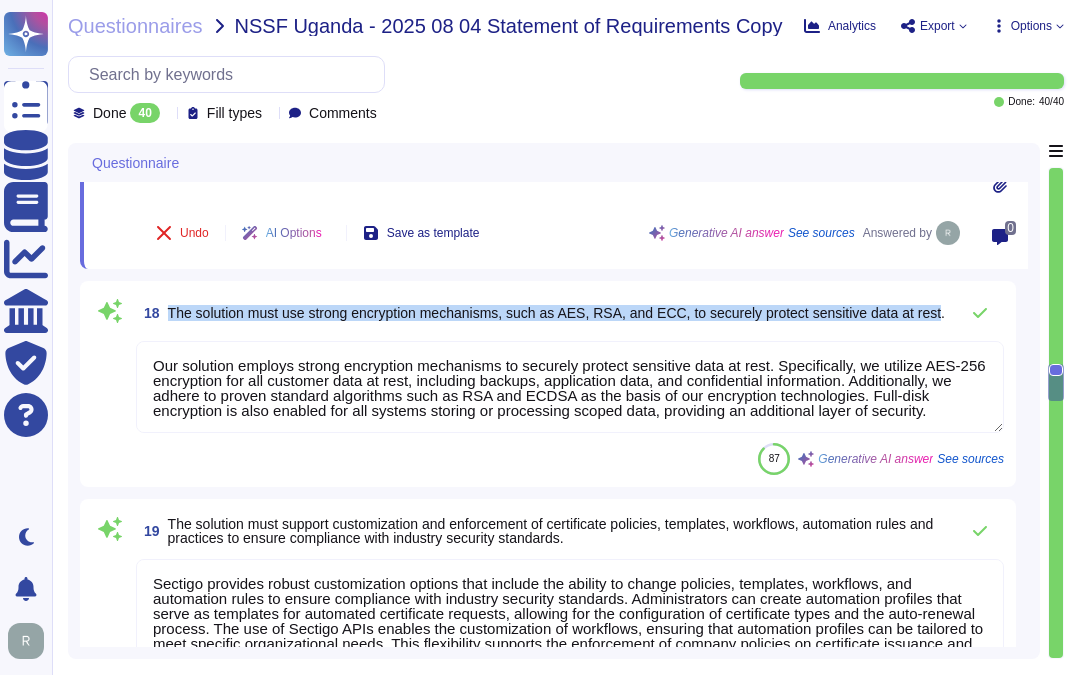 drag, startPoint x: 170, startPoint y: 305, endPoint x: 942, endPoint y: 304, distance: 772.0007 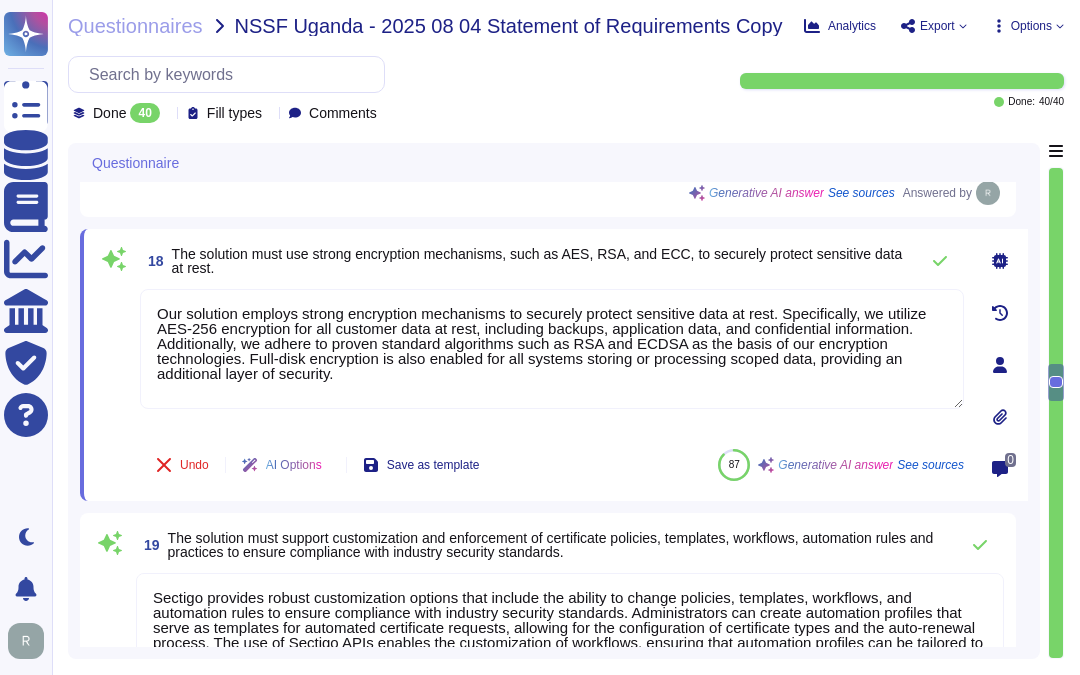 drag, startPoint x: 370, startPoint y: 374, endPoint x: 133, endPoint y: 312, distance: 244.97551 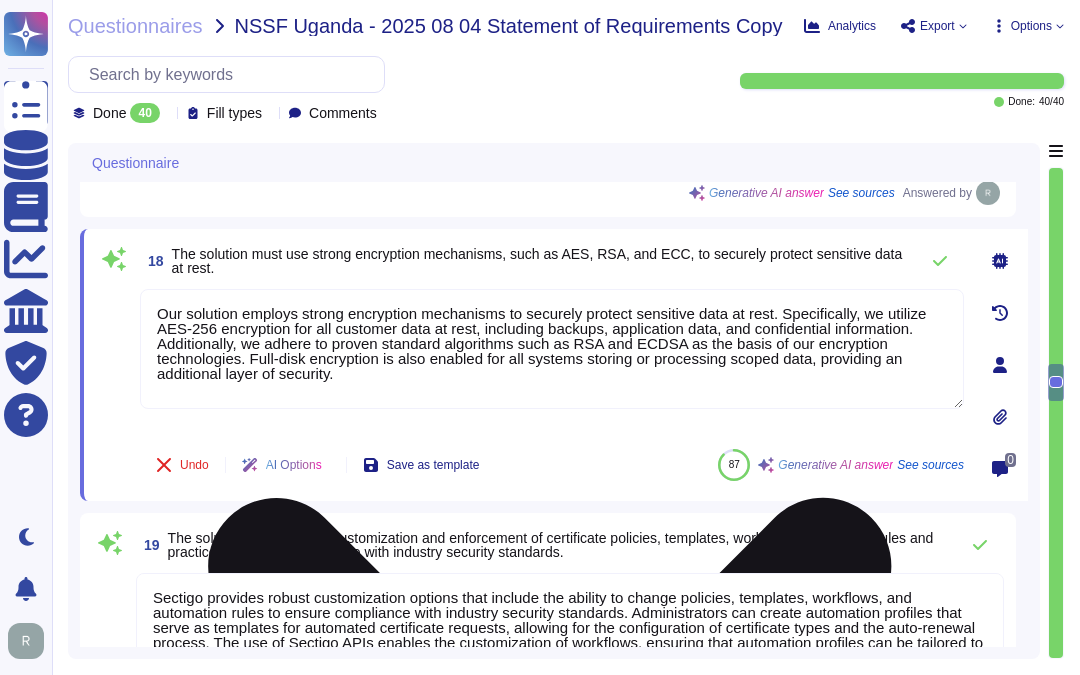 paste on "We also adhere to proven standard algorithms such as RSA and ECDSA as the basis of our encryption technologies. Full-disk encryption is enabled for all systems storing or processing scoped data, providing an additional layer of security. These measures ensure that sensitive data is adequately protected against unauthorized access and disclosure" 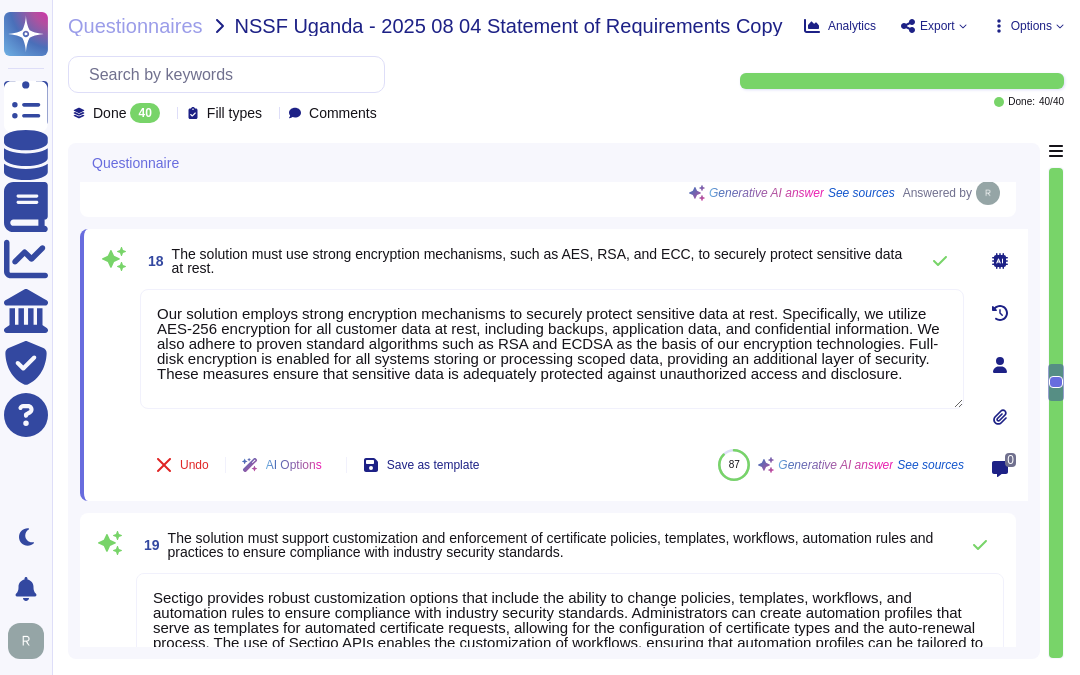 type on "Our solution employs strong encryption mechanisms to securely protect sensitive data at rest. Specifically, we utilize AES-256 encryption for all customer data at rest, including backups, application data, and confidential information. We also adhere to proven standard algorithms such as RSA and ECDSA as the basis of our encryption technologies. Full-disk encryption is enabled for all systems storing or processing scoped data, providing an additional layer of security. These measures ensure that sensitive data is adequately protected against unauthorized access and disclosure." 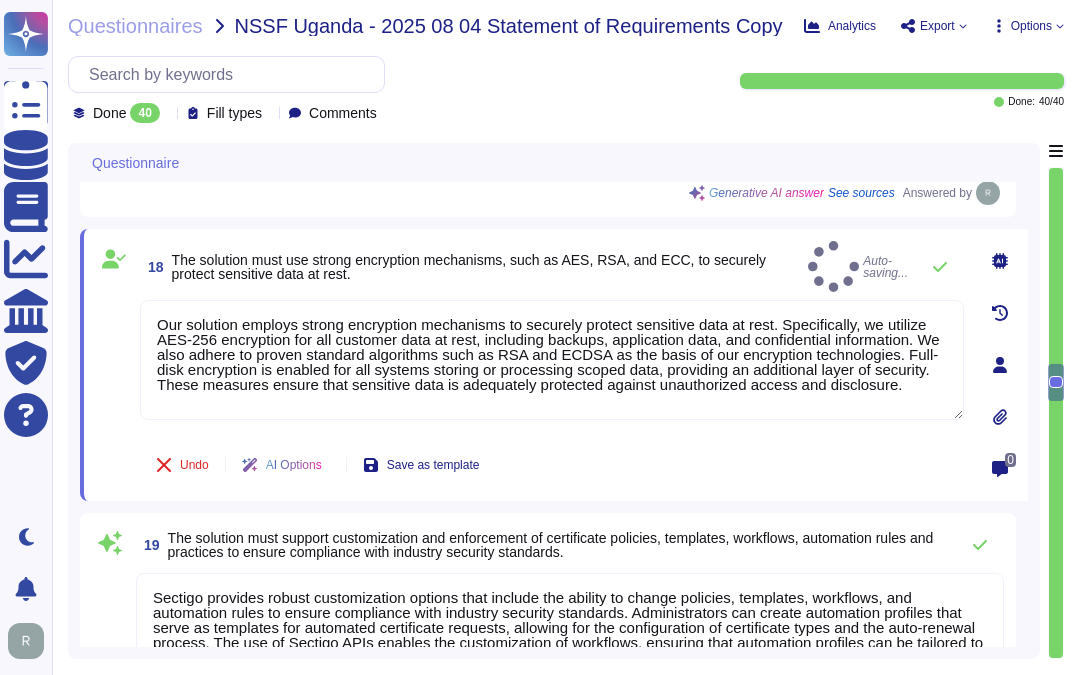 click on "The solution must use strong encryption mechanisms, such as AES, RSA, and ECC, to securely protect sensitive data at rest." at bounding box center (469, 267) 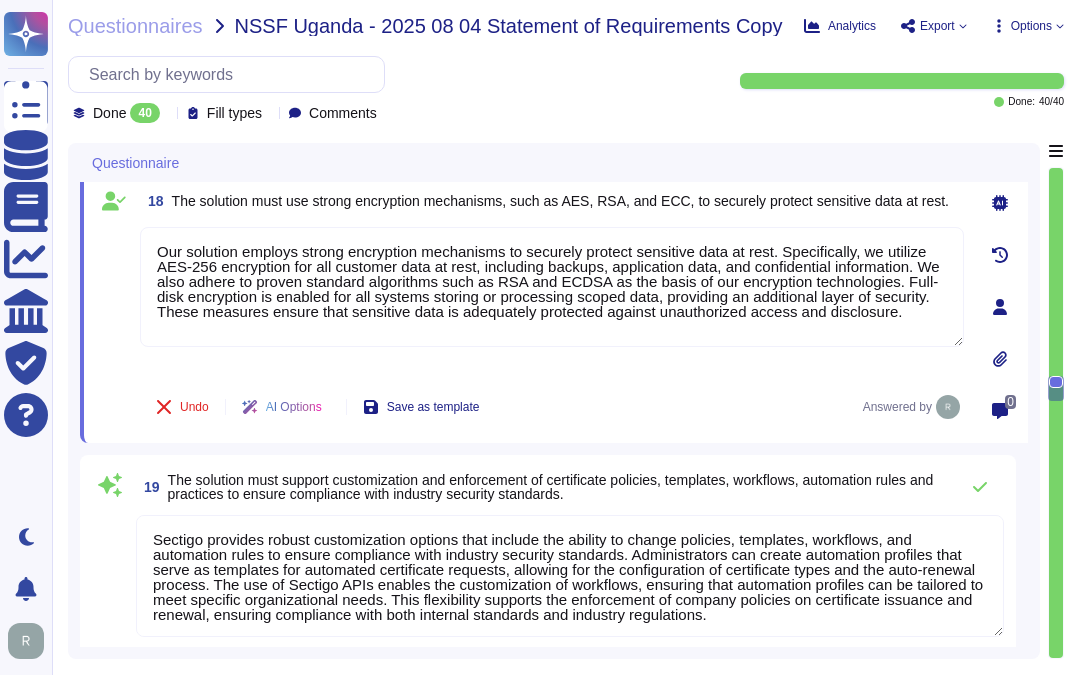 scroll, scrollTop: 3673, scrollLeft: 0, axis: vertical 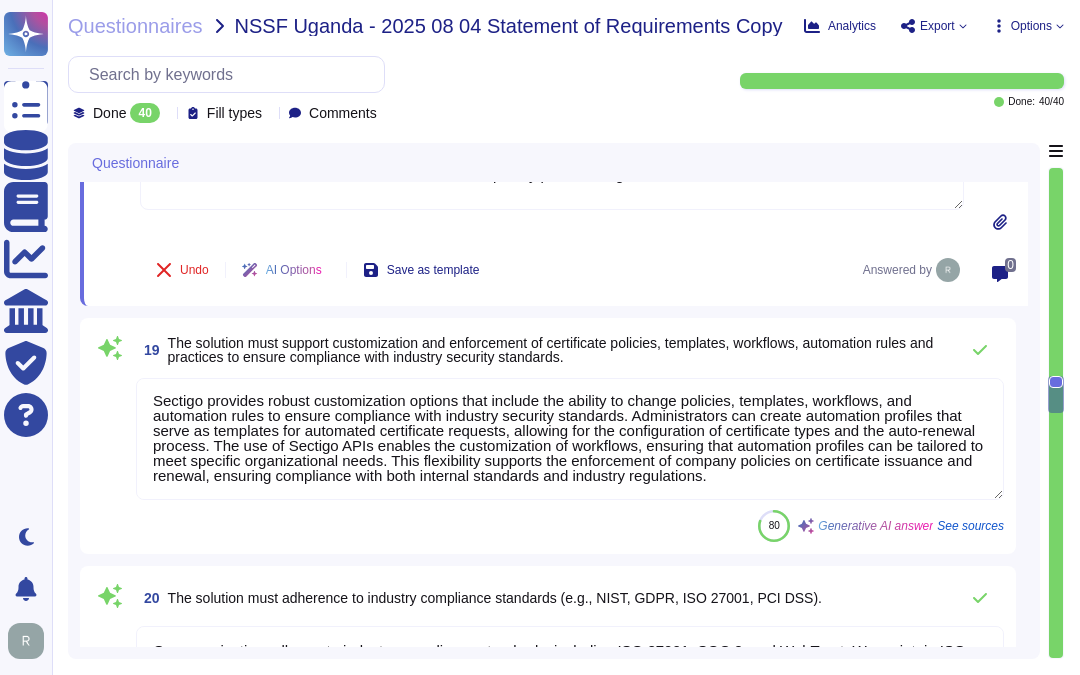 type on "Our solution supports seamless integration with Hardware Security Modules (HSMs) for secure key management, including key generation, storage, rotation, and destruction. We ensure that cryptographic keys are managed securely to prevent any compromise of their protection, with access to the key vault restricted to authorized personnel only." 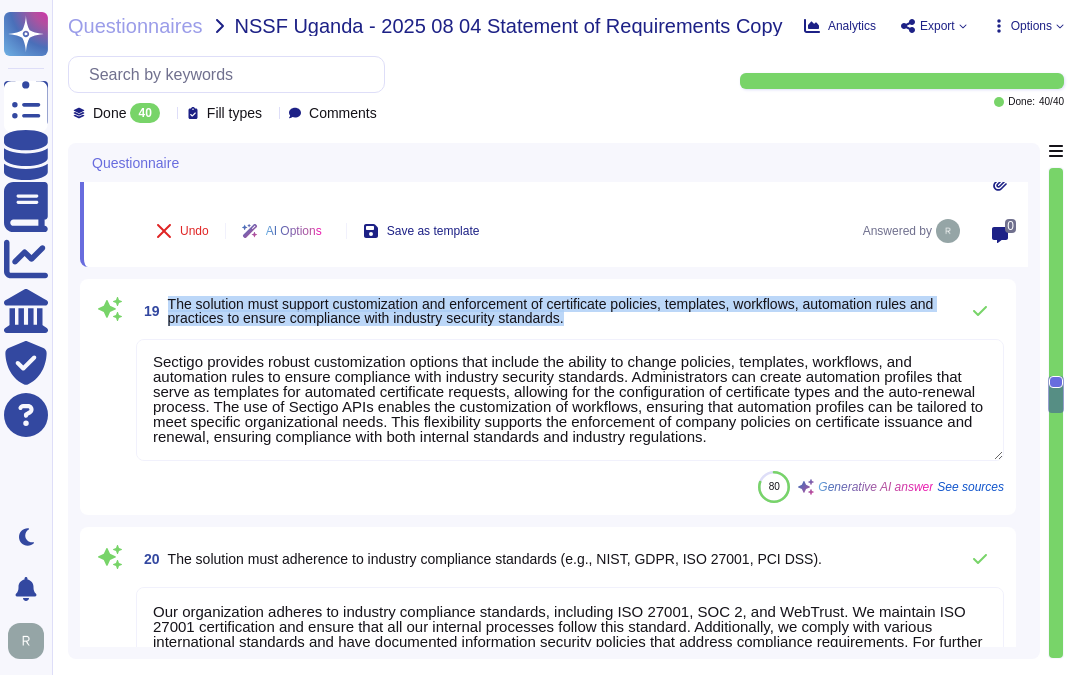 drag, startPoint x: 168, startPoint y: 298, endPoint x: 662, endPoint y: 331, distance: 495.101 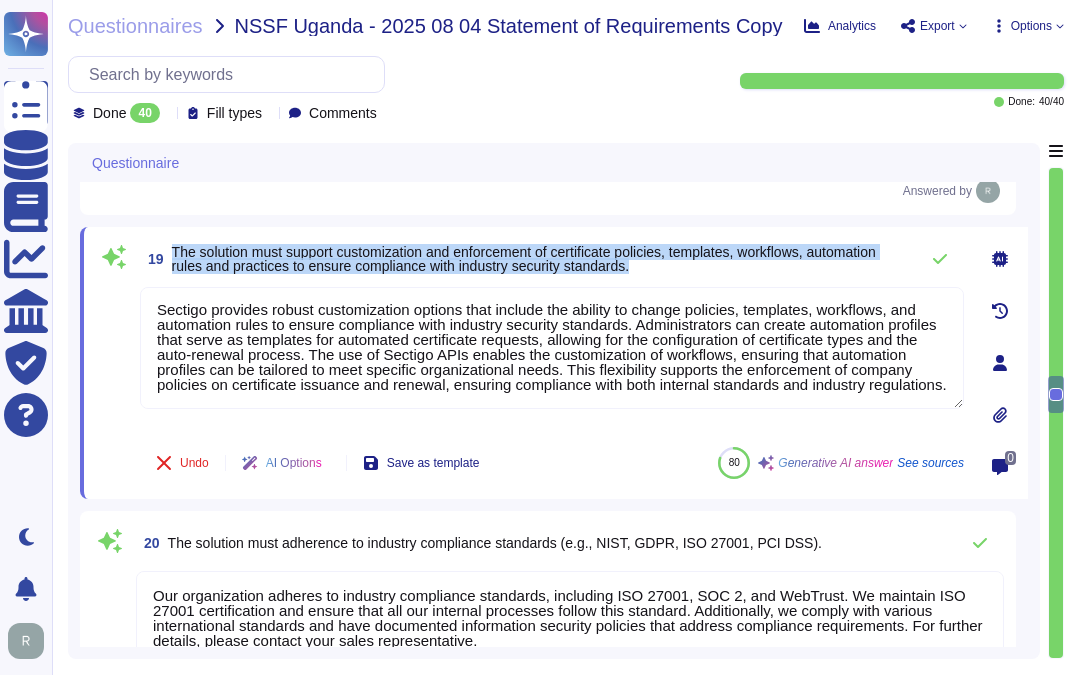 drag, startPoint x: 171, startPoint y: 254, endPoint x: 696, endPoint y: 274, distance: 525.3808 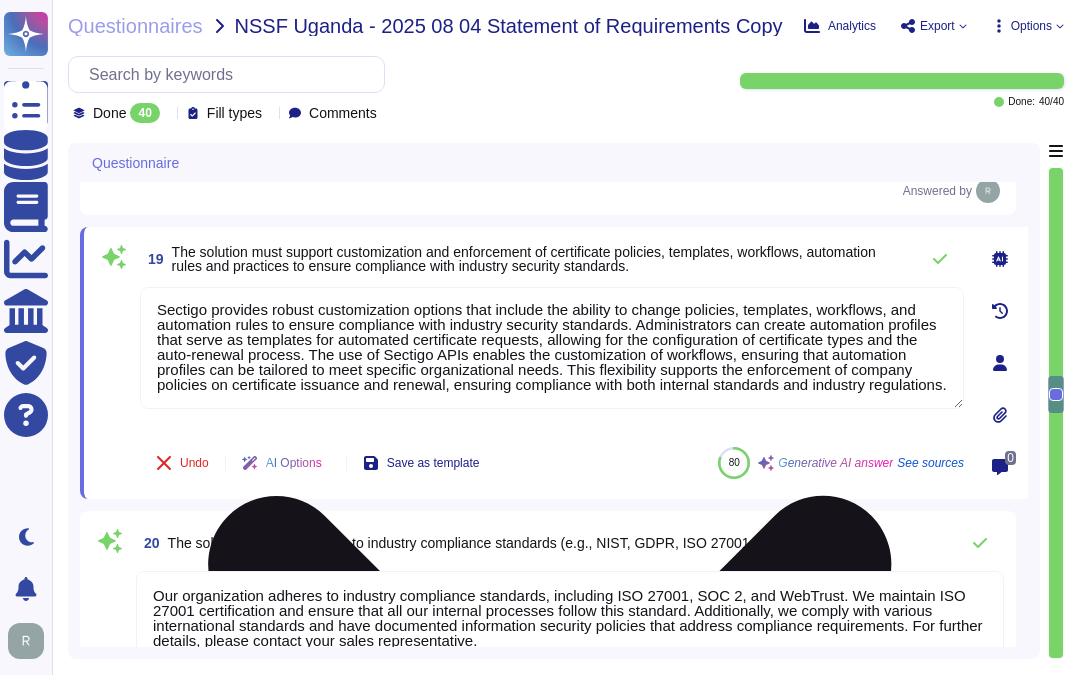 click on "Sectigo provides robust customization options that include the ability to change policies, templates, workflows, and automation rules to ensure compliance with industry security standards. Administrators can create automation profiles that serve as templates for automated certificate requests, allowing for the configuration of certificate types and the auto-renewal process. The use of Sectigo APIs enables the customization of workflows, ensuring that automation profiles can be tailored to meet specific organizational needs. This flexibility supports the enforcement of company policies on certificate issuance and renewal, ensuring compliance with both internal standards and industry regulations." at bounding box center (552, 348) 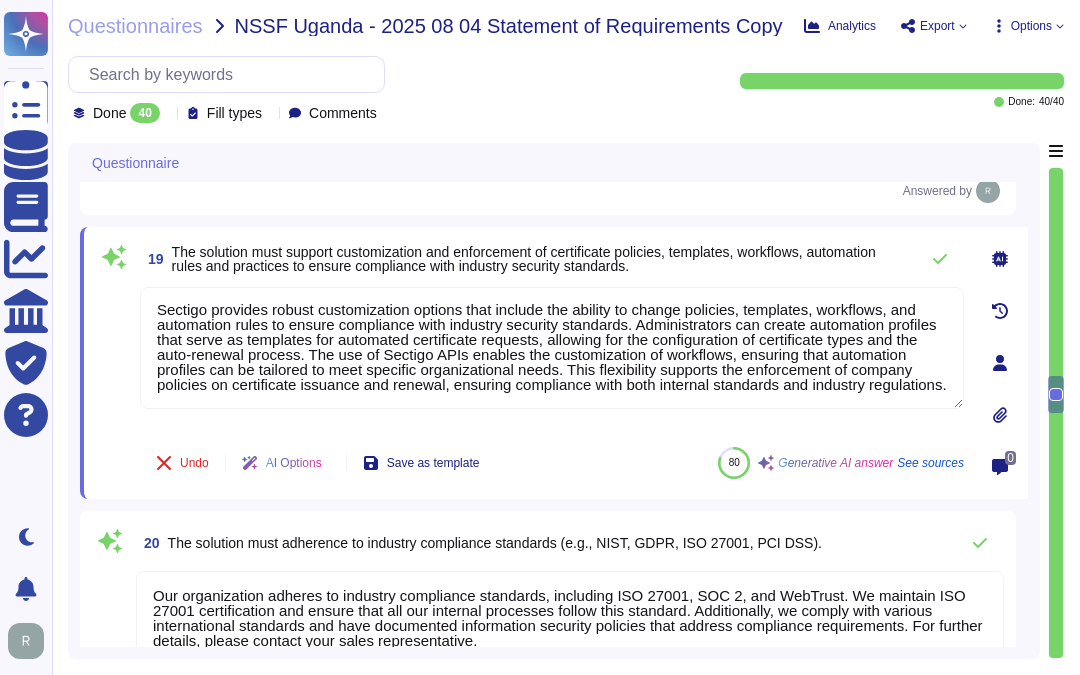 click on "The solution must support customization and enforcement of certificate policies, templates, workflows, automation rules and practices to ensure compliance with industry security standards." at bounding box center (540, 259) 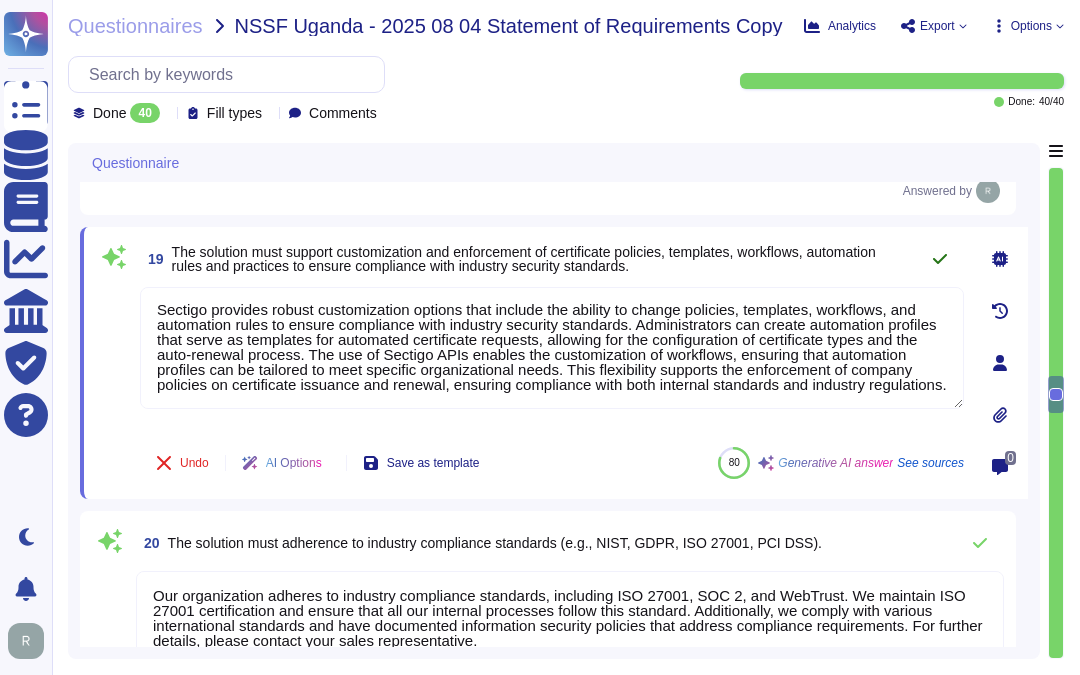 click 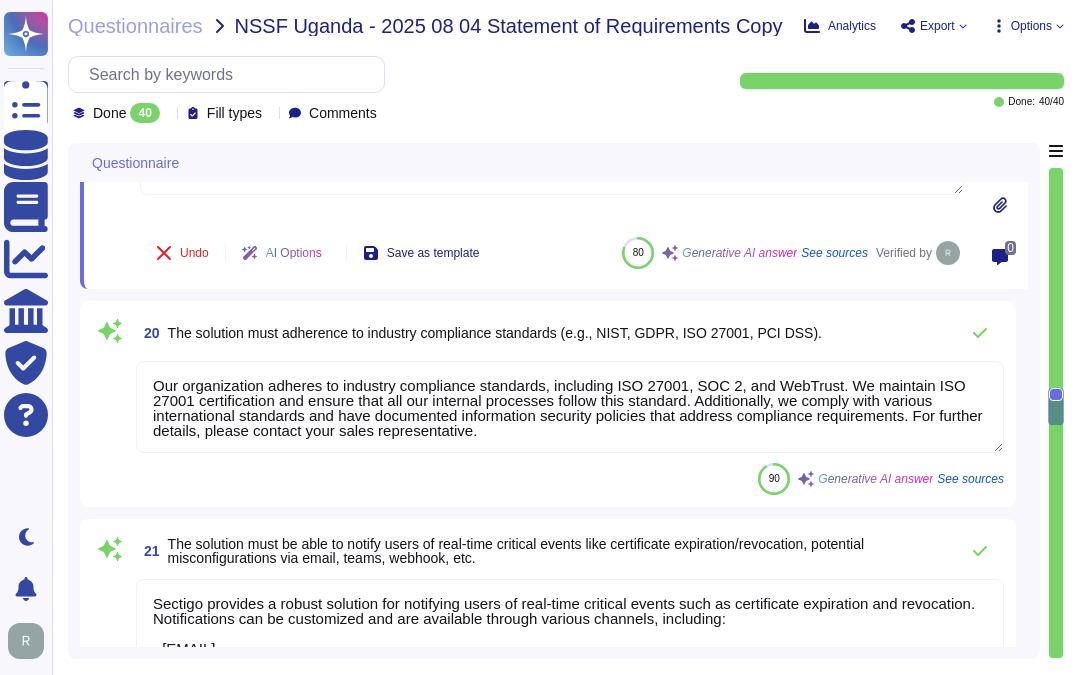 type on "Sectigo provides comprehensive logging and auditing capabilities essential for compliance and forensic purposes. Our logging system captures all security-relevant events, including user activities, security incidents, and system events. Audit logs are centralized, encrypted, timestamped, and securely stored, with access restricted to authorized personnel.
We retain audit trails for a period of three years, ensuring a comprehensive record for compliance and analysis. Our security team conducts regular reviews of the logs to monitor for suspicious activities, and we support the generation of audit reports that maintain the integrity of the original content and time ordering of audit records.
Additionally, we offer REST APIs for integrating logging information into your SIEM or log collections, facilitating real-time monitoring and analysis. If you have further questions or need additional information, please let us know." 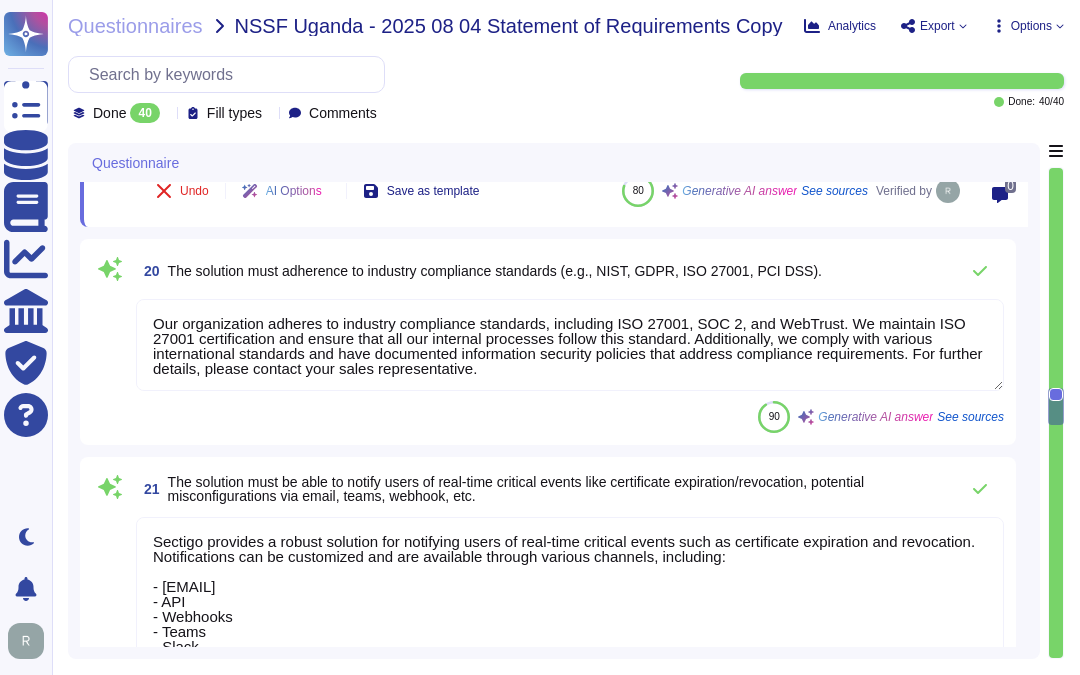 scroll, scrollTop: 4117, scrollLeft: 0, axis: vertical 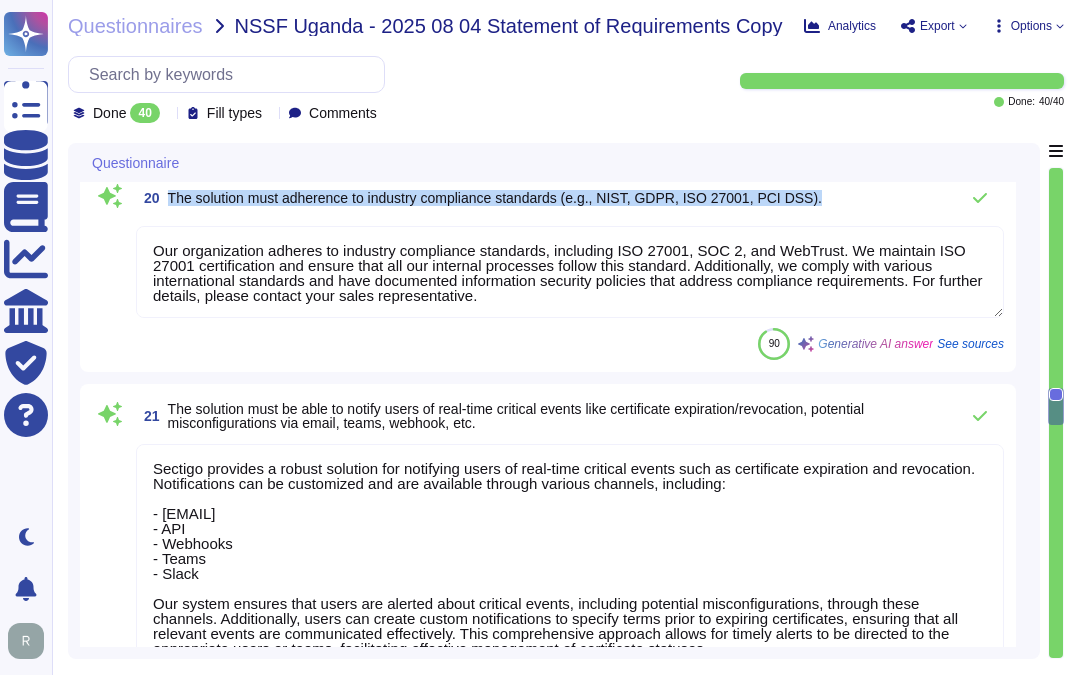 drag, startPoint x: 170, startPoint y: 197, endPoint x: 837, endPoint y: 190, distance: 667.03674 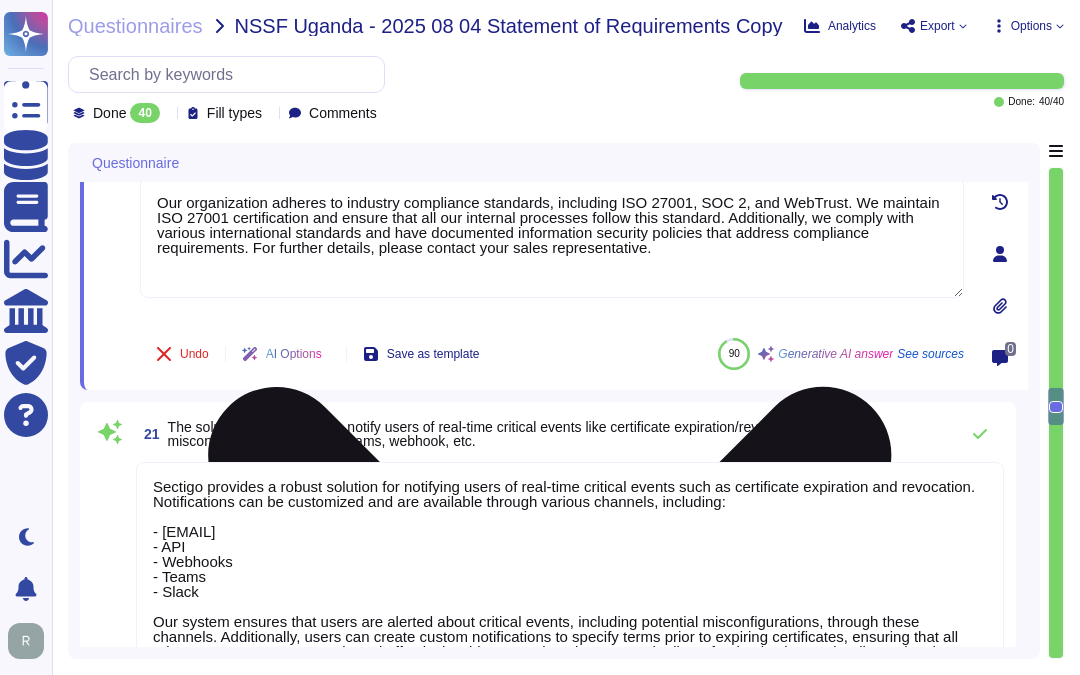 scroll, scrollTop: 2, scrollLeft: 0, axis: vertical 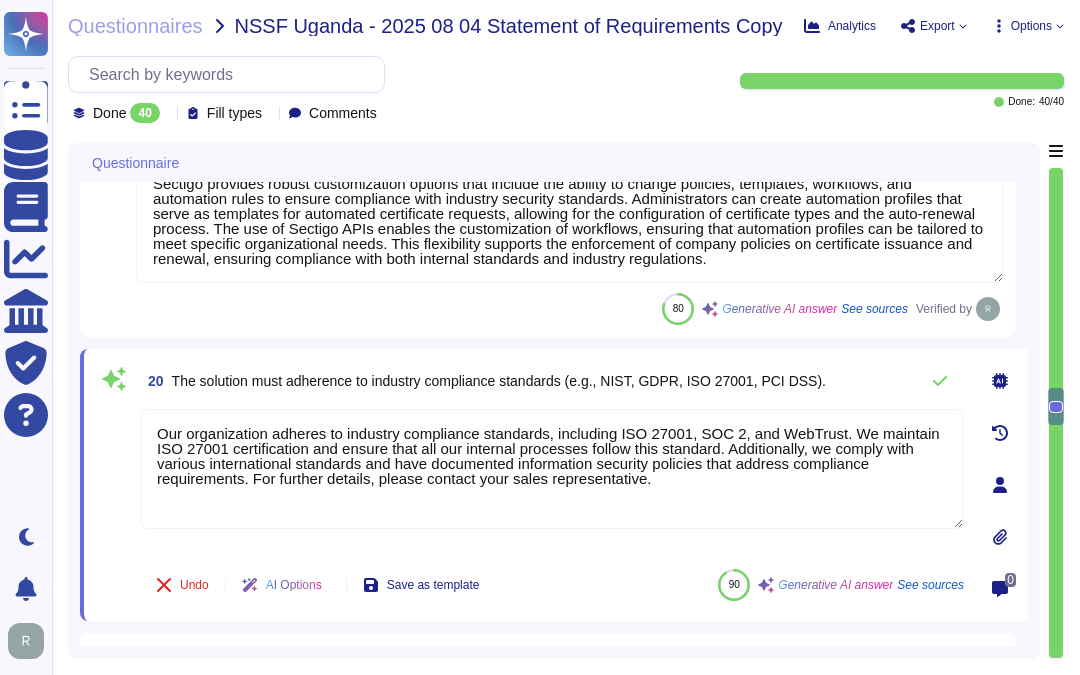 type on "Our solution provides comprehensive TLS/SSL certificate management to secure data in transit across web applications and services. We utilize TLS 1.2 or higher for all communications, ensuring that data is encrypted during transmission. We support the management of both public and private TLS certificates and implement strong access controls, including multi-factor authentication, to protect user accounts. Our commitment to secure protocols and encryption effectively addresses the risks associated with data transmission." 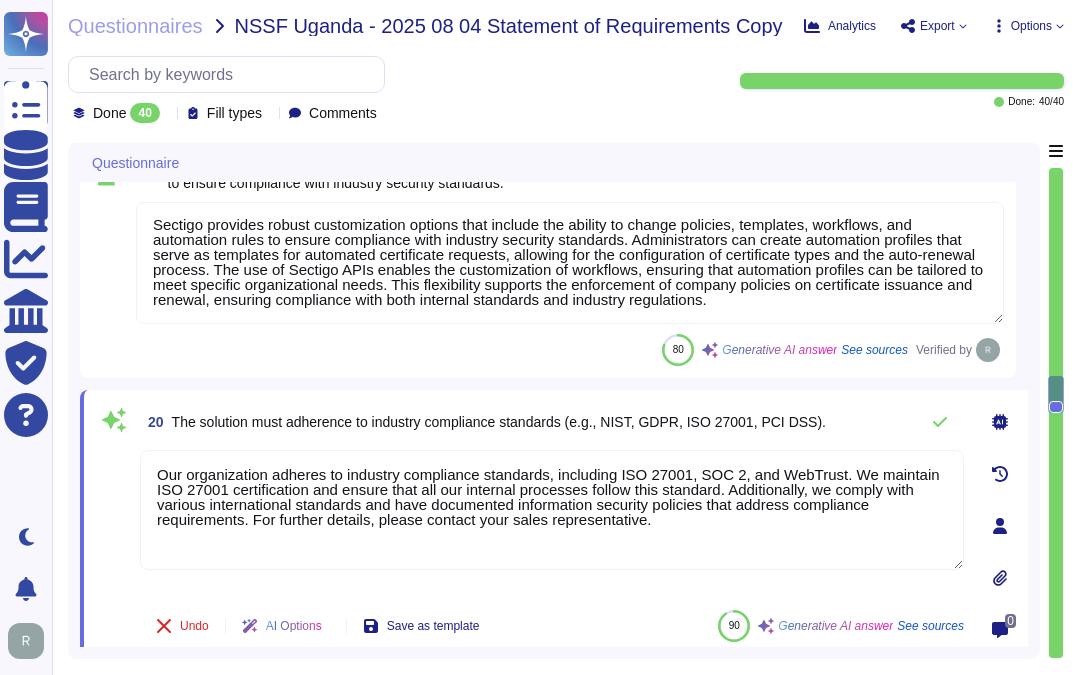 scroll, scrollTop: 3881, scrollLeft: 0, axis: vertical 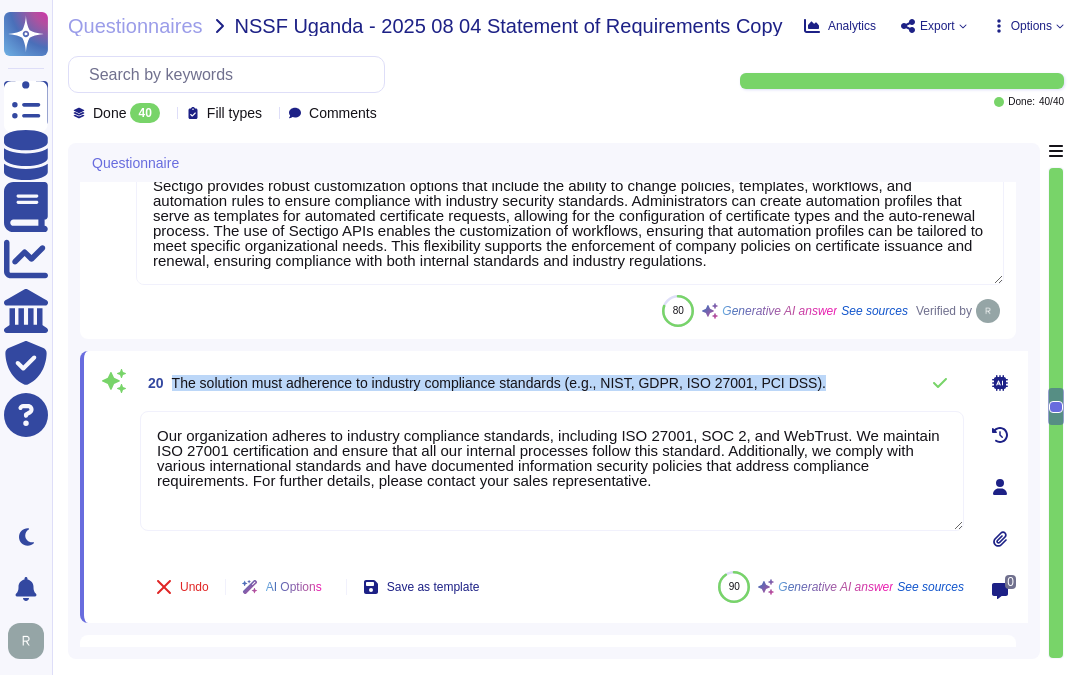 drag, startPoint x: 172, startPoint y: 381, endPoint x: 883, endPoint y: 372, distance: 711.05695 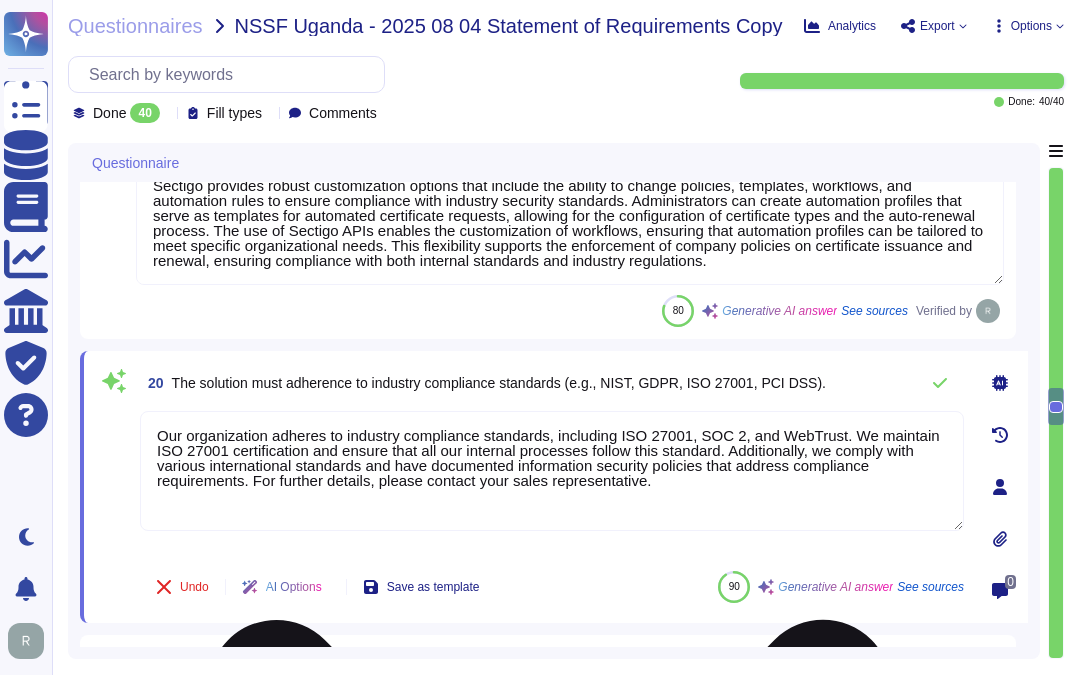 click on "Our organization adheres to industry compliance standards, including ISO 27001, SOC 2, and WebTrust. We maintain ISO 27001 certification and ensure that all our internal processes follow this standard. Additionally, we comply with various international standards and have documented information security policies that address compliance requirements. For further details, please contact your sales representative." at bounding box center (552, 471) 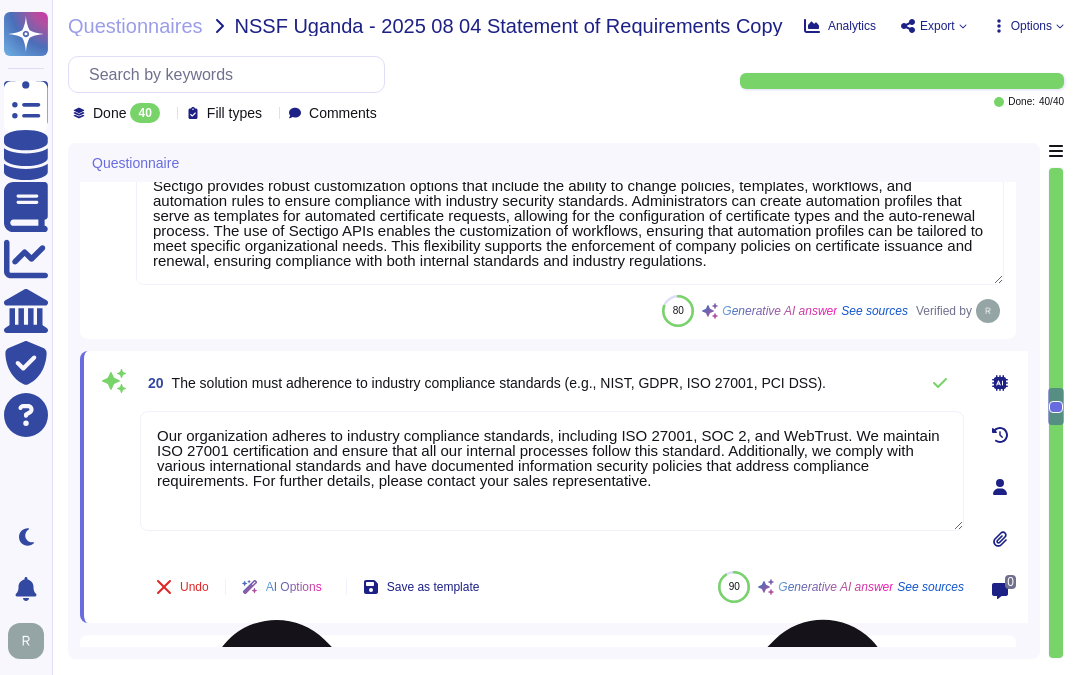 click on "Our organization adheres to industry compliance standards, including ISO 27001, SOC 2, and WebTrust. We maintain ISO 27001 certification and ensure that all our internal processes follow this standard. Additionally, we comply with various international standards and have documented information security policies that address compliance requirements. For further details, please contact your sales representative." at bounding box center [552, 471] 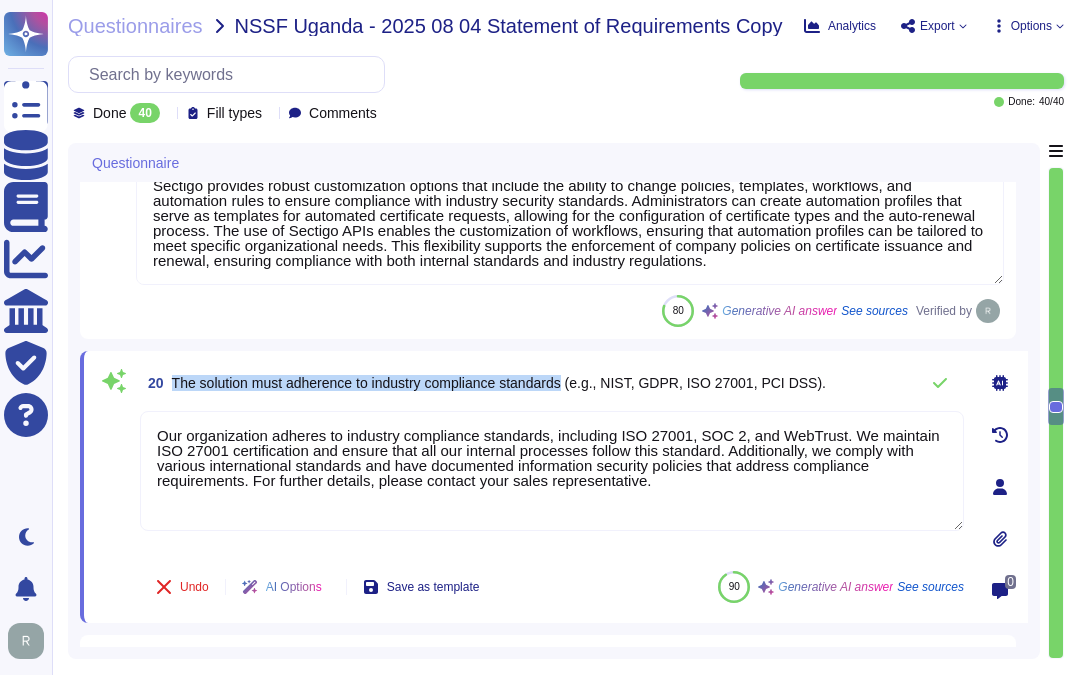 drag, startPoint x: 172, startPoint y: 384, endPoint x: 571, endPoint y: 380, distance: 399.02005 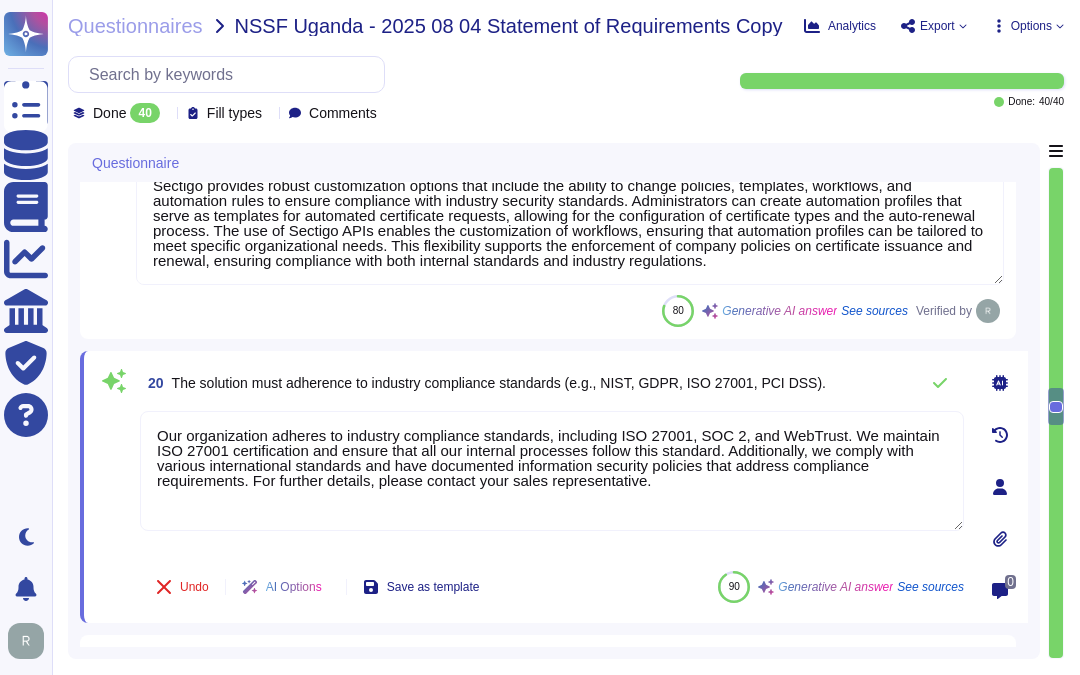click on "[NUMBER] The solution must adherence to industry compliance standards (e.g., NIST, GDPR, ISO [NUMBER], PCI DSS). Our organization adheres to industry compliance standards, including ISO [NUMBER], SOC [NUMBER], and WebTrust. We maintain ISO [NUMBER] certification and ensure that all our internal processes follow this standard. Additionally, we comply with various international standards and have documented information security policies that address compliance requirements. For further details, please contact your sales representative. Undo AI Options Save as template [NUMBER] Generative AI answer See sources [NUMBER]" at bounding box center (554, 487) 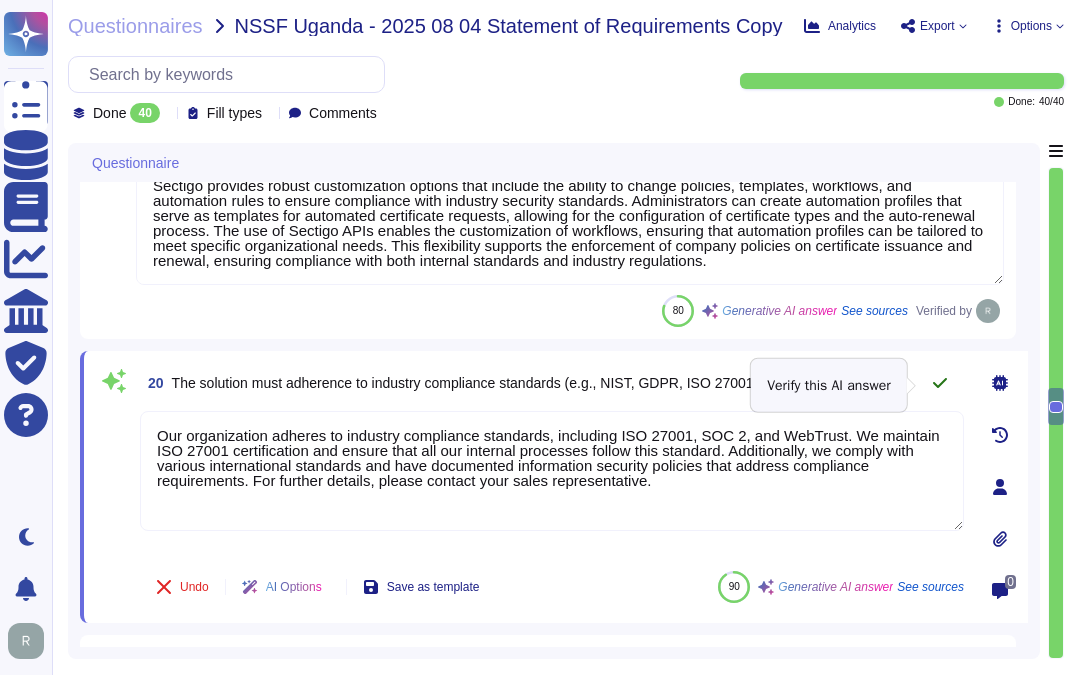 click 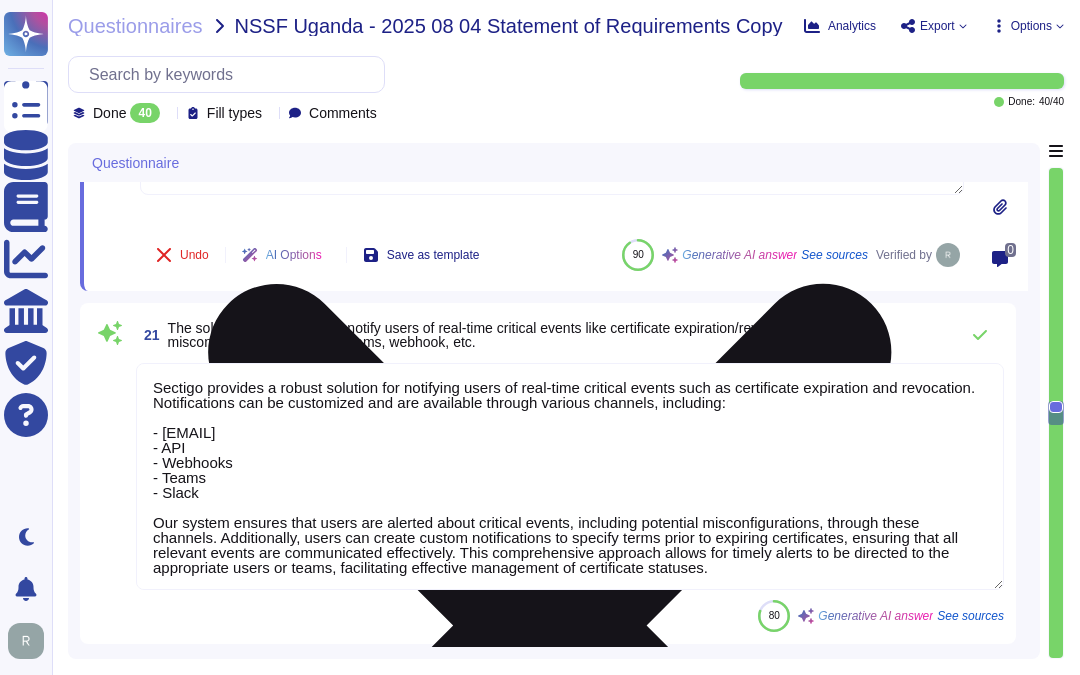 scroll, scrollTop: 4214, scrollLeft: 0, axis: vertical 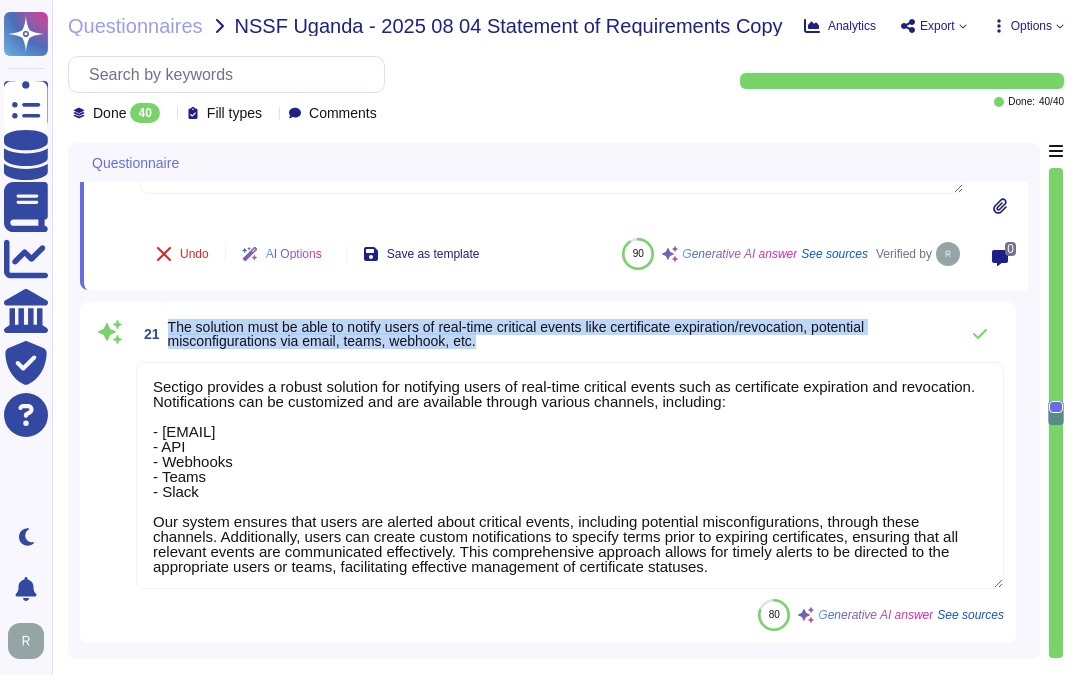 drag, startPoint x: 170, startPoint y: 320, endPoint x: 553, endPoint y: 335, distance: 383.2936 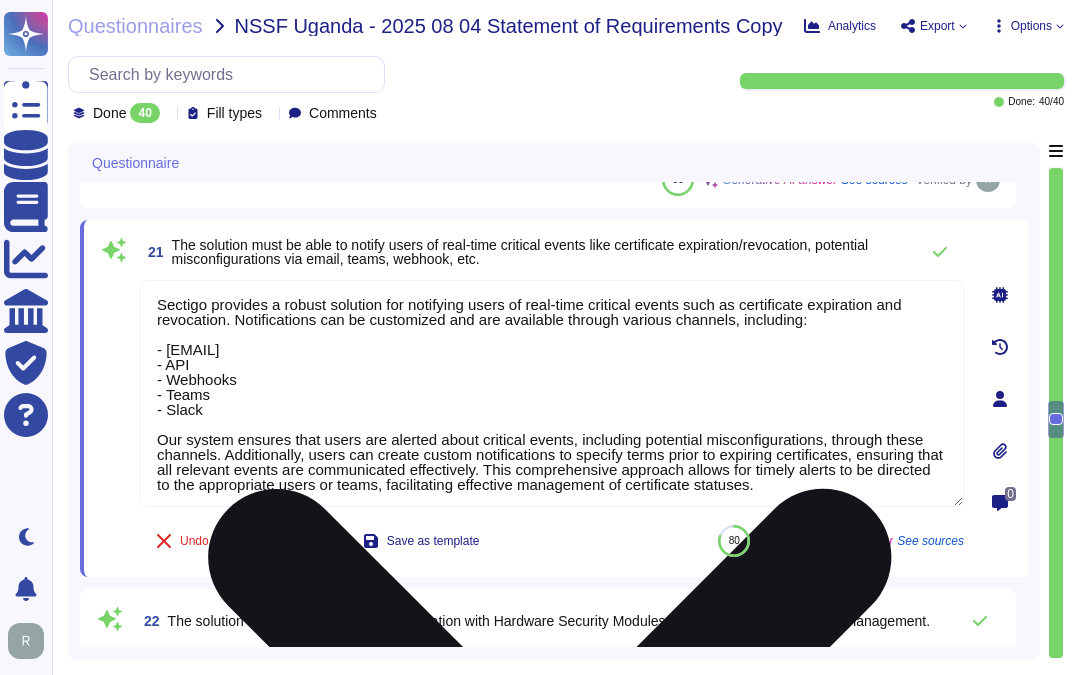 type on "Our solution is designed to efficiently handle high-volume requests, including the management of at least 1000 active certificates concurrently, without any degradation in system performance, latency, or reliability. Key aspects of our approach include:
1. Scalability: Sectigo SCM Enterprise is scalable to manage certificates across large enterprise environments, ensuring that scalability is not an issue for typical customer use cases.
2. Capacity Management: We maintain, monitor, and evaluate our current processing capacity and the use of system components, including infrastructure, data, and software. This comprehensive capacity management process allows us to manage capacity demand effectively and implement additional capacity as needed.
3. Proactive Monitoring: We continuously monitor resource usage to ensure adequate system performance and to identify when additional capacity is required. Our documented capacity management process sets boundaries for acceptable service performance and availability...." 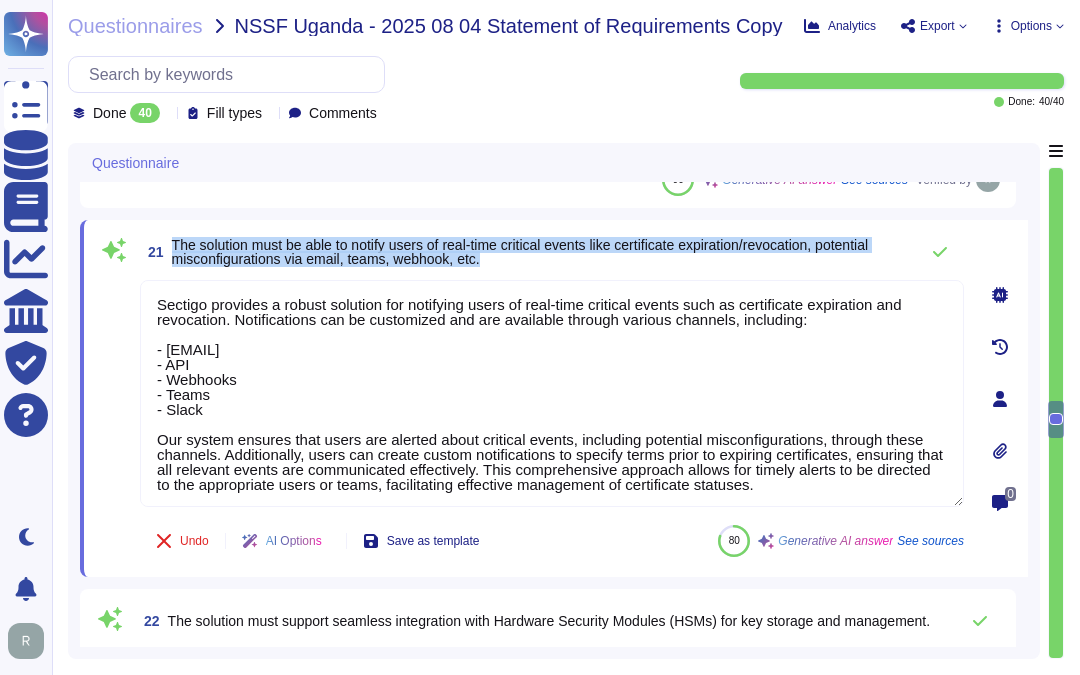 drag, startPoint x: 171, startPoint y: 247, endPoint x: 581, endPoint y: 258, distance: 410.14752 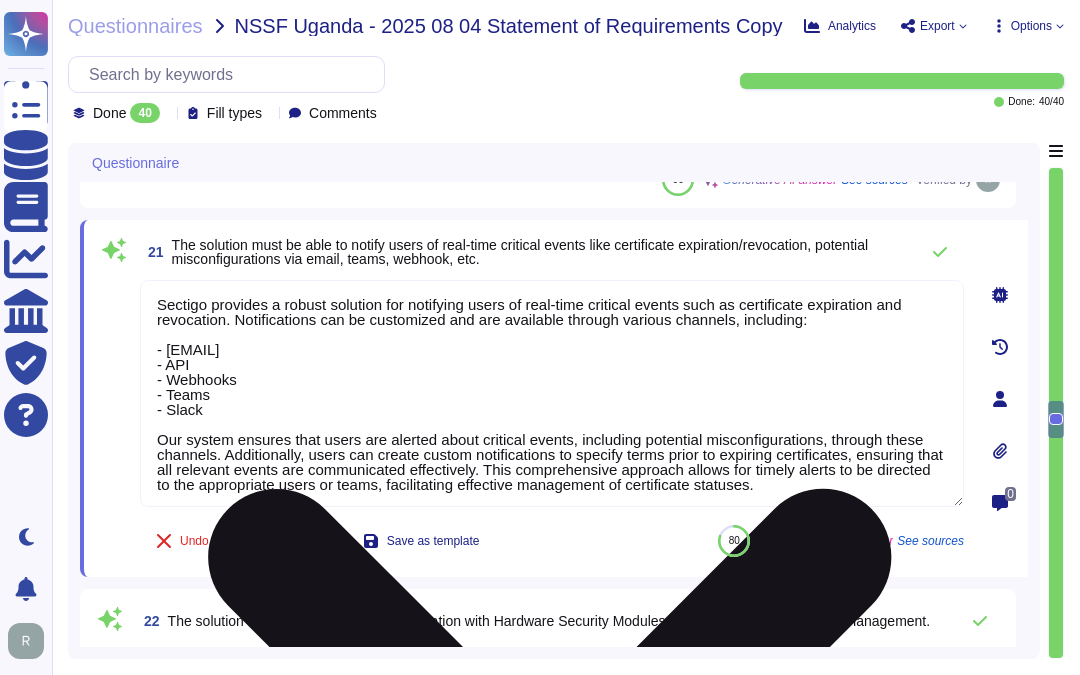 click on "Sectigo provides a robust solution for notifying users of real-time critical events such as certificate expiration and revocation. Notifications can be customized and are available through various channels, including:
- [EMAIL]
- API
- Webhooks
- Teams
- Slack
Our system ensures that users are alerted about critical events, including potential misconfigurations, through these channels. Additionally, users can create custom notifications to specify terms prior to expiring certificates, ensuring that all relevant events are communicated effectively. This comprehensive approach allows for timely alerts to be directed to the appropriate users or teams, facilitating effective management of certificate statuses." at bounding box center (552, 393) 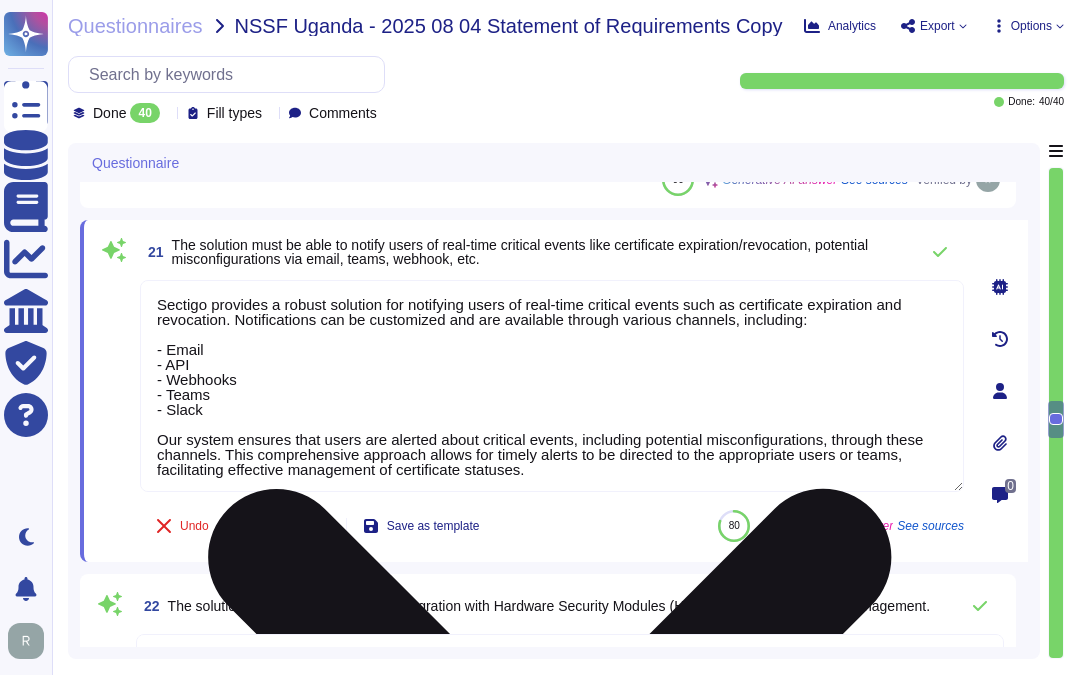 scroll, scrollTop: 2, scrollLeft: 0, axis: vertical 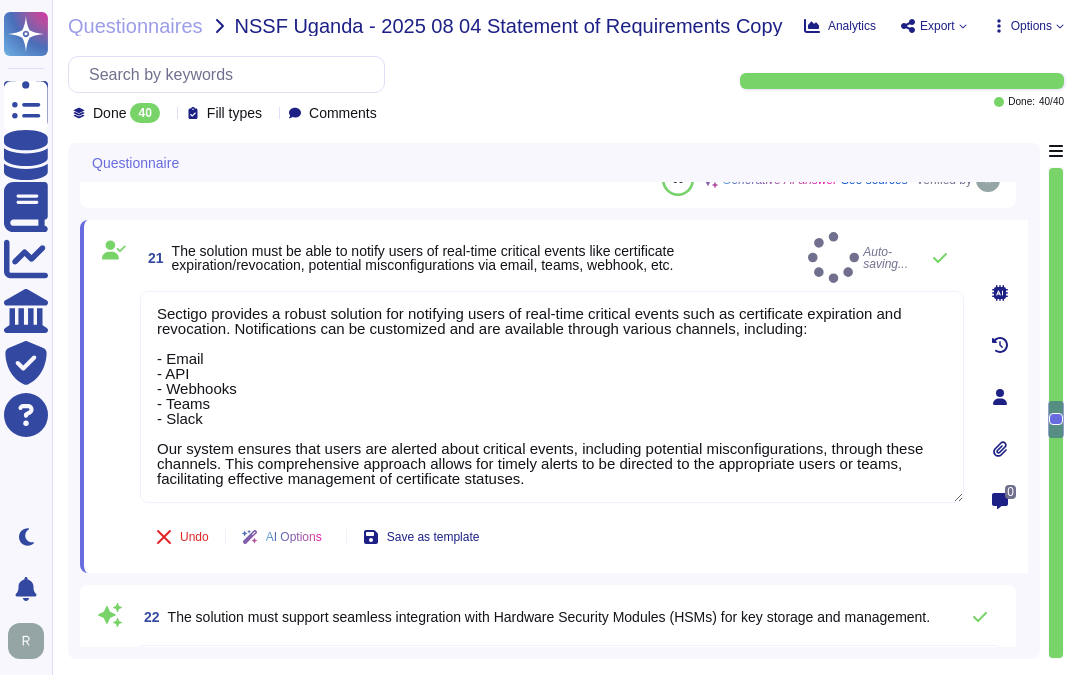 type on "Sectigo provides a robust solution for notifying users of real-time critical events such as certificate expiration and revocation. Notifications can be customized and are available through various channels, including:
- Email
- API
- Webhooks
- Teams
- Slack
Our system ensures that users are alerted about critical events, including potential misconfigurations, through these channels. This comprehensive approach allows for timely alerts to be directed to the appropriate users or teams, facilitating effective management of certificate statuses." 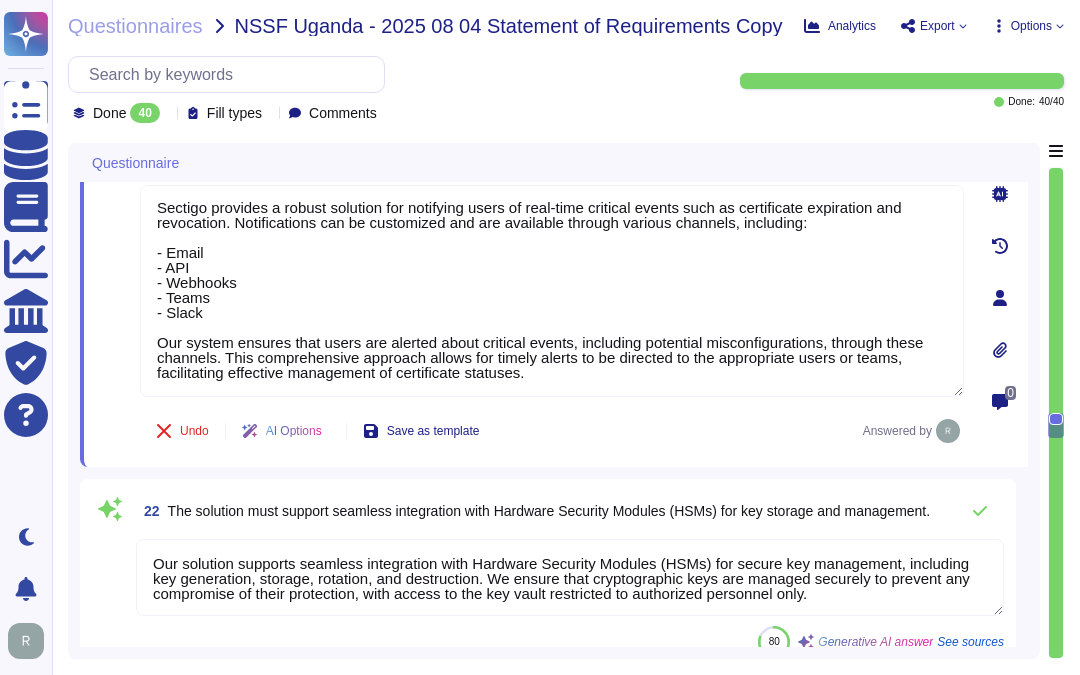 scroll, scrollTop: 4436, scrollLeft: 0, axis: vertical 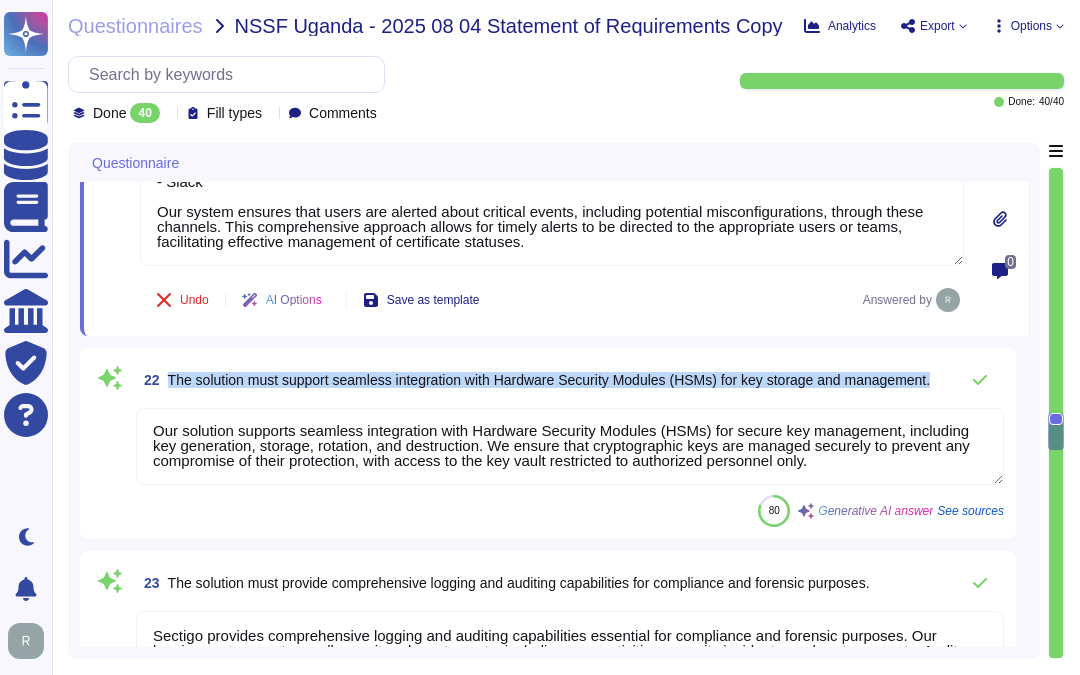 drag, startPoint x: 167, startPoint y: 368, endPoint x: 271, endPoint y: 393, distance: 106.96261 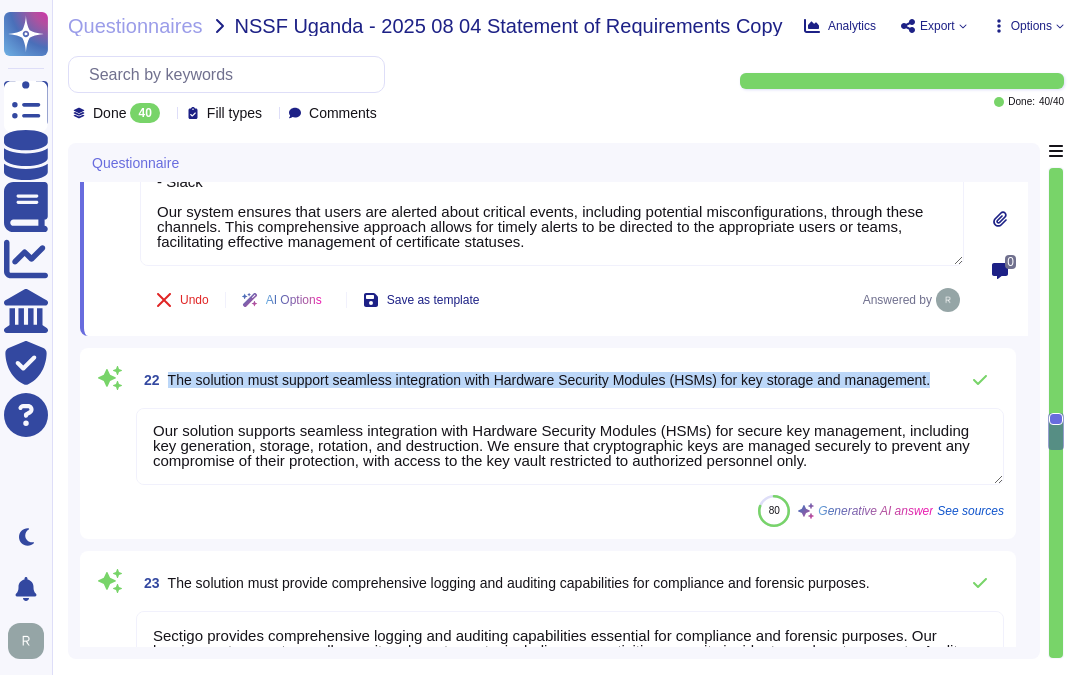 scroll, scrollTop: 0, scrollLeft: 0, axis: both 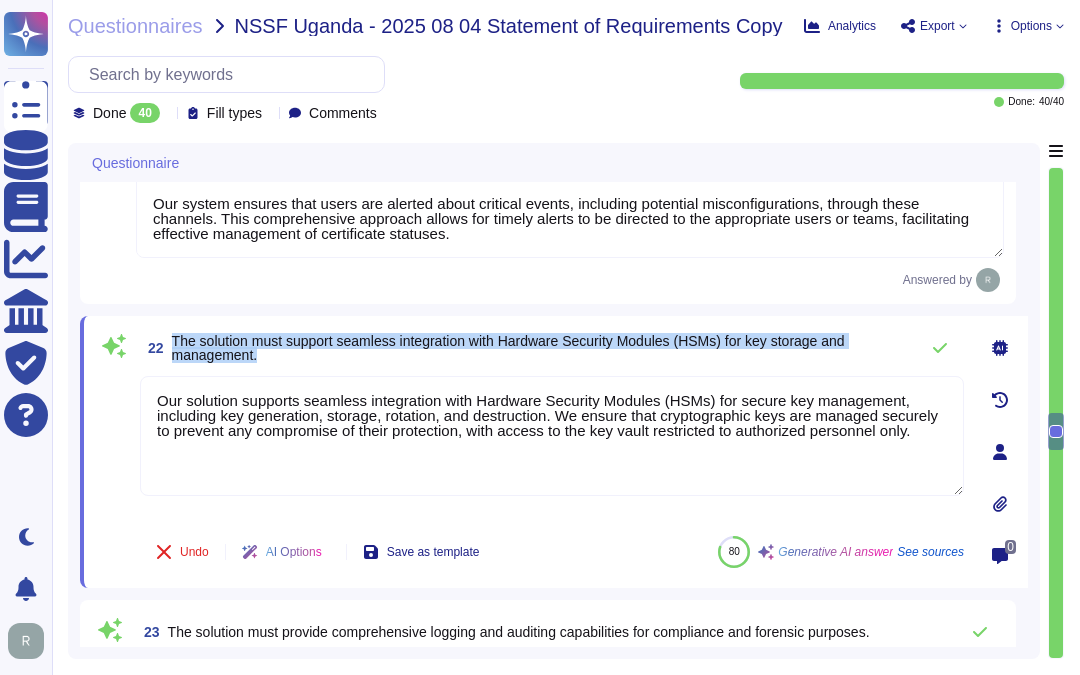 drag, startPoint x: 171, startPoint y: 333, endPoint x: 297, endPoint y: 352, distance: 127.424484 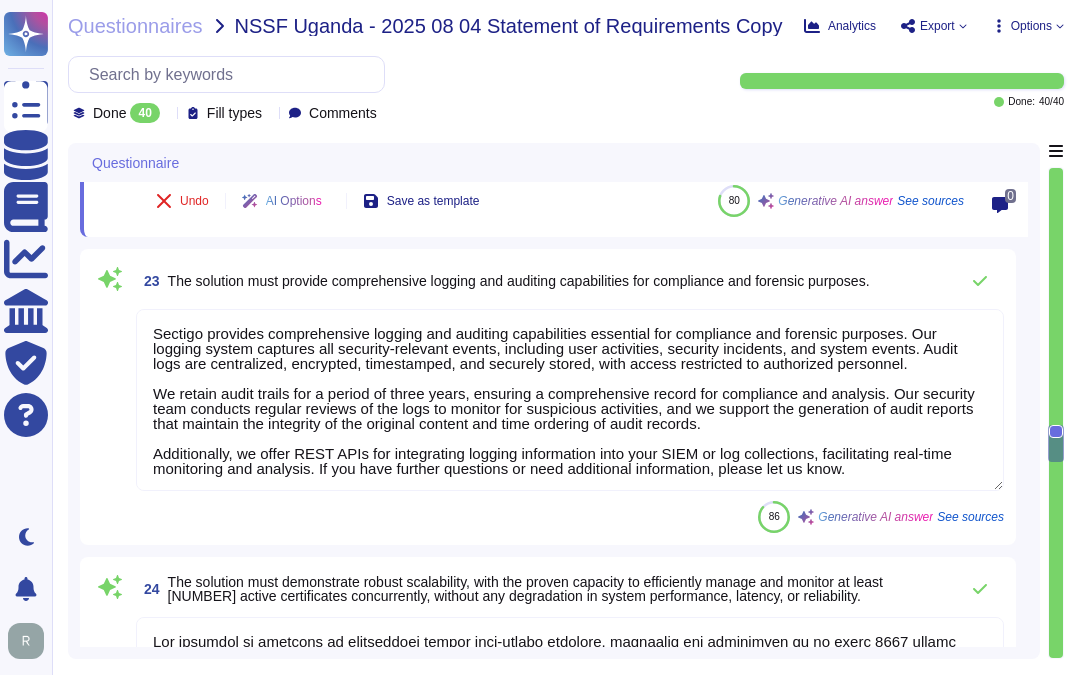 scroll, scrollTop: 4770, scrollLeft: 0, axis: vertical 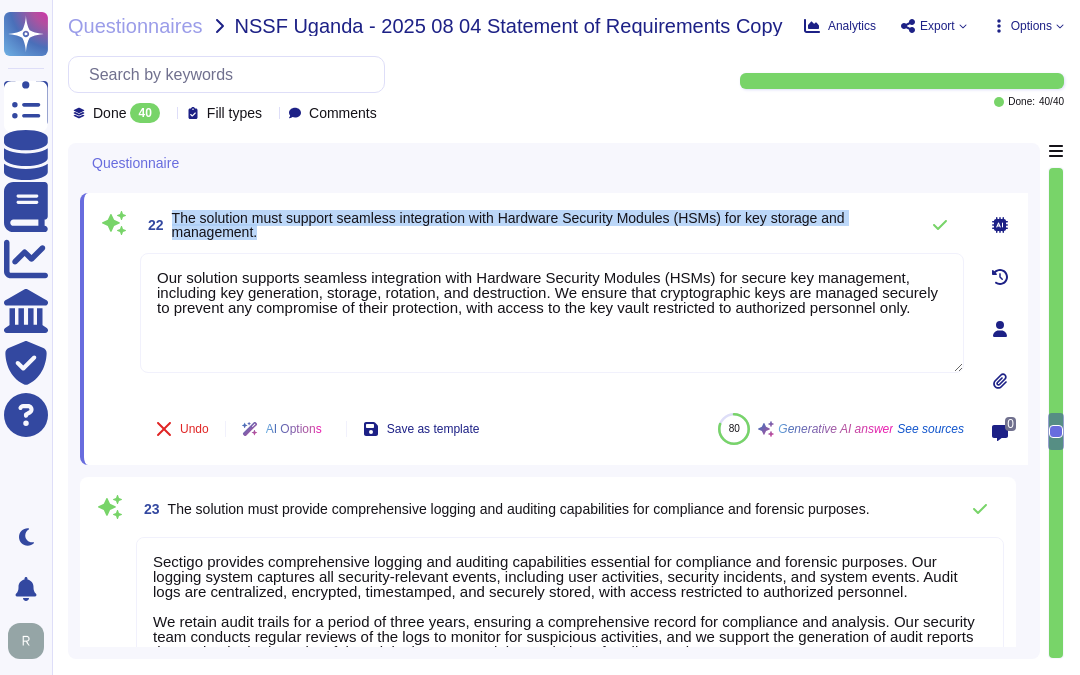 type on "Our organization adheres to industry compliance standards, including ISO 27001, SOC 2, and WebTrust. We maintain ISO 27001 certification and ensure that all our internal processes follow this standard. Additionally, we comply with various international standards and have documented information security policies that address compliance requirements. For further details, please contact your sales representative." 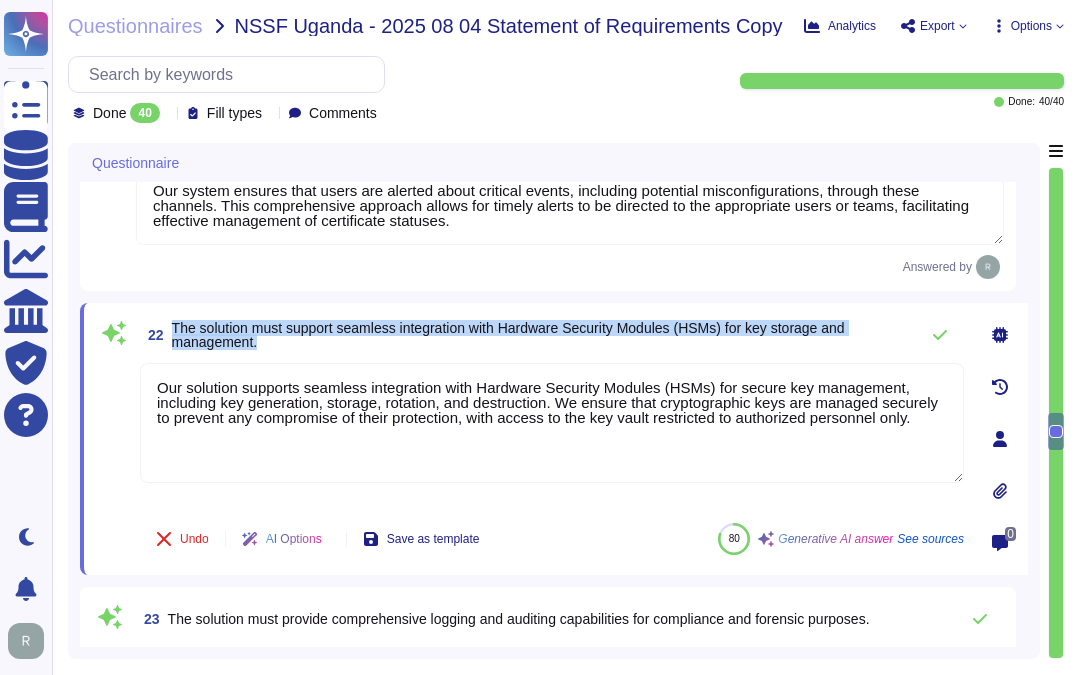 scroll, scrollTop: 4436, scrollLeft: 0, axis: vertical 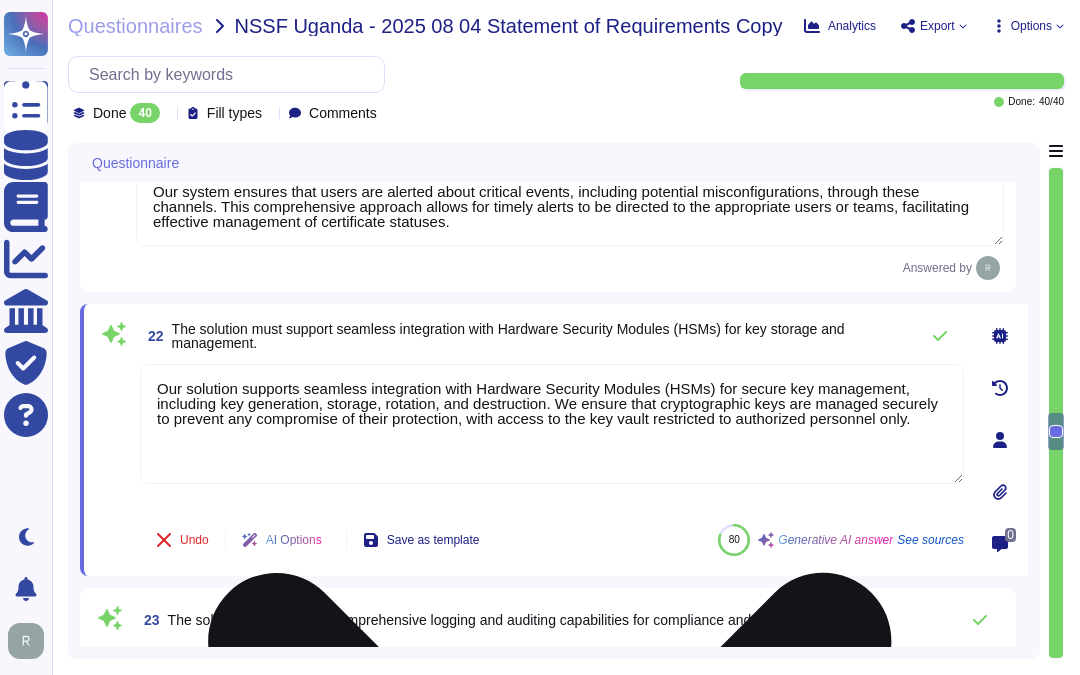 click on "Our solution supports seamless integration with Hardware Security Modules (HSMs) for secure key management, including key generation, storage, rotation, and destruction. We ensure that cryptographic keys are managed securely to prevent any compromise of their protection, with access to the key vault restricted to authorized personnel only." at bounding box center [552, 424] 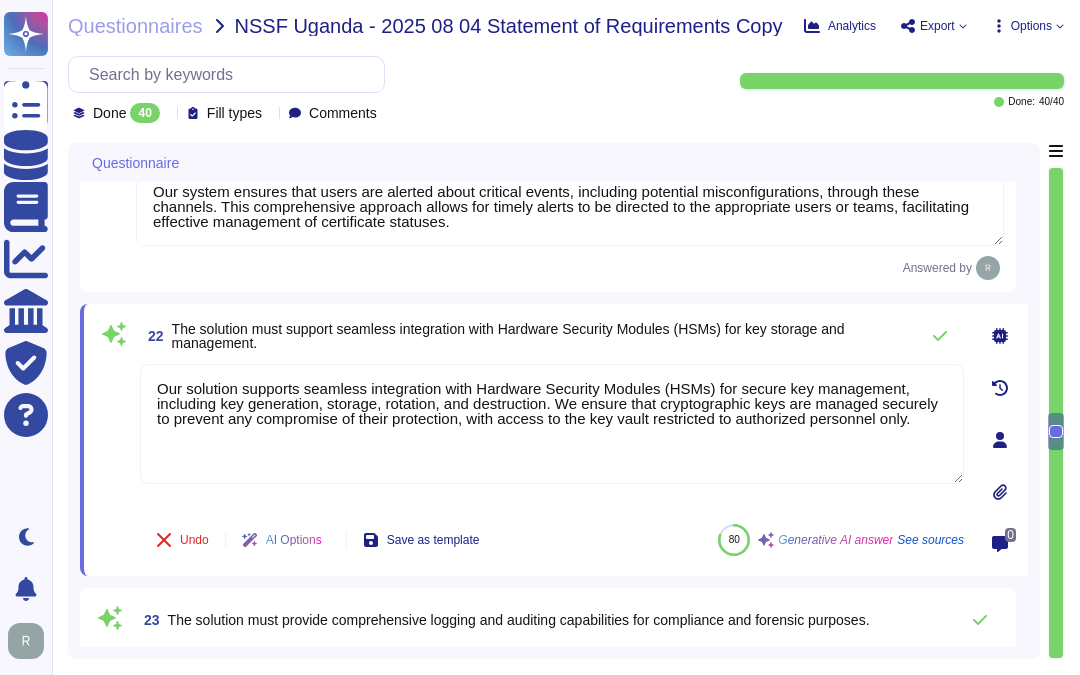 paste on "Customers are responsible for managing their own private keys. They may elect to have private keys stored on the vendor side using Sectigo Key Vault. User entities are responsible for the management of all copies of the subscriber private keys under their control." 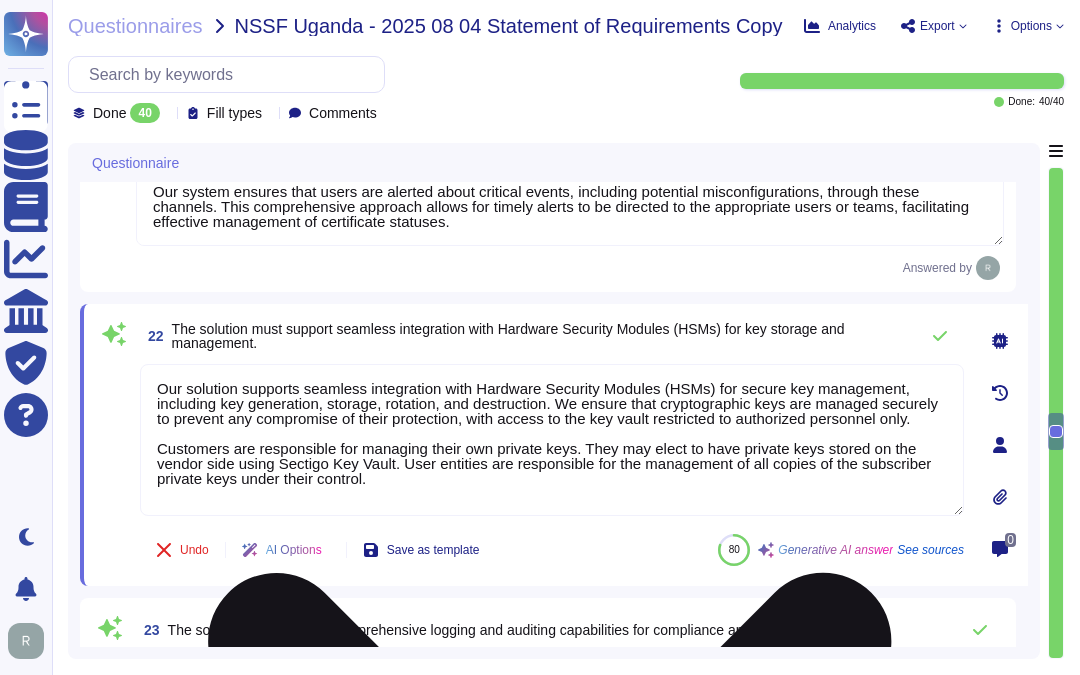 click on "Our solution supports seamless integration with Hardware Security Modules (HSMs) for secure key management, including key generation, storage, rotation, and destruction. We ensure that cryptographic keys are managed securely to prevent any compromise of their protection, with access to the key vault restricted to authorized personnel only.
Customers are responsible for managing their own private keys. They may elect to have private keys stored on the vendor side using Sectigo Key Vault. User entities are responsible for the management of all copies of the subscriber private keys under their control." at bounding box center (552, 440) 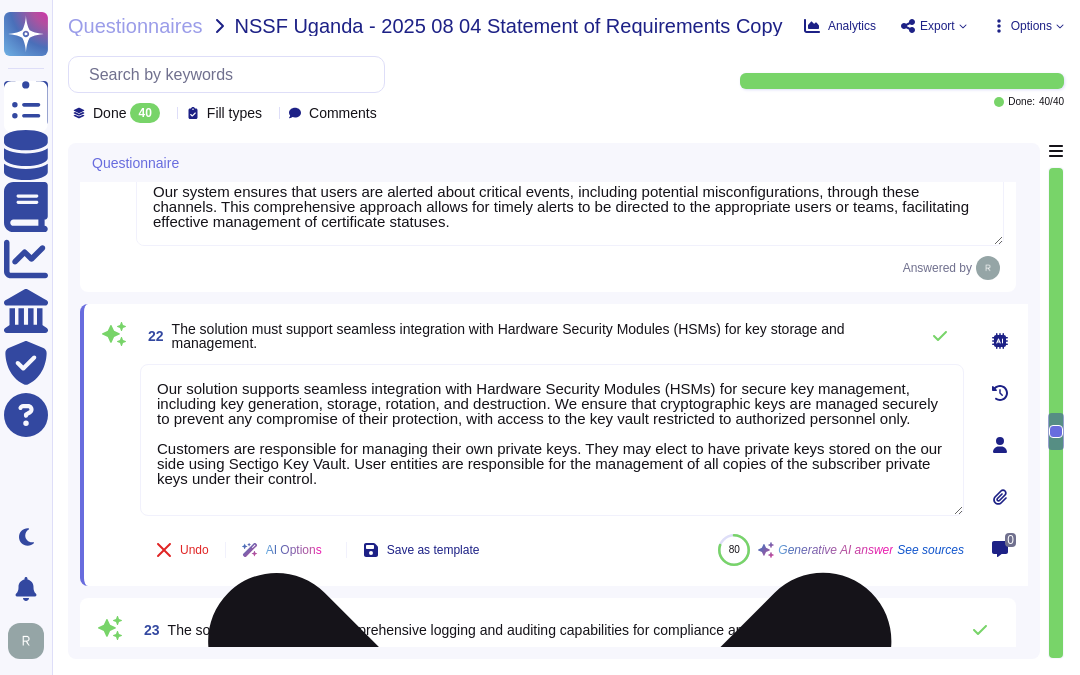 click on "Our solution supports seamless integration with Hardware Security Modules (HSMs) for secure key management, including key generation, storage, rotation, and destruction. We ensure that cryptographic keys are managed securely to prevent any compromise of their protection, with access to the key vault restricted to authorized personnel only.
Customers are responsible for managing their own private keys. They may elect to have private keys stored on the our side using Sectigo Key Vault. User entities are responsible for the management of all copies of the subscriber private keys under their control." at bounding box center (552, 440) 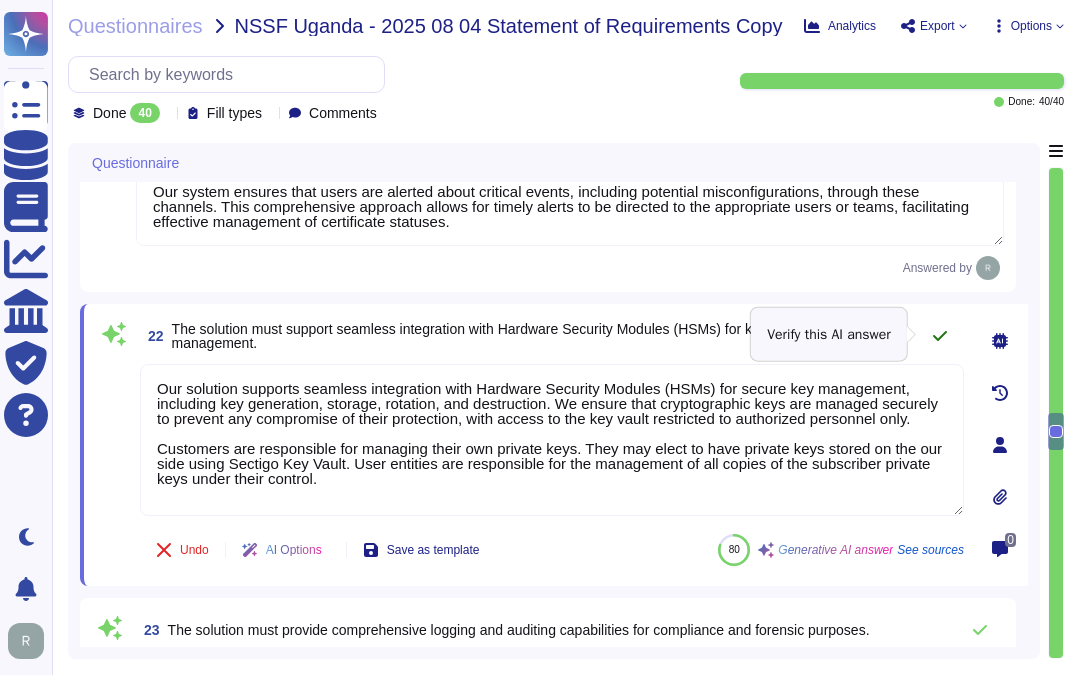 type on "Our solution supports seamless integration with Hardware Security Modules (HSMs) for secure key management, including key generation, storage, rotation, and destruction. We ensure that cryptographic keys are managed securely to prevent any compromise of their protection, with access to the key vault restricted to authorized personnel only.
Customers are responsible for managing their own private keys. They may elect to have private keys stored on the our side using Sectigo Key Vault. User entities are responsible for the management of all copies of the subscriber private keys under their control." 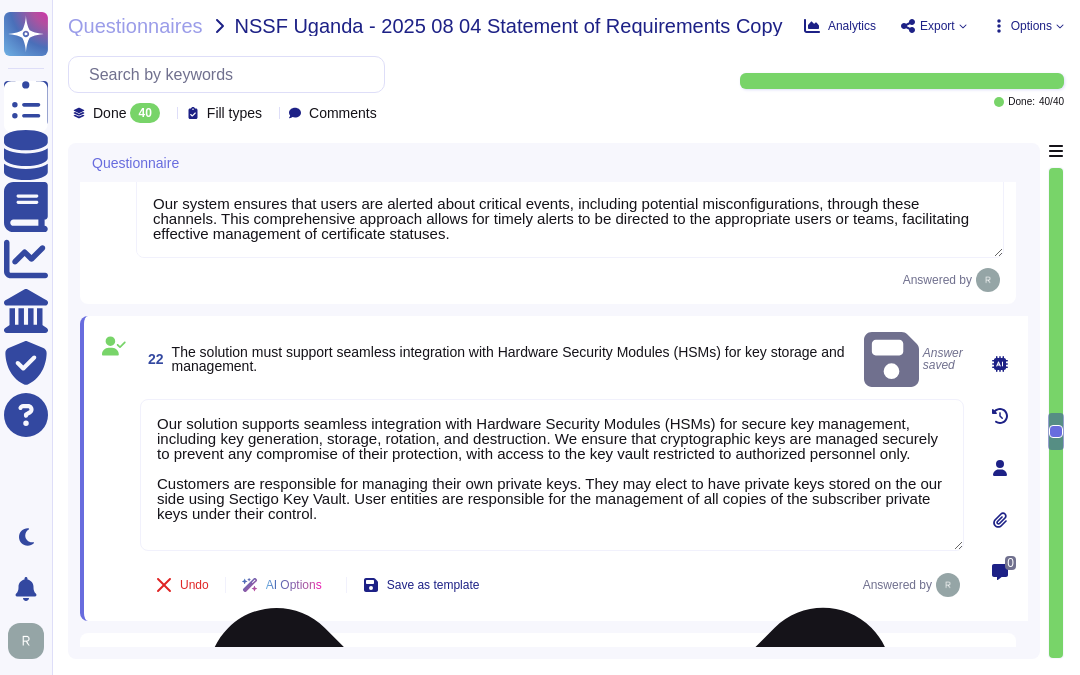 scroll, scrollTop: 4325, scrollLeft: 0, axis: vertical 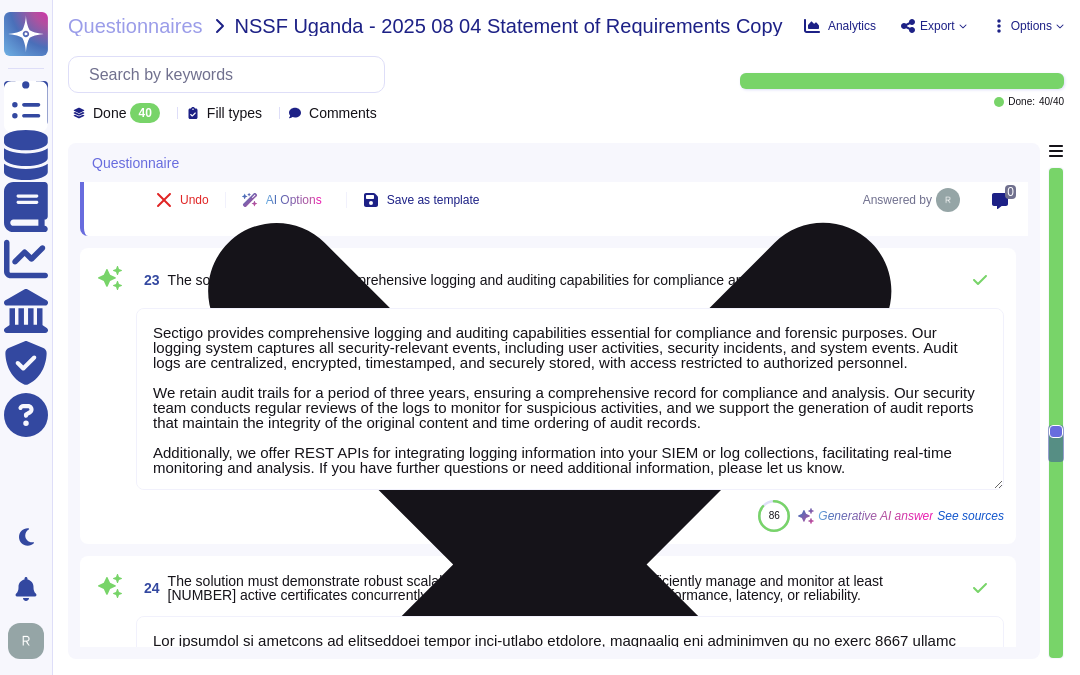 type on "Our platform supports Certificate Revocation Lists (CRLs) as part of the services provided. However, OCSP and CRL are integrated into our system and are not run as a separate validation authority that customers can manipulate independently. For further details, please refer to our Certificate Practice Statement (CPS) and the provided URLs." 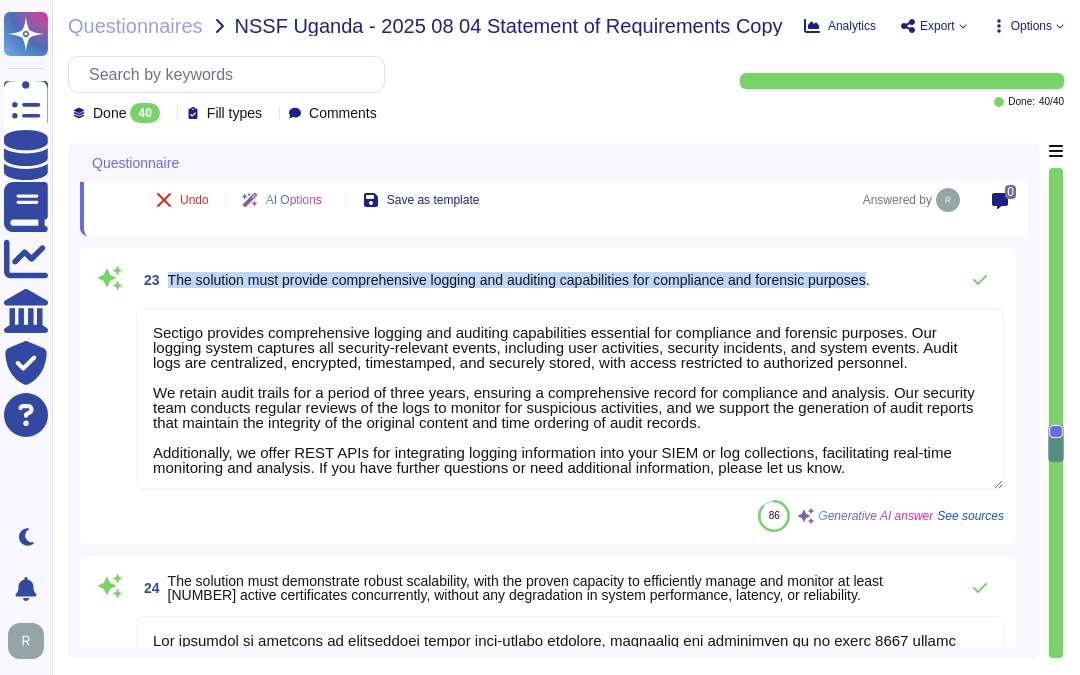 drag, startPoint x: 165, startPoint y: 274, endPoint x: 890, endPoint y: 281, distance: 725.0338 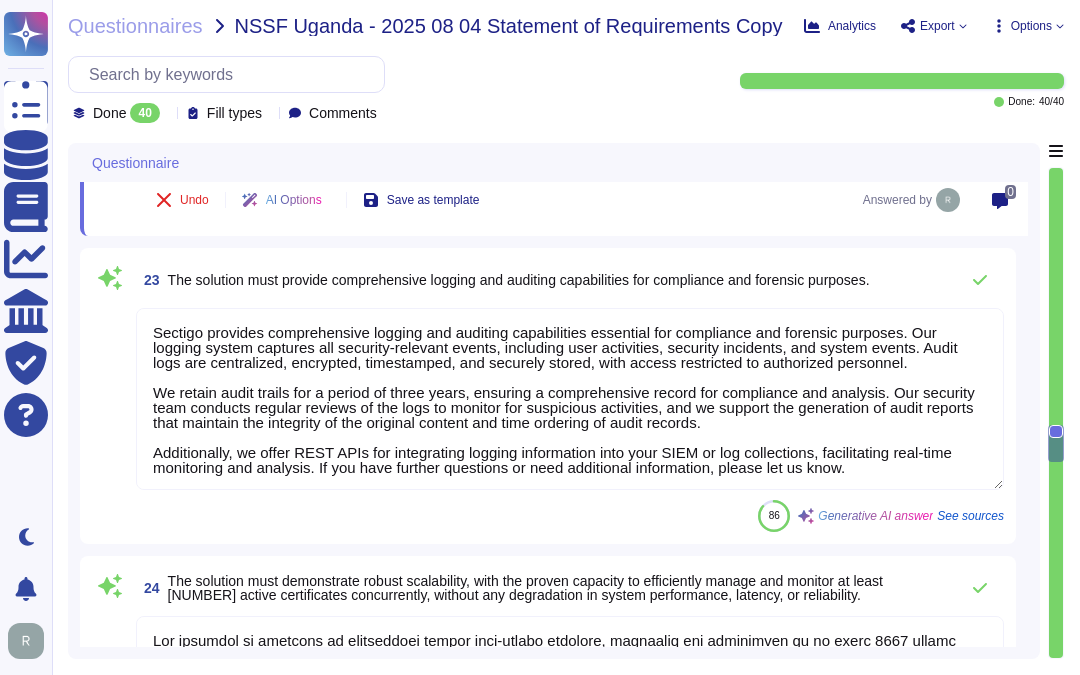 scroll, scrollTop: 0, scrollLeft: 0, axis: both 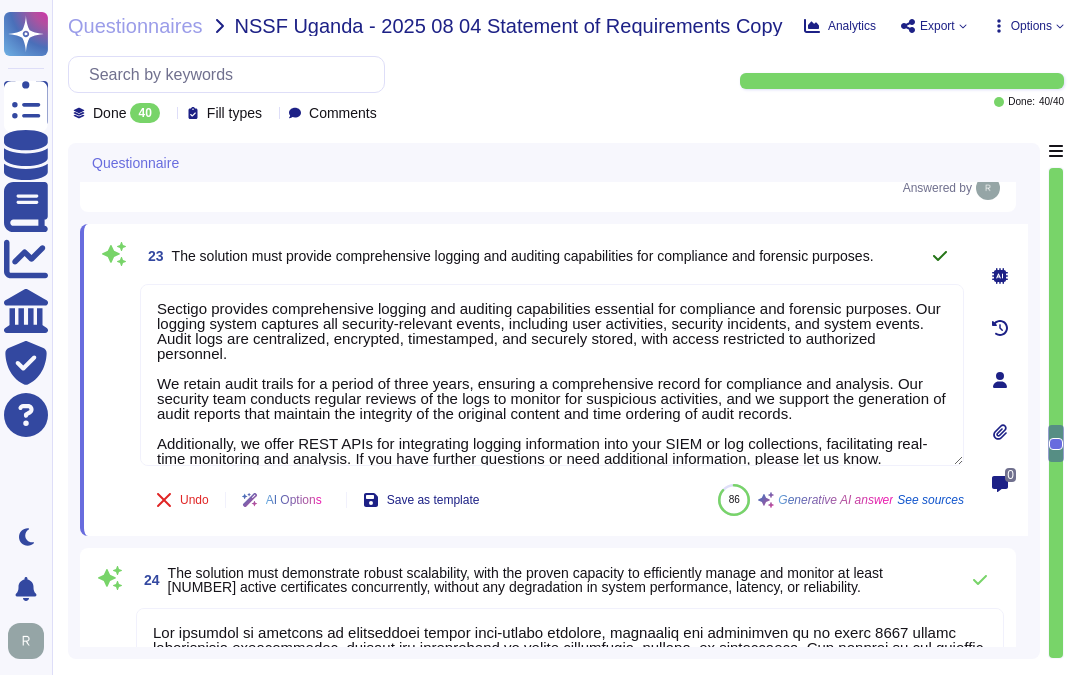 click 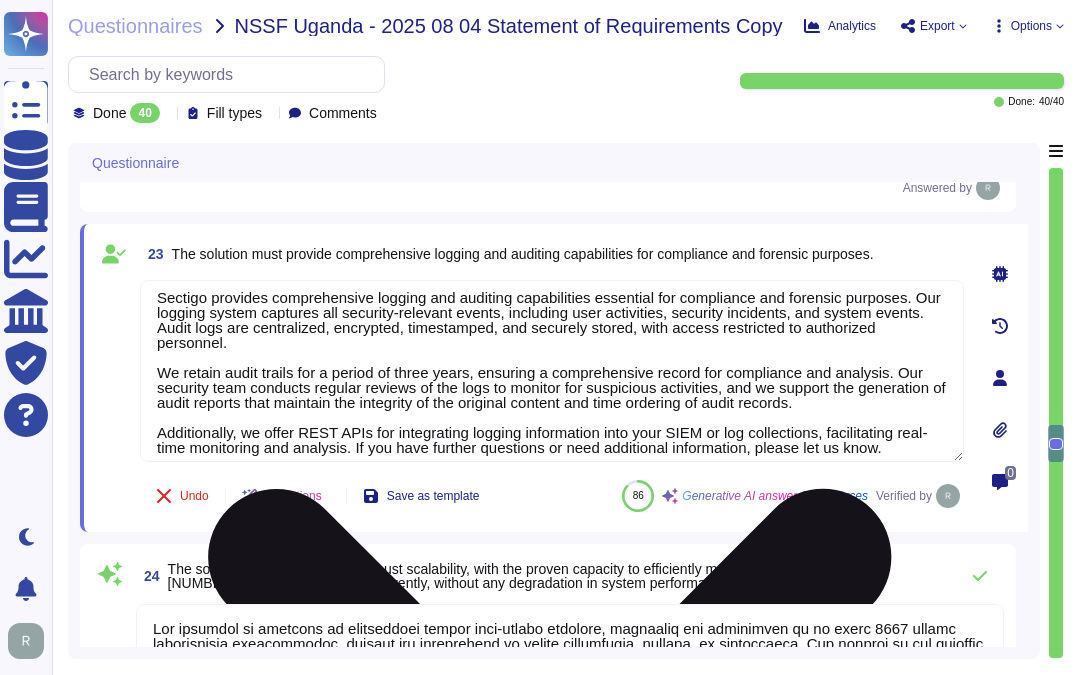 scroll, scrollTop: 16, scrollLeft: 0, axis: vertical 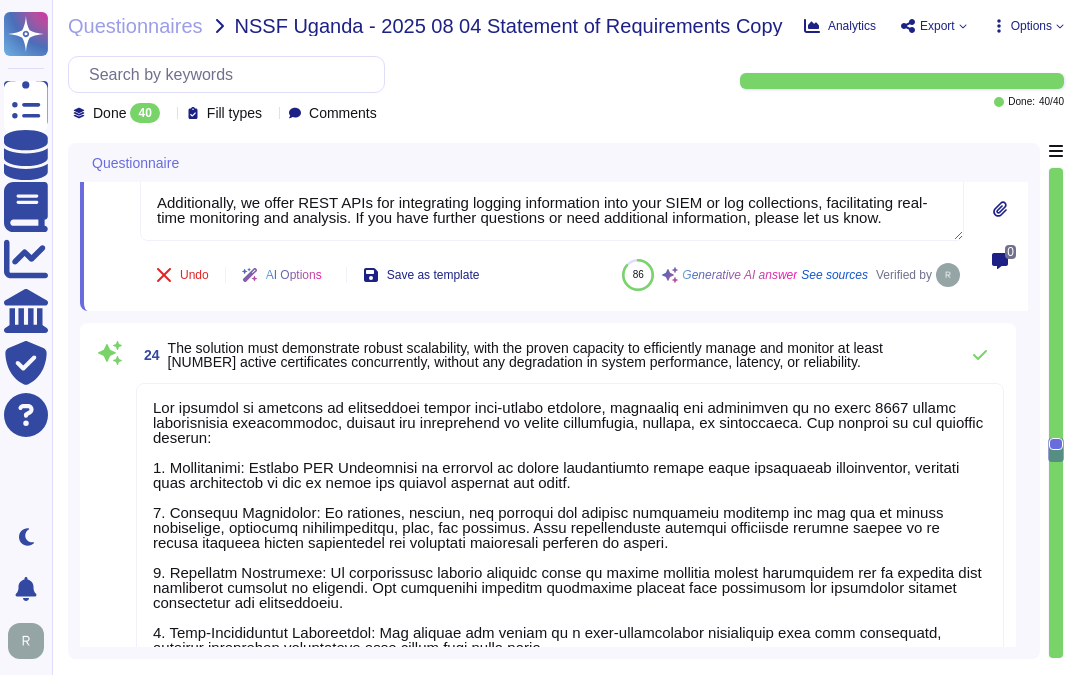 type on "Sectigo provides a user-friendly dashboard through its SCM, which includes advanced analytics and customizable reporting options. The dashboard allows for effective monitoring and visualization of data, and it can be integrated with reporting and alerting systems. Customers can access detailed metrics and analytics related to their certificate management, ensuring they can manage and optimize their usage effectively. For specific requirements or further details, please reach out to your enterprise sales representative." 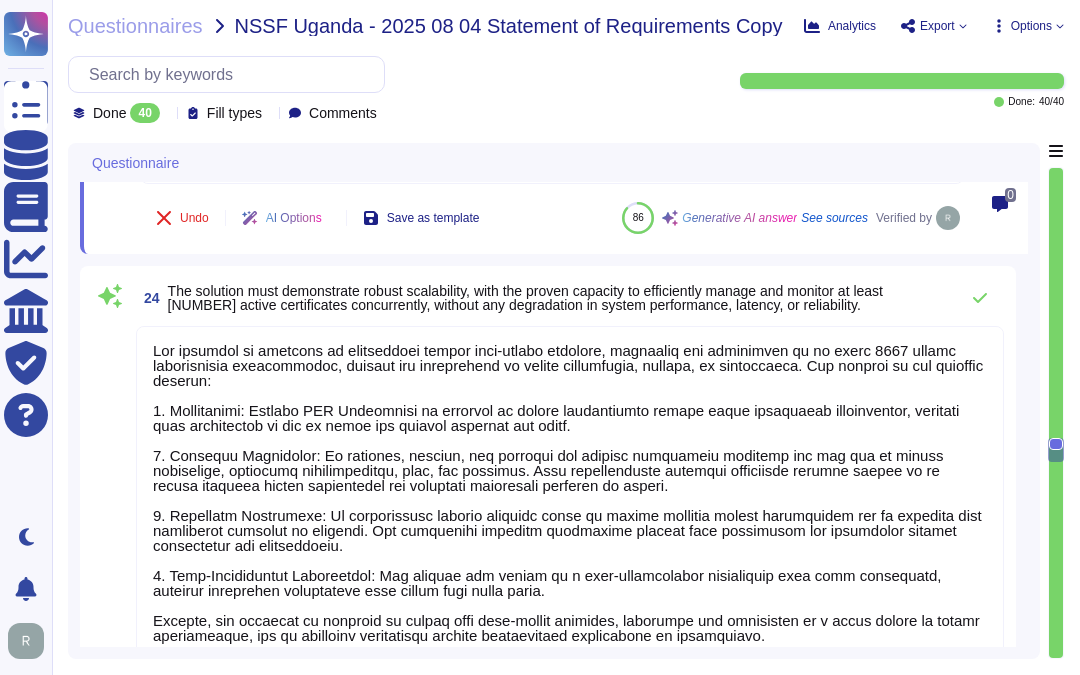 scroll, scrollTop: 5103, scrollLeft: 0, axis: vertical 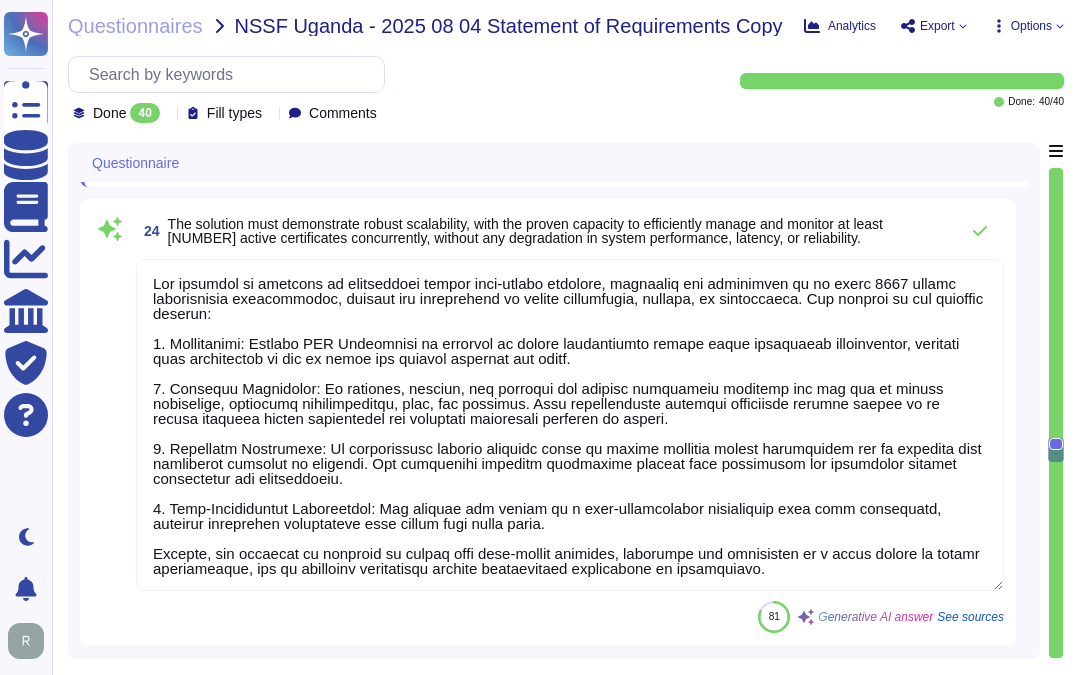 type on "The solution supports multi-factor authentication (MFA) for accessing the certificate management platform, and it also integrates with single sign-on (SSO) providers through SAML2, including Okta and Microsoft Entra ID, for seamless authentication across multiple applications. MFA is a customer-configurable option and is required for secure access." 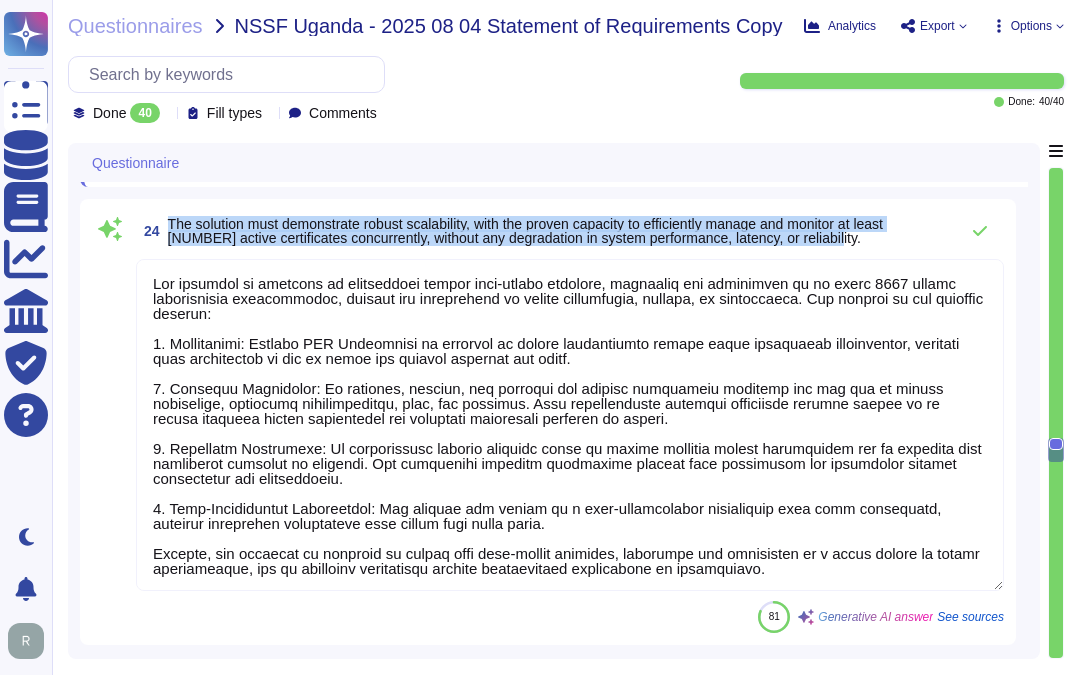 drag, startPoint x: 167, startPoint y: 218, endPoint x: 834, endPoint y: 238, distance: 667.2998 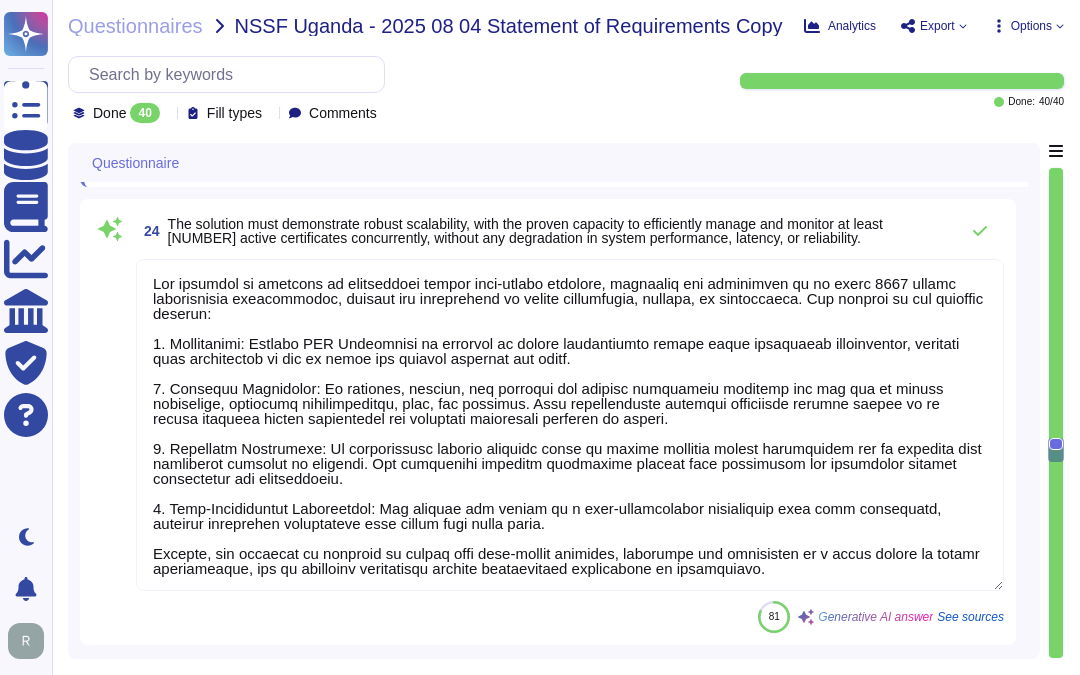 scroll, scrollTop: 2, scrollLeft: 0, axis: vertical 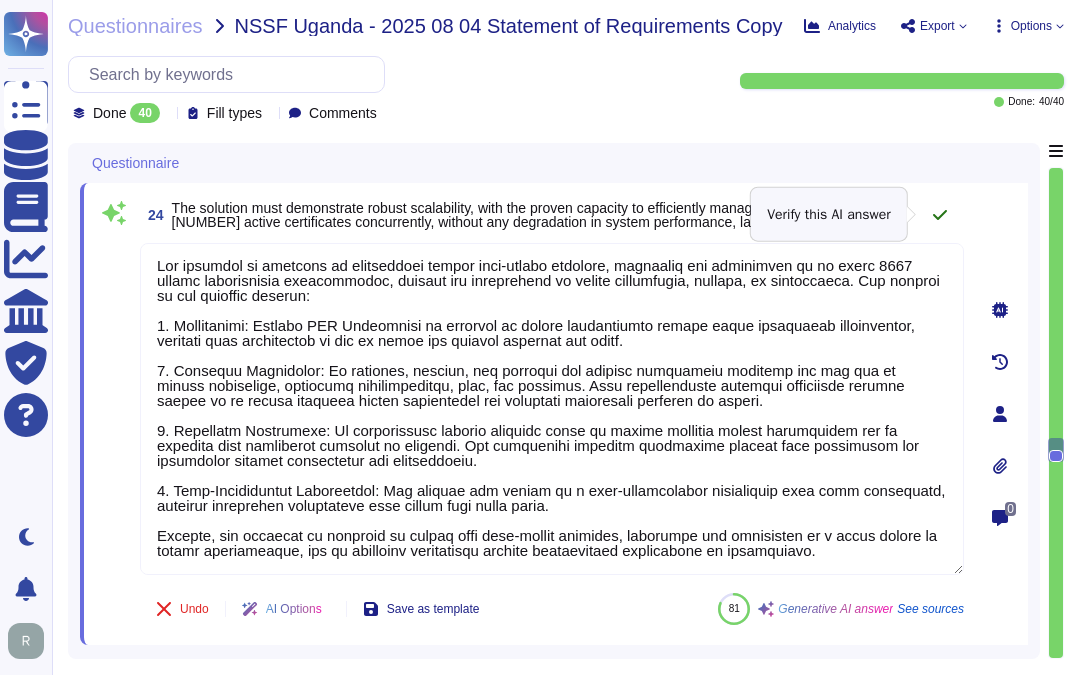 click 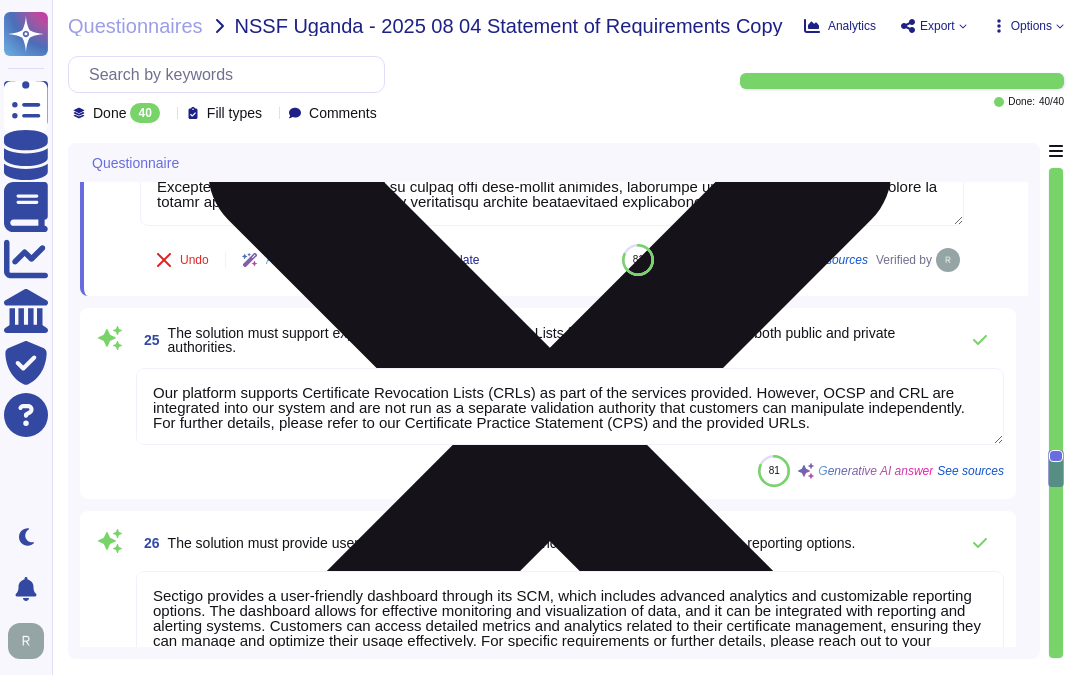 type 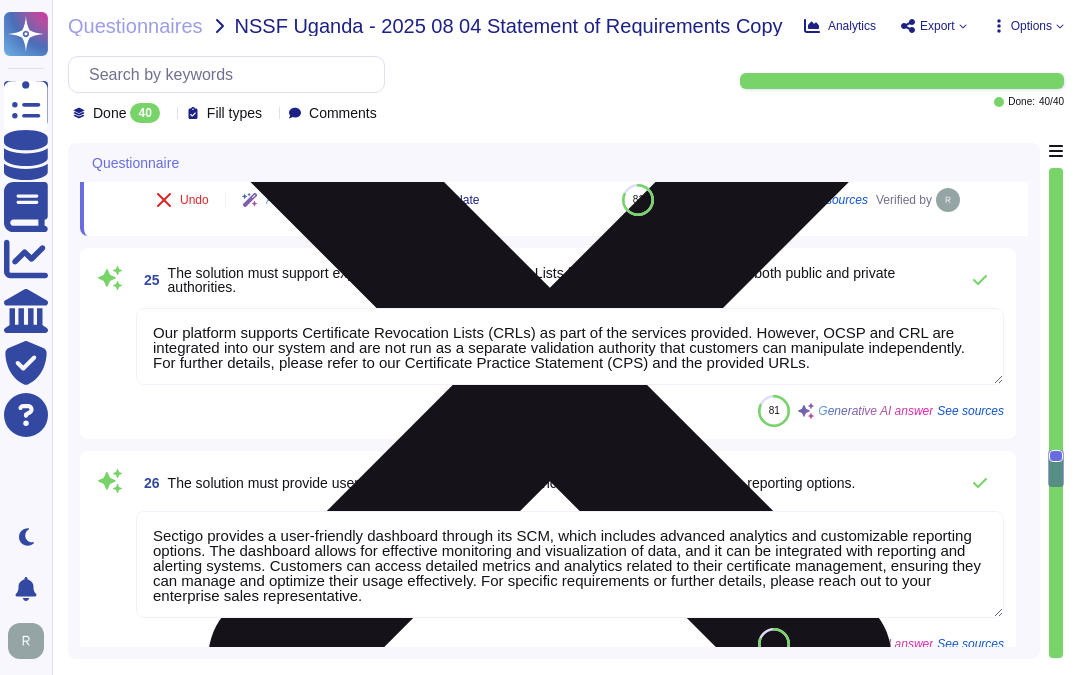 scroll, scrollTop: 5547, scrollLeft: 0, axis: vertical 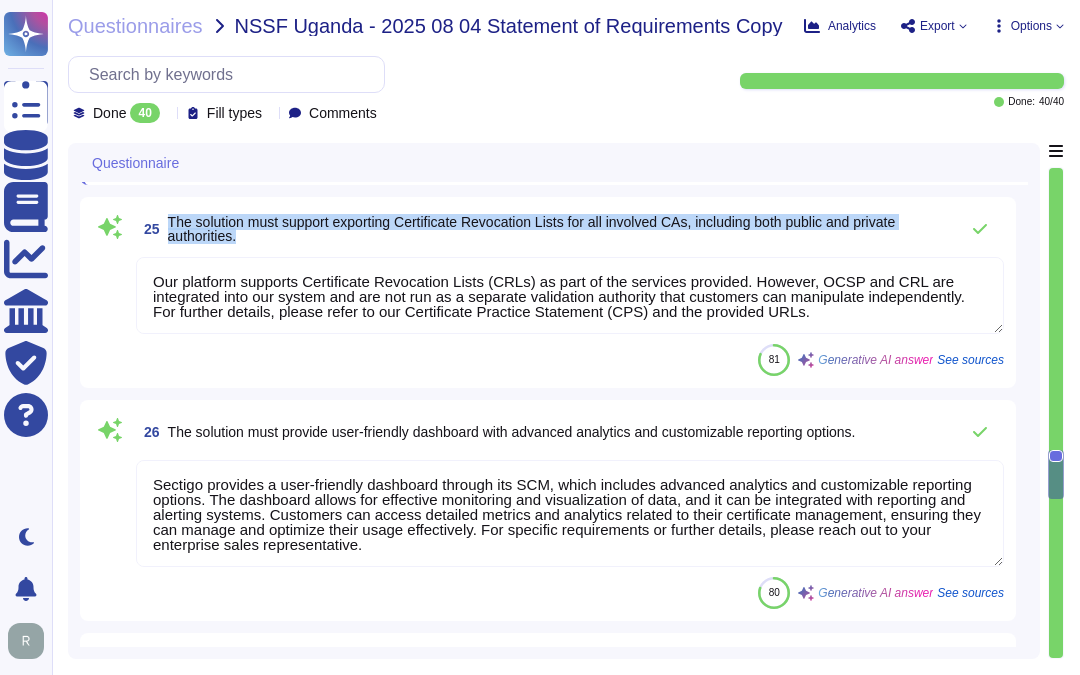 drag, startPoint x: 167, startPoint y: 220, endPoint x: 295, endPoint y: 231, distance: 128.47179 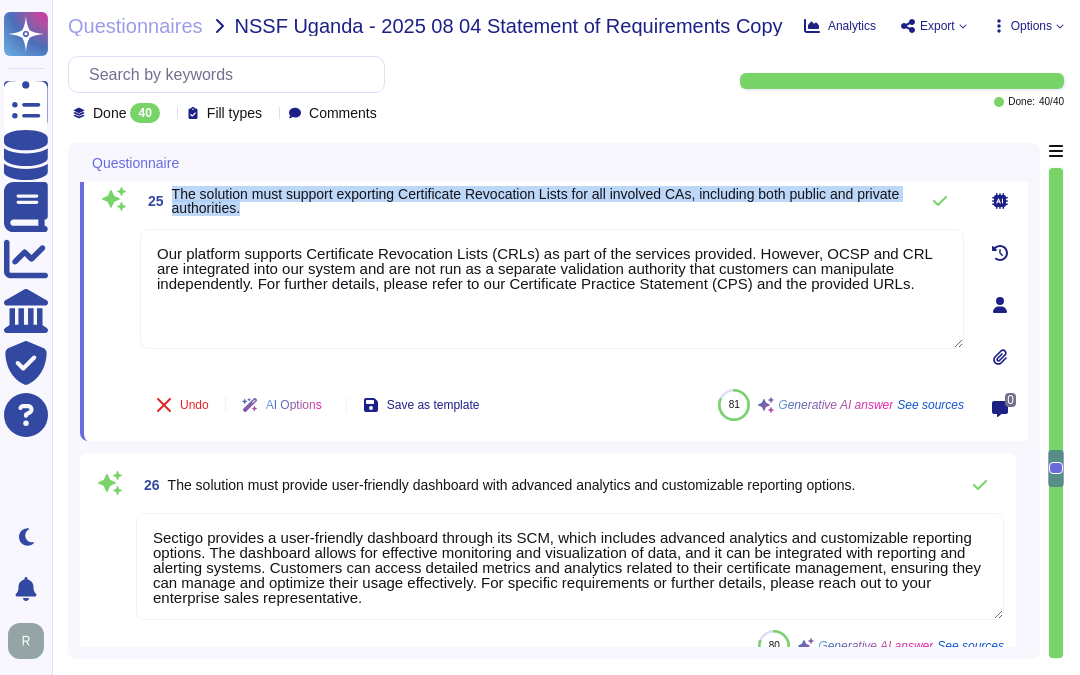 drag, startPoint x: 171, startPoint y: 190, endPoint x: 346, endPoint y: 211, distance: 176.2555 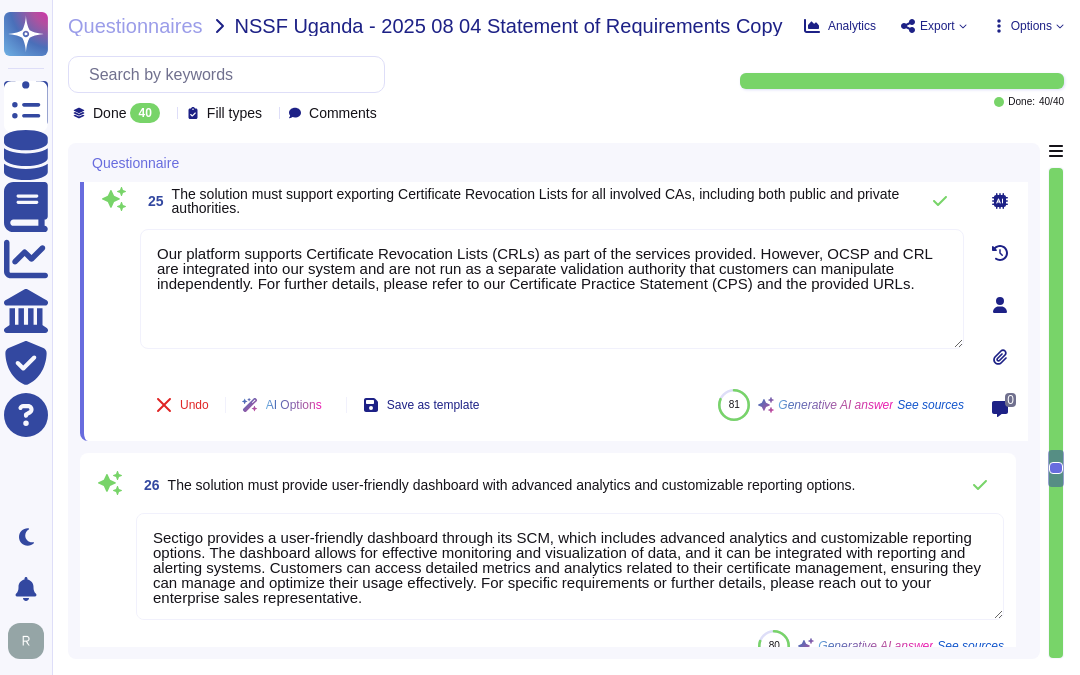 drag, startPoint x: 946, startPoint y: 283, endPoint x: 57, endPoint y: 235, distance: 890.2949 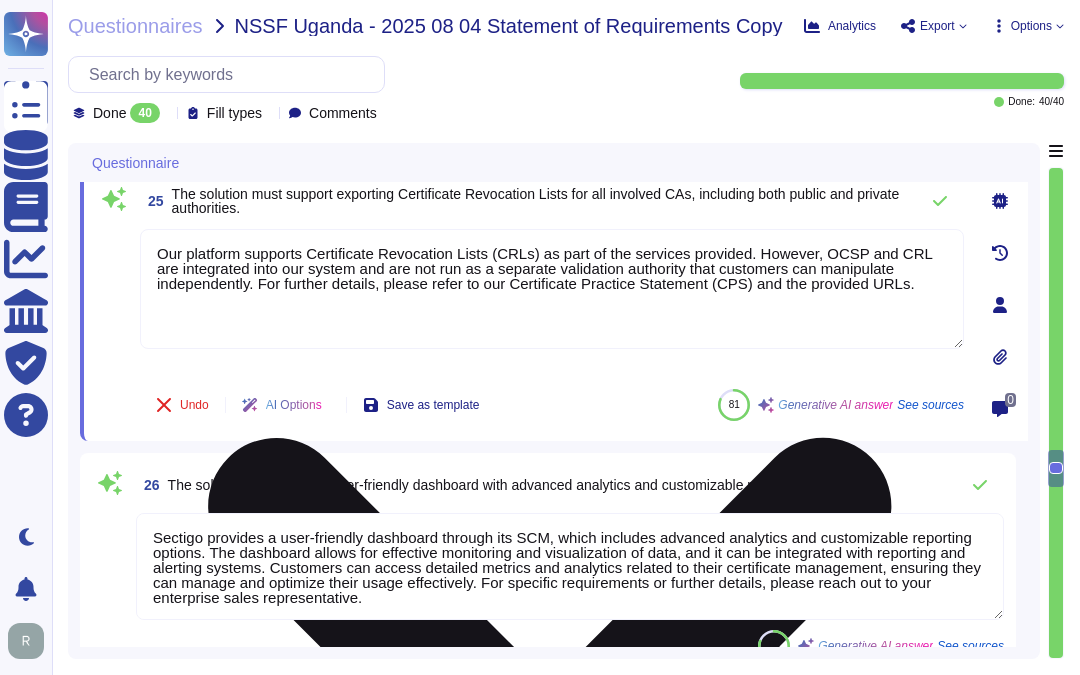 paste on "While the solution allows for the use of Sectigo APIs for certain functionalities, exporting CRLs for all involved CAs, including both public and private authorities, is not standard in our system." 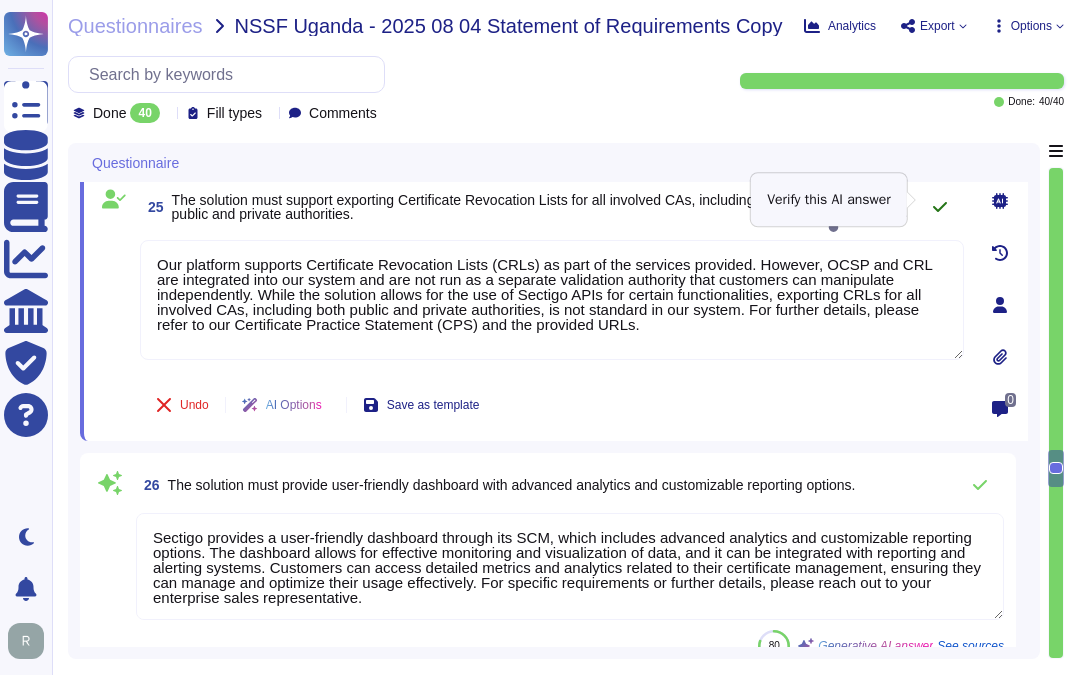 click at bounding box center (940, 207) 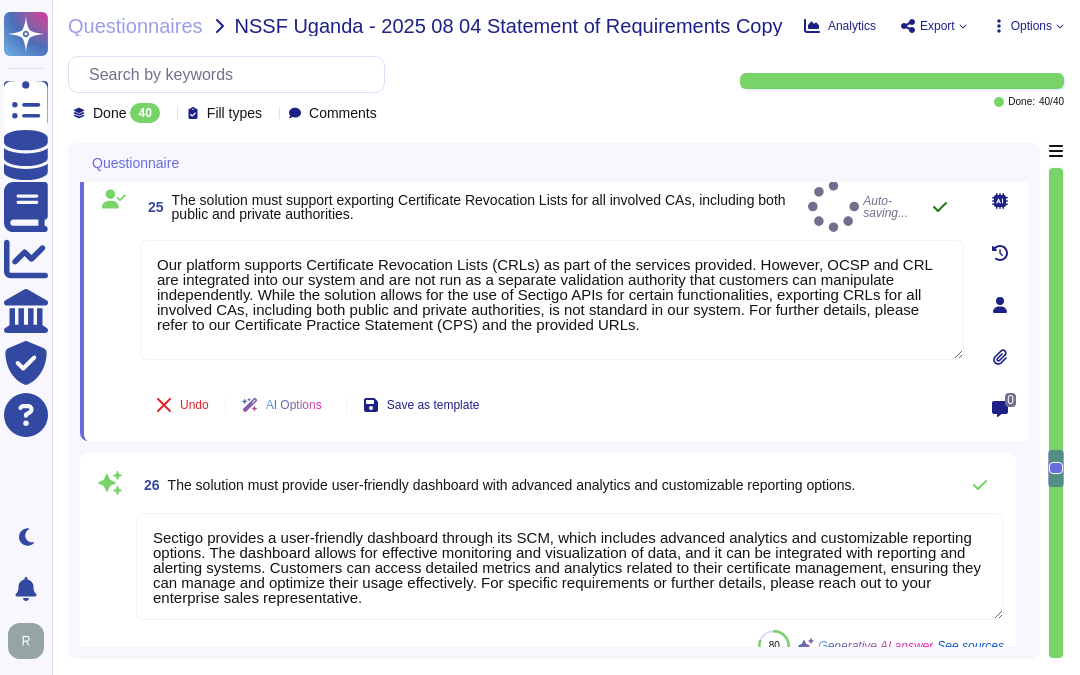 click 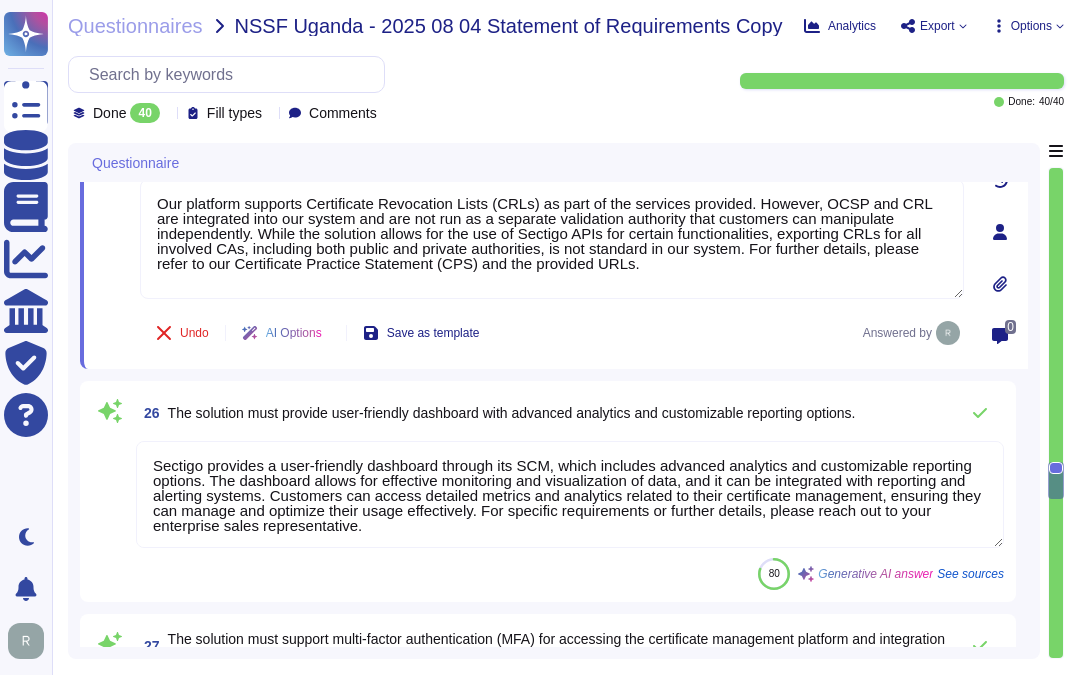 scroll, scrollTop: 5658, scrollLeft: 0, axis: vertical 